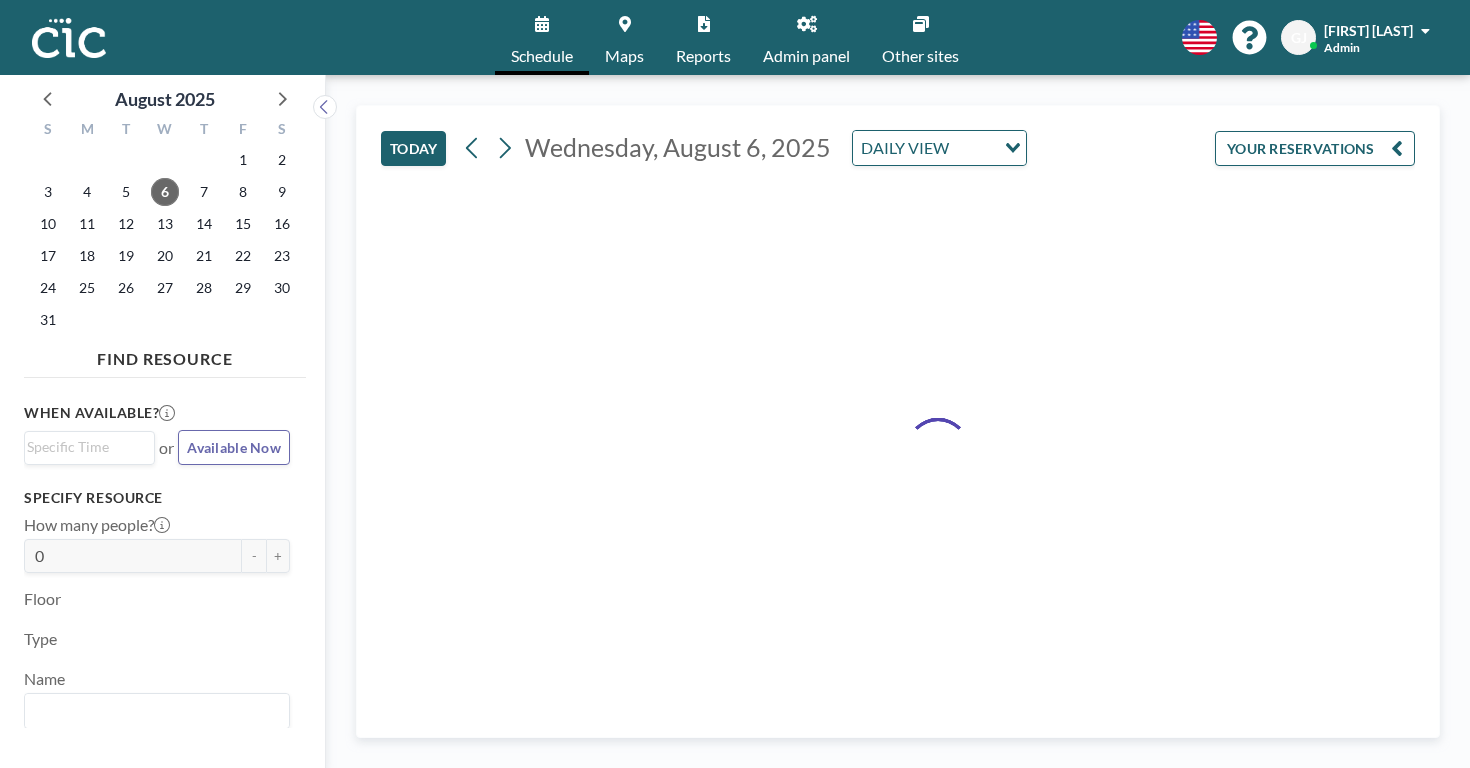 scroll, scrollTop: 0, scrollLeft: 0, axis: both 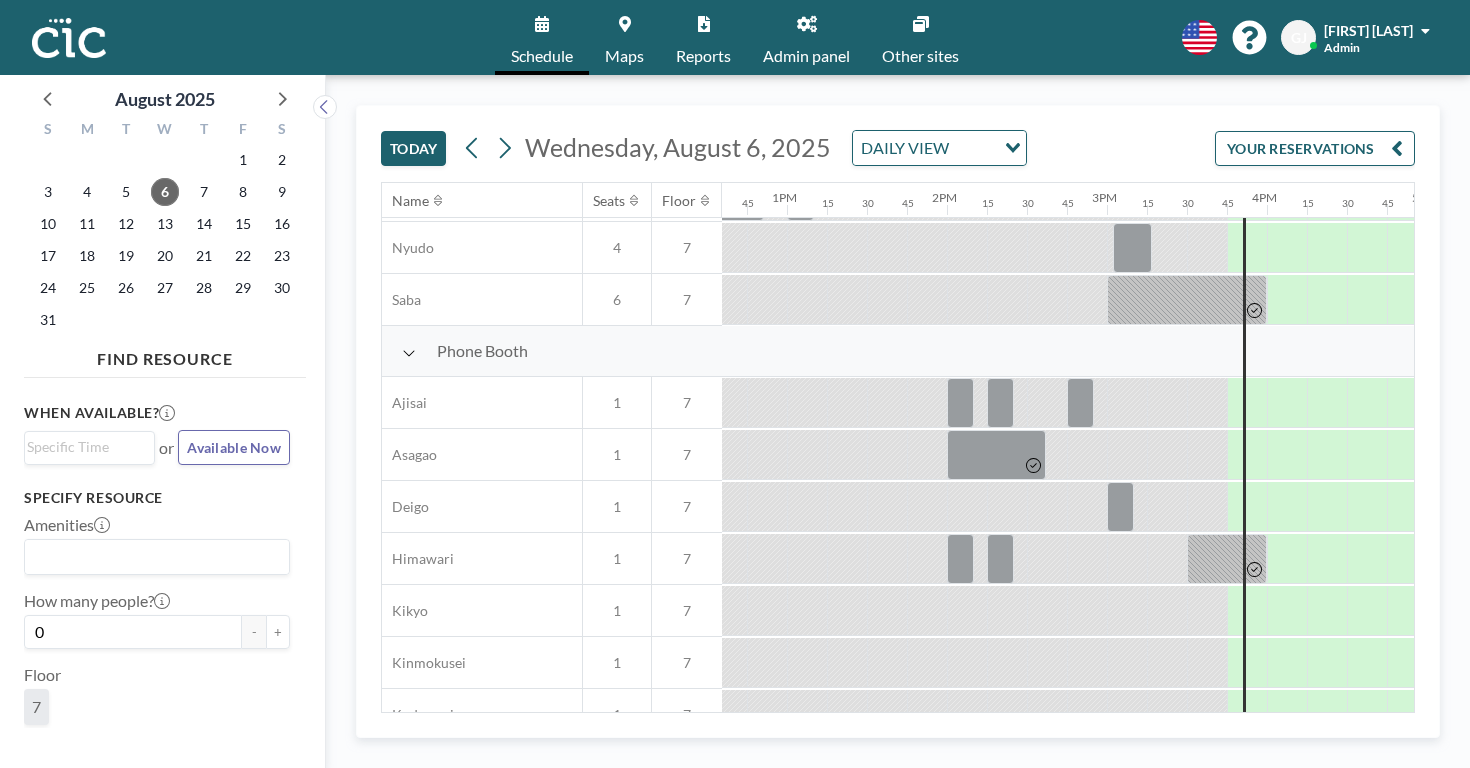 click at bounding box center [1207, -169] 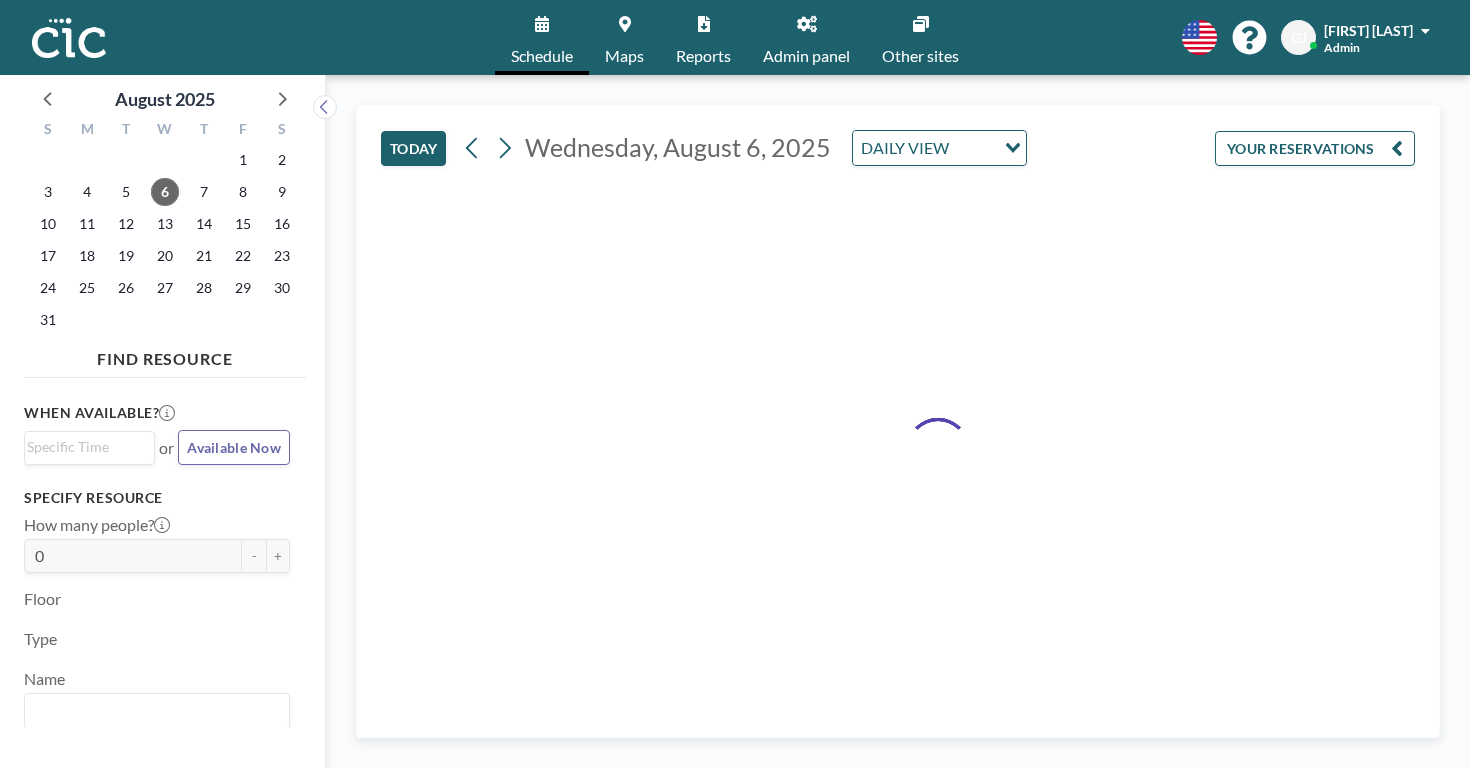 scroll, scrollTop: 0, scrollLeft: 0, axis: both 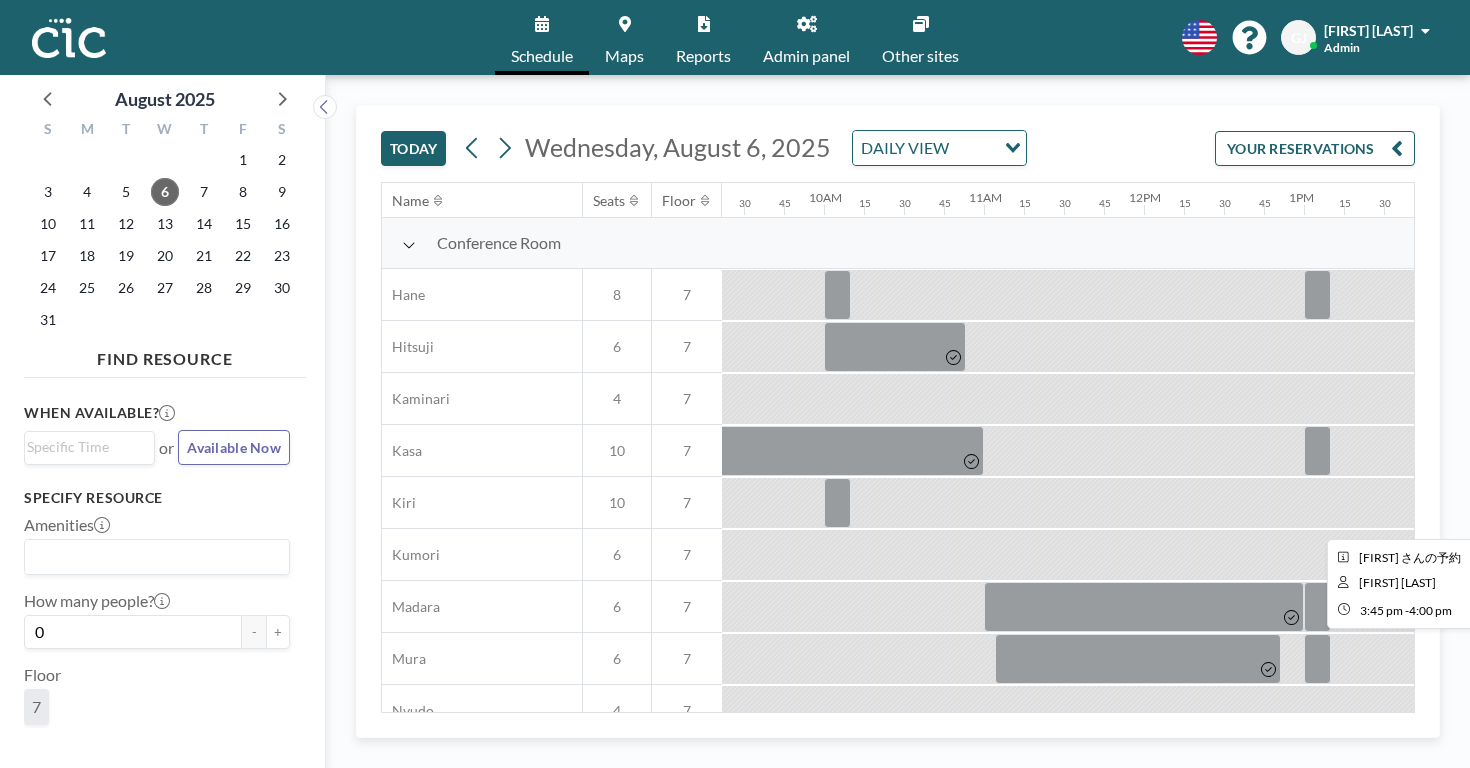 click at bounding box center [1771, 513] 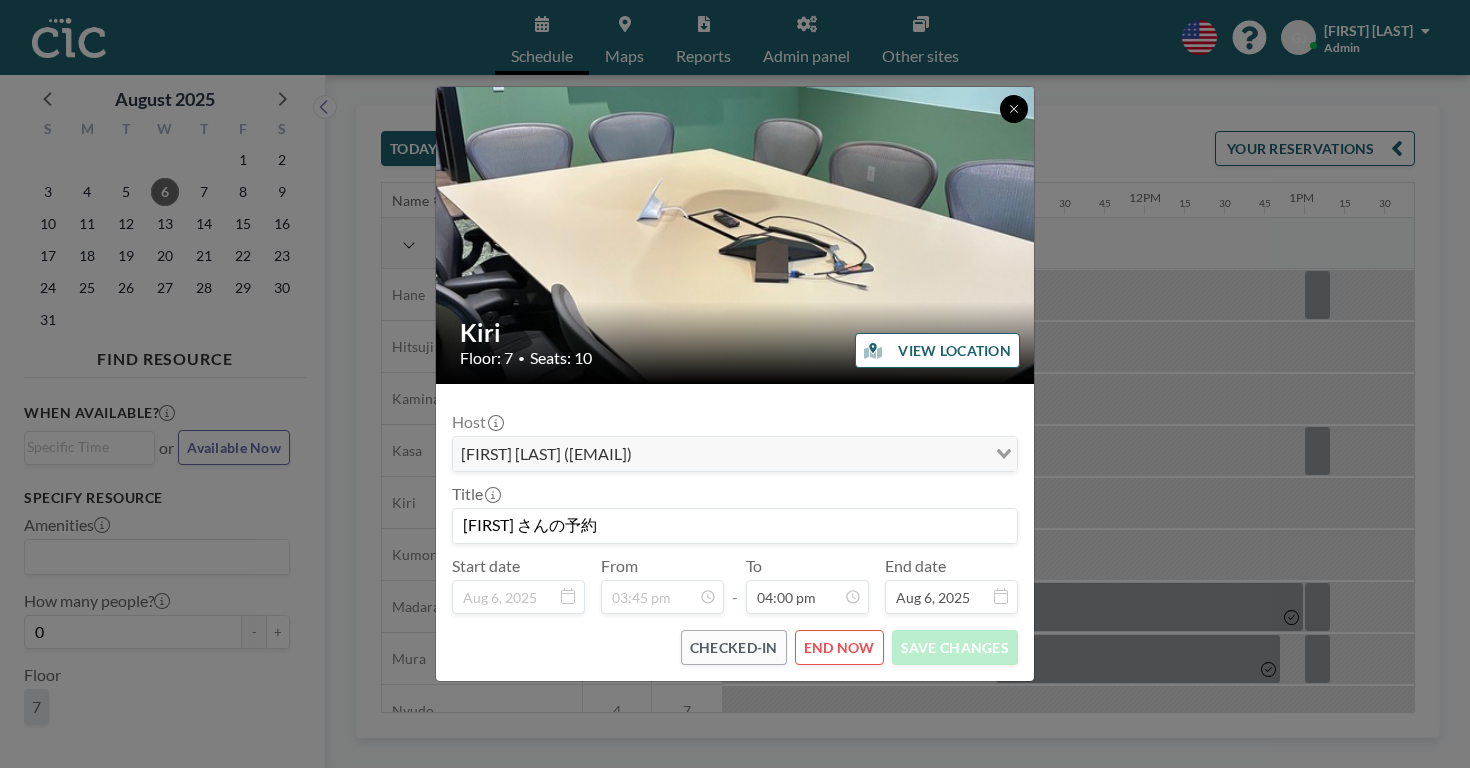 click at bounding box center [1014, 109] 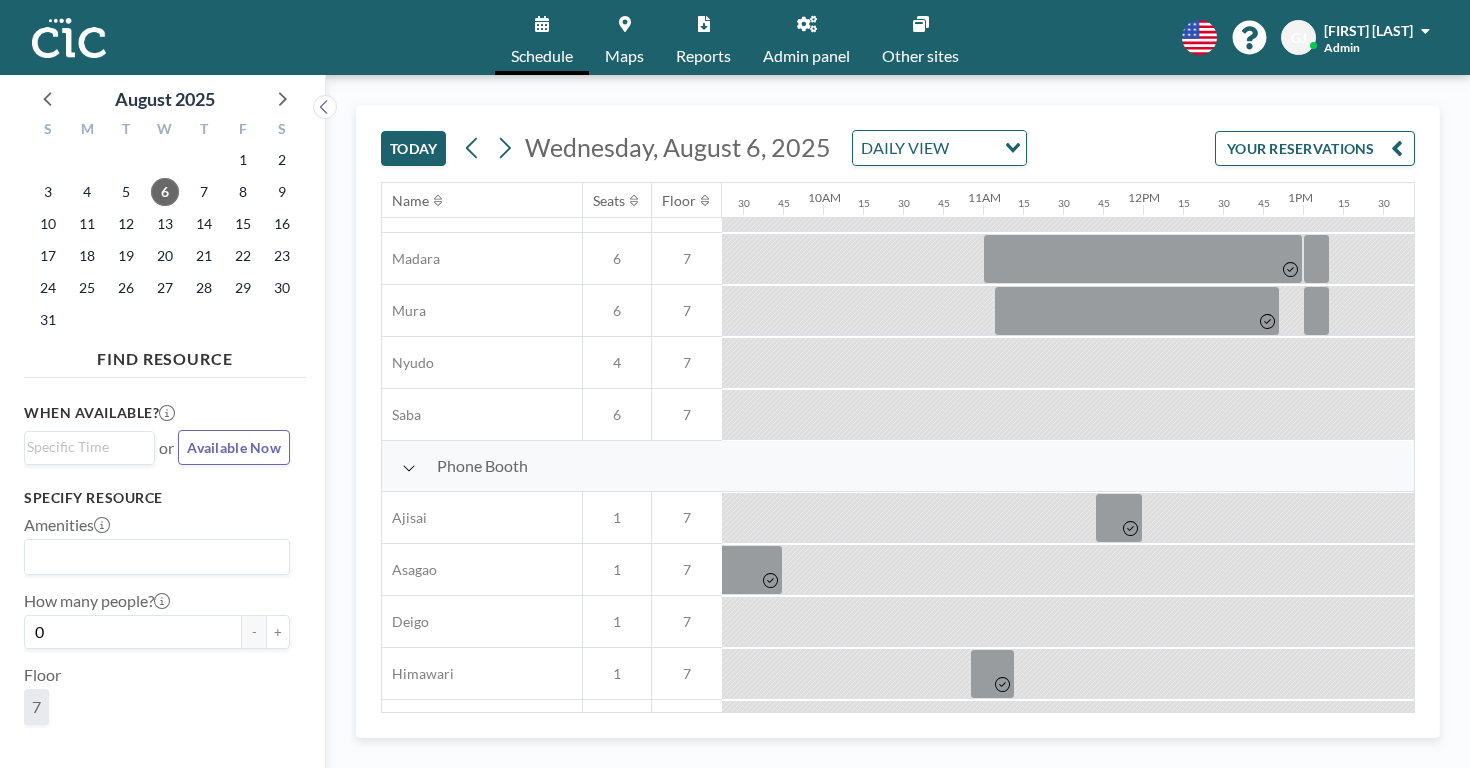 scroll, scrollTop: 347, scrollLeft: 1499, axis: both 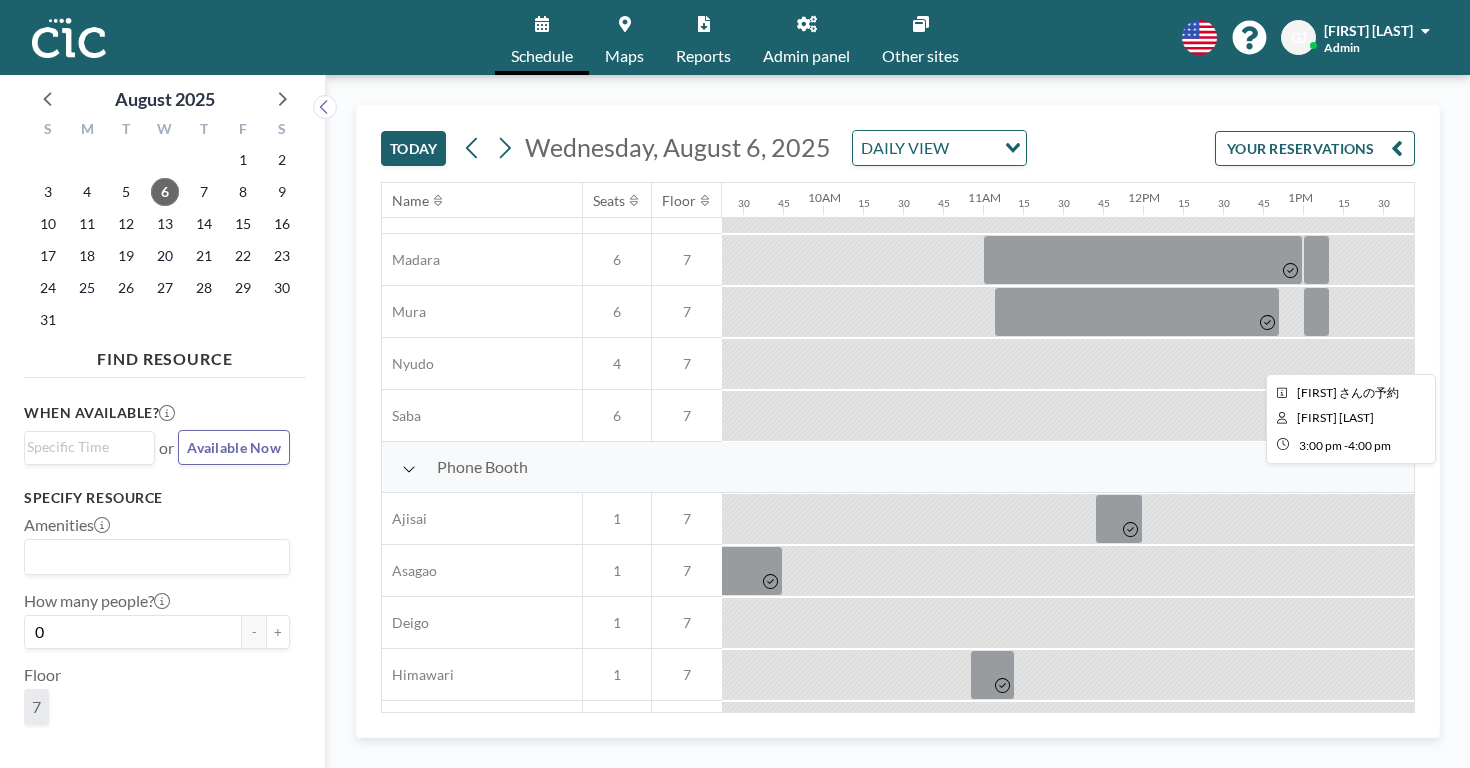 click at bounding box center [1703, 416] 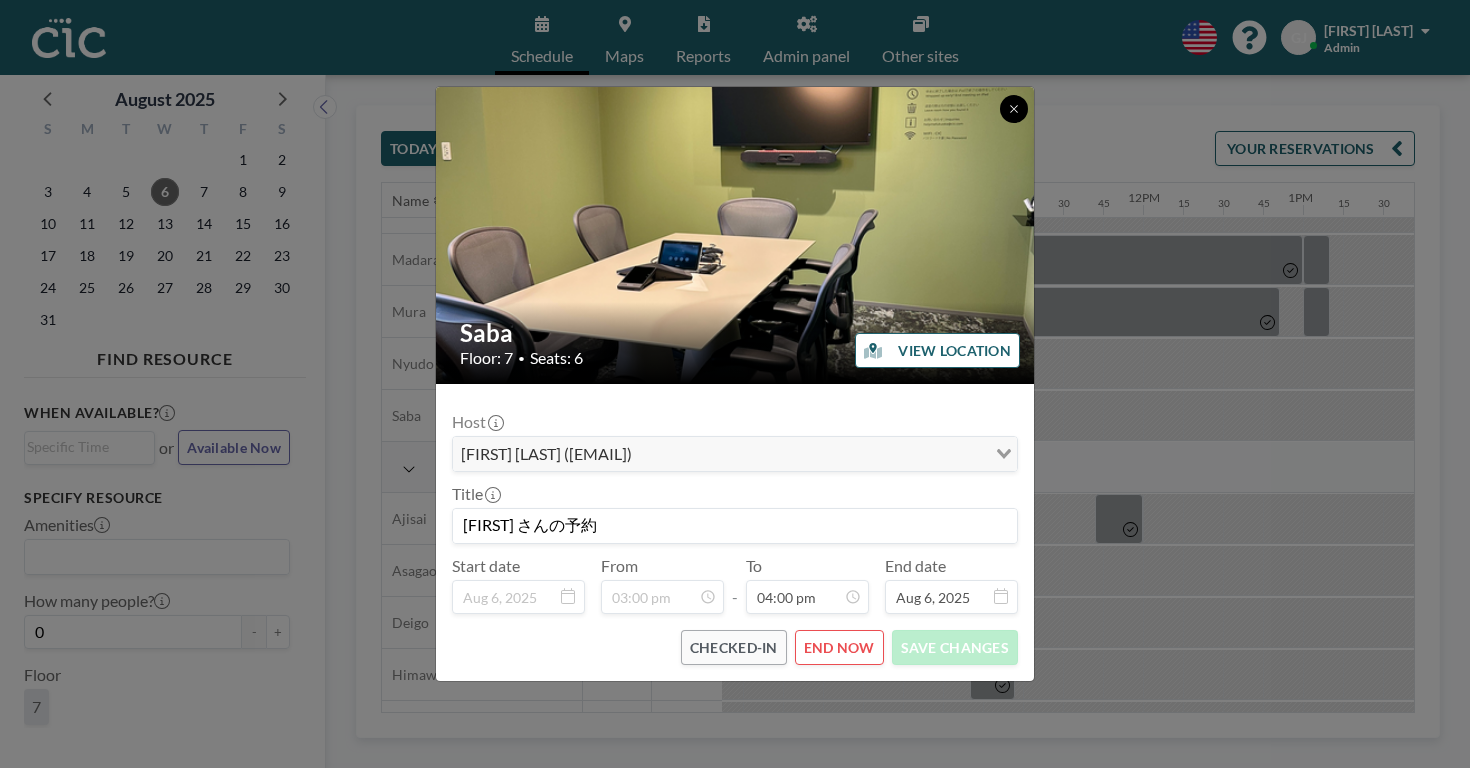 click at bounding box center [1014, 109] 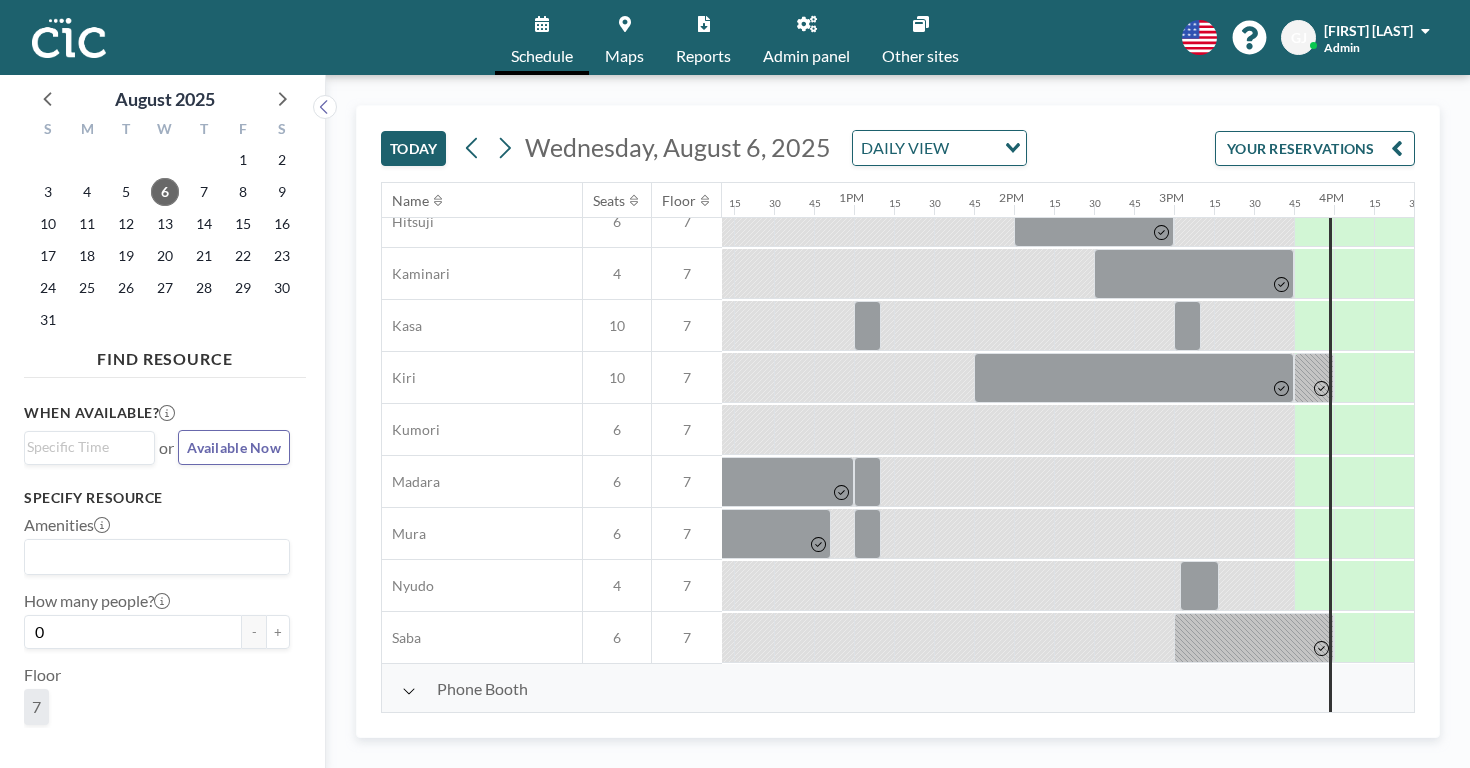 scroll, scrollTop: 120, scrollLeft: 1948, axis: both 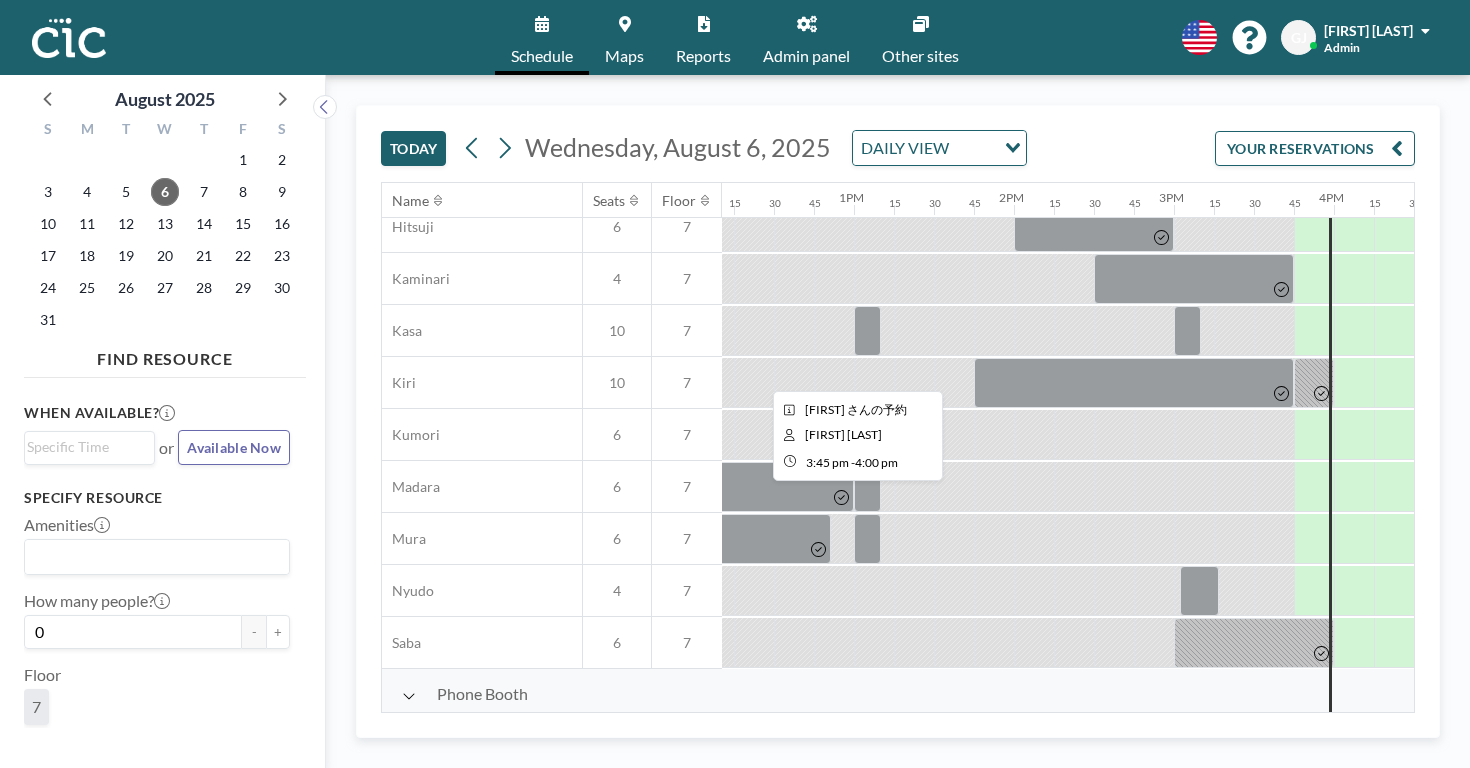 click at bounding box center (1314, 383) 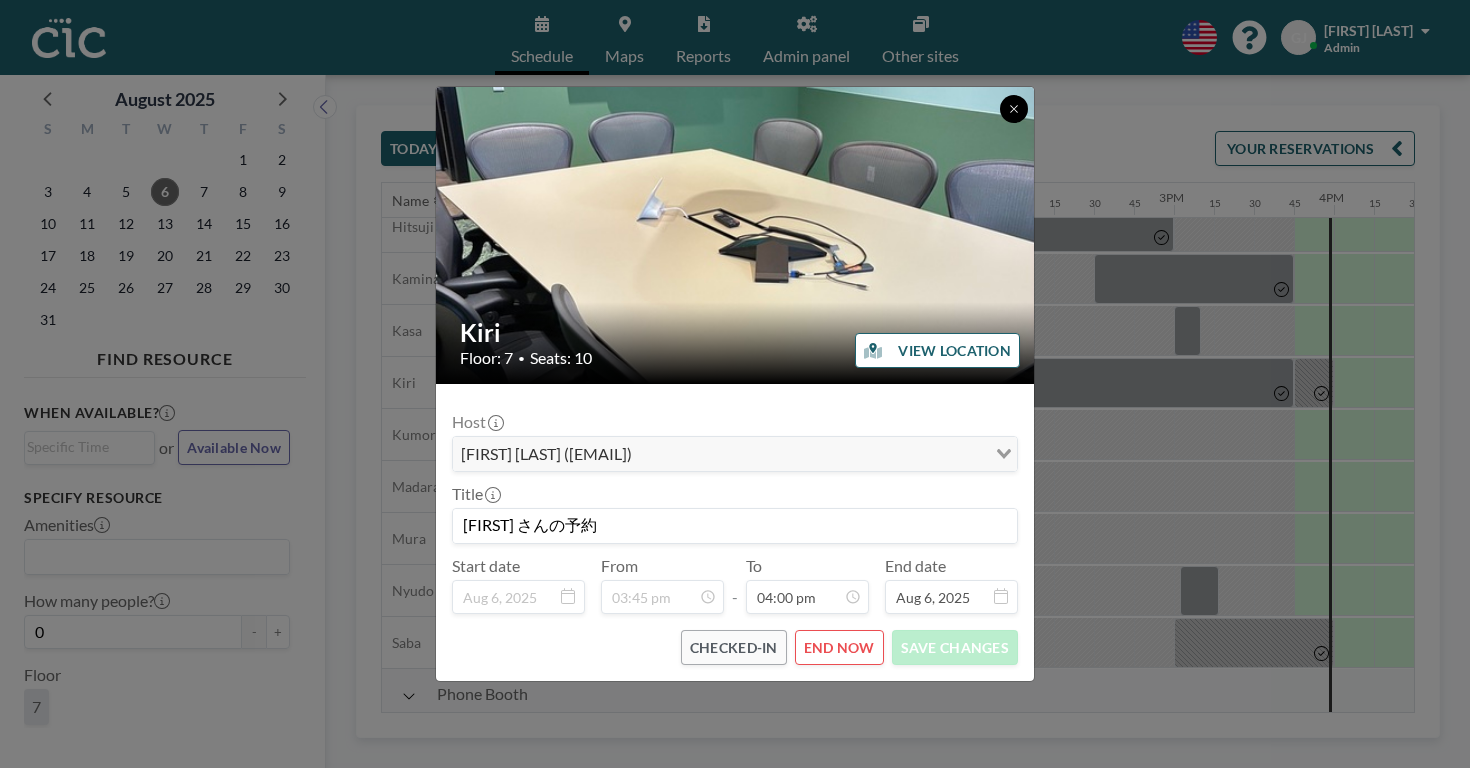 click at bounding box center (1014, 109) 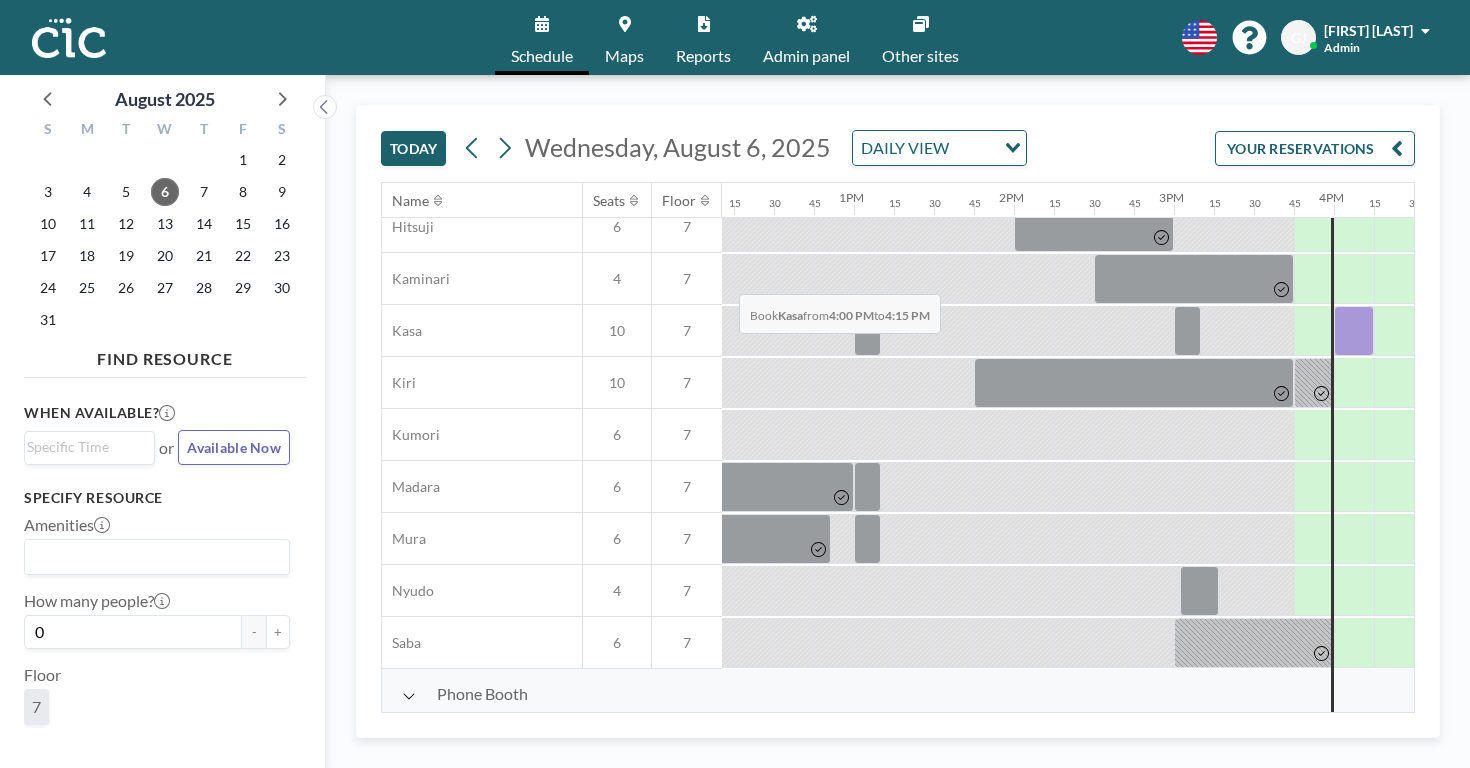 click at bounding box center (1354, 331) 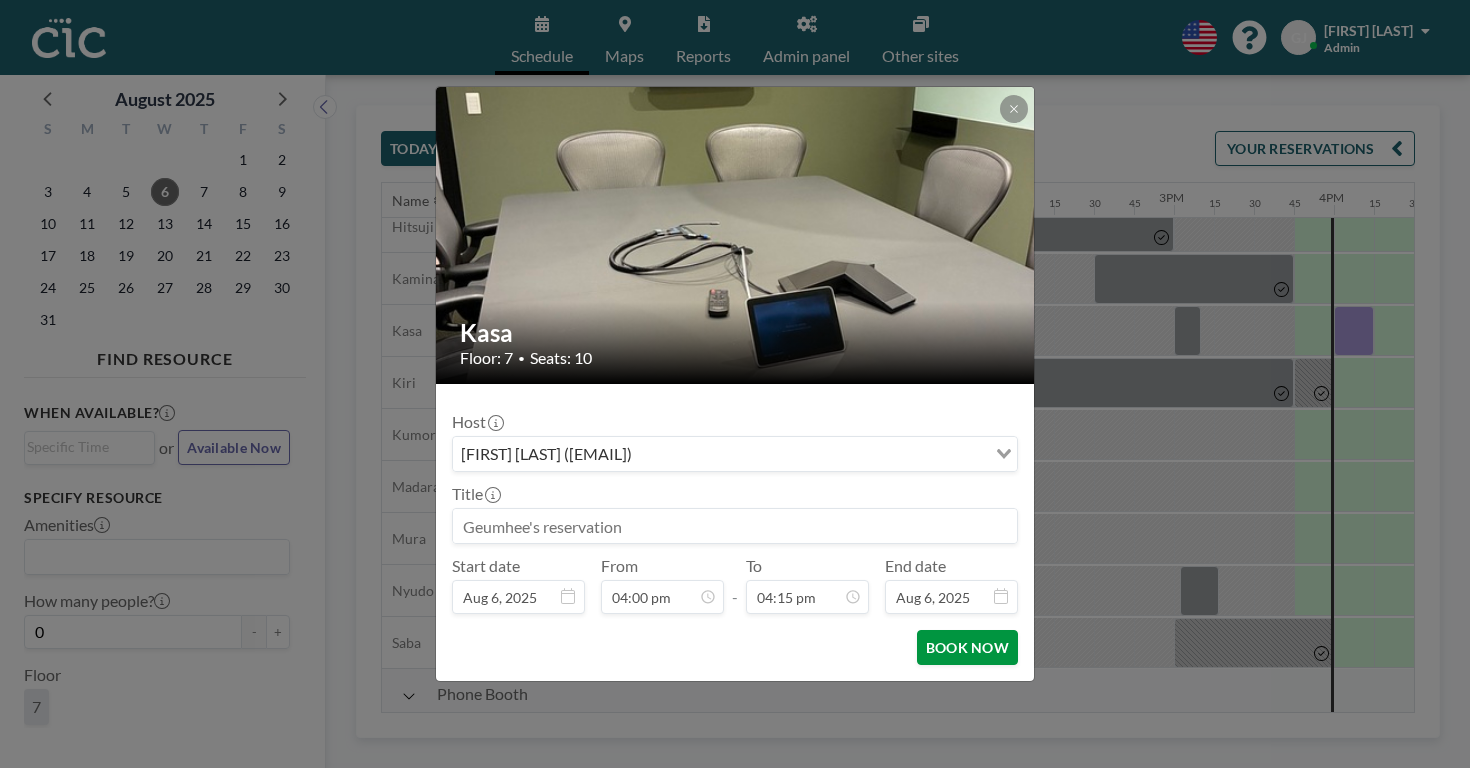 click on "BOOK NOW" at bounding box center [967, 647] 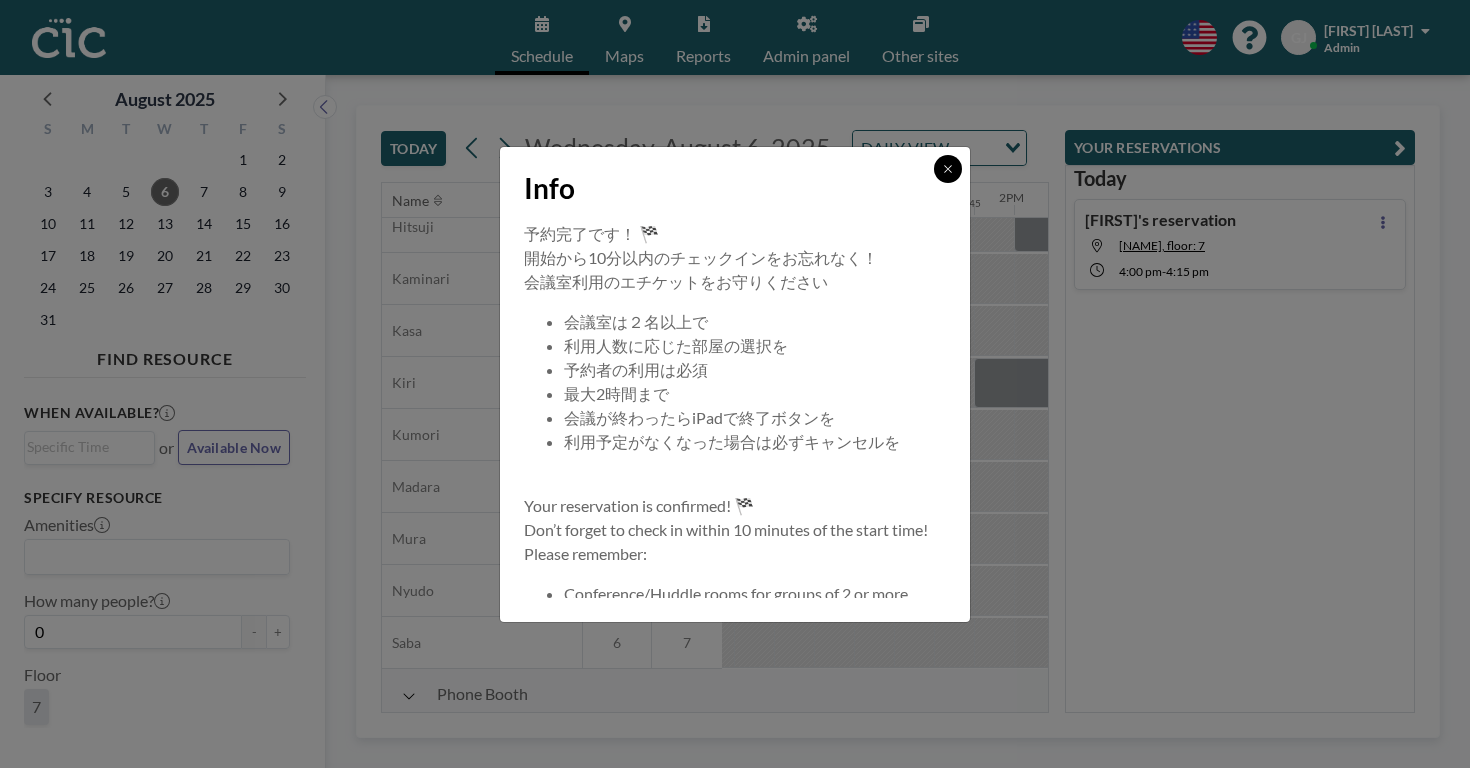 click 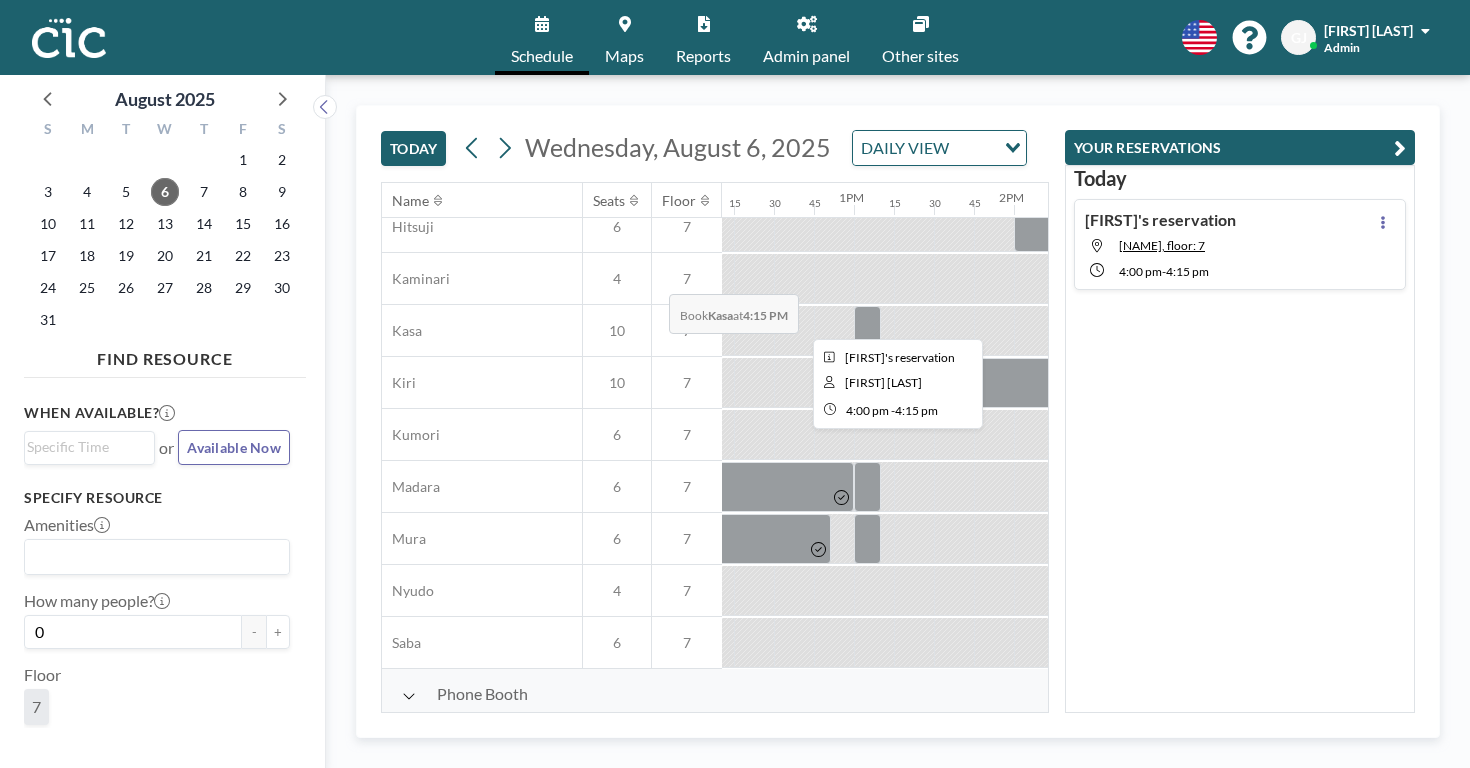 click at bounding box center (1354, 331) 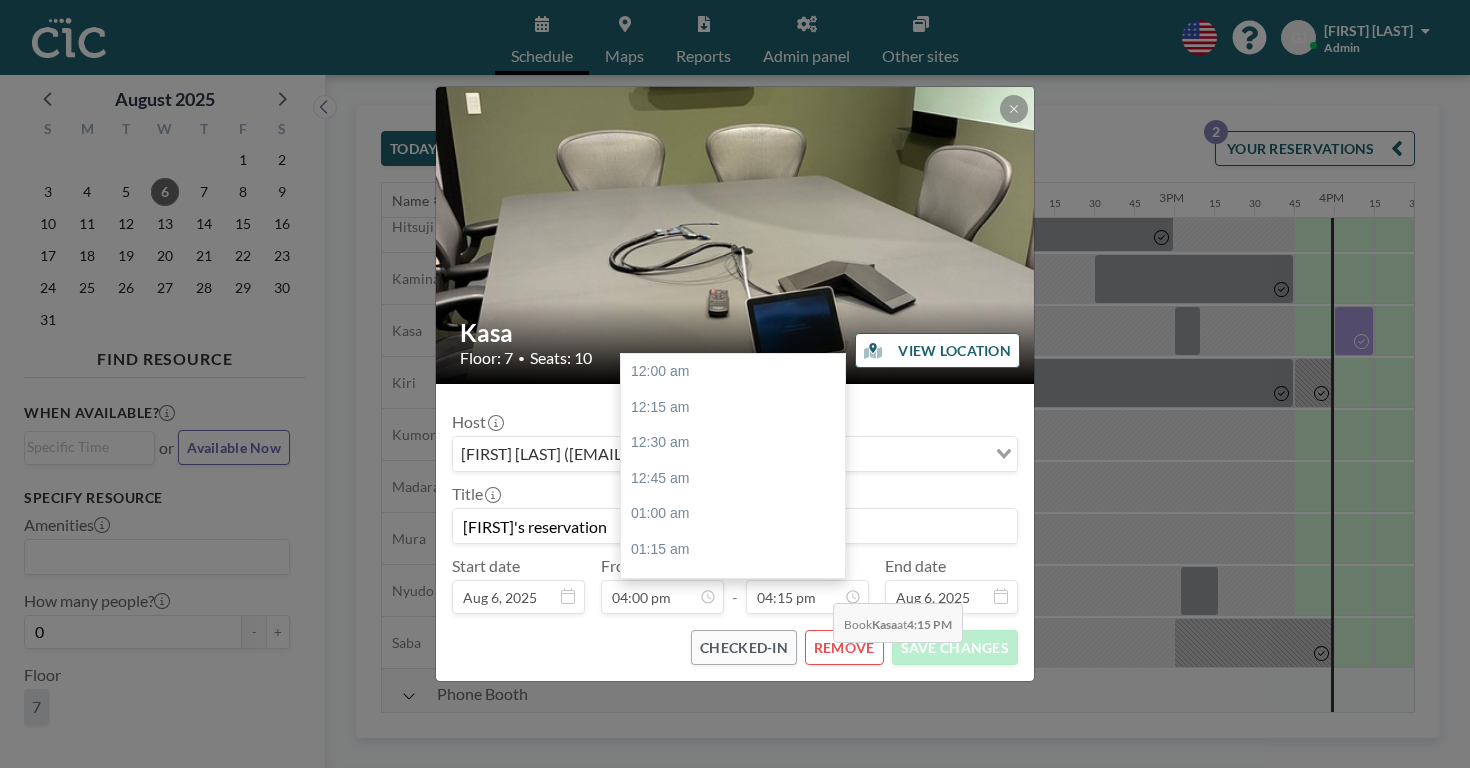 scroll, scrollTop: 2075, scrollLeft: 0, axis: vertical 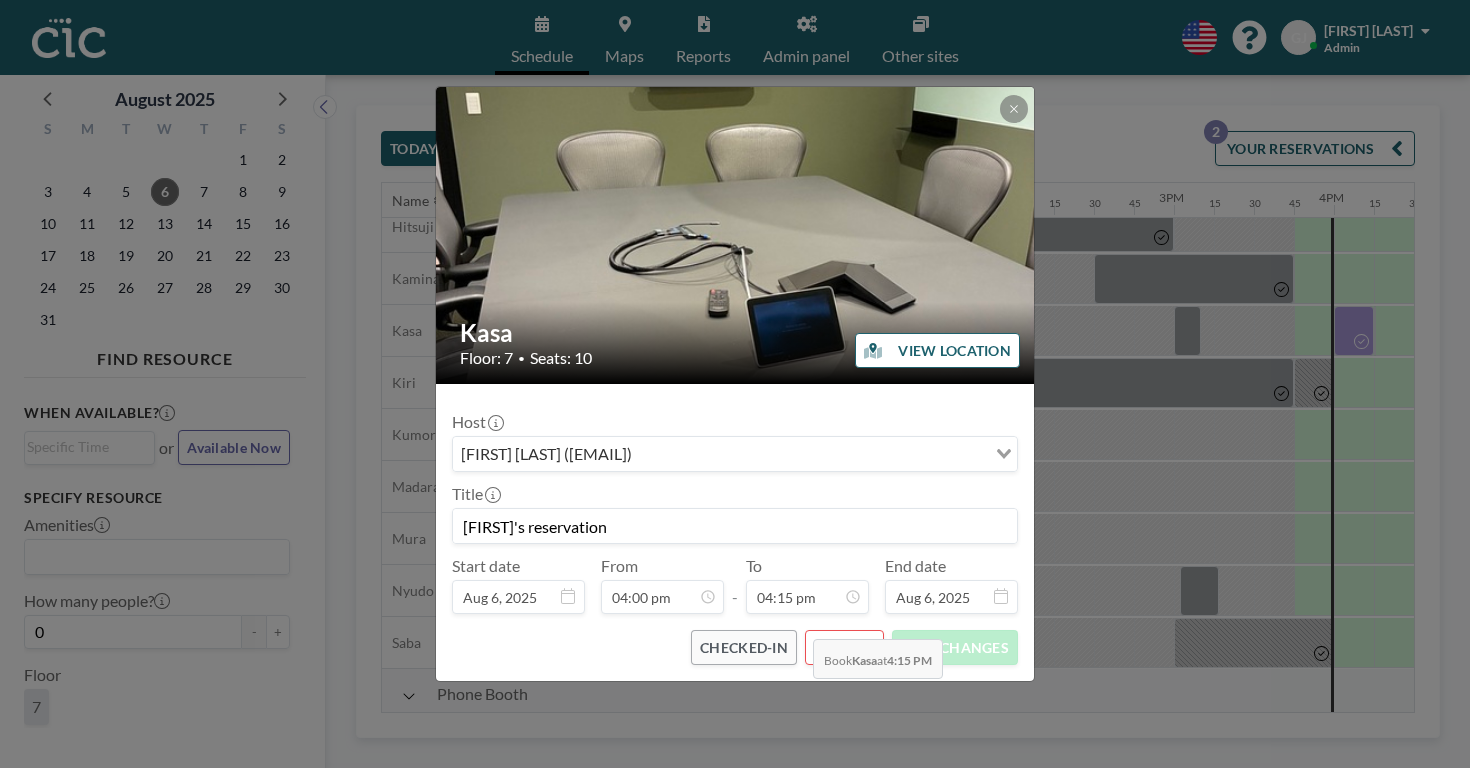 click on "REMOVE" at bounding box center (844, 647) 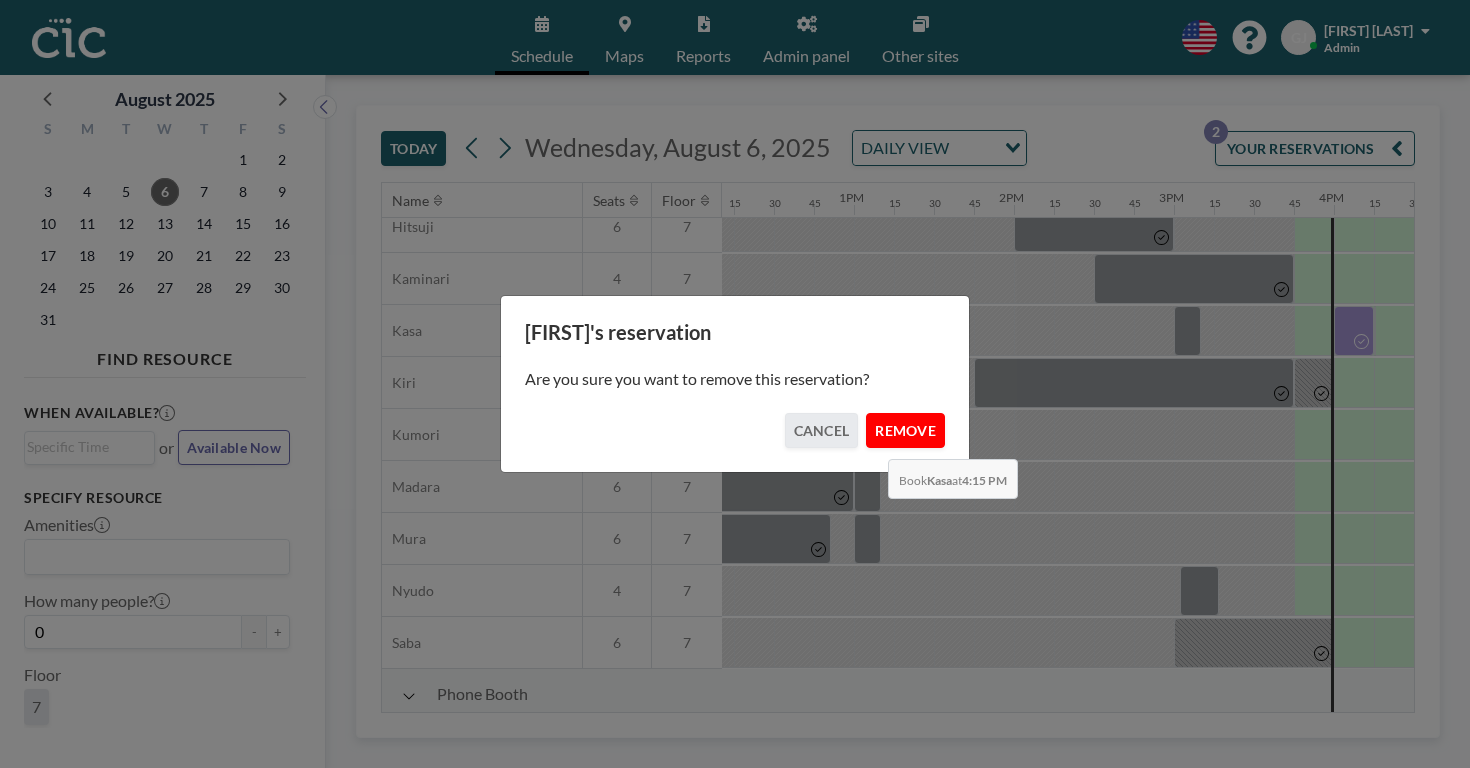 click on "REMOVE" at bounding box center [905, 430] 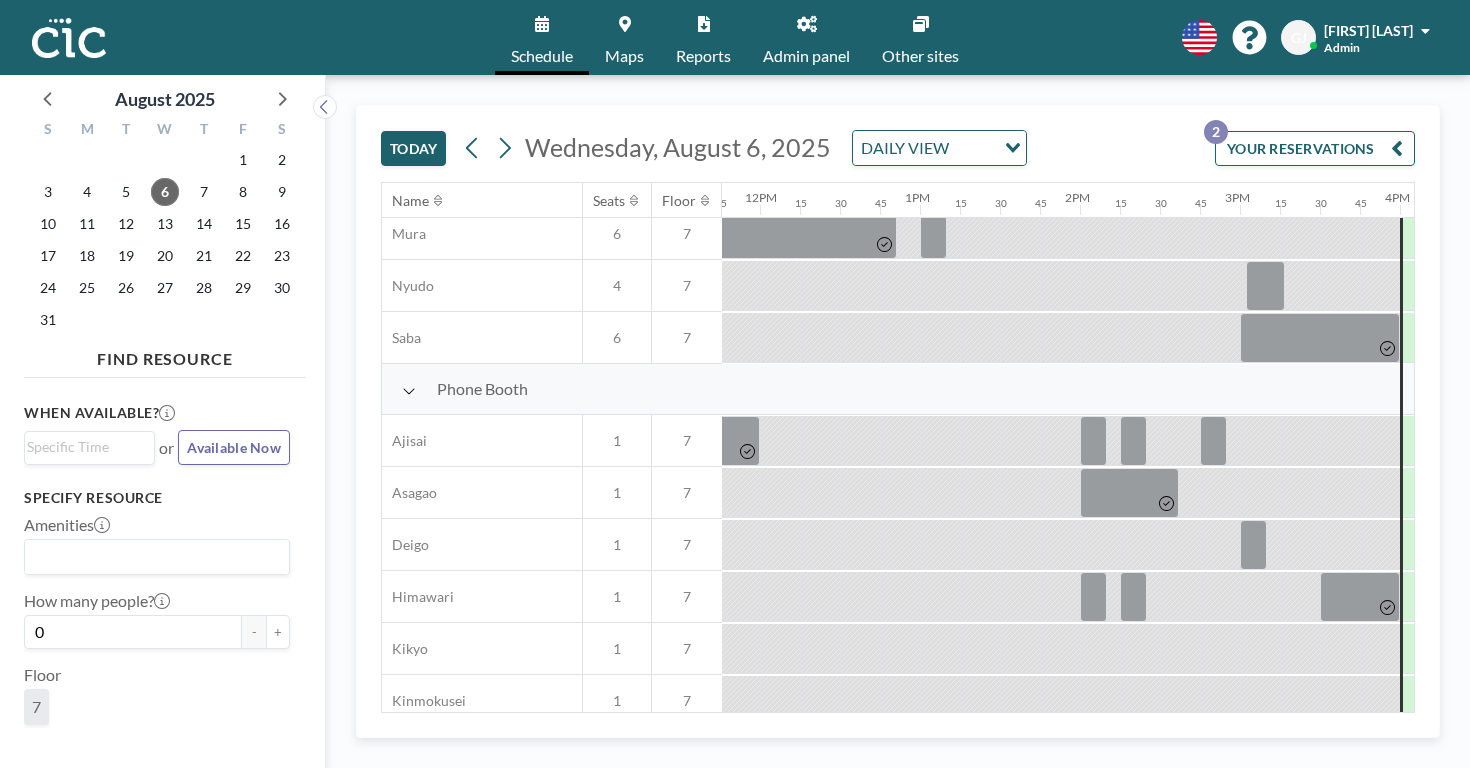 scroll, scrollTop: 426, scrollLeft: 1882, axis: both 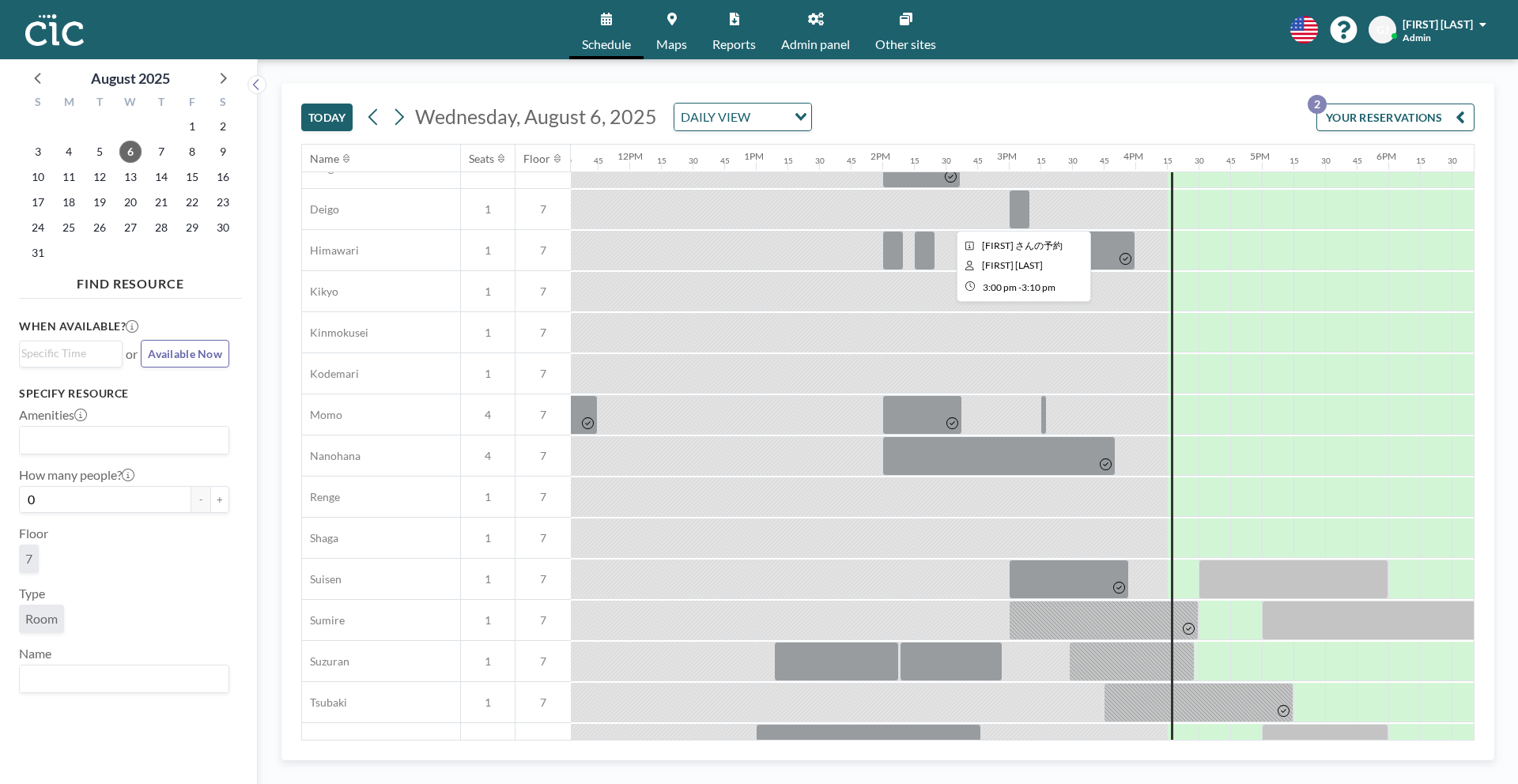 click at bounding box center [1019, 209] 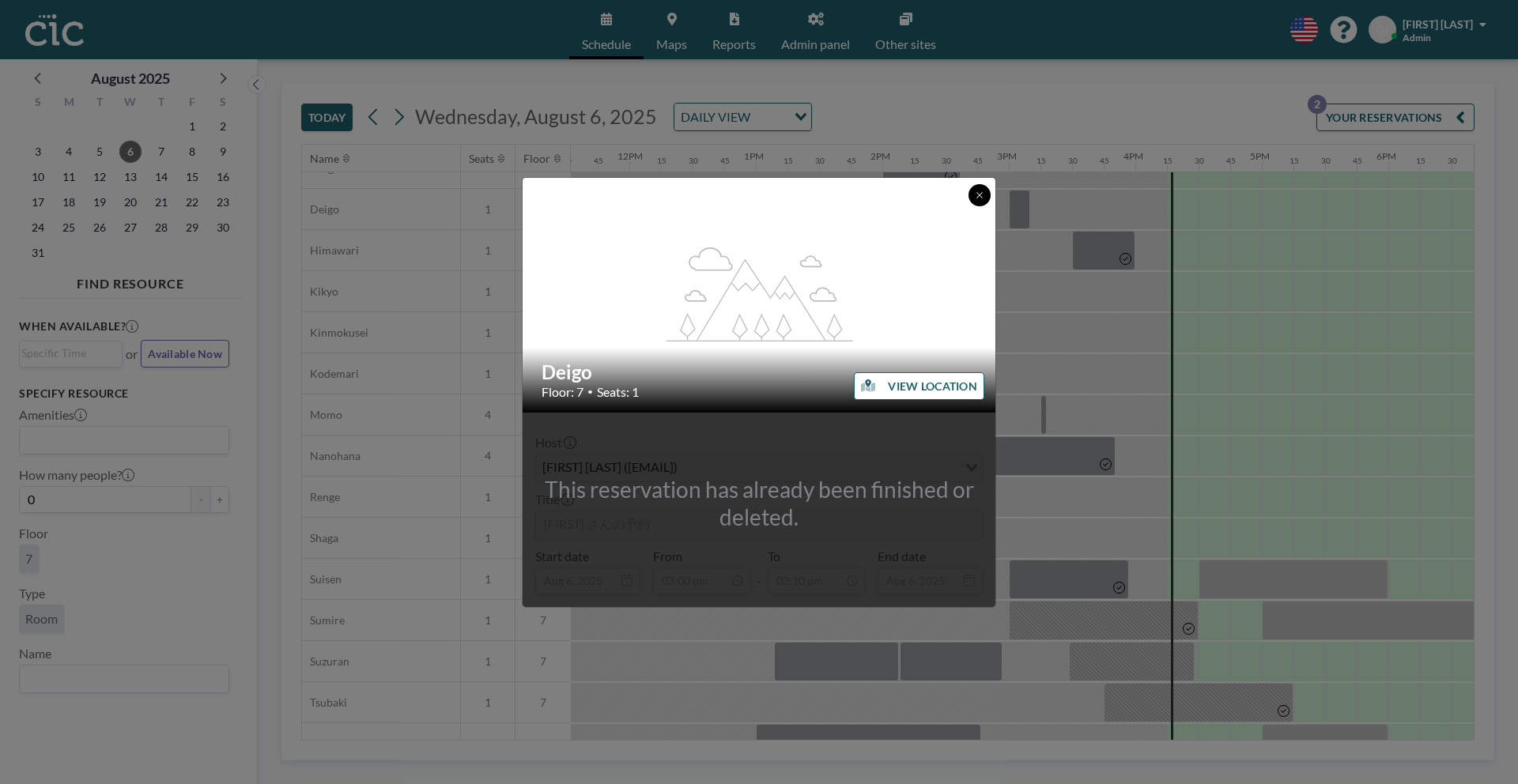 click 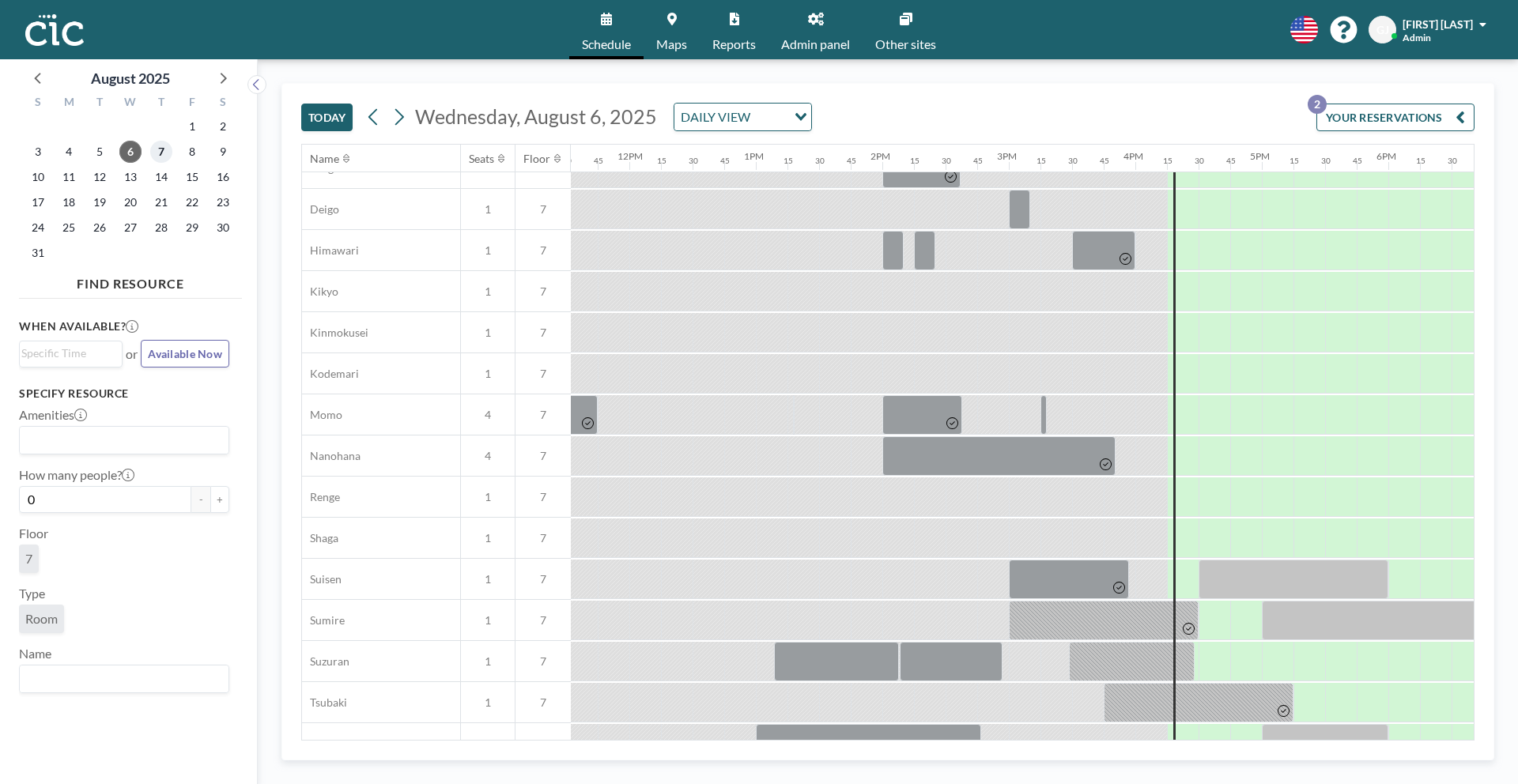 click on "7" at bounding box center [161, 152] 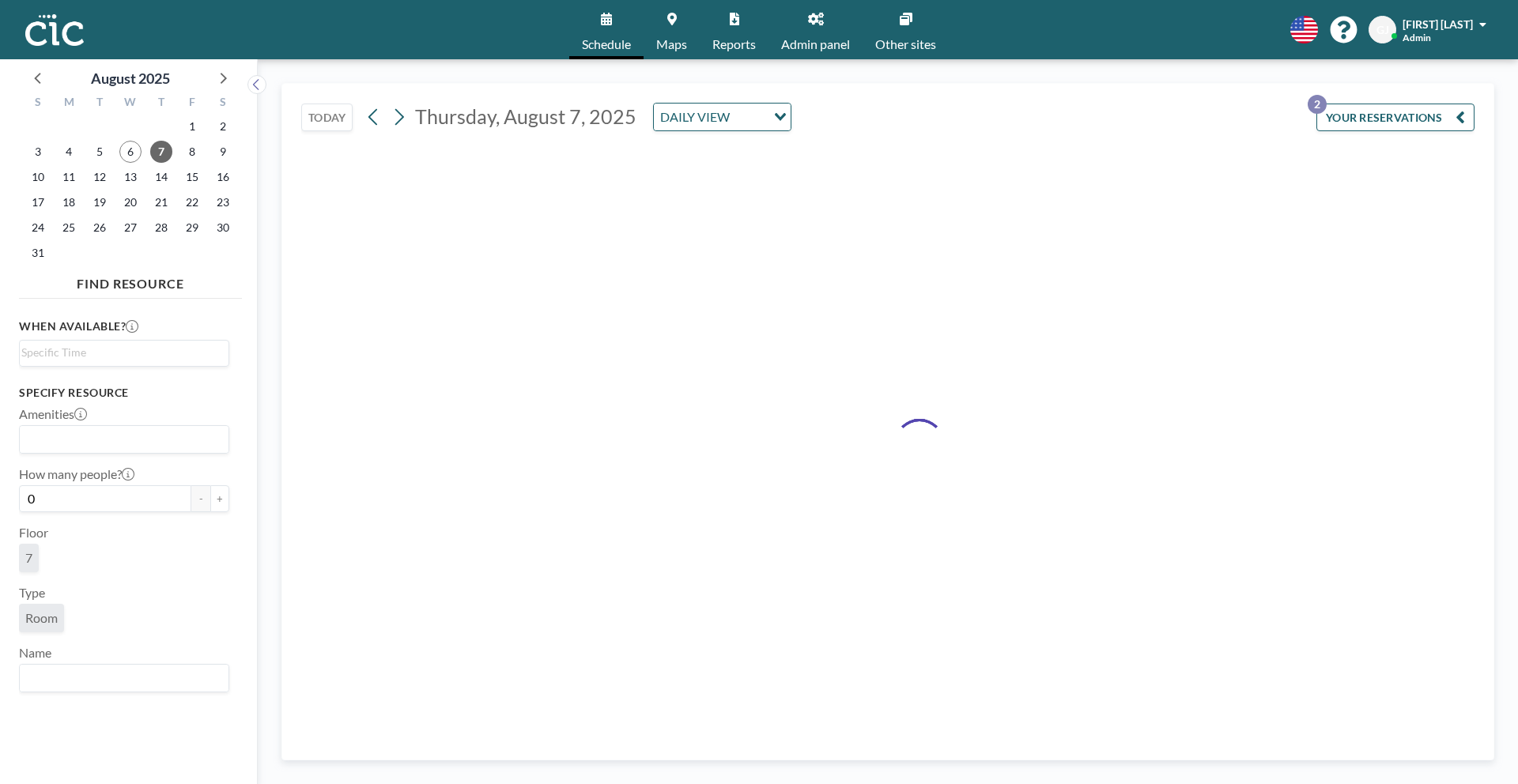 click on "6" at bounding box center [130, 152] 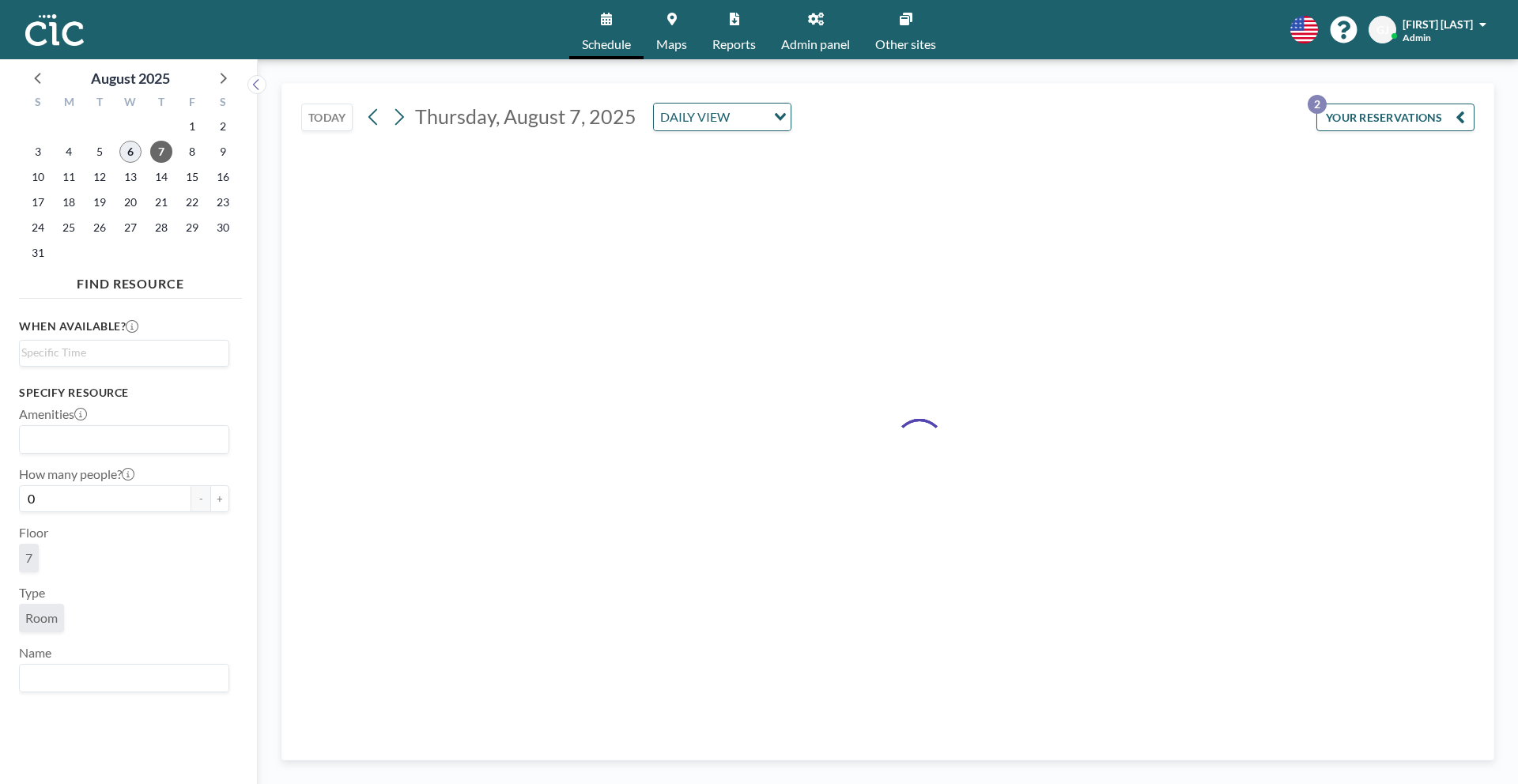 click on "6" at bounding box center [130, 152] 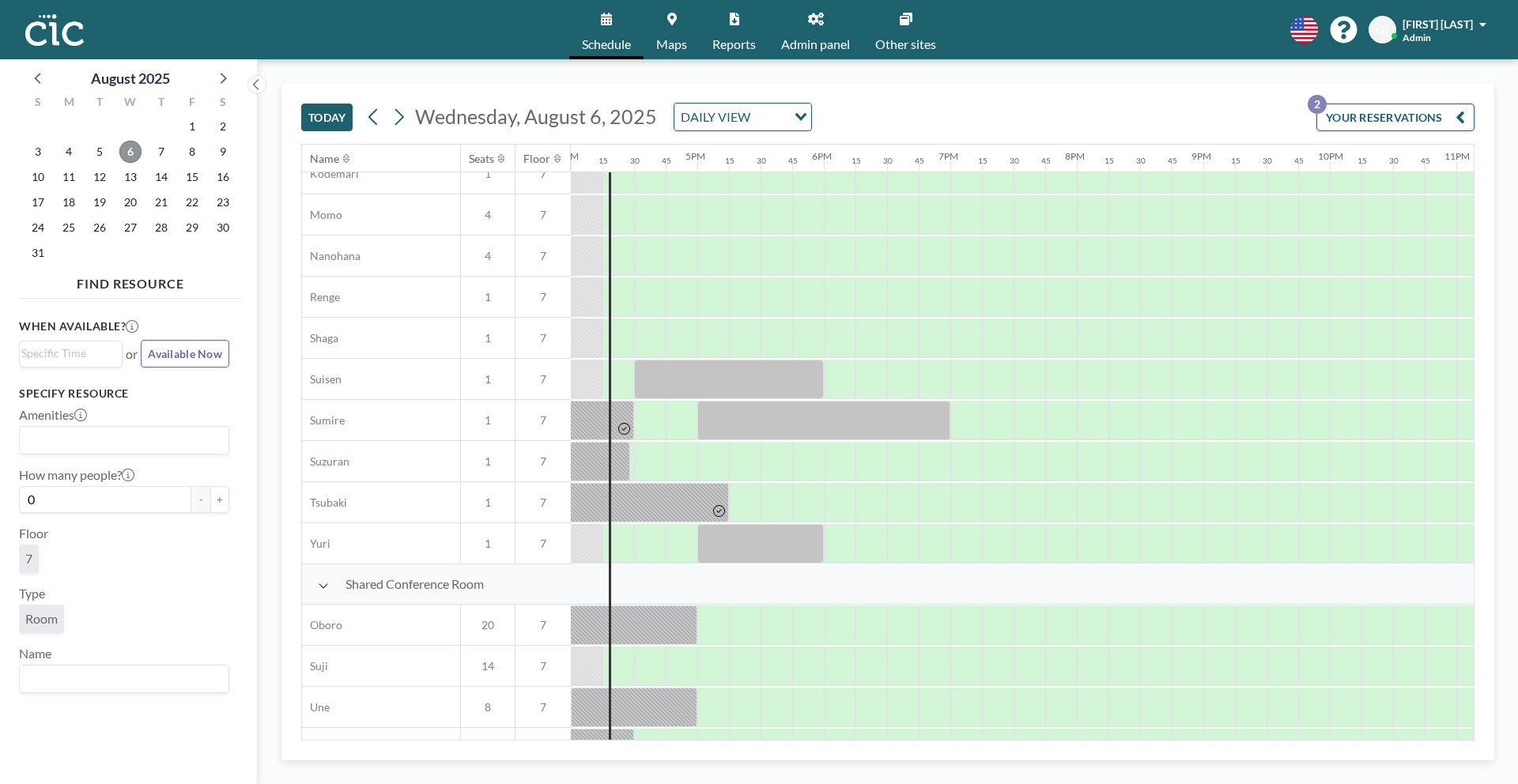 scroll, scrollTop: 756, scrollLeft: 2024, axis: both 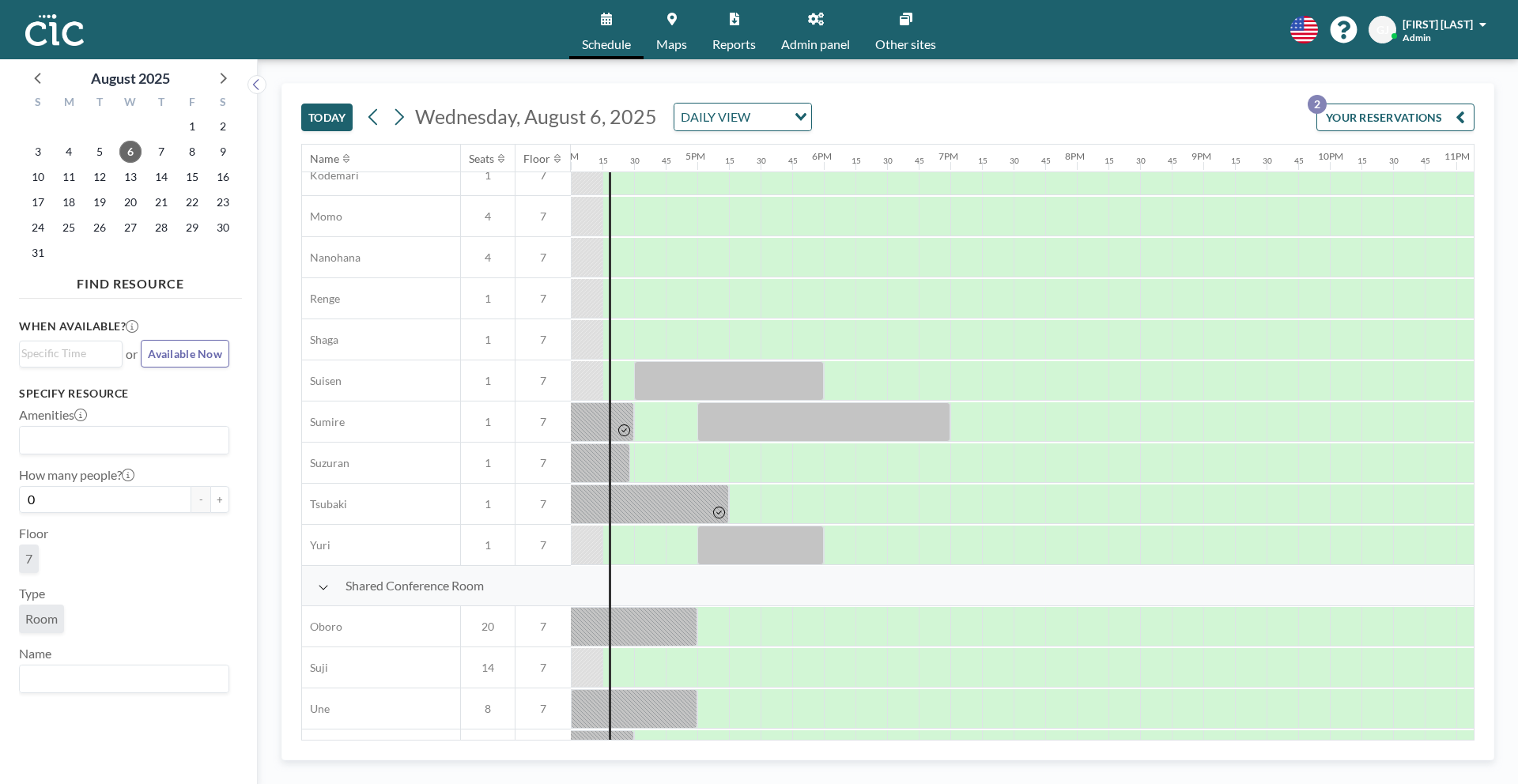 drag, startPoint x: 582, startPoint y: 380, endPoint x: 527, endPoint y: 380, distance: 55 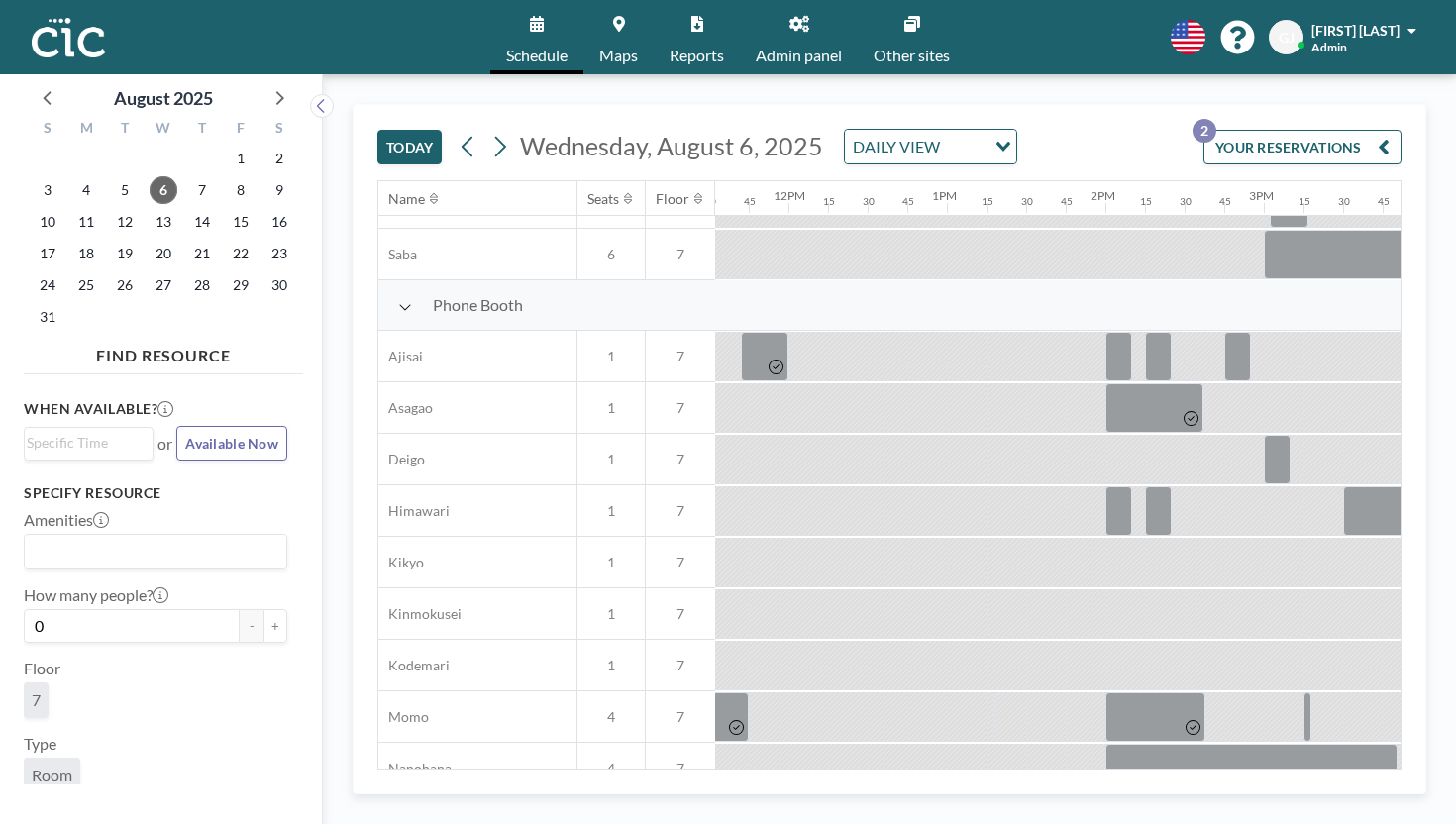 scroll, scrollTop: 500, scrollLeft: 1828, axis: both 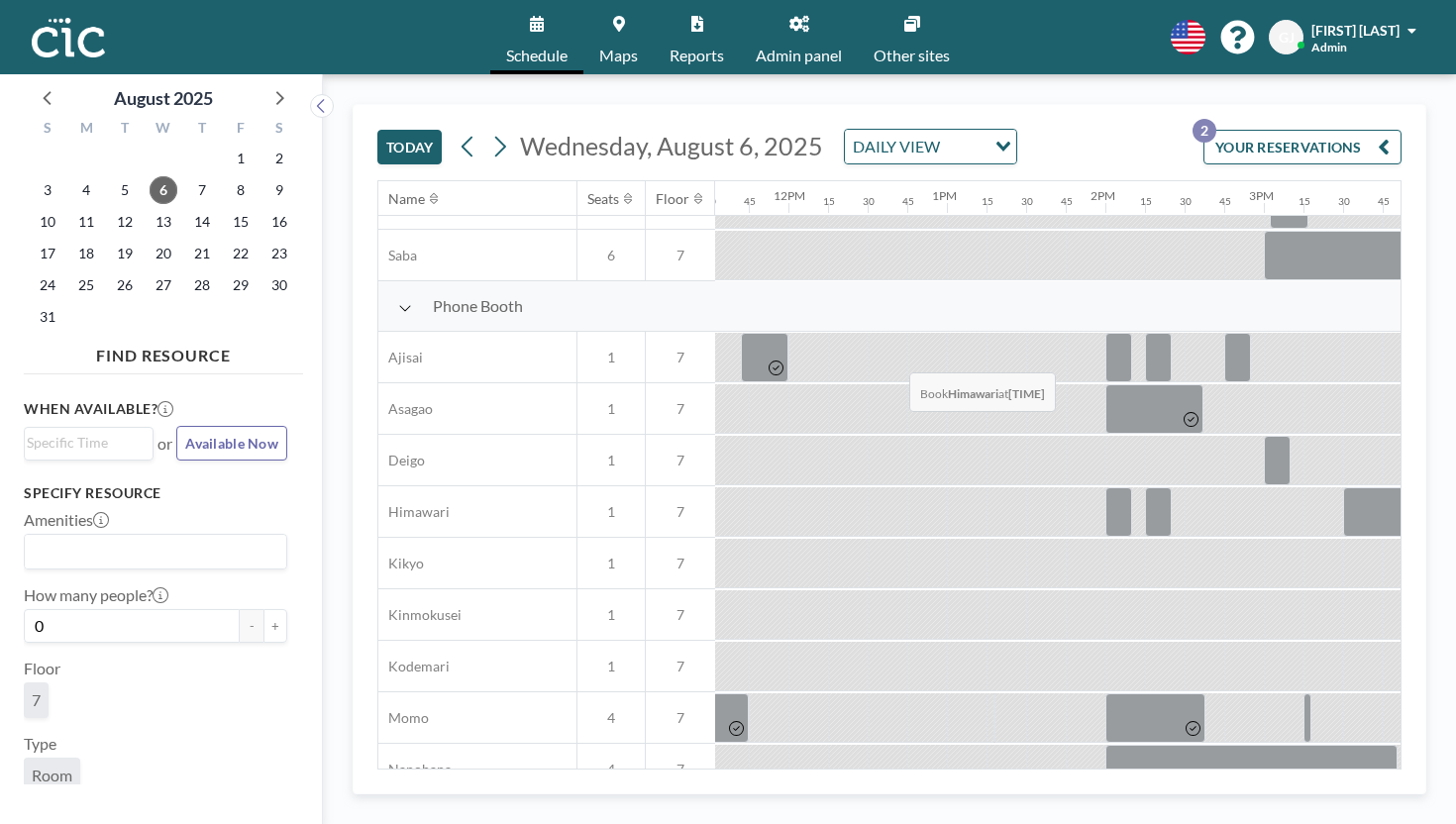 click at bounding box center [1536, 512] 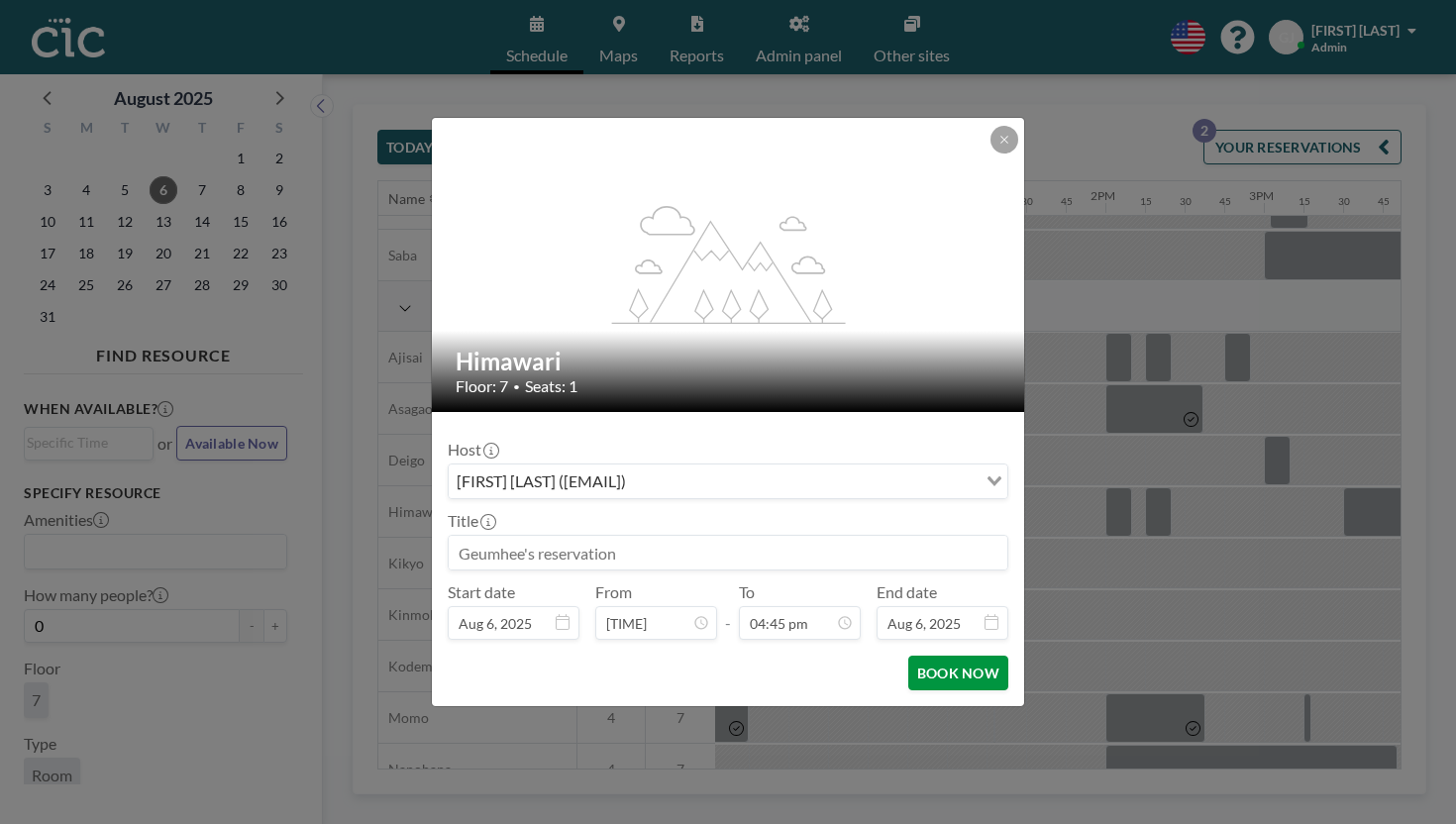 click on "BOOK NOW" at bounding box center (958, 672) 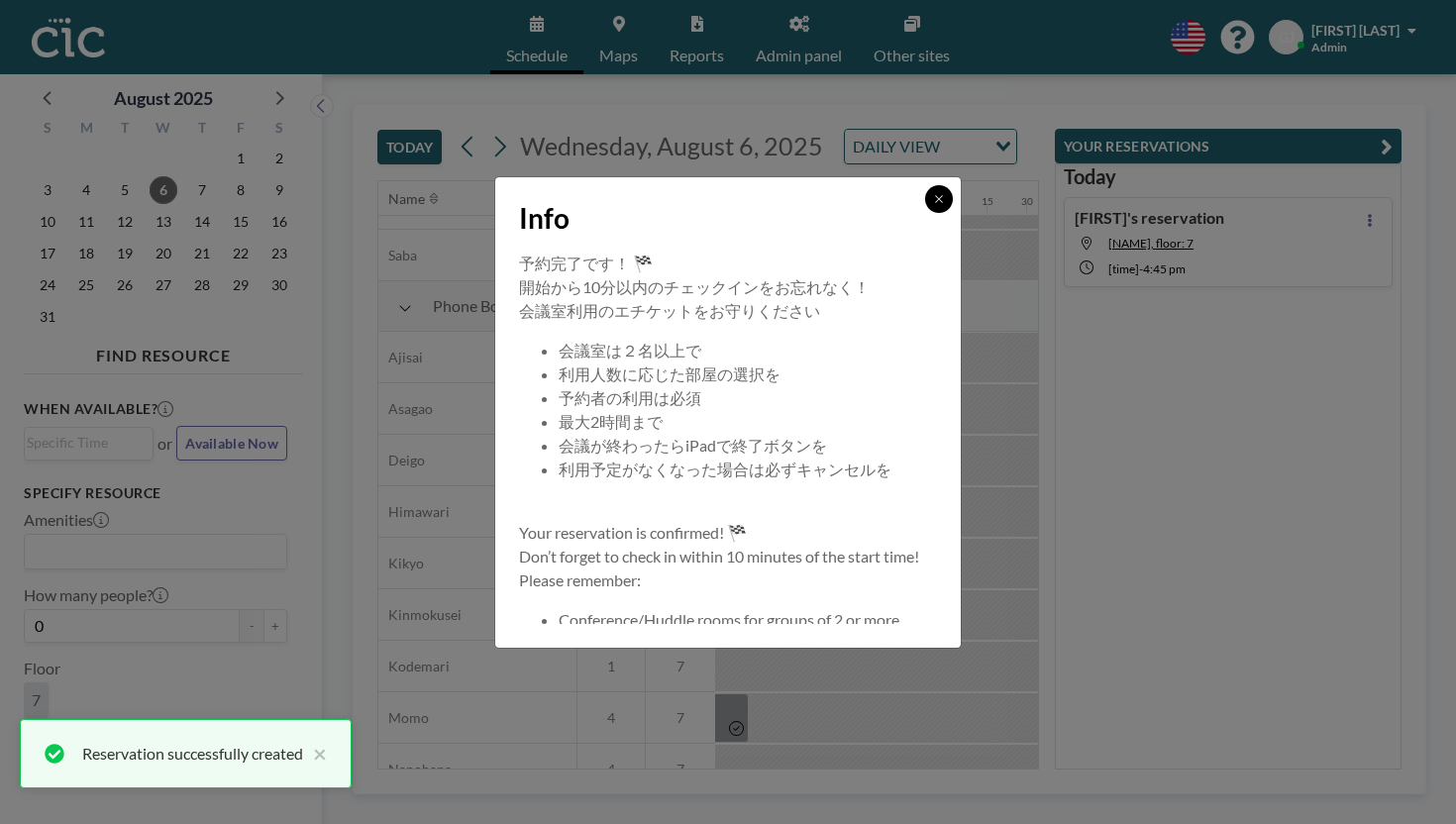 click at bounding box center (939, 199) 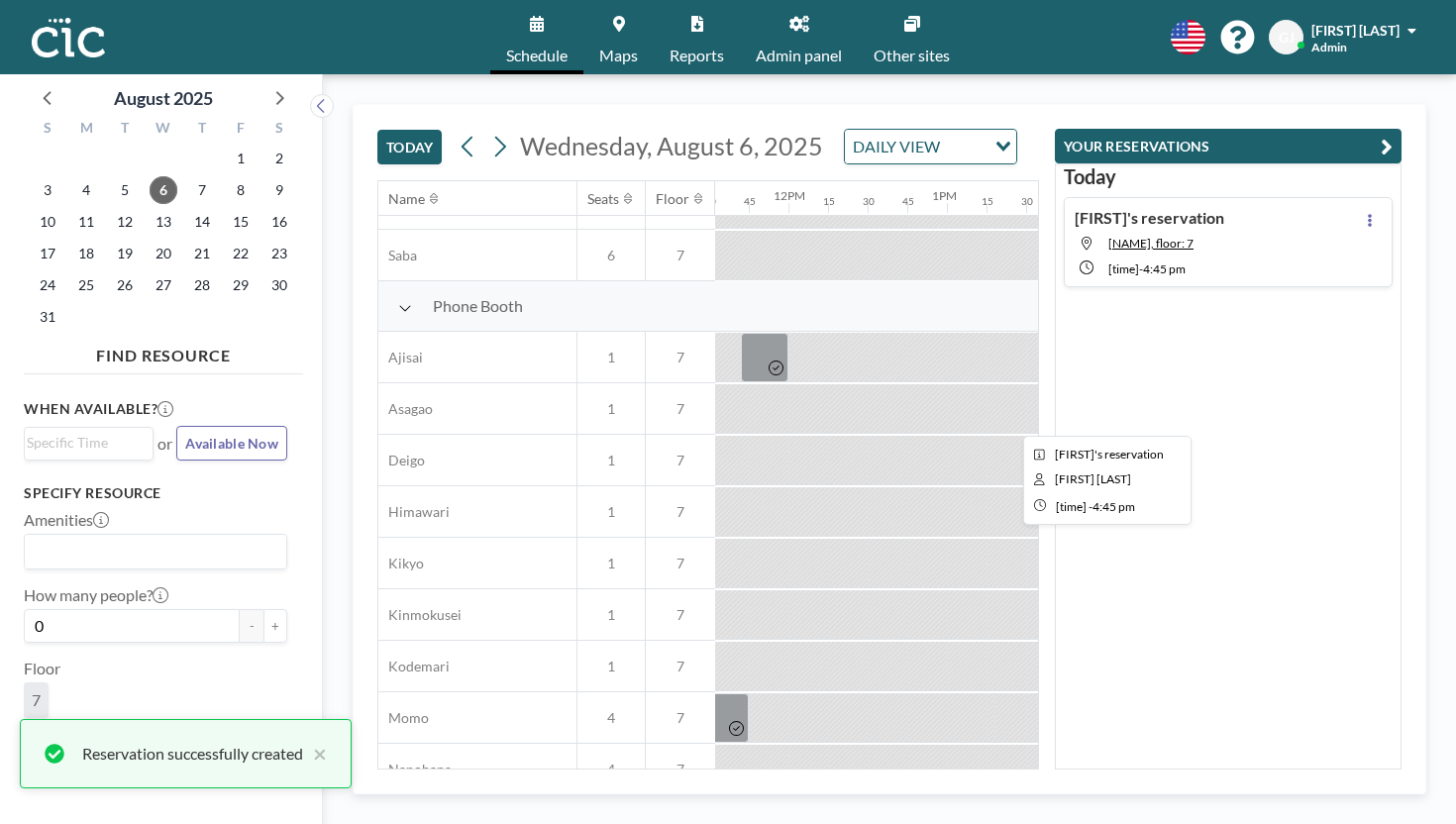 click at bounding box center (1535, 512) 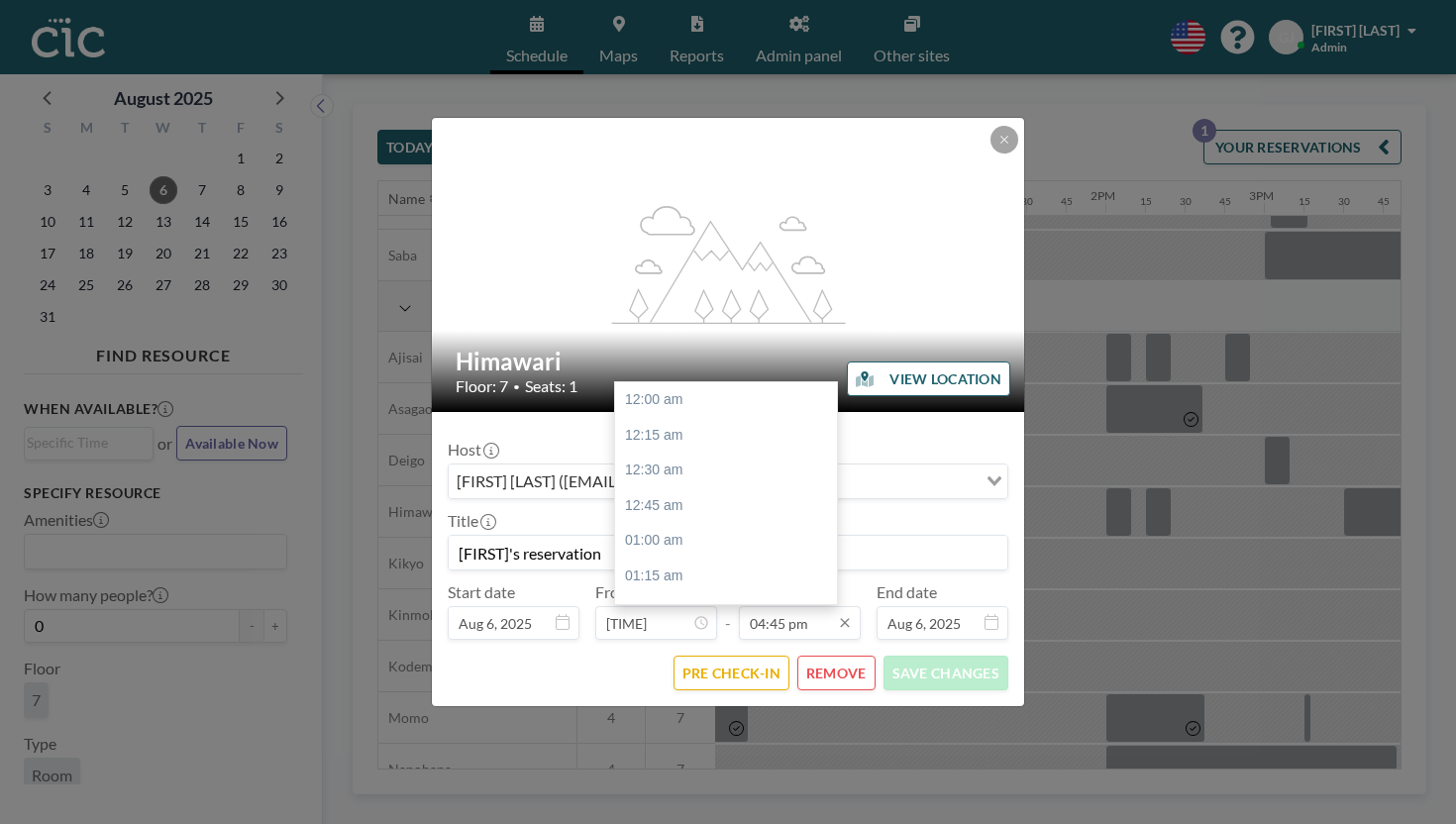 scroll, scrollTop: 2118, scrollLeft: 0, axis: vertical 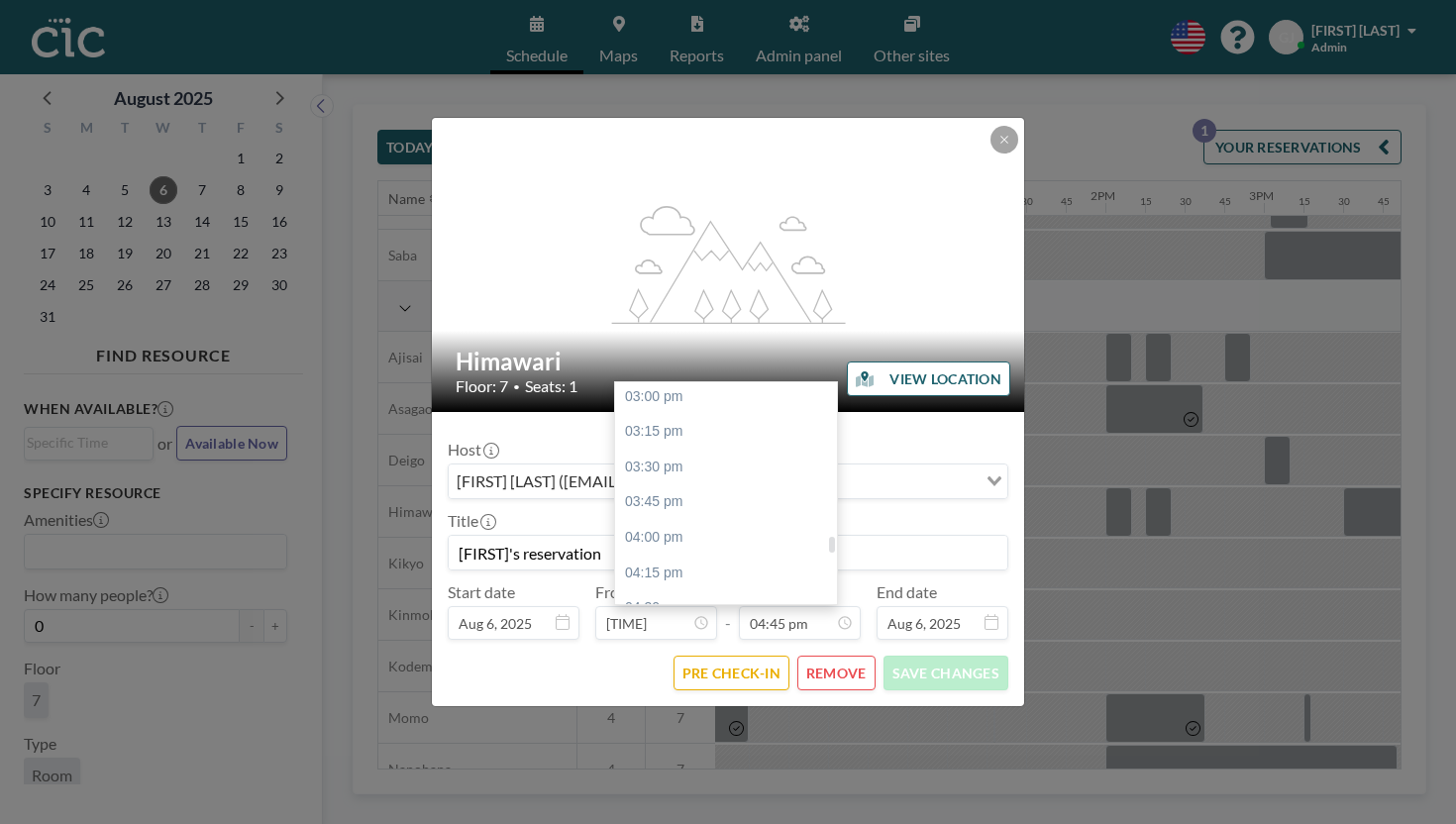 click on "05:00 pm" at bounding box center (726, 678) 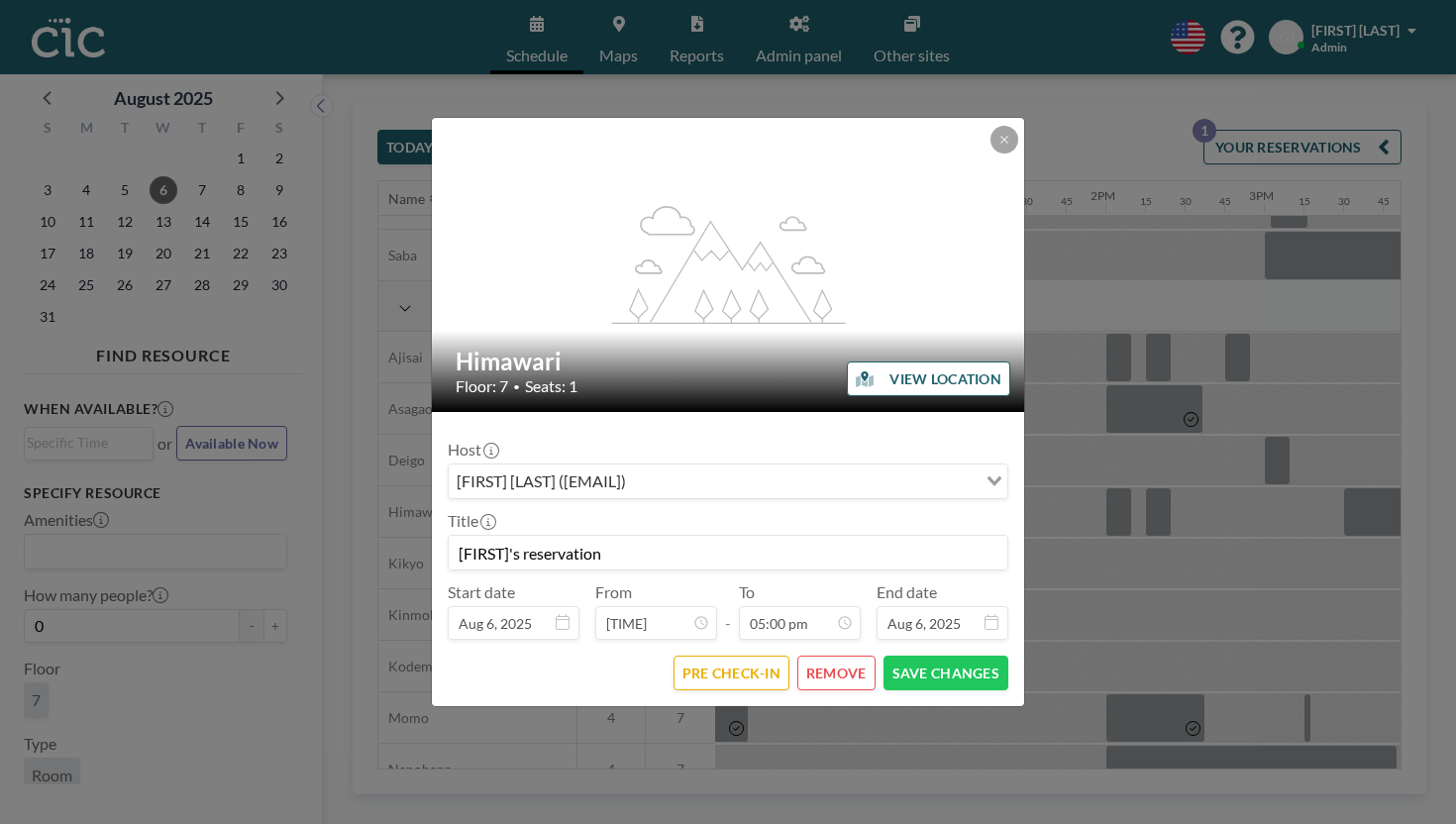 scroll, scrollTop: 2150, scrollLeft: 0, axis: vertical 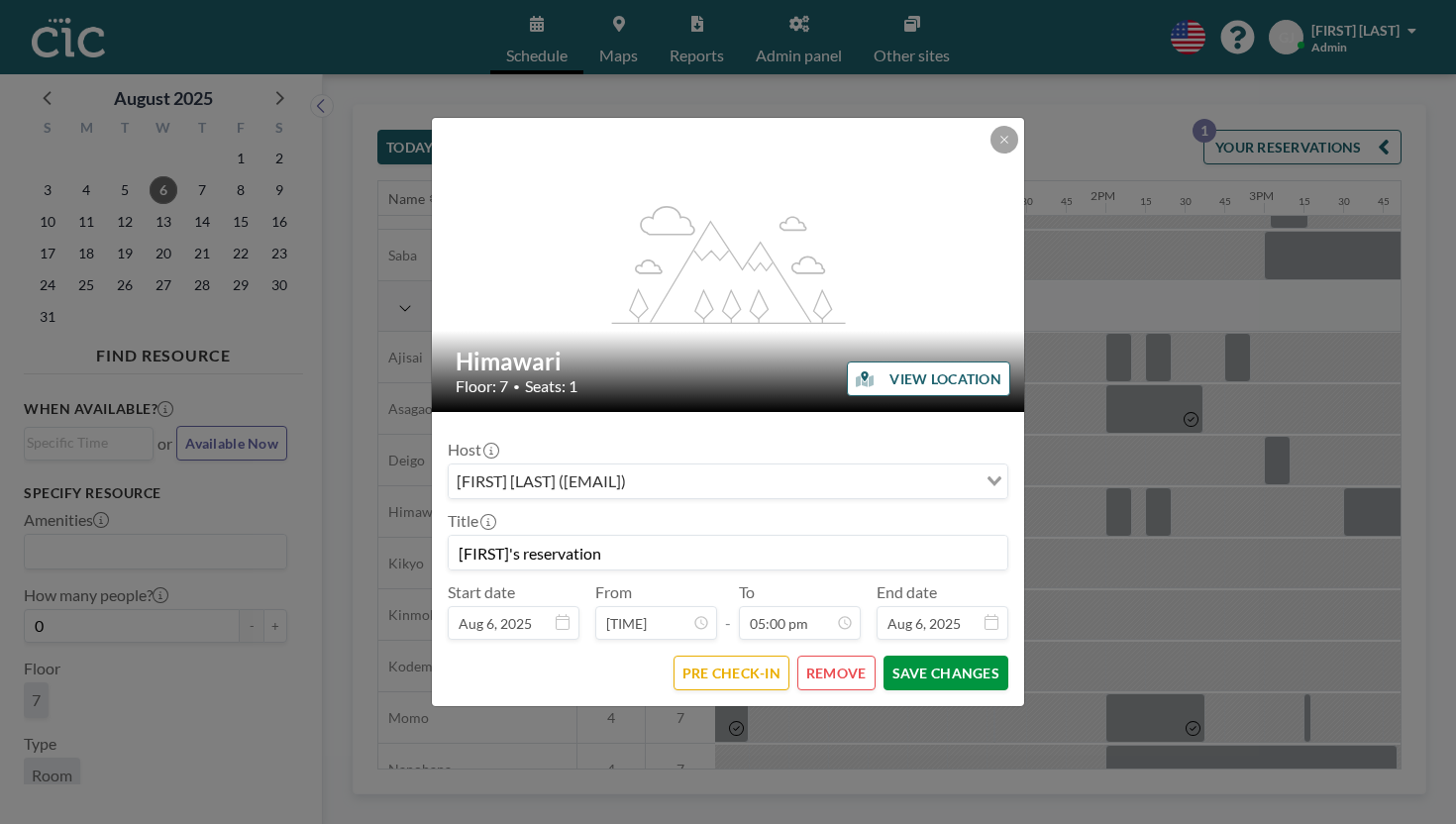 click on "SAVE CHANGES" at bounding box center [946, 672] 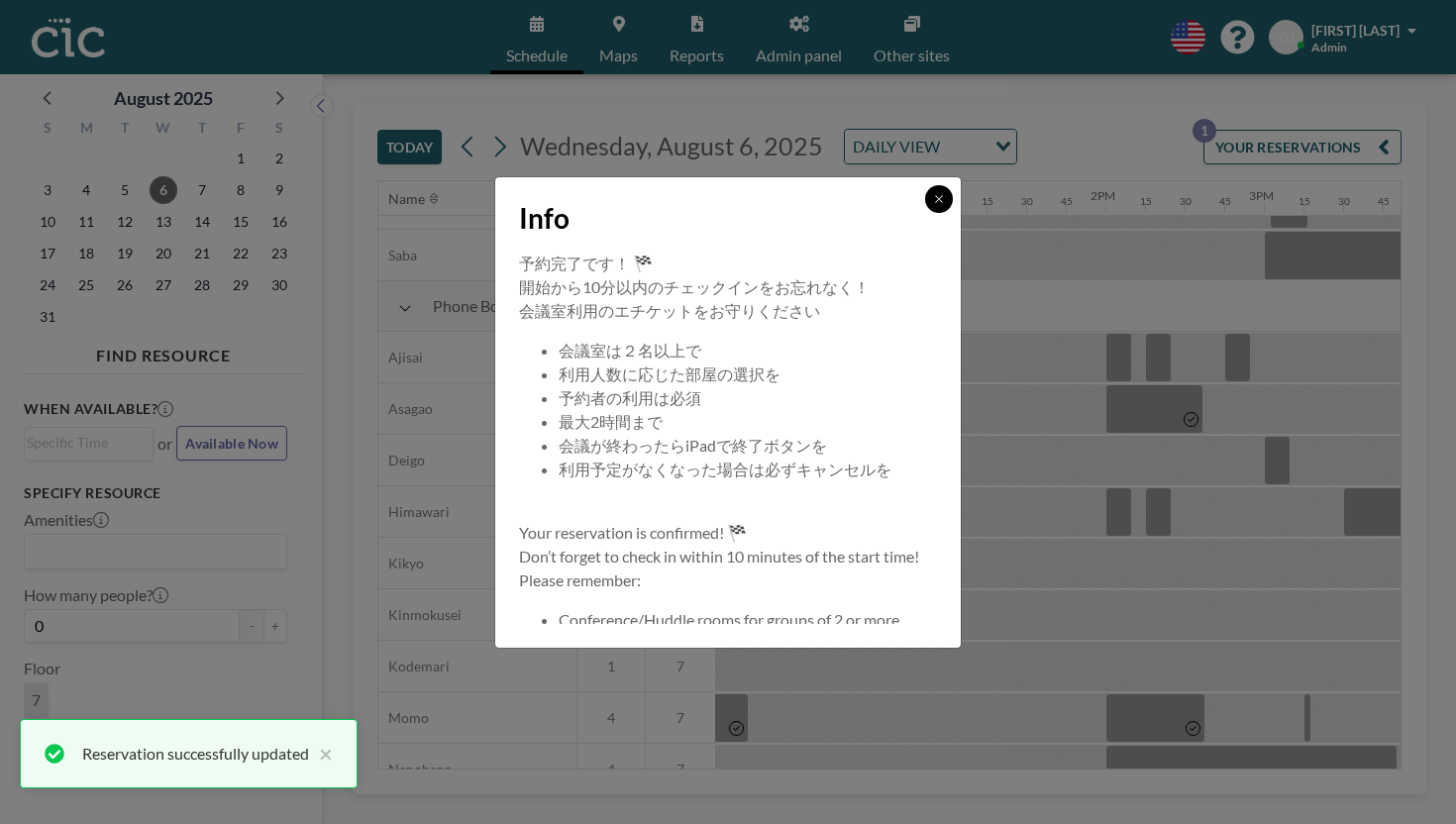 click at bounding box center [939, 199] 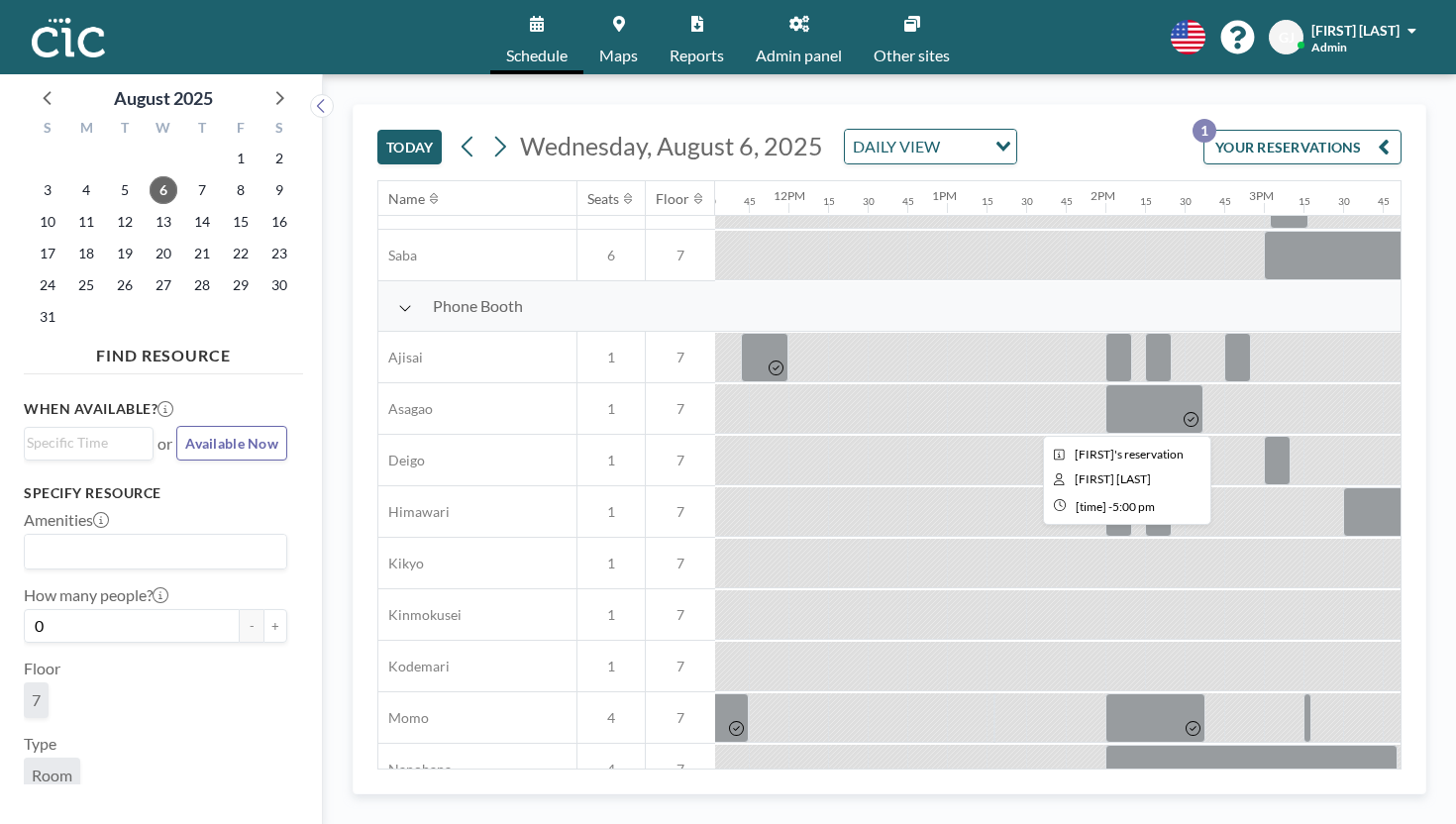 click at bounding box center [1555, 512] 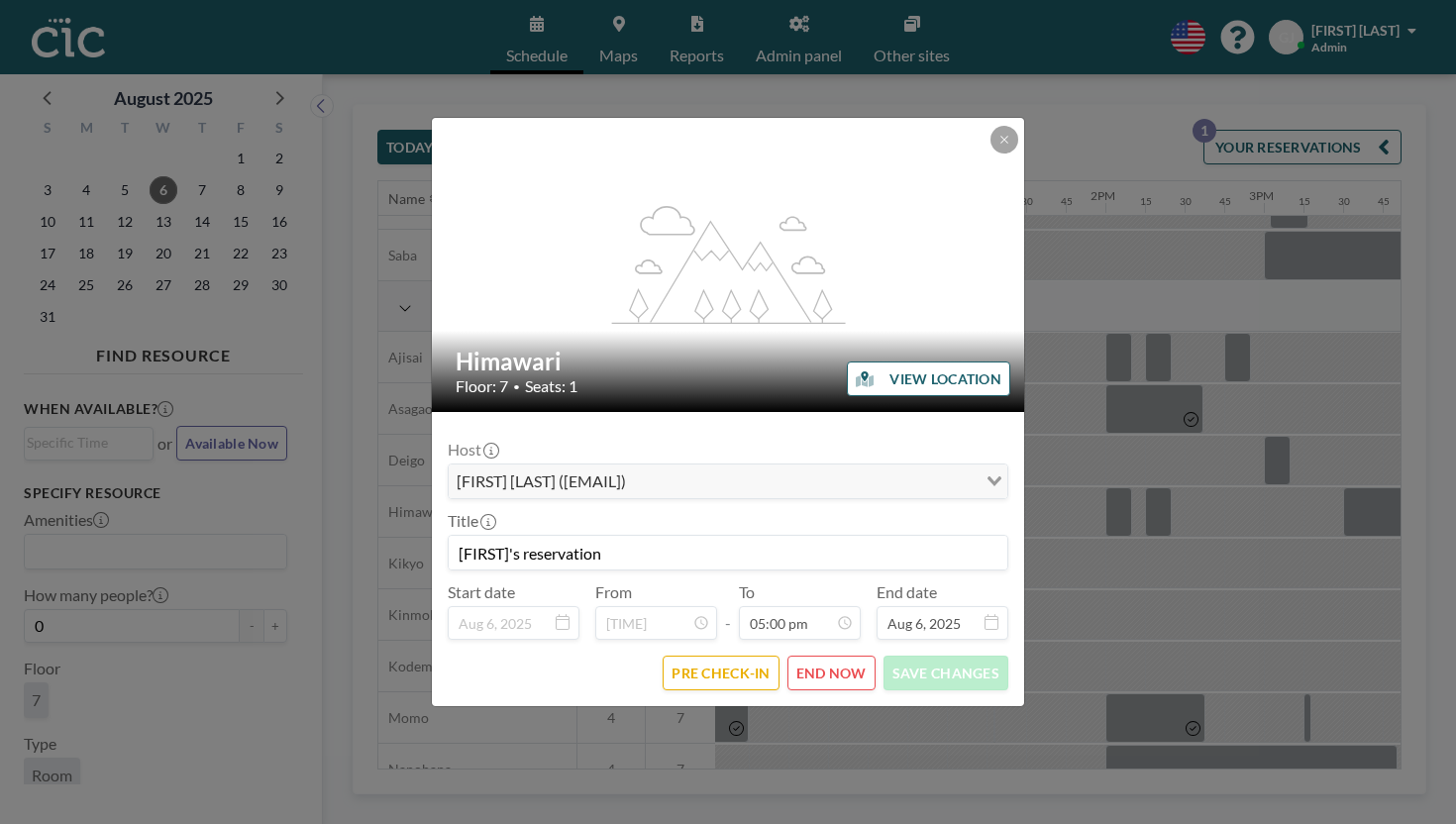 click on "flex-grow: 1.2;   Himawari   Floor: 7   •   Seats: 1   VIEW LOCATION   Host
Geumhee Jeon (geumhee.jeon@cic.com)
Loading...      Title  Geumhee's reservation  Start date  Aug 6, 2025  From  04:41 pm      -   To  05:00 pm      End date  Aug 6, 2025           PRE CHECK-IN   END NOW   SAVE CHANGES" at bounding box center [728, 412] 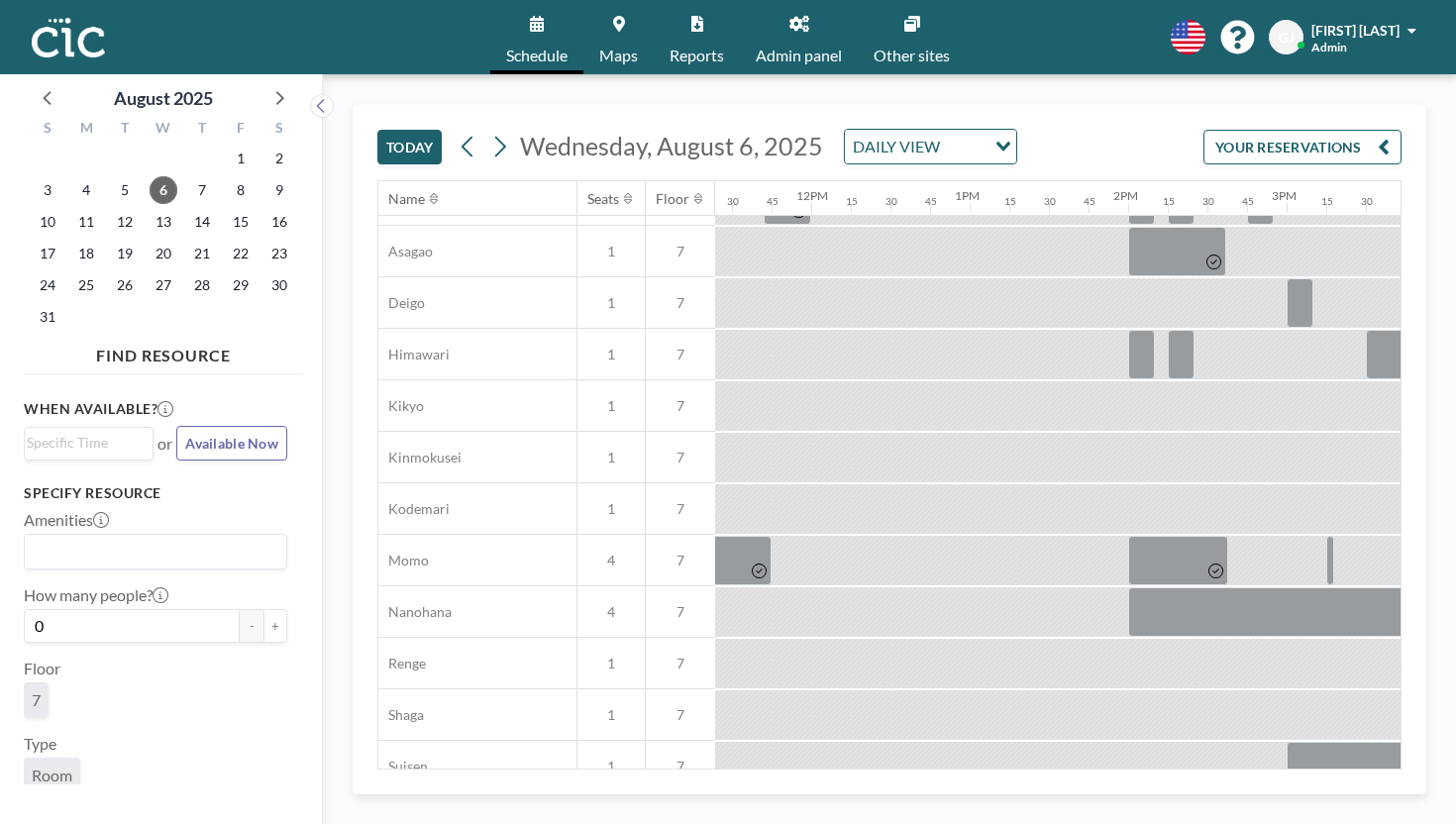 scroll, scrollTop: 665, scrollLeft: 1806, axis: both 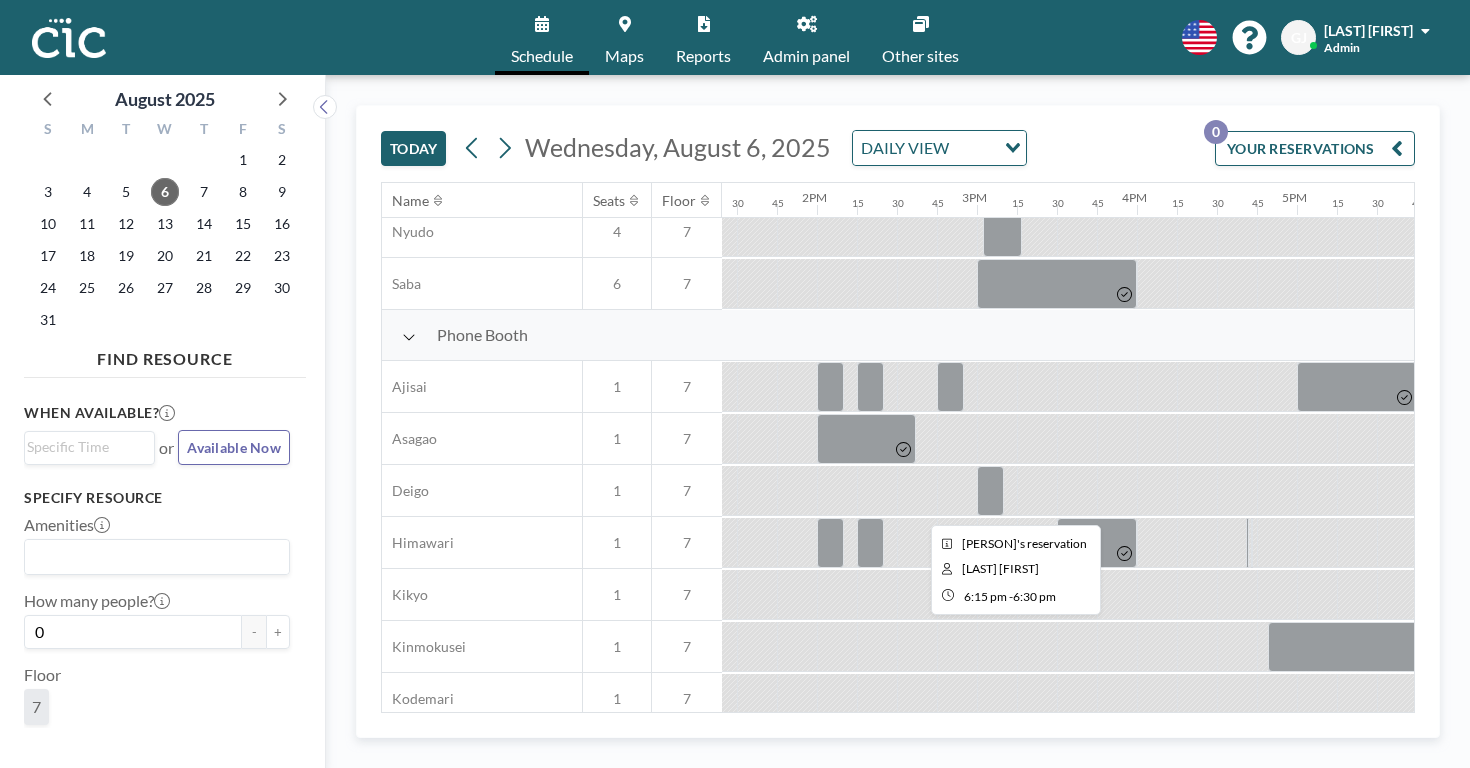 click at bounding box center [1524, 605] 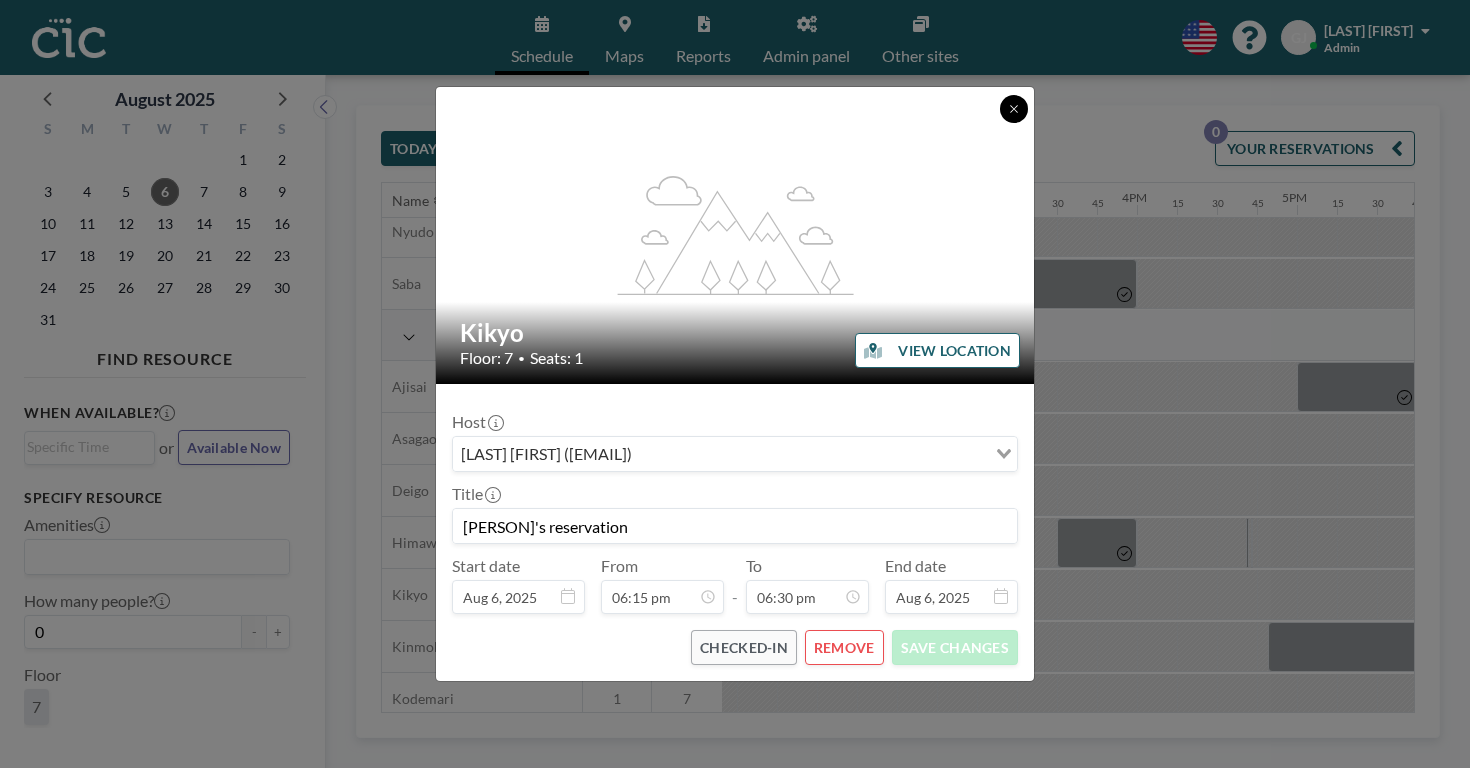 click at bounding box center (1014, 109) 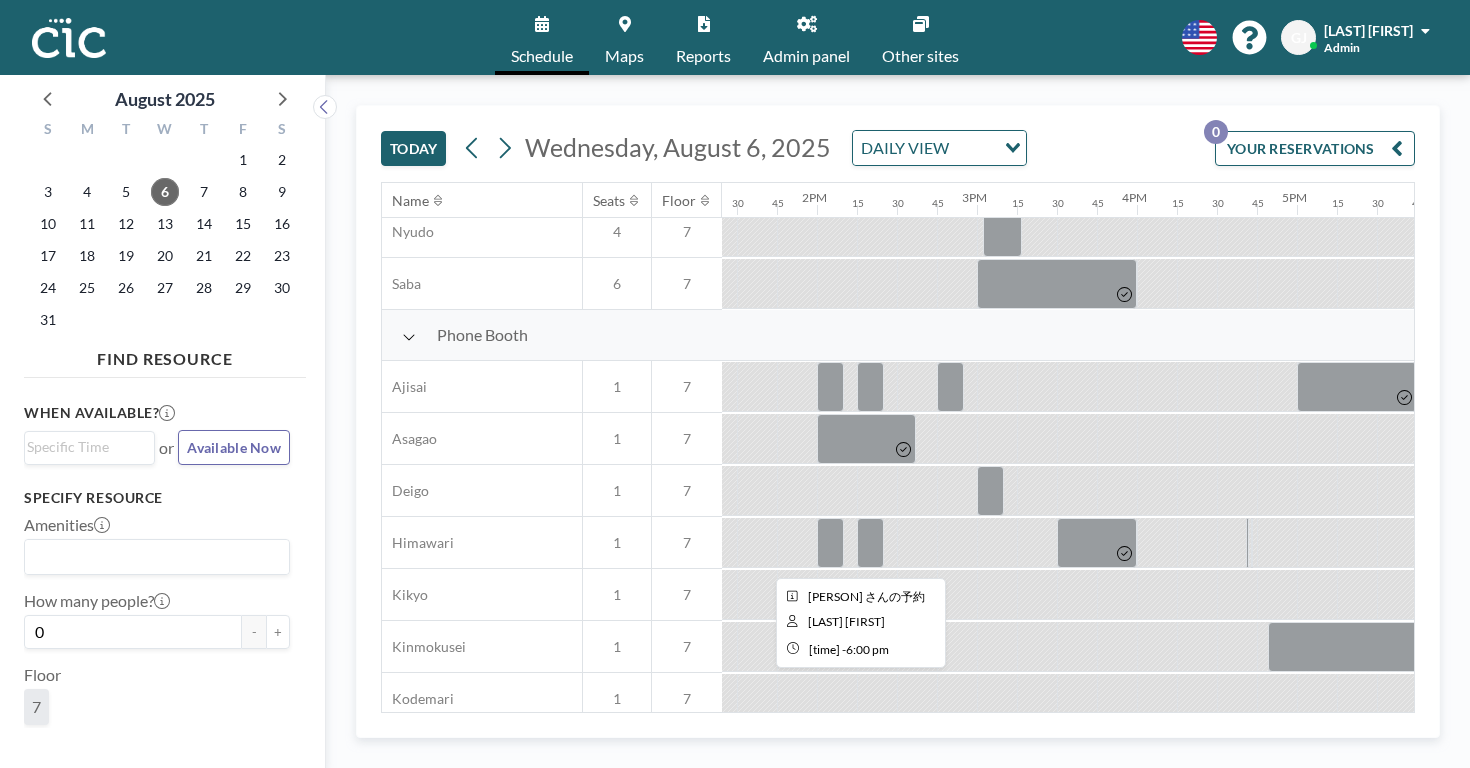 click at bounding box center (1362, 647) 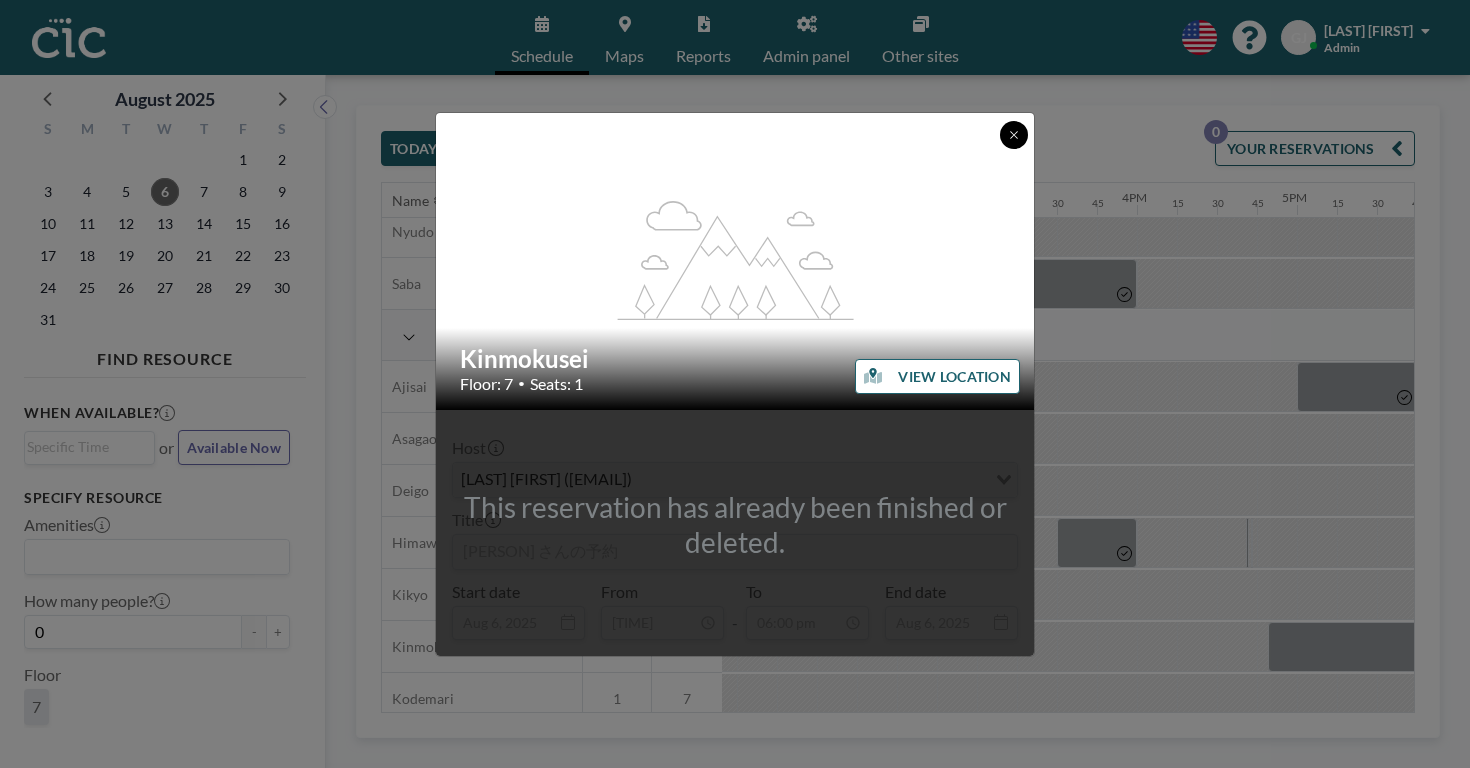 click 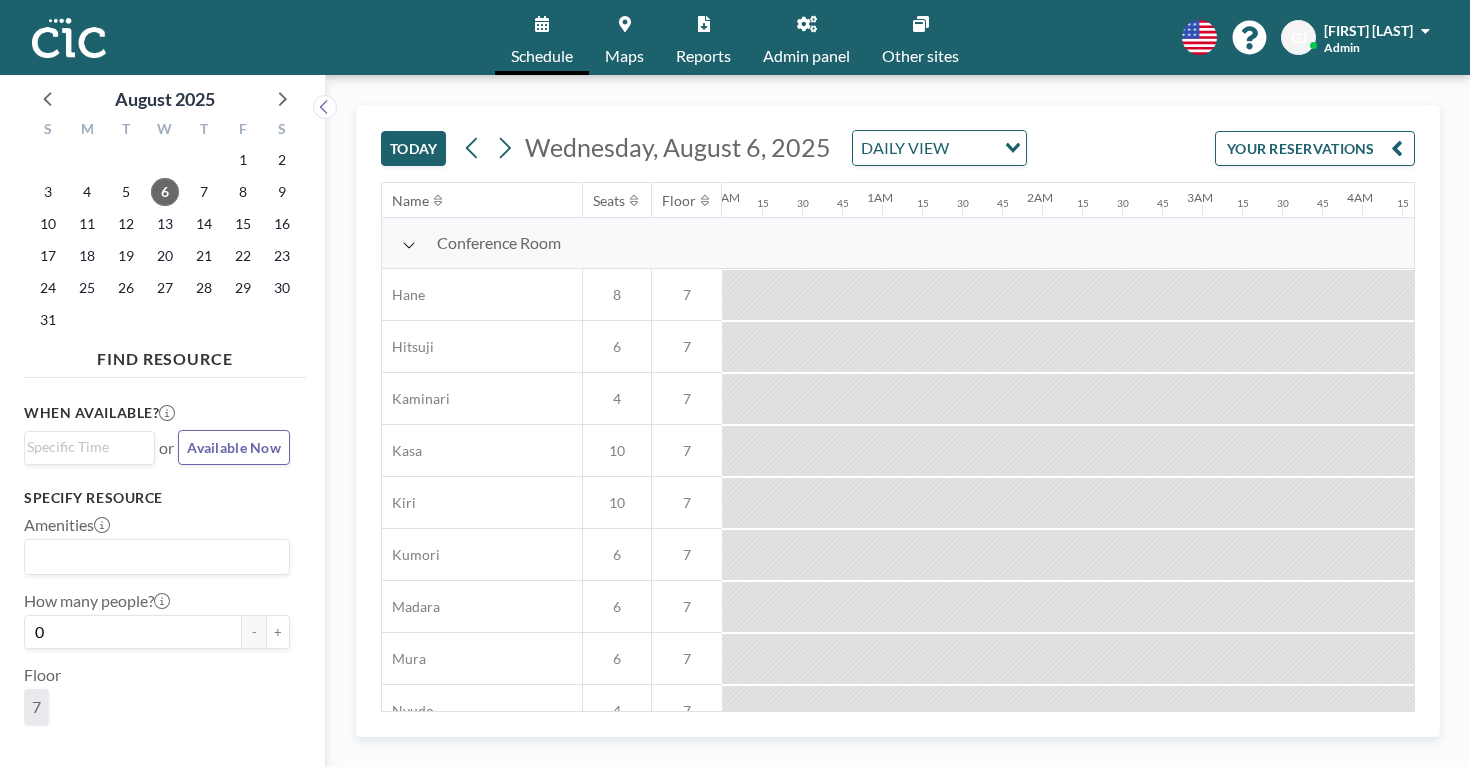 scroll, scrollTop: 0, scrollLeft: 0, axis: both 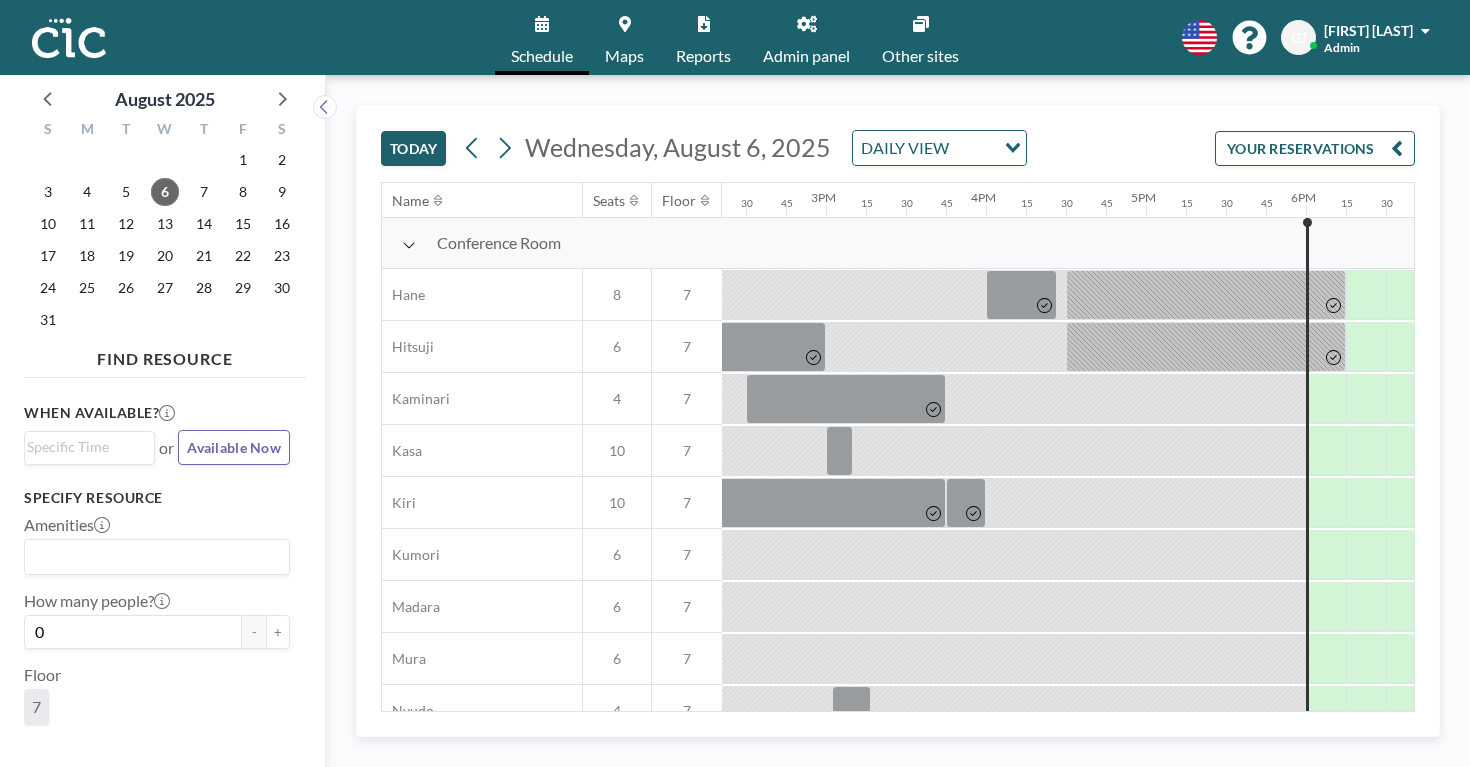click on "Reports" at bounding box center (703, 56) 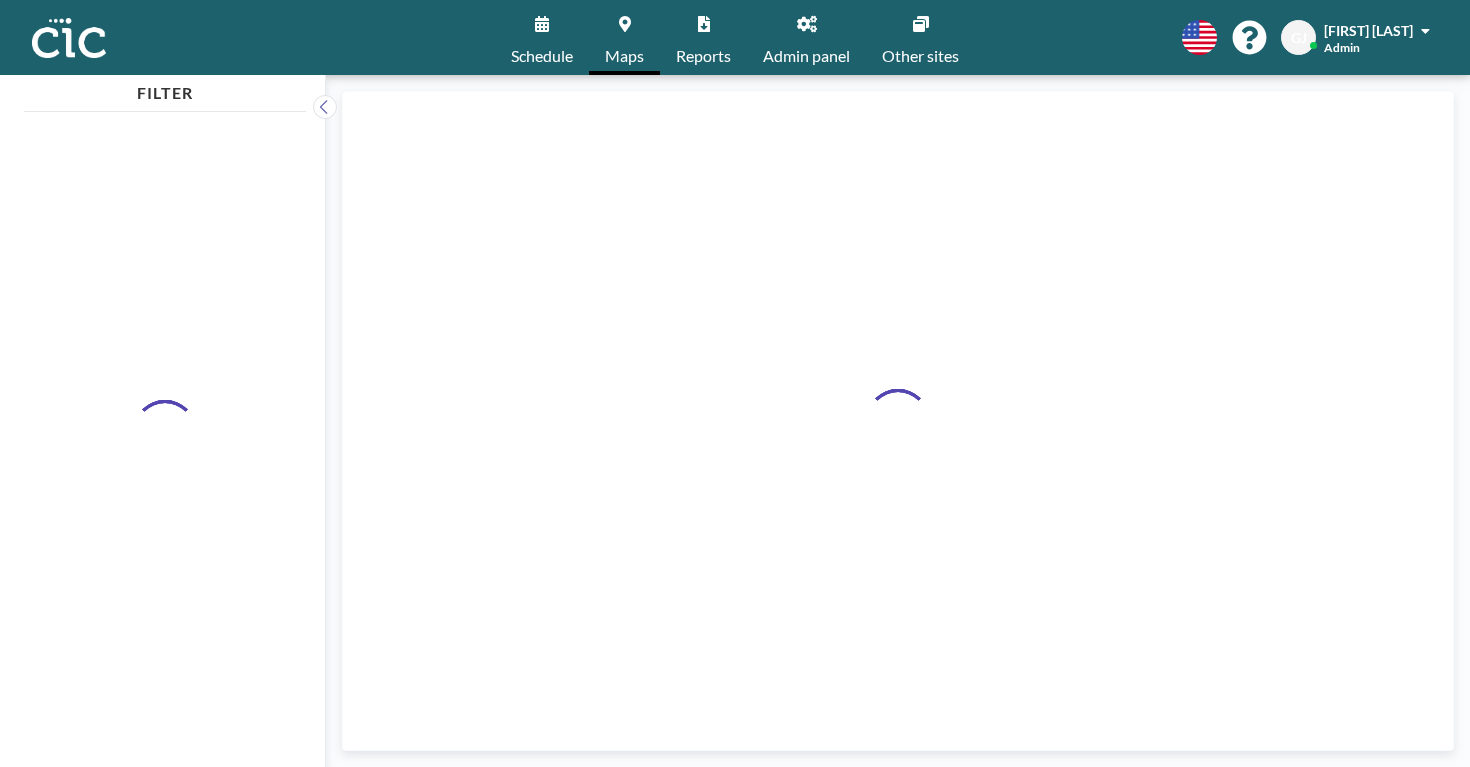 scroll, scrollTop: 0, scrollLeft: 0, axis: both 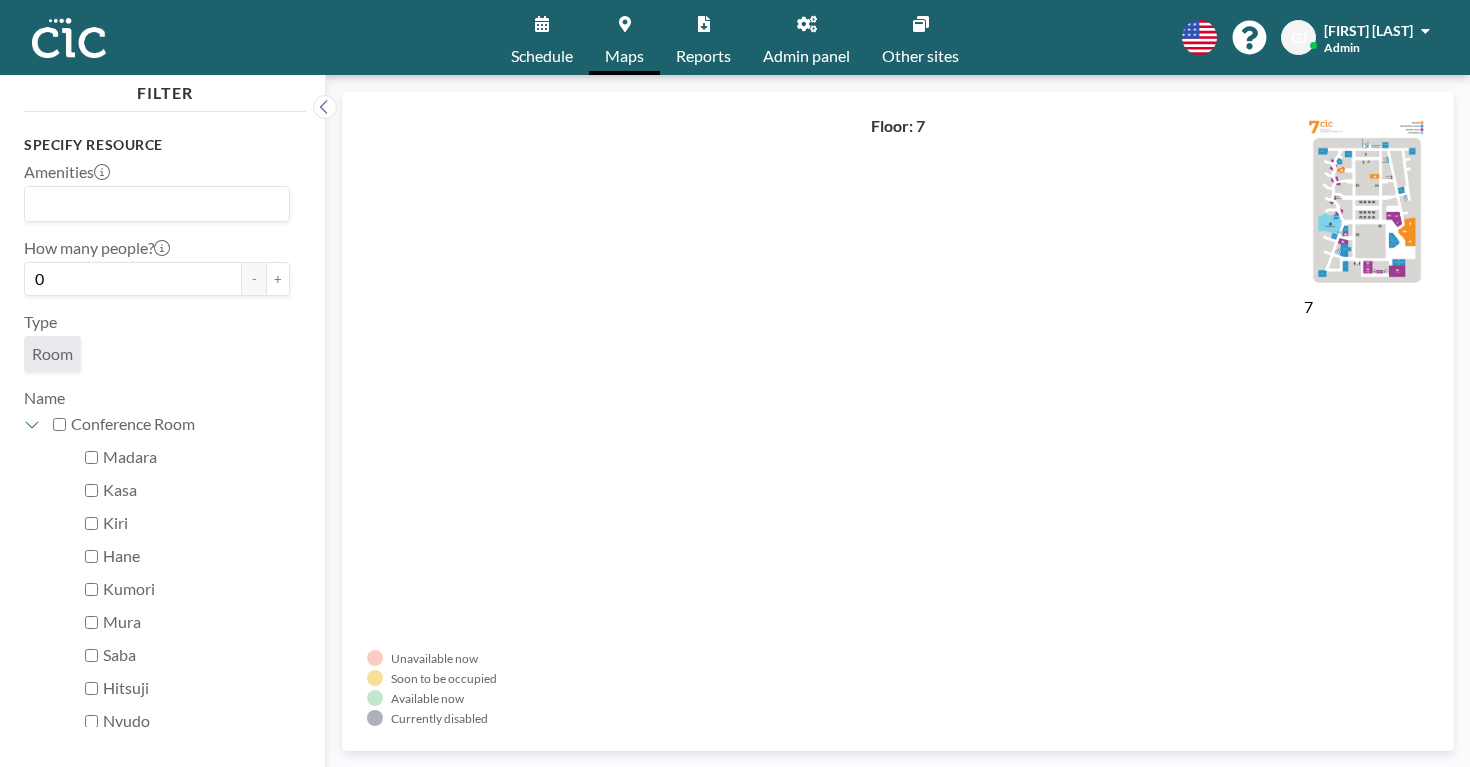 click on "Schedule" at bounding box center (542, 37) 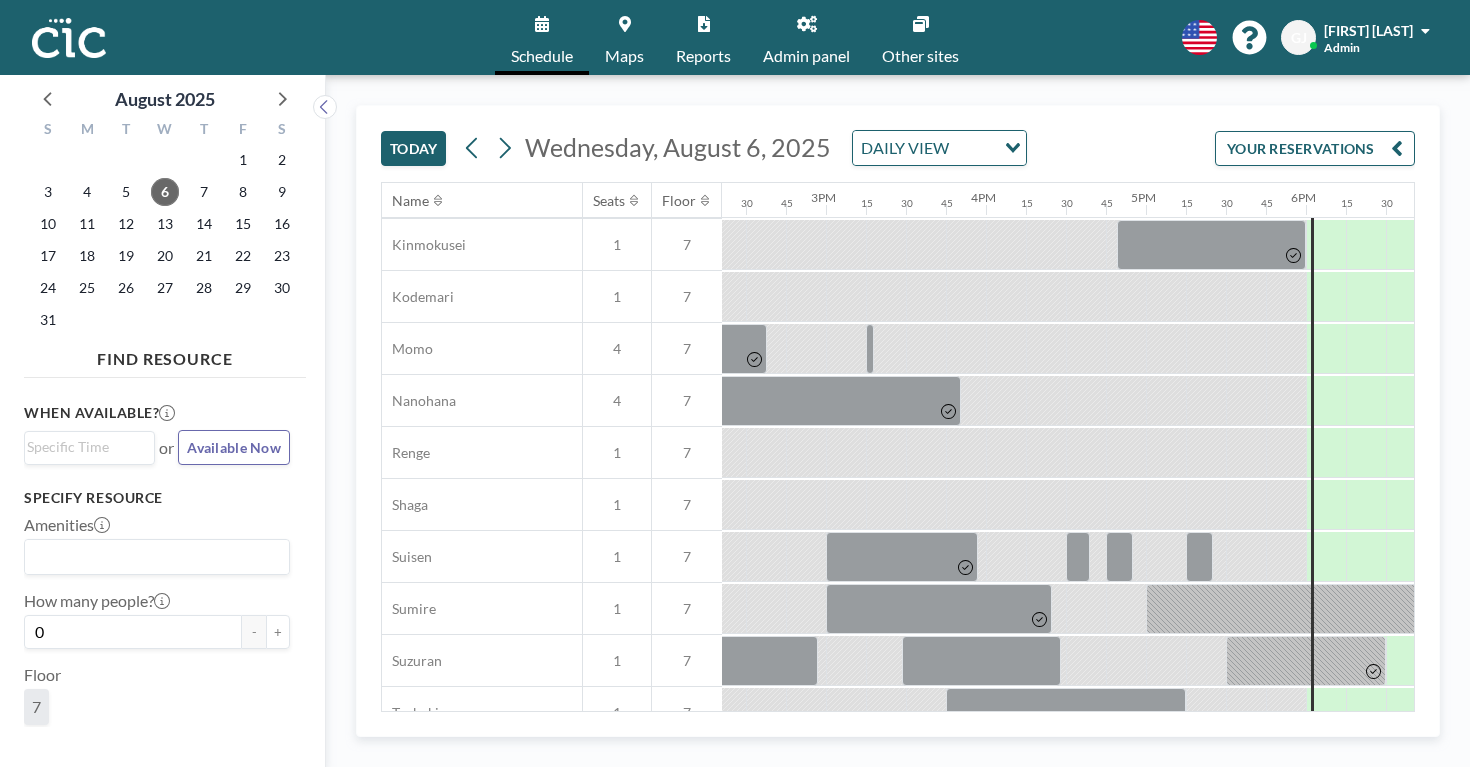 scroll, scrollTop: 1001, scrollLeft: 2296, axis: both 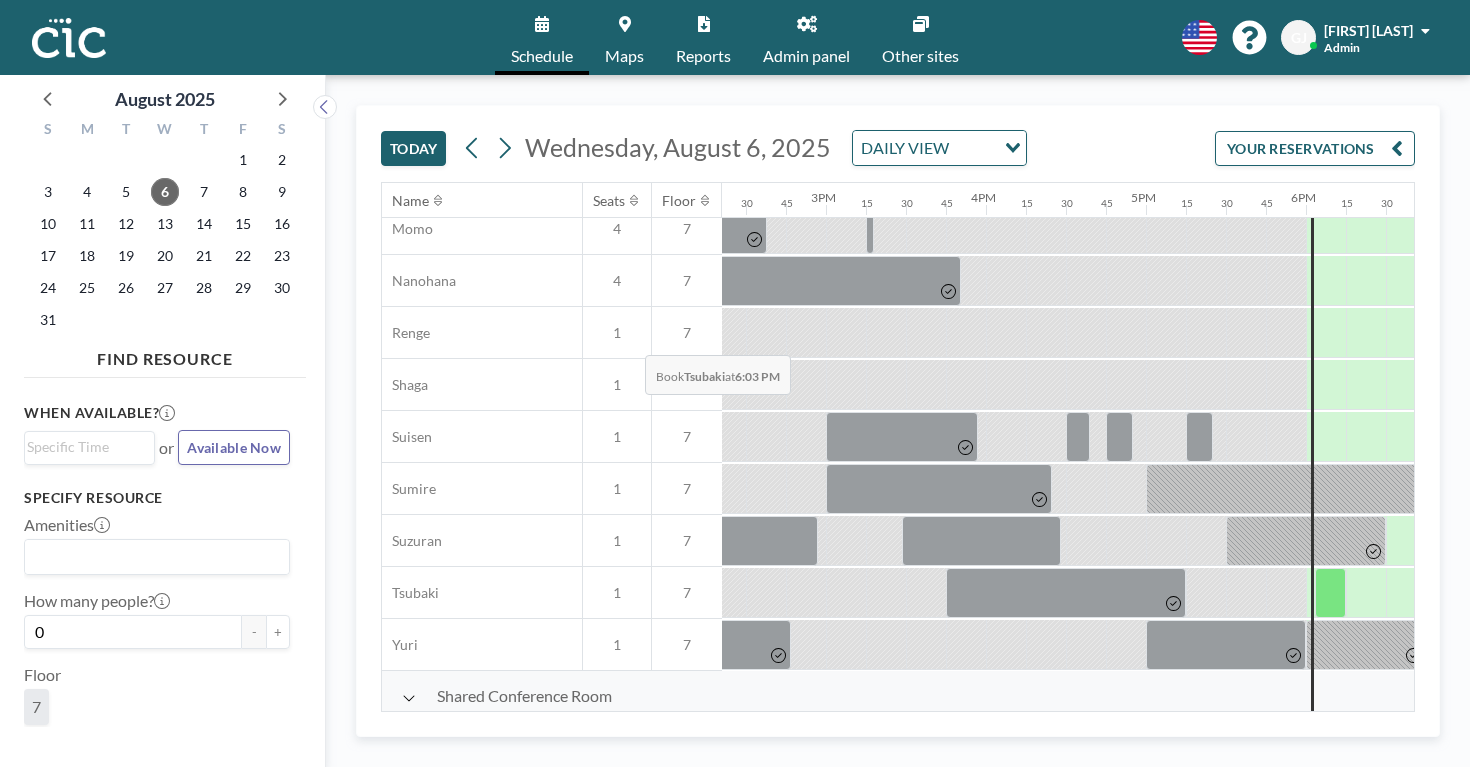 click at bounding box center [1330, 593] 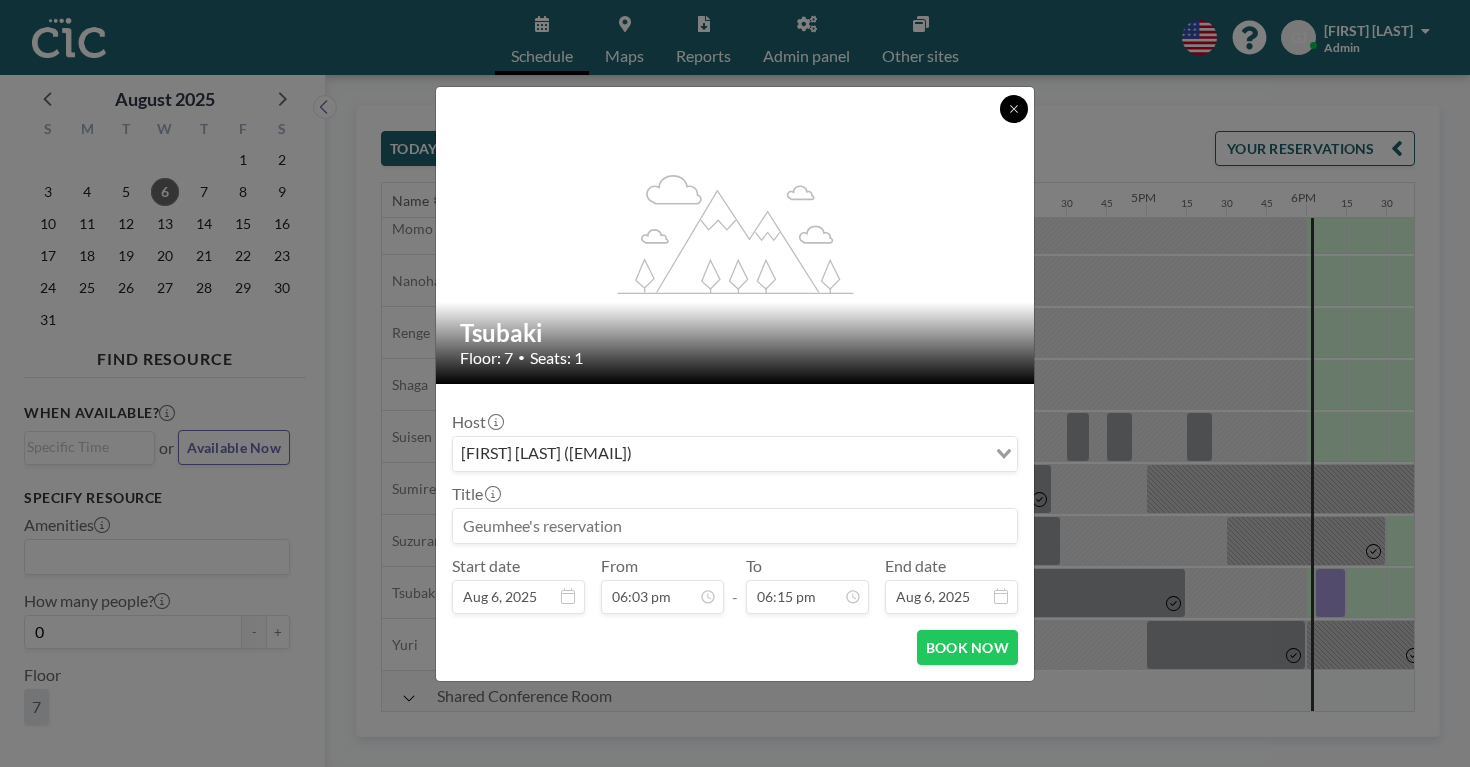 click at bounding box center (1014, 109) 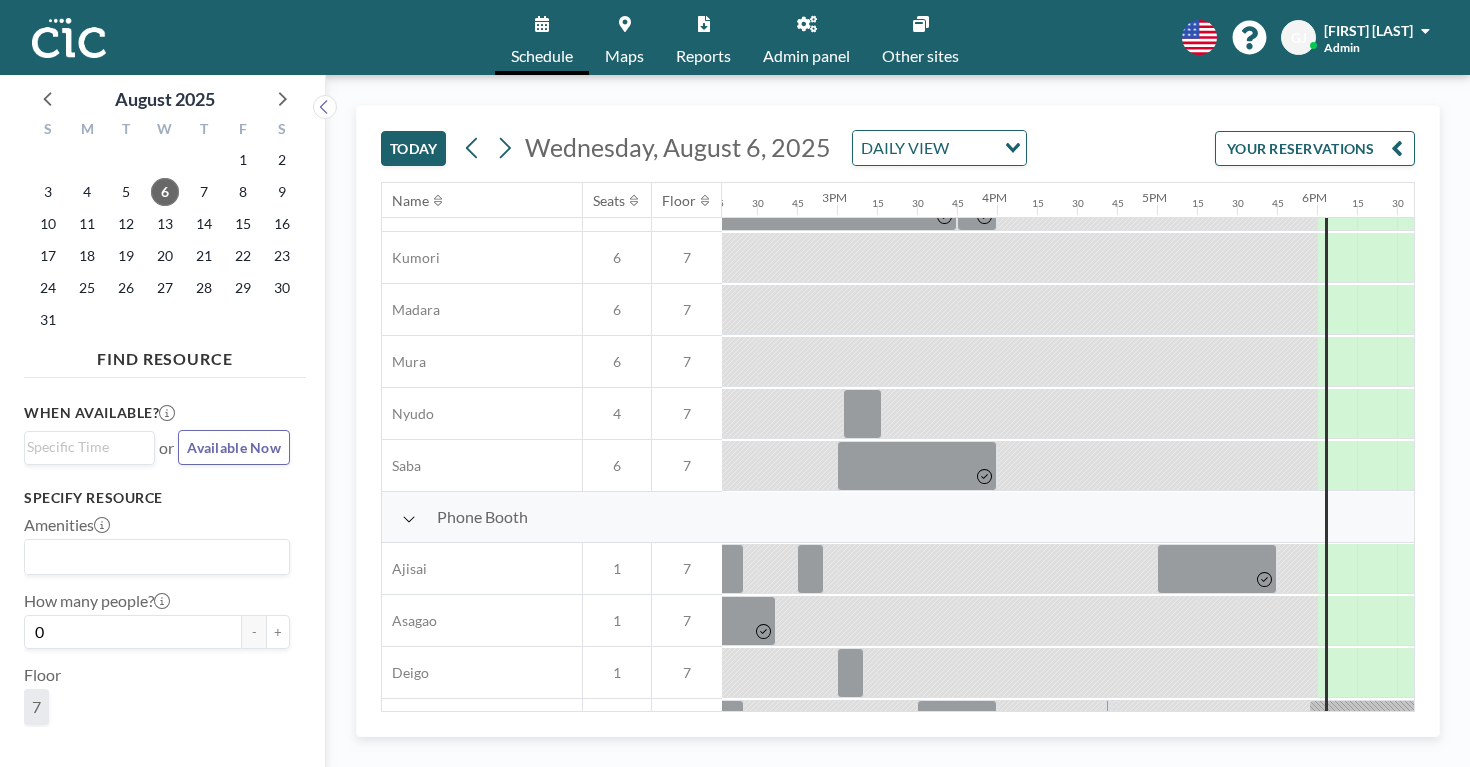 scroll, scrollTop: 326, scrollLeft: 2285, axis: both 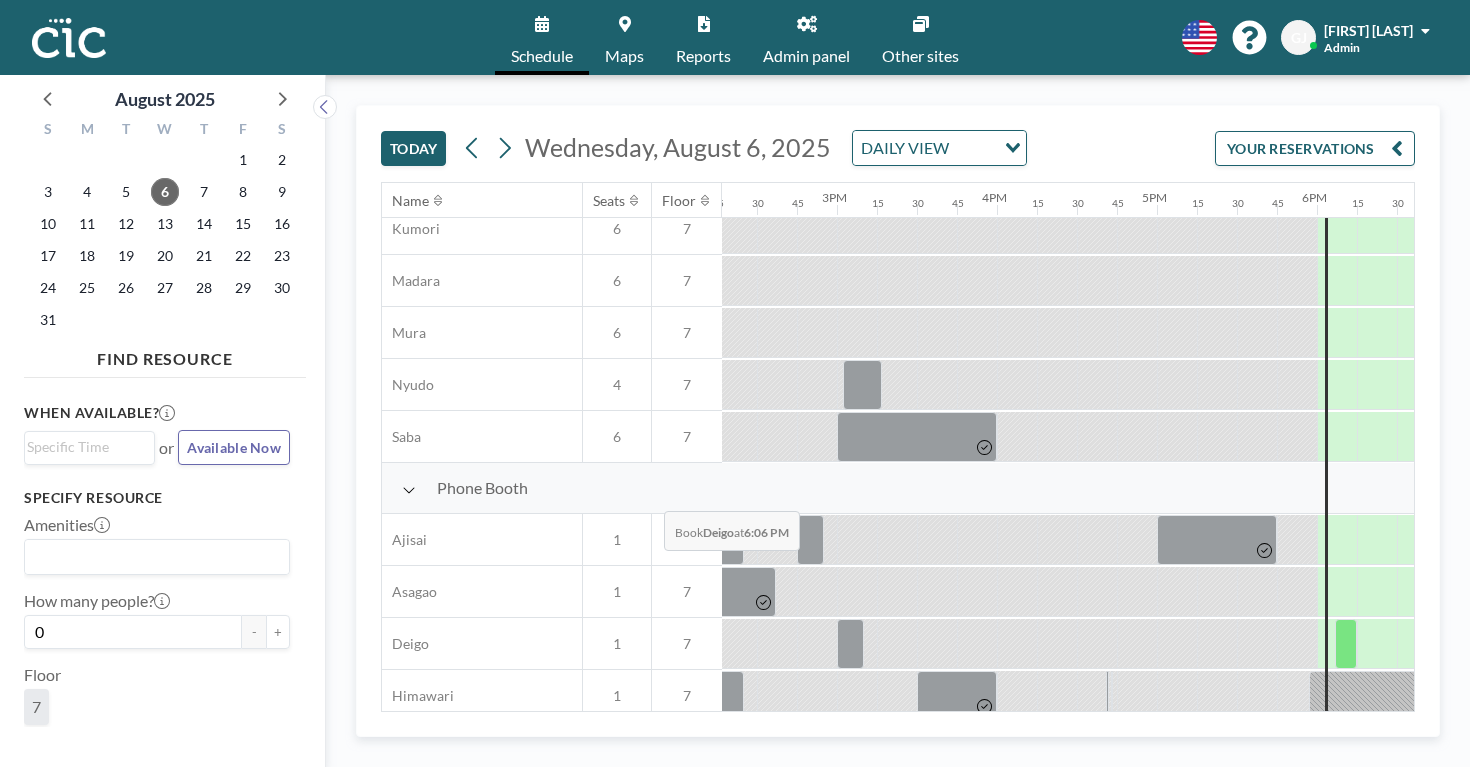 click at bounding box center (1346, 644) 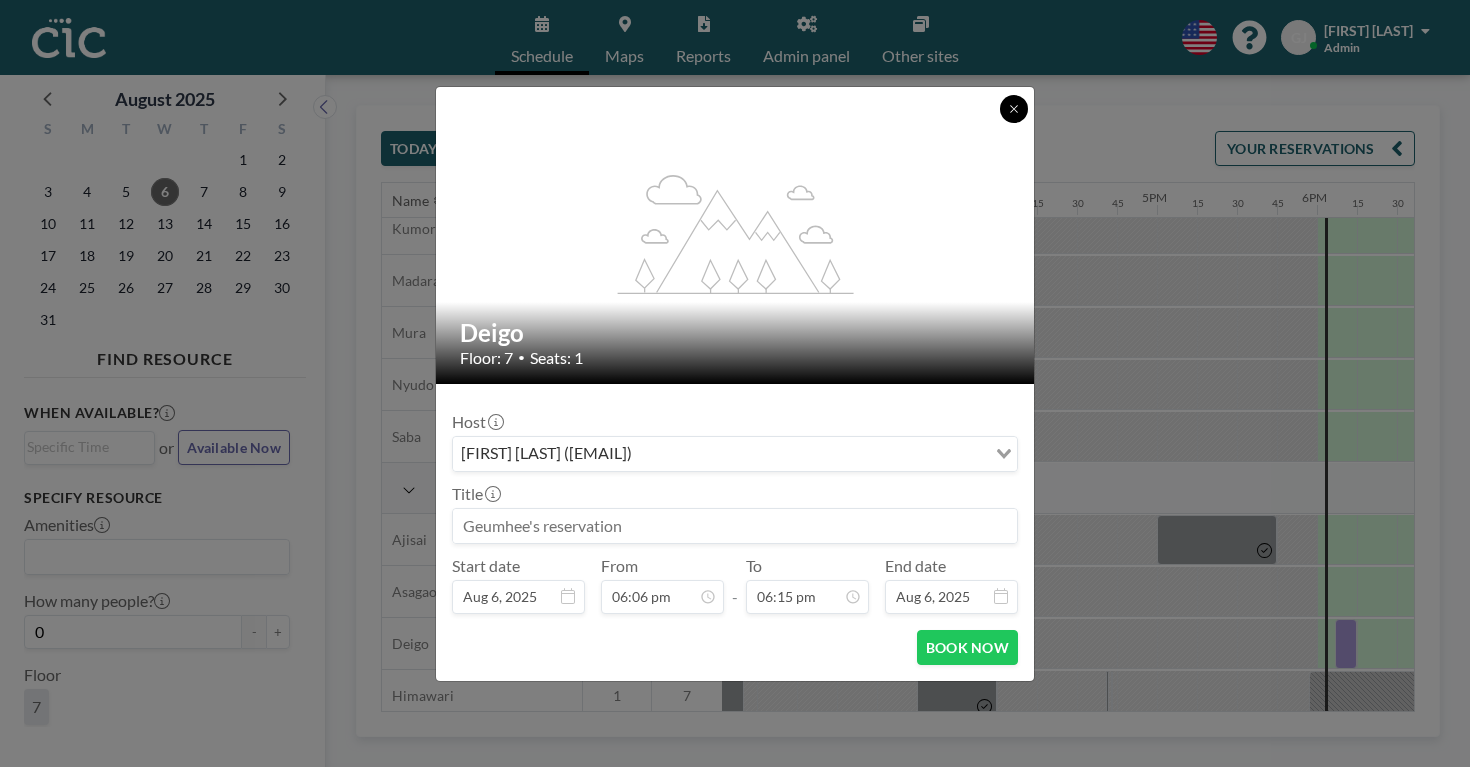 click at bounding box center [1014, 109] 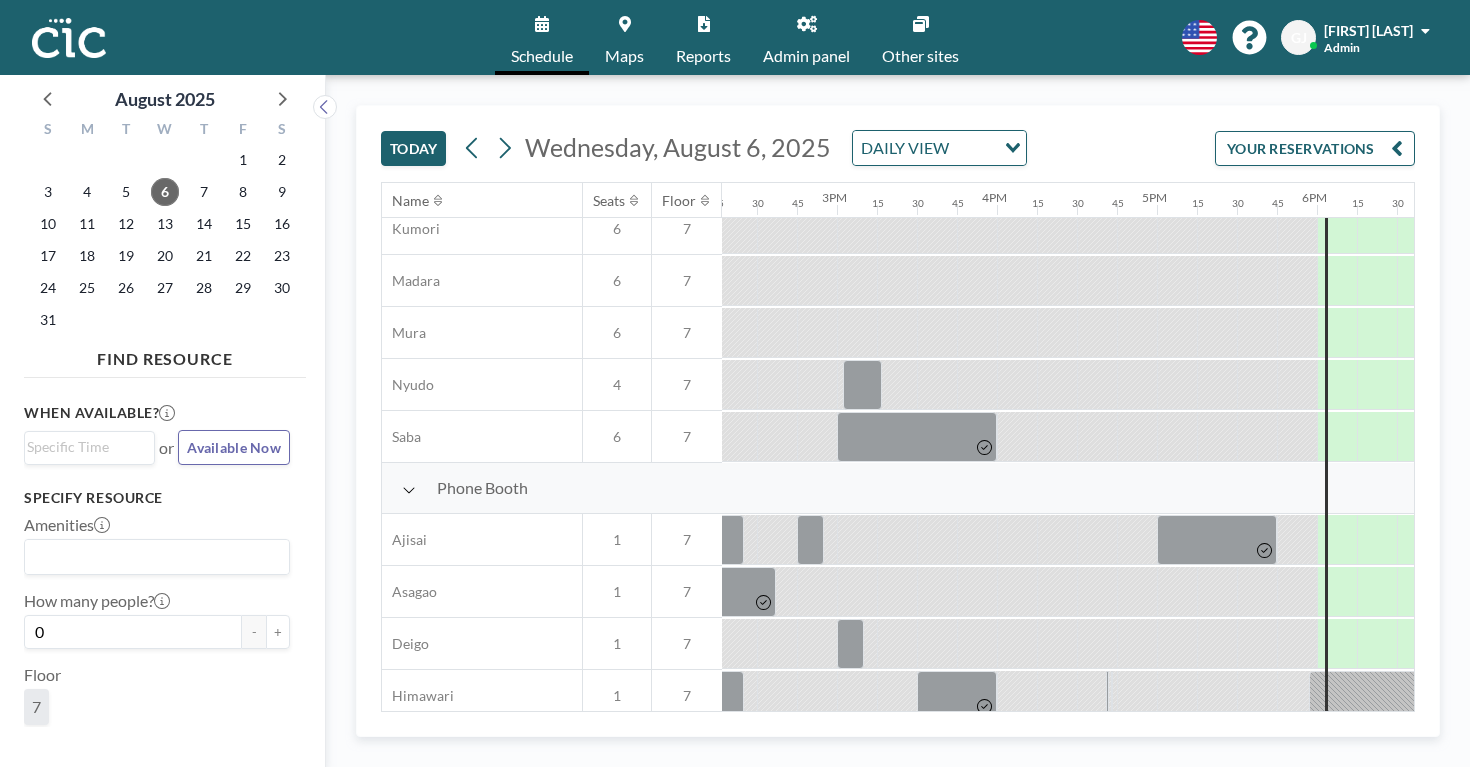 click at bounding box center [1337, -32] 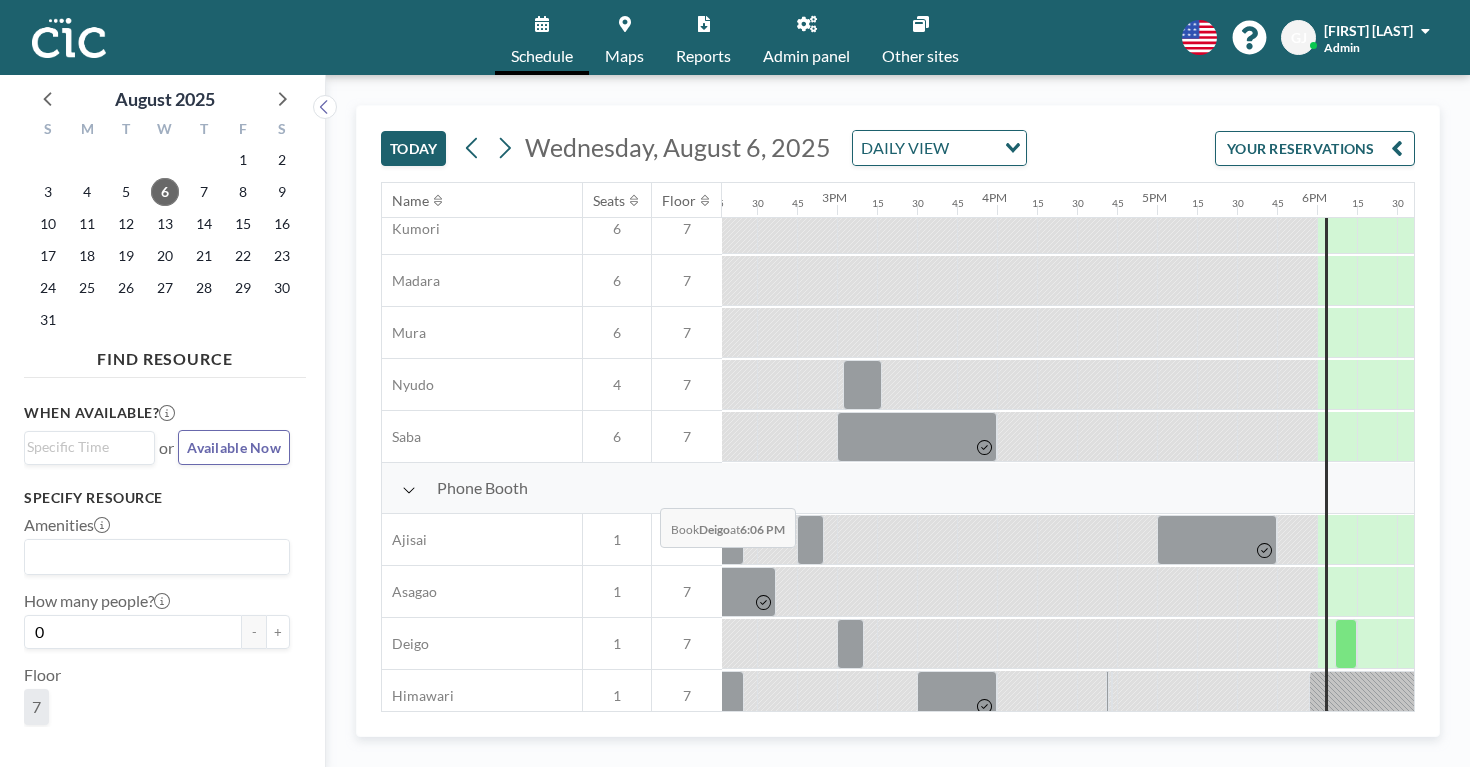 click at bounding box center [1337, -32] 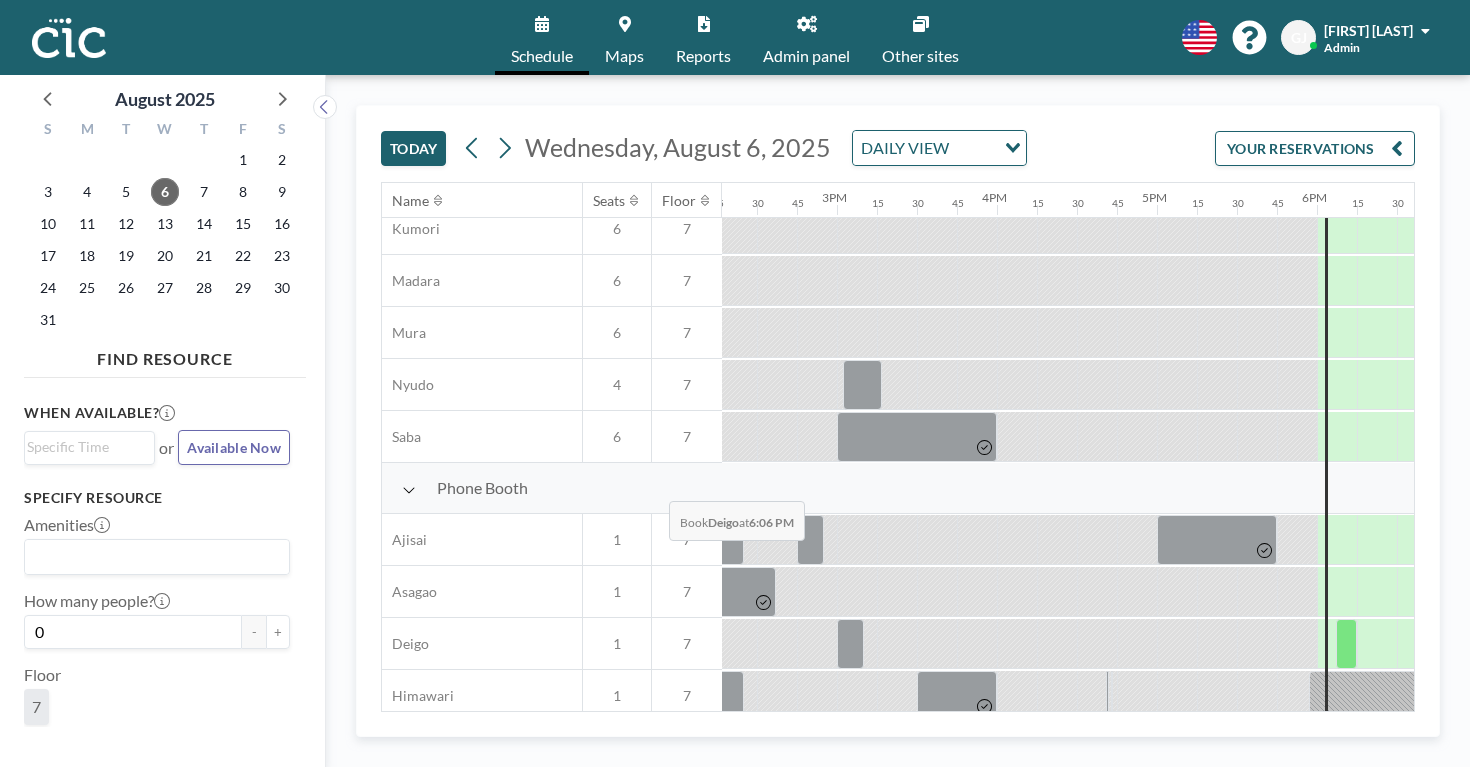click at bounding box center (1346, 644) 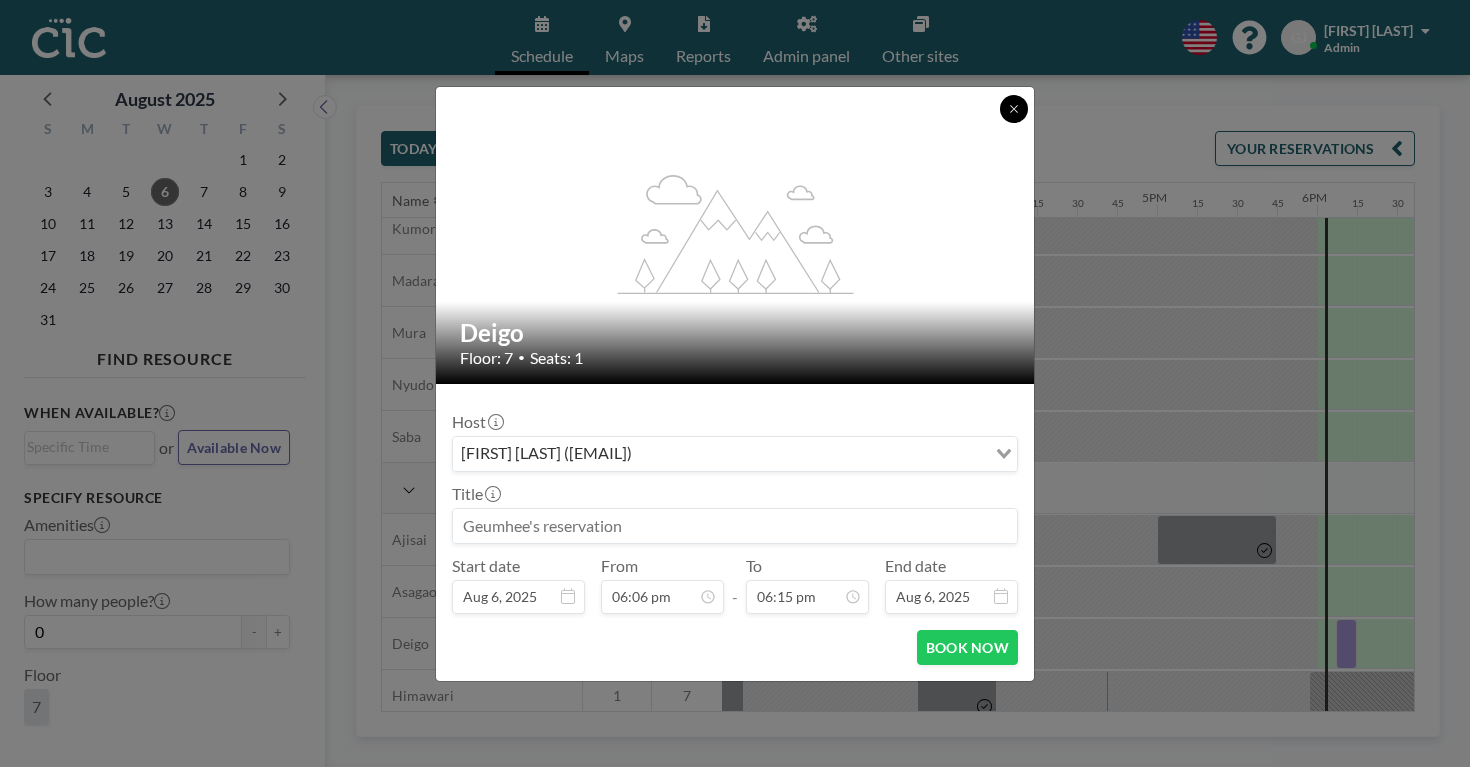 click at bounding box center [1014, 109] 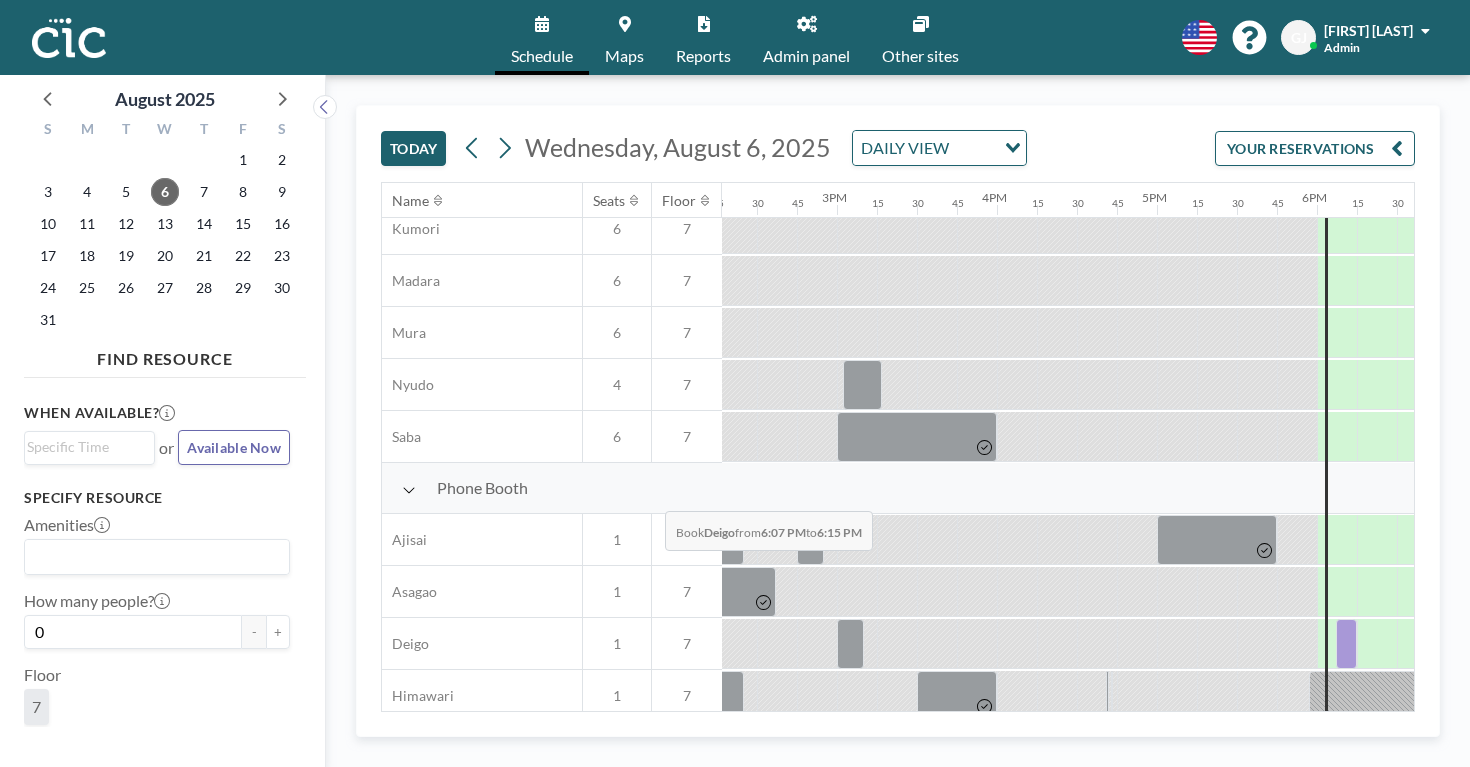click at bounding box center [1346, 644] 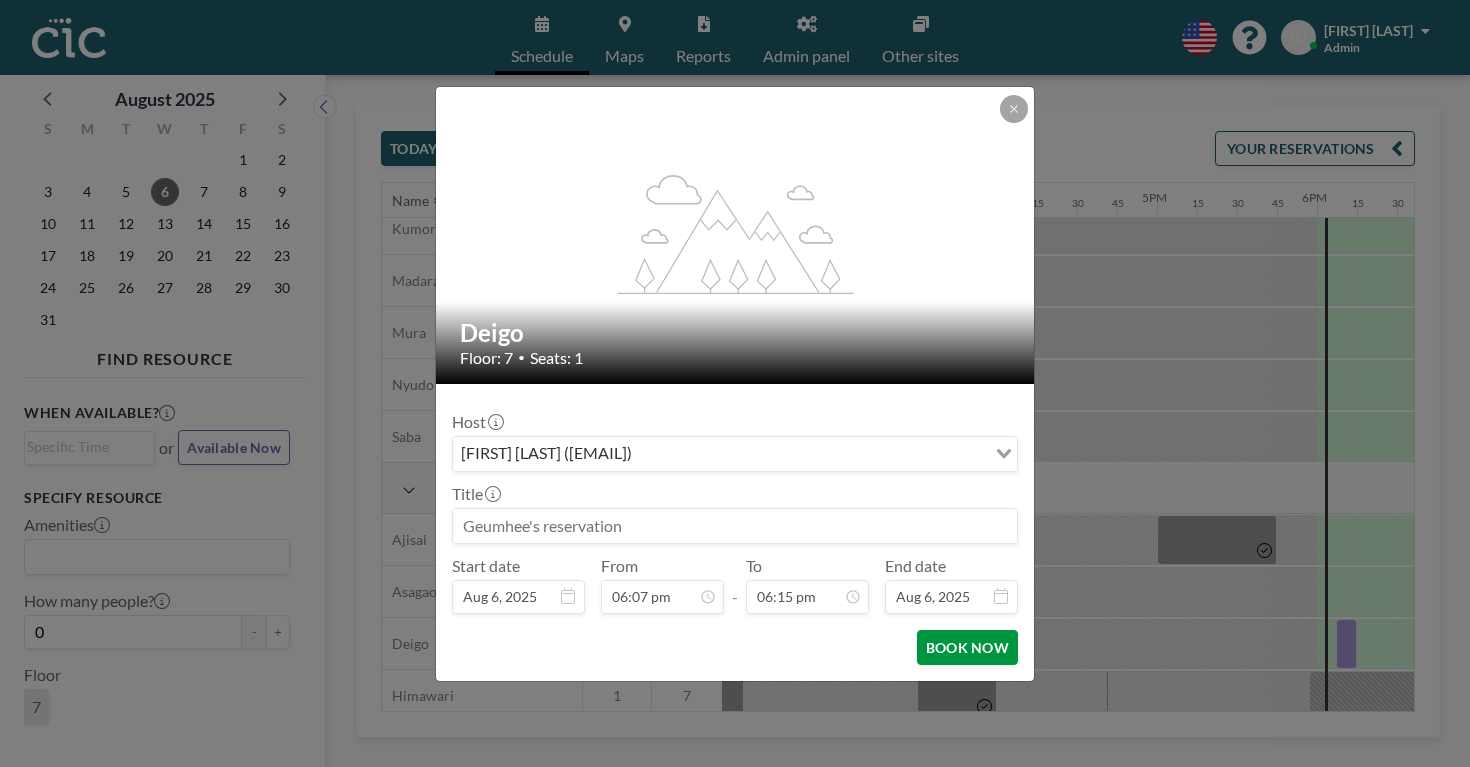 click on "BOOK NOW" at bounding box center (967, 647) 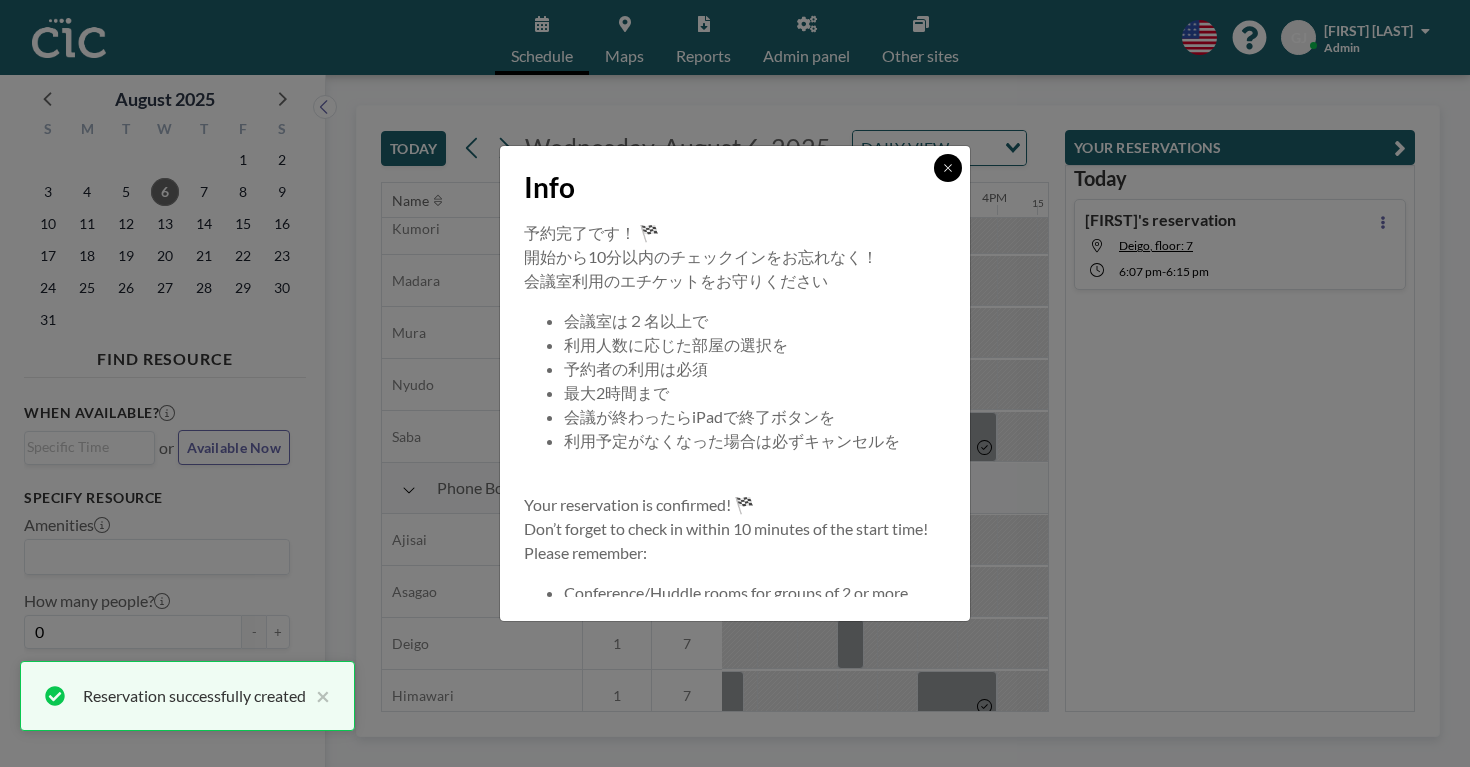 click at bounding box center (948, 168) 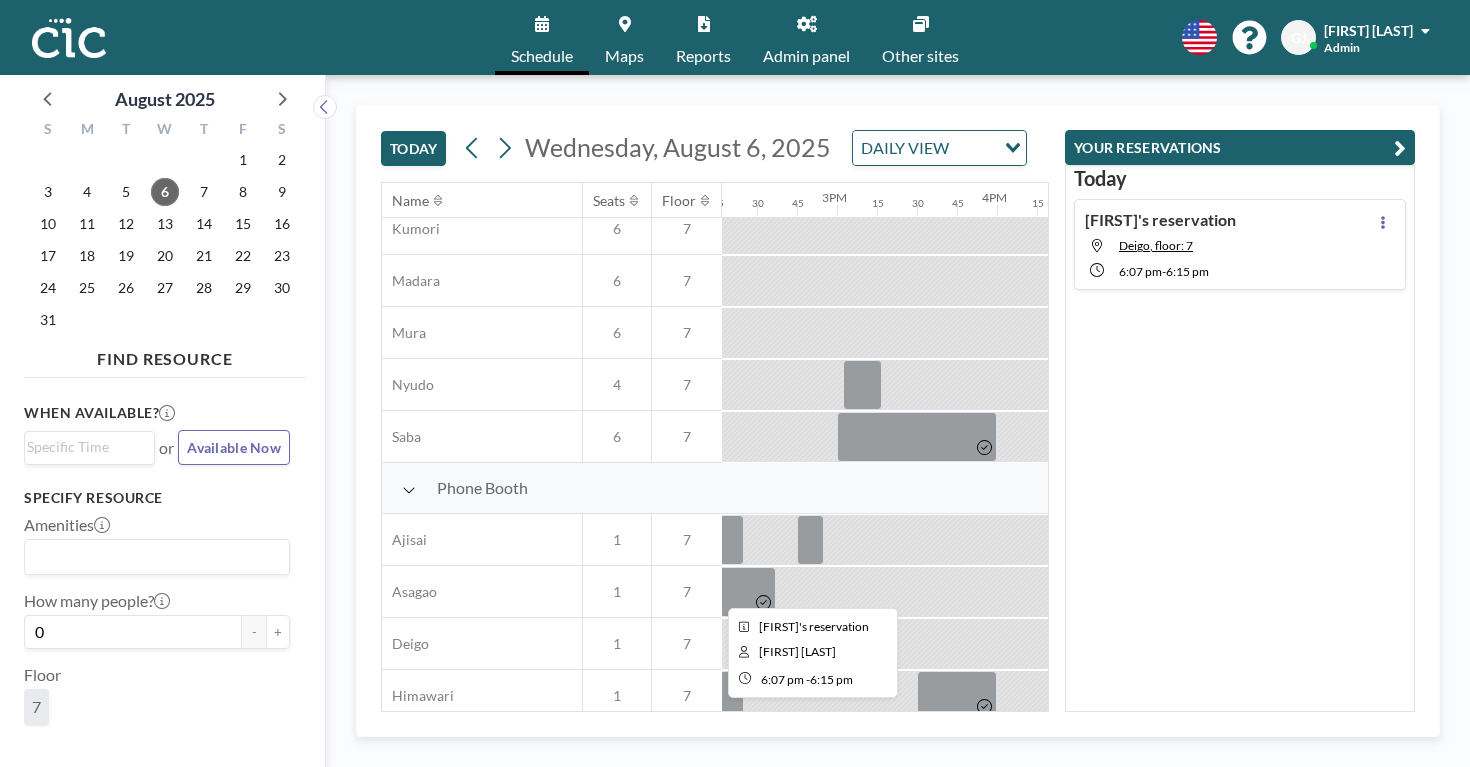 click at bounding box center (1346, 644) 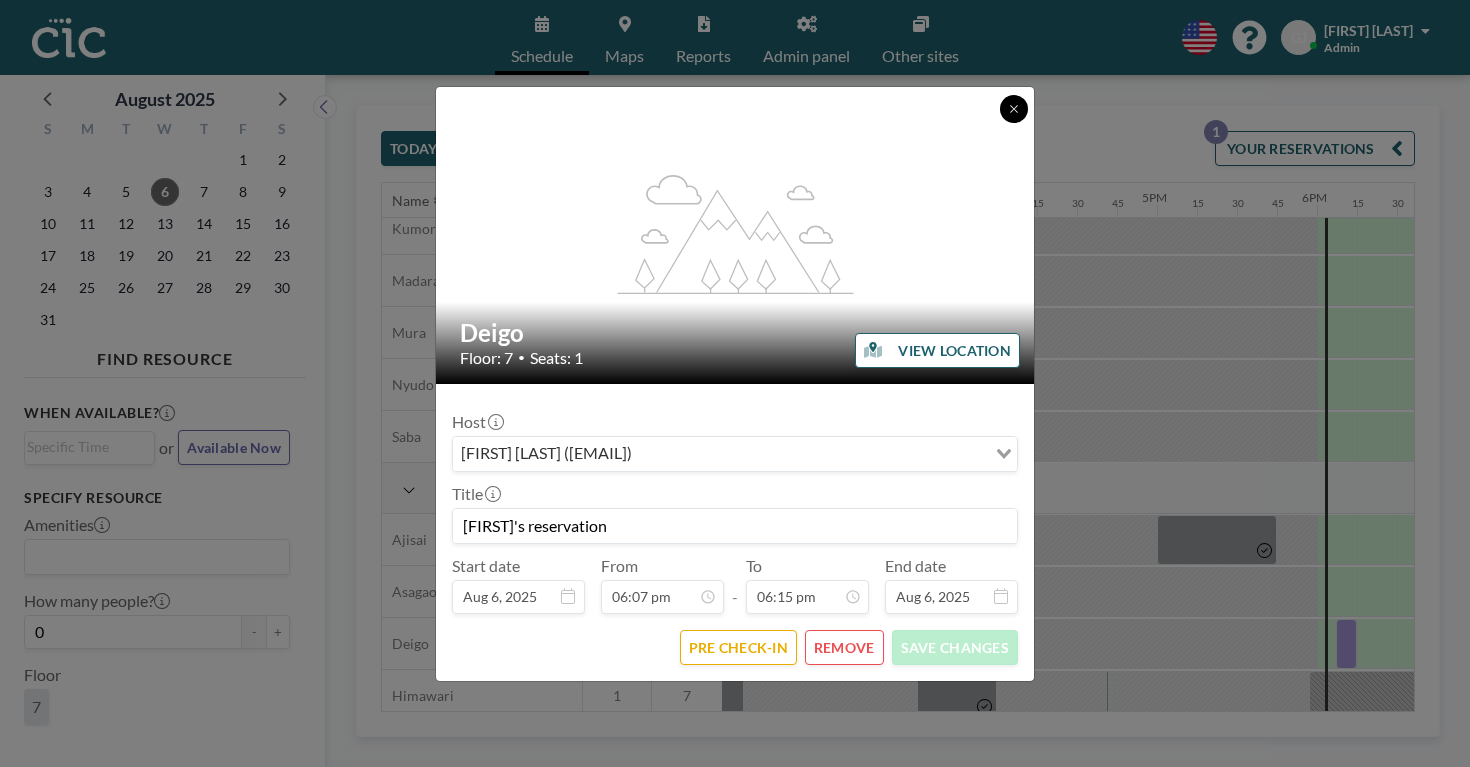 click 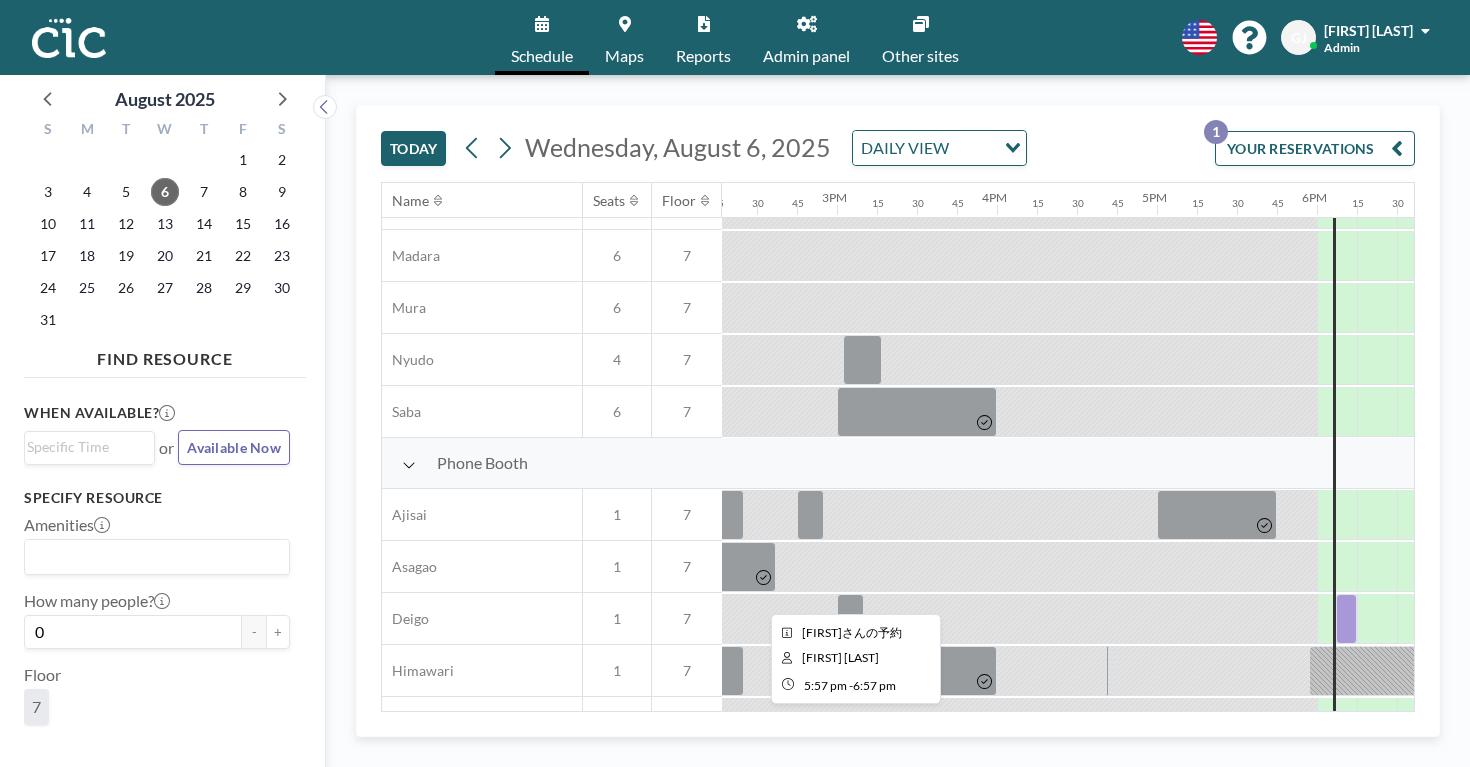 scroll, scrollTop: 364, scrollLeft: 2285, axis: both 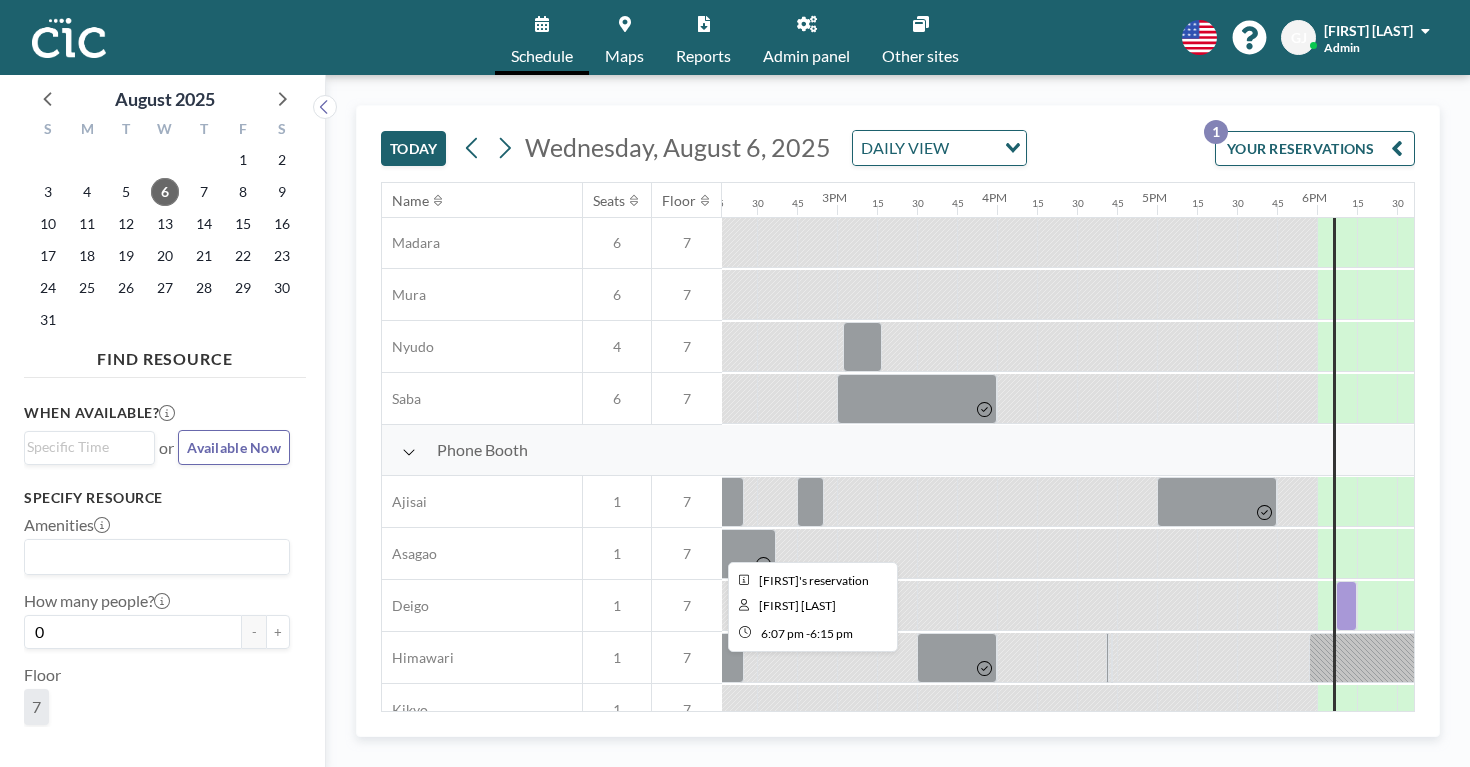 click at bounding box center [1346, 606] 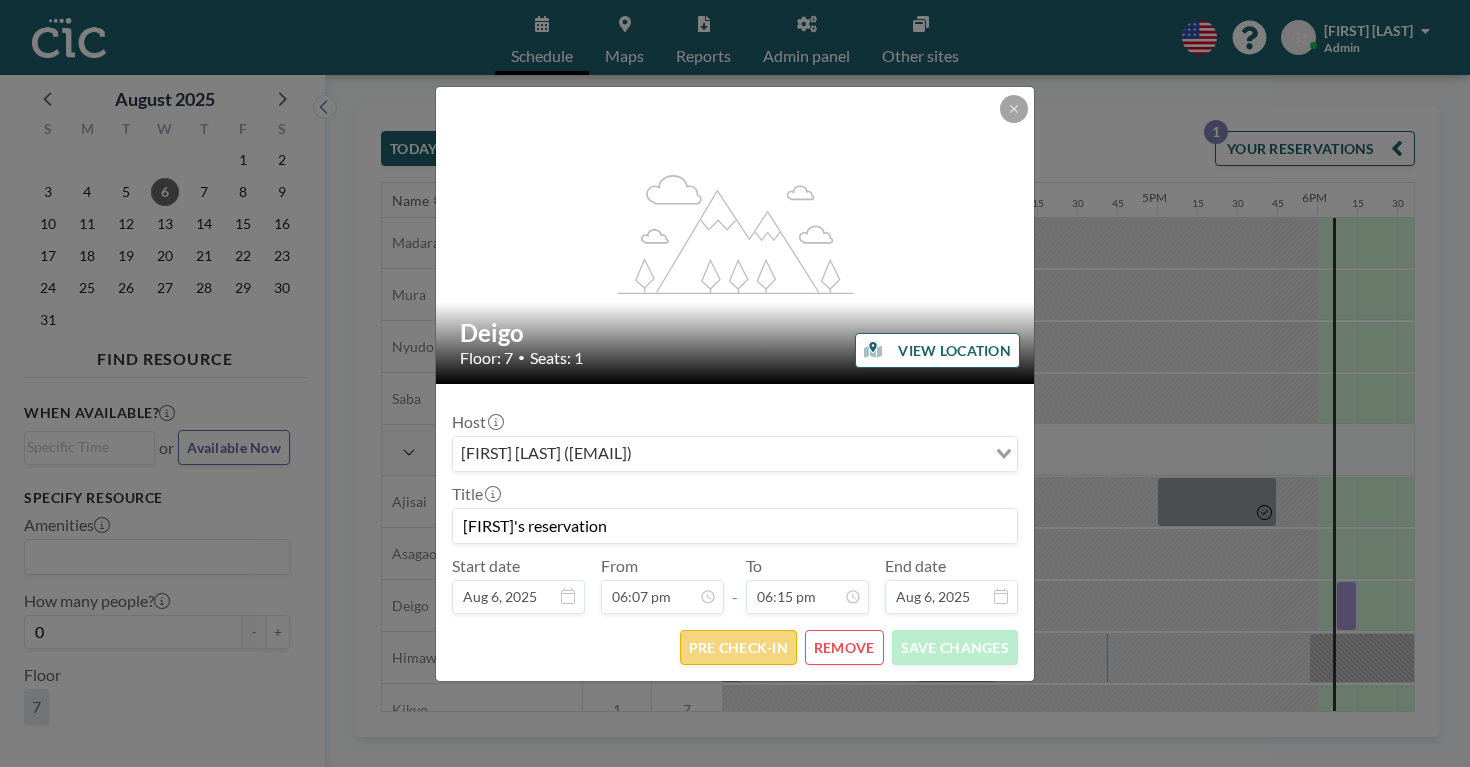 click on "PRE CHECK-IN" at bounding box center (738, 647) 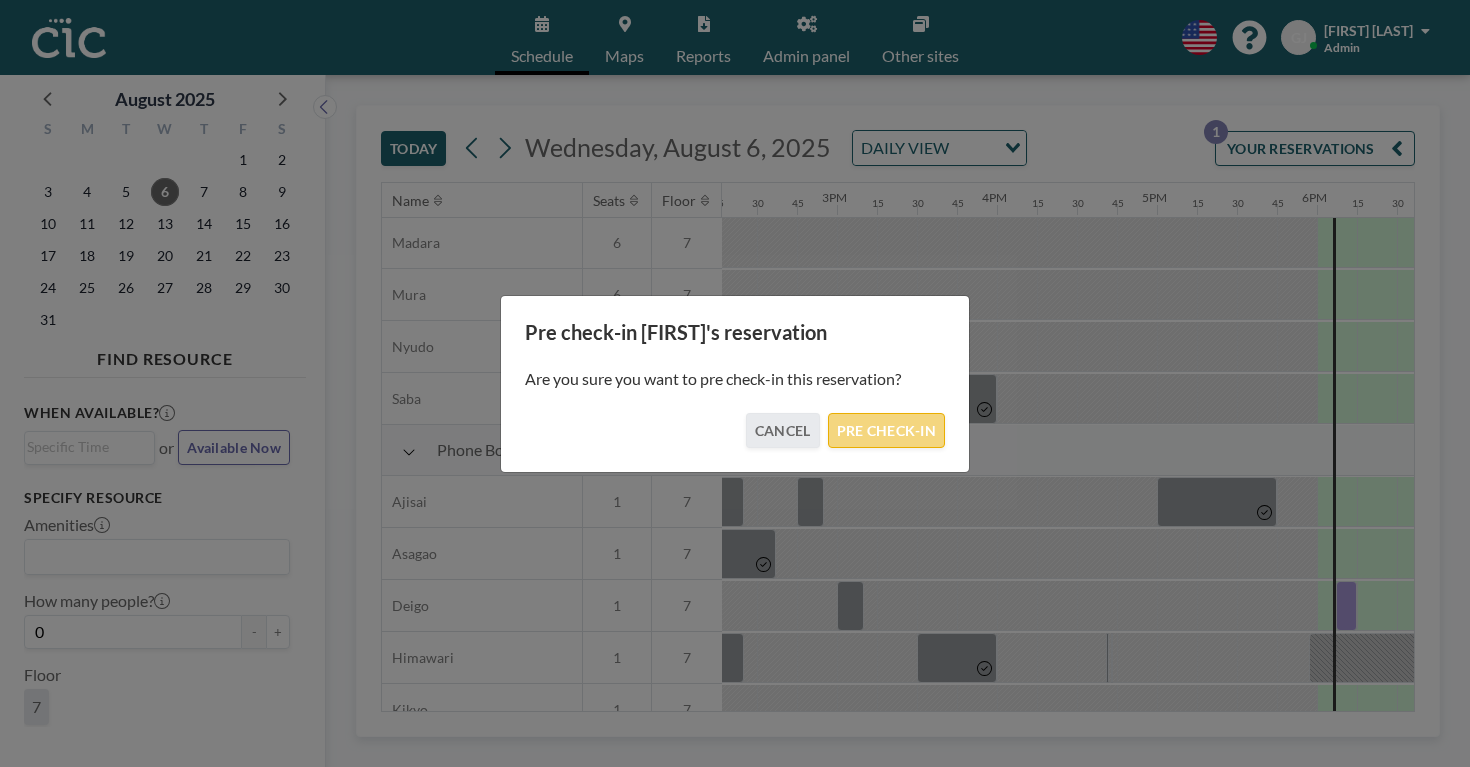 click on "PRE CHECK-IN" at bounding box center (886, 430) 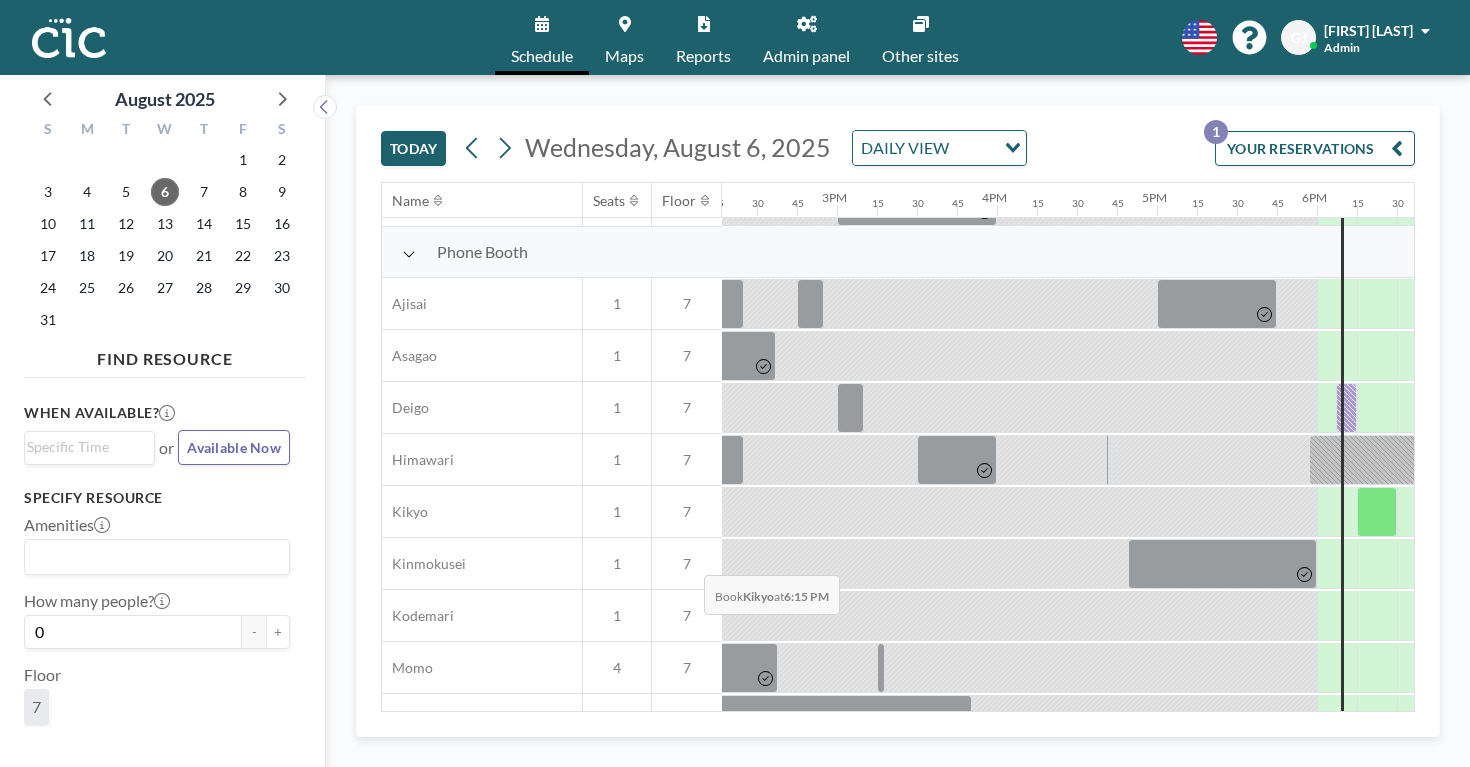 scroll, scrollTop: 565, scrollLeft: 2285, axis: both 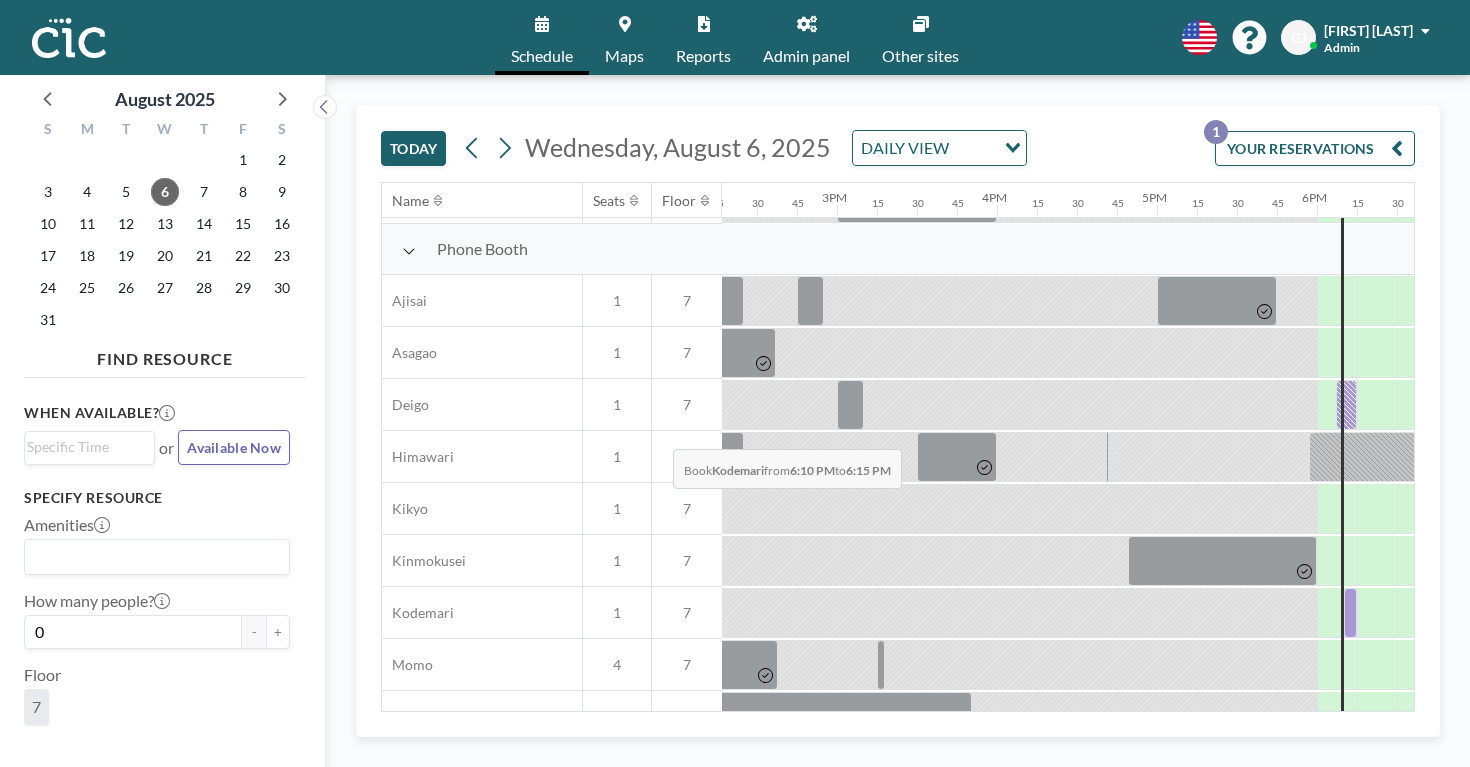 click at bounding box center [1350, 613] 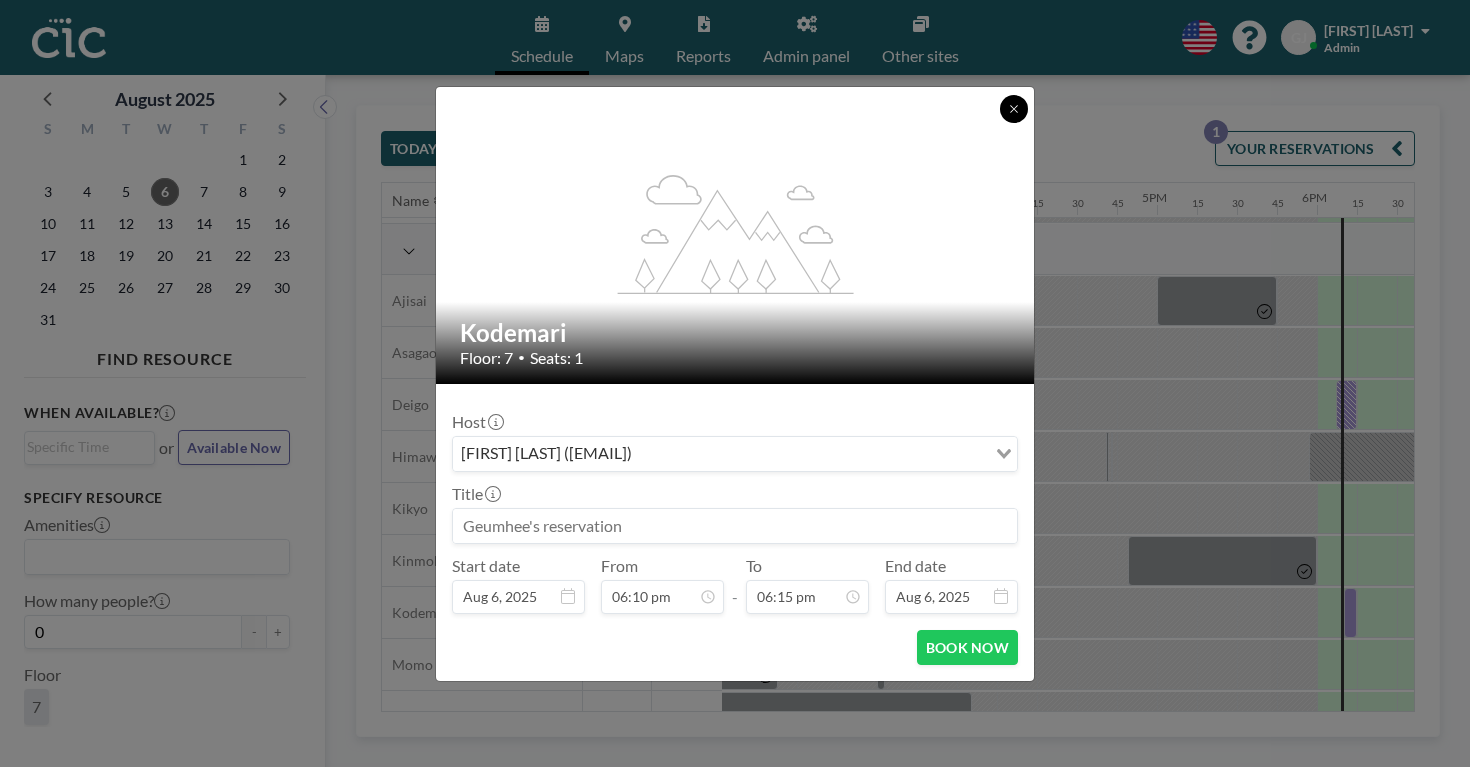 click 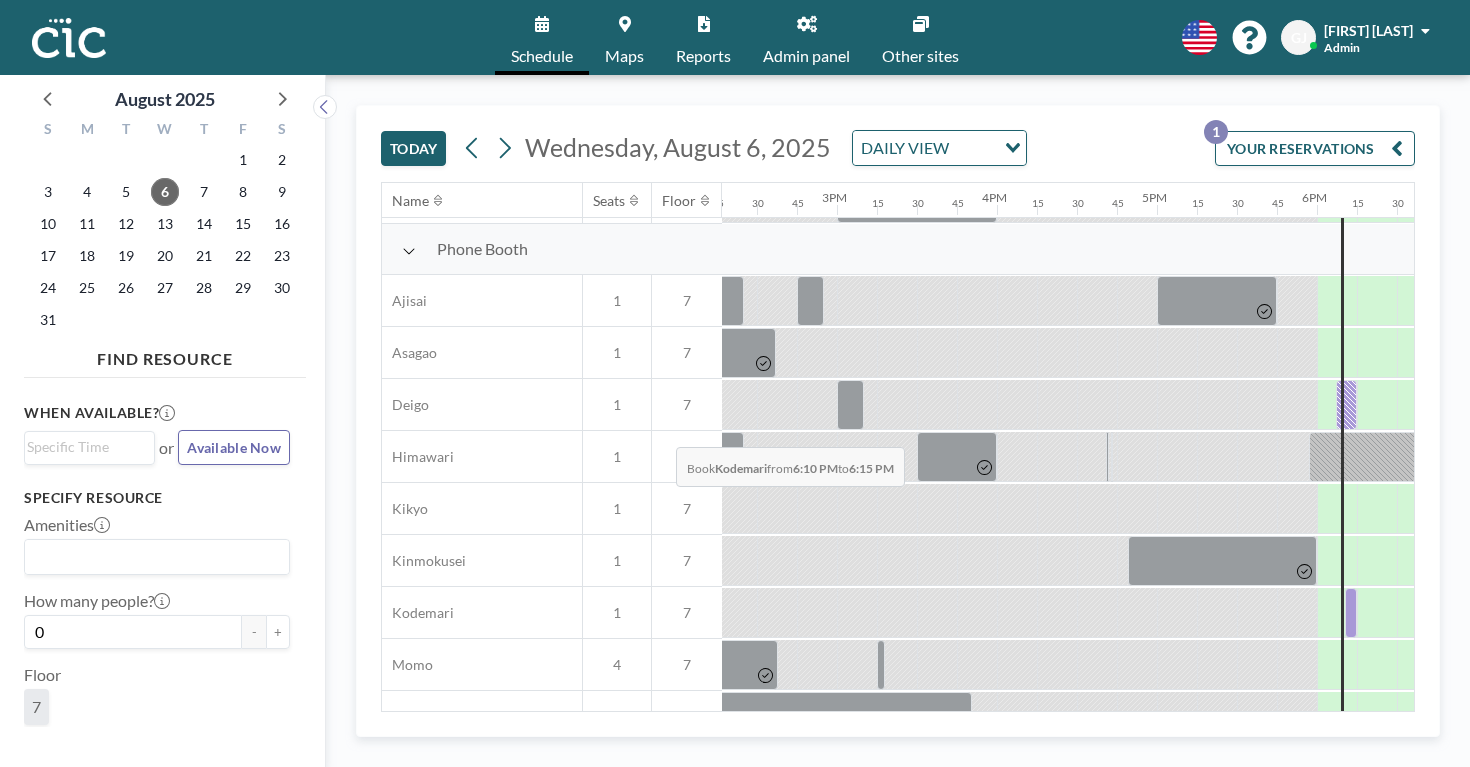 click at bounding box center [1351, 613] 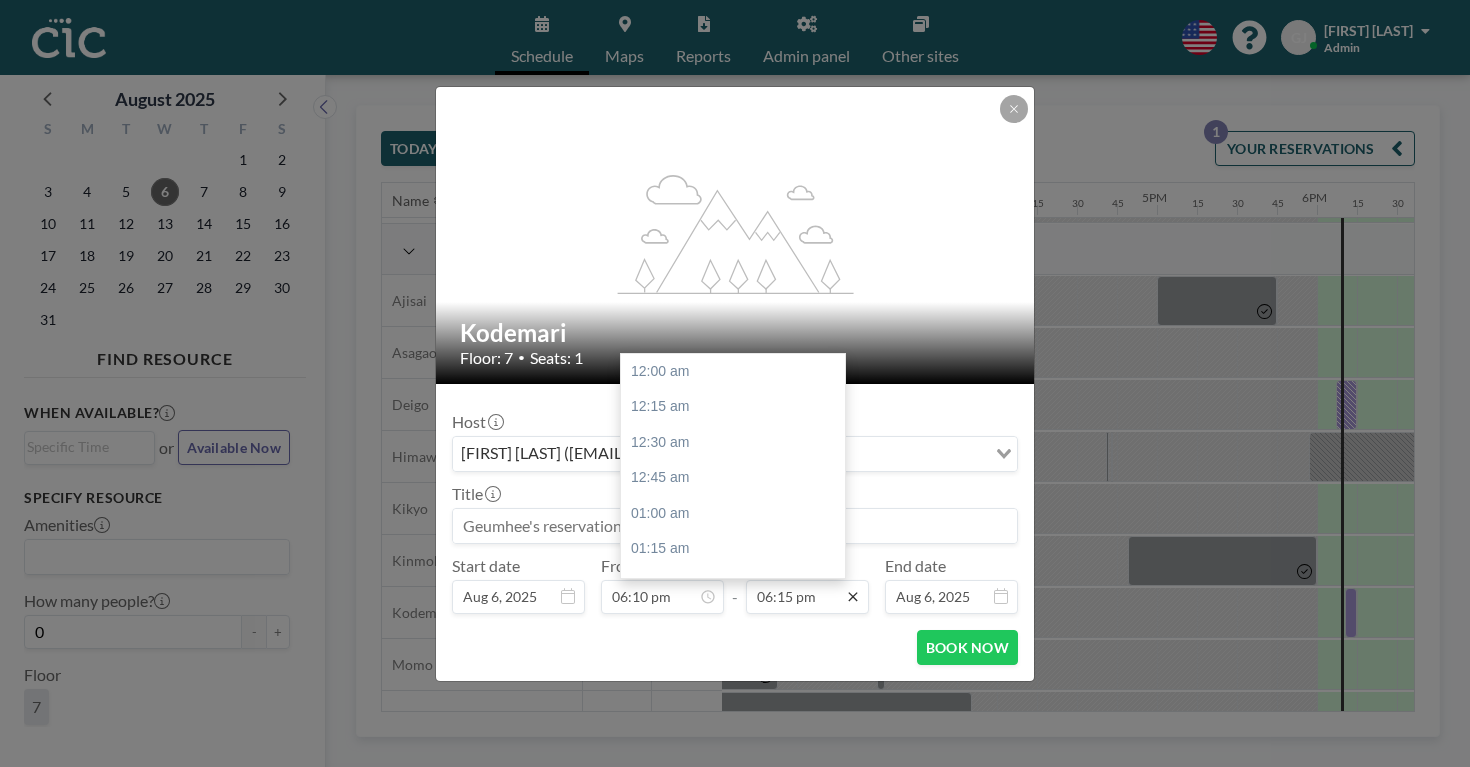 scroll, scrollTop: 2330, scrollLeft: 0, axis: vertical 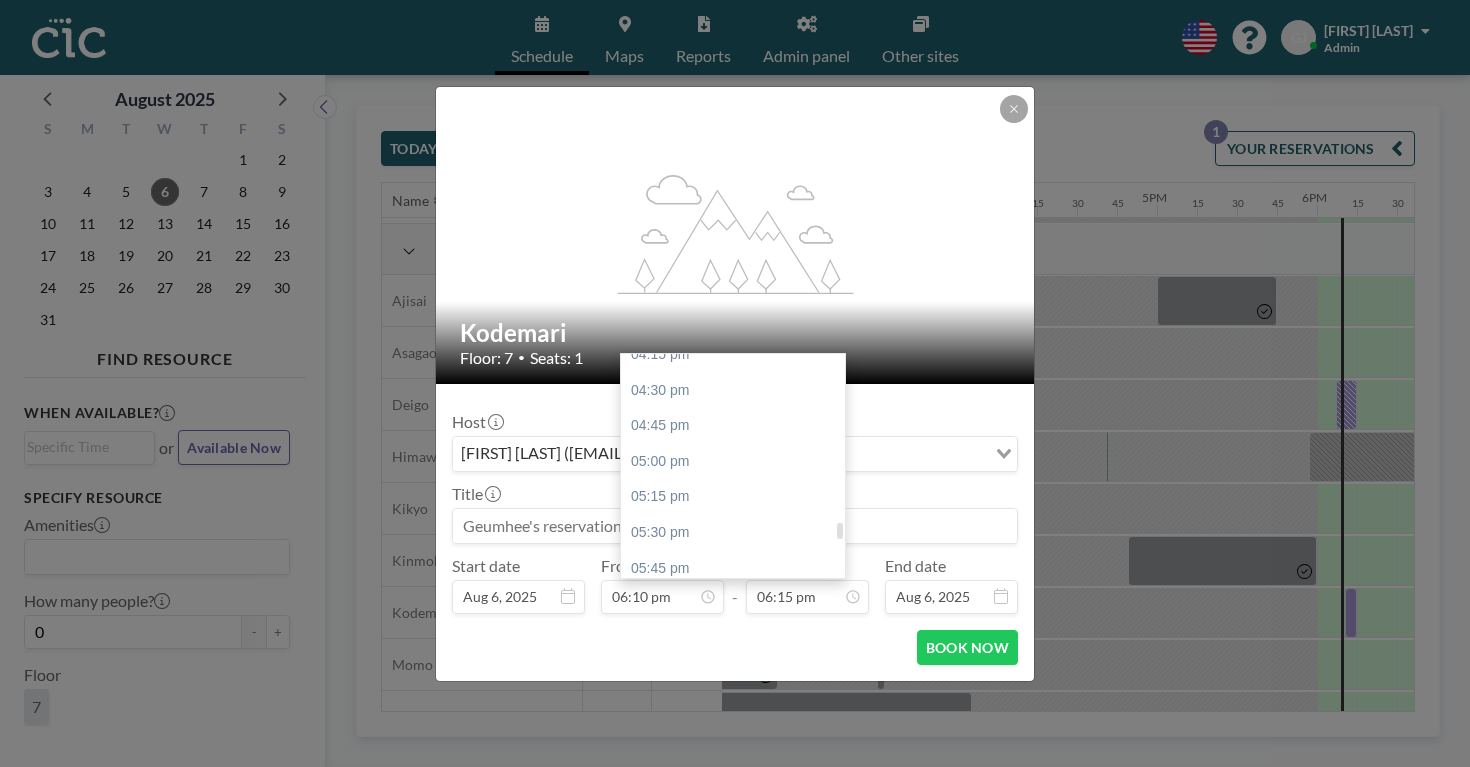 click on "06:30 pm" at bounding box center [733, 675] 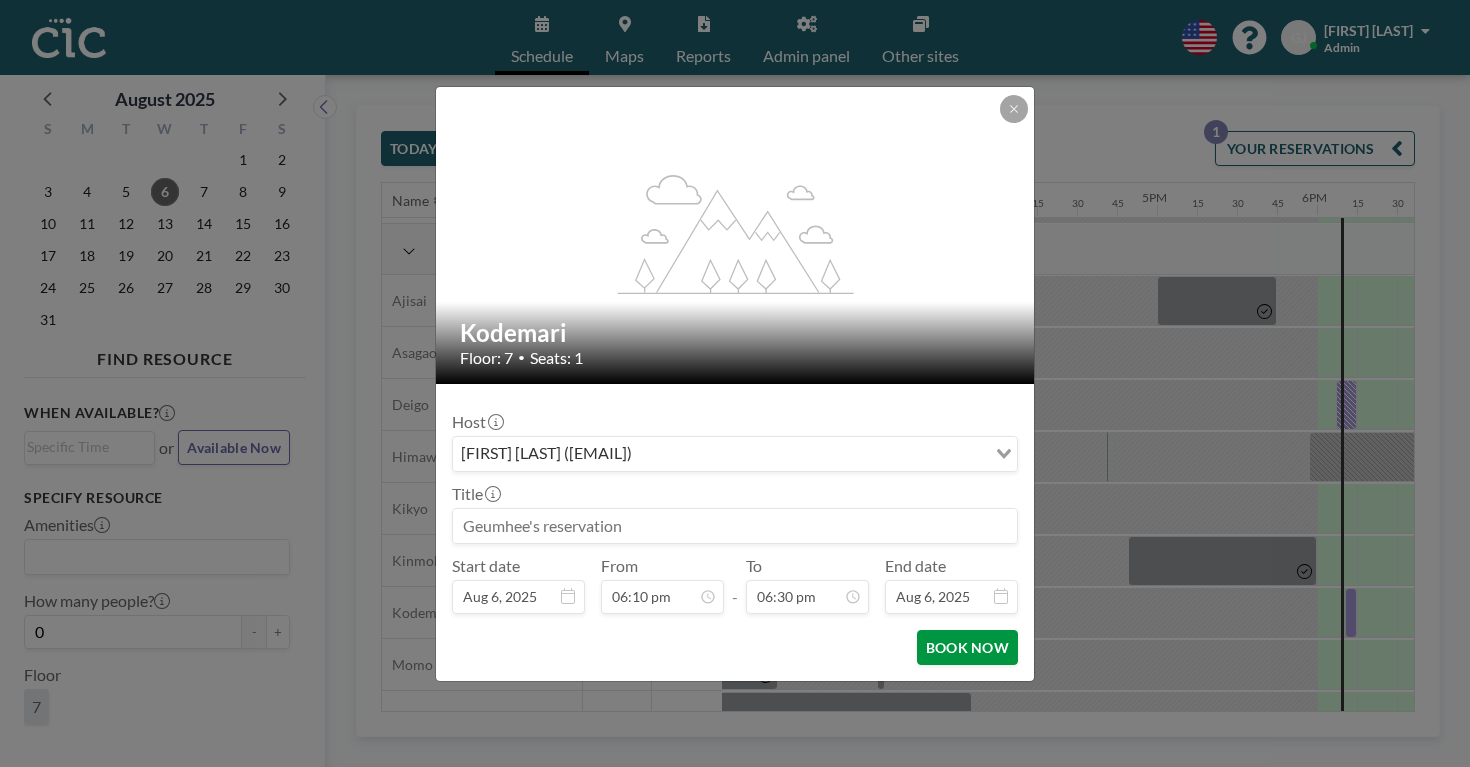 click on "BOOK NOW" at bounding box center [967, 647] 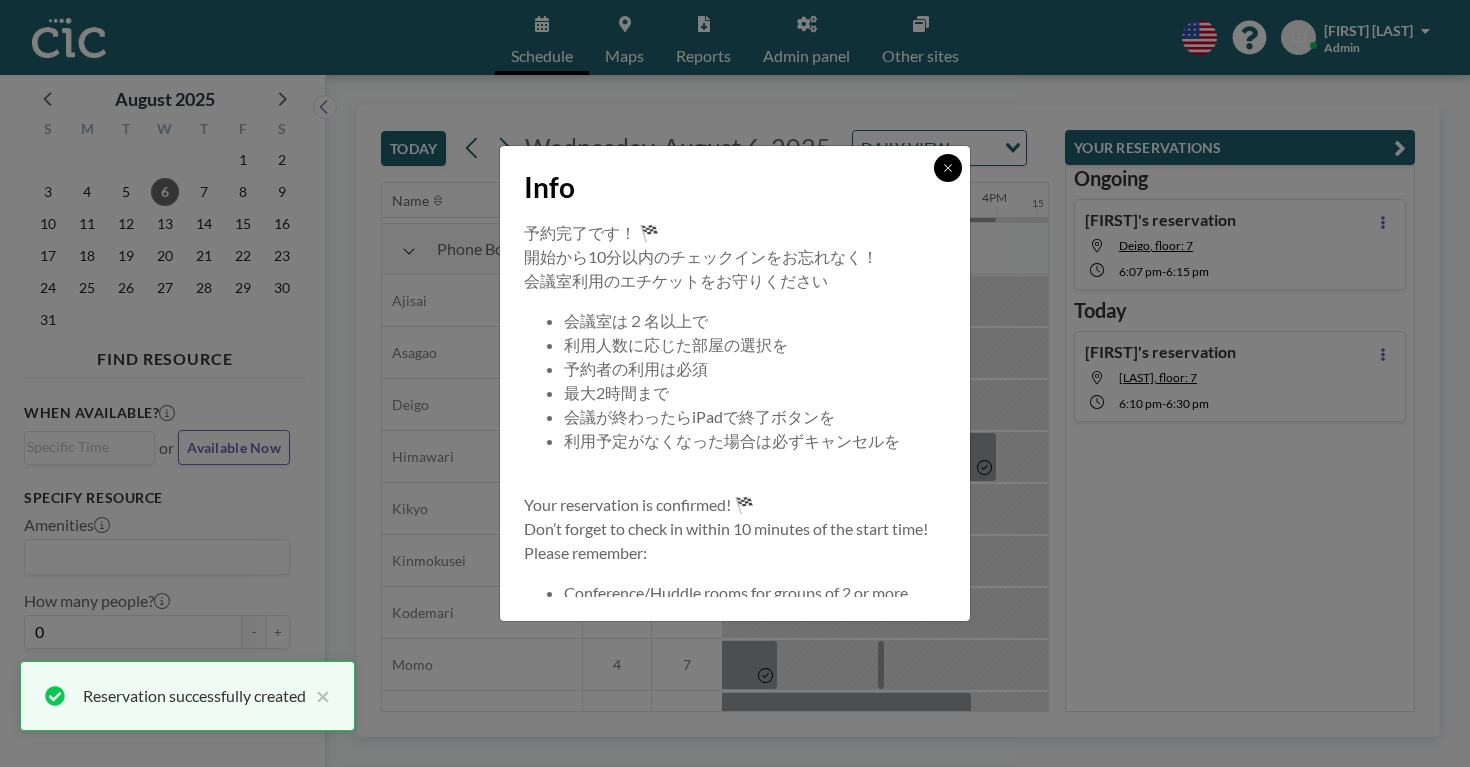 click at bounding box center [948, 168] 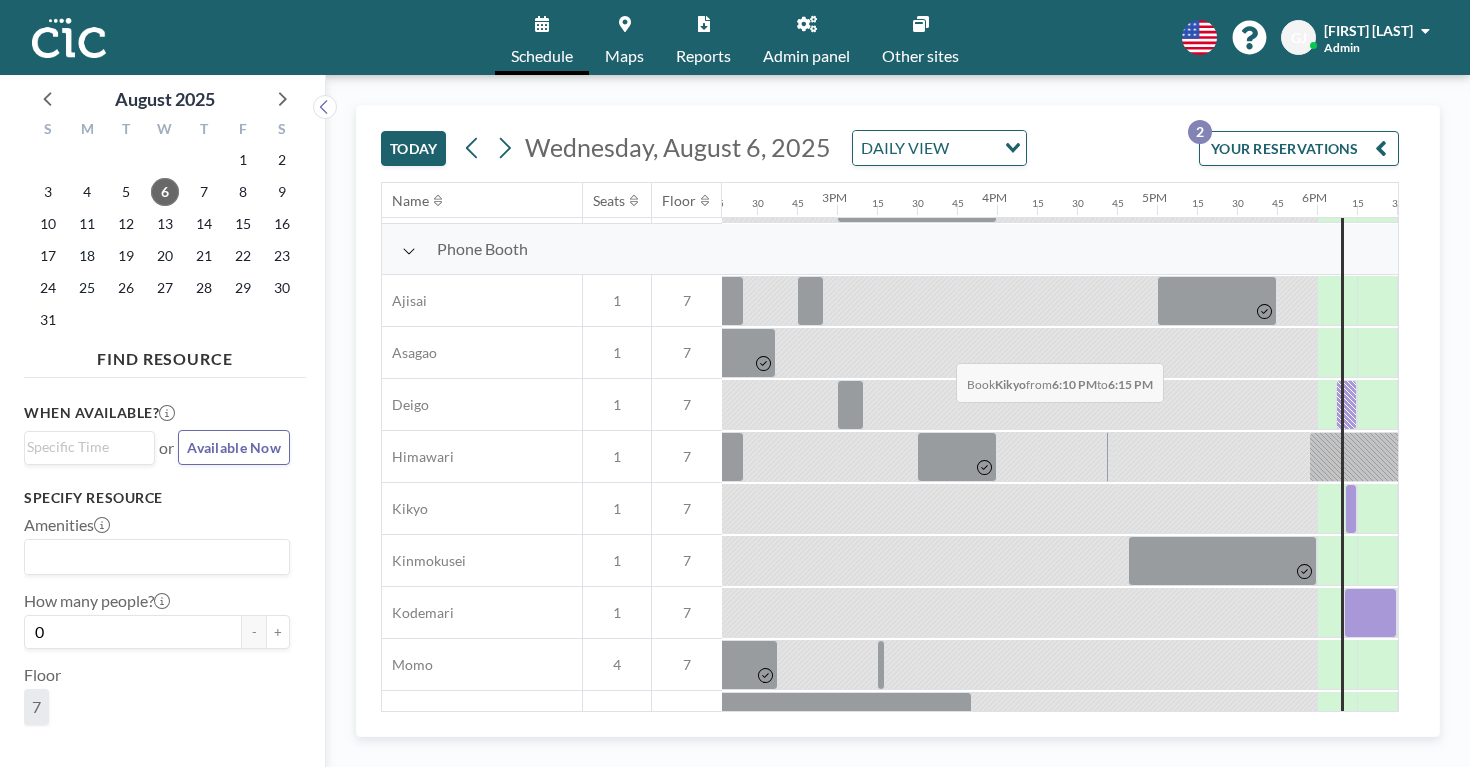 click at bounding box center [1351, 509] 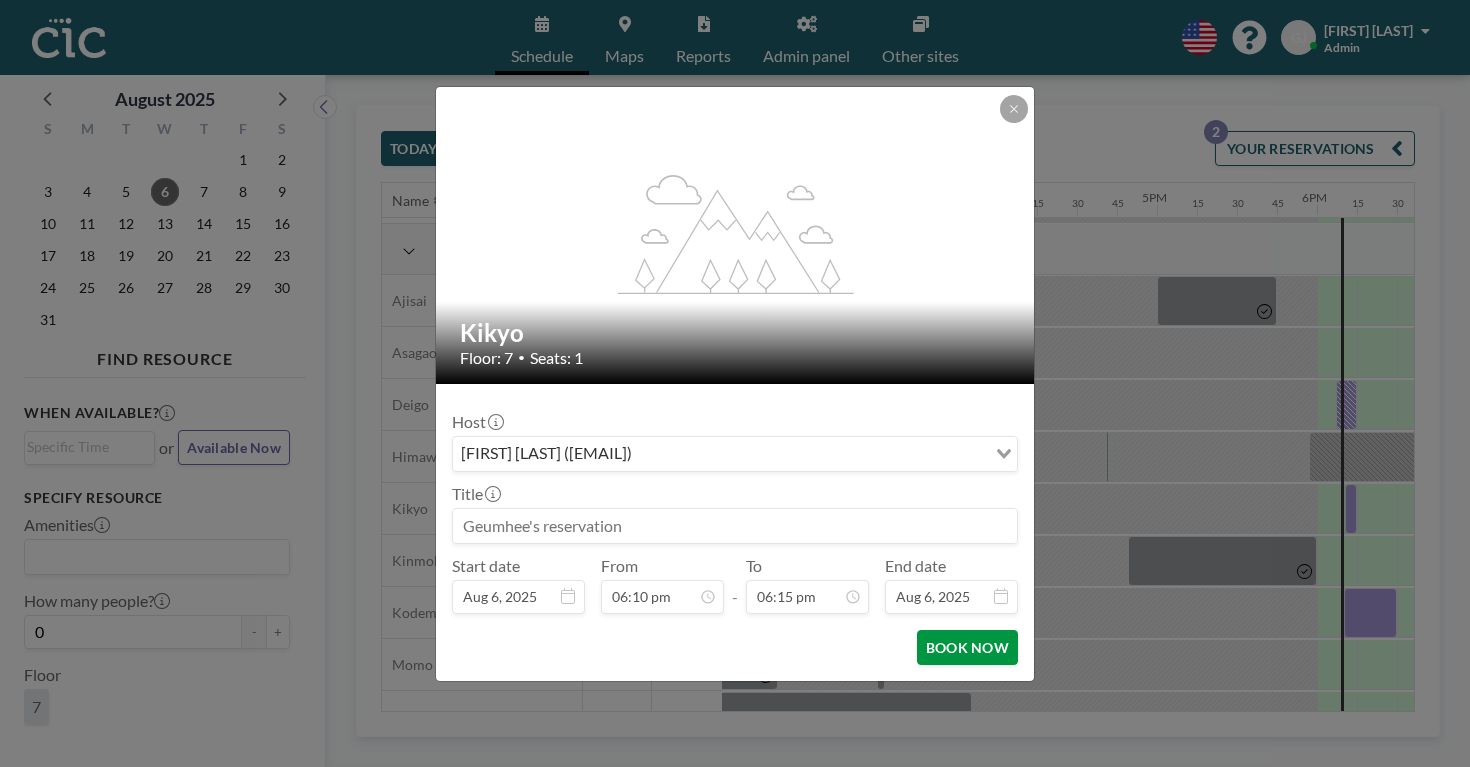 click on "BOOK NOW" at bounding box center (967, 647) 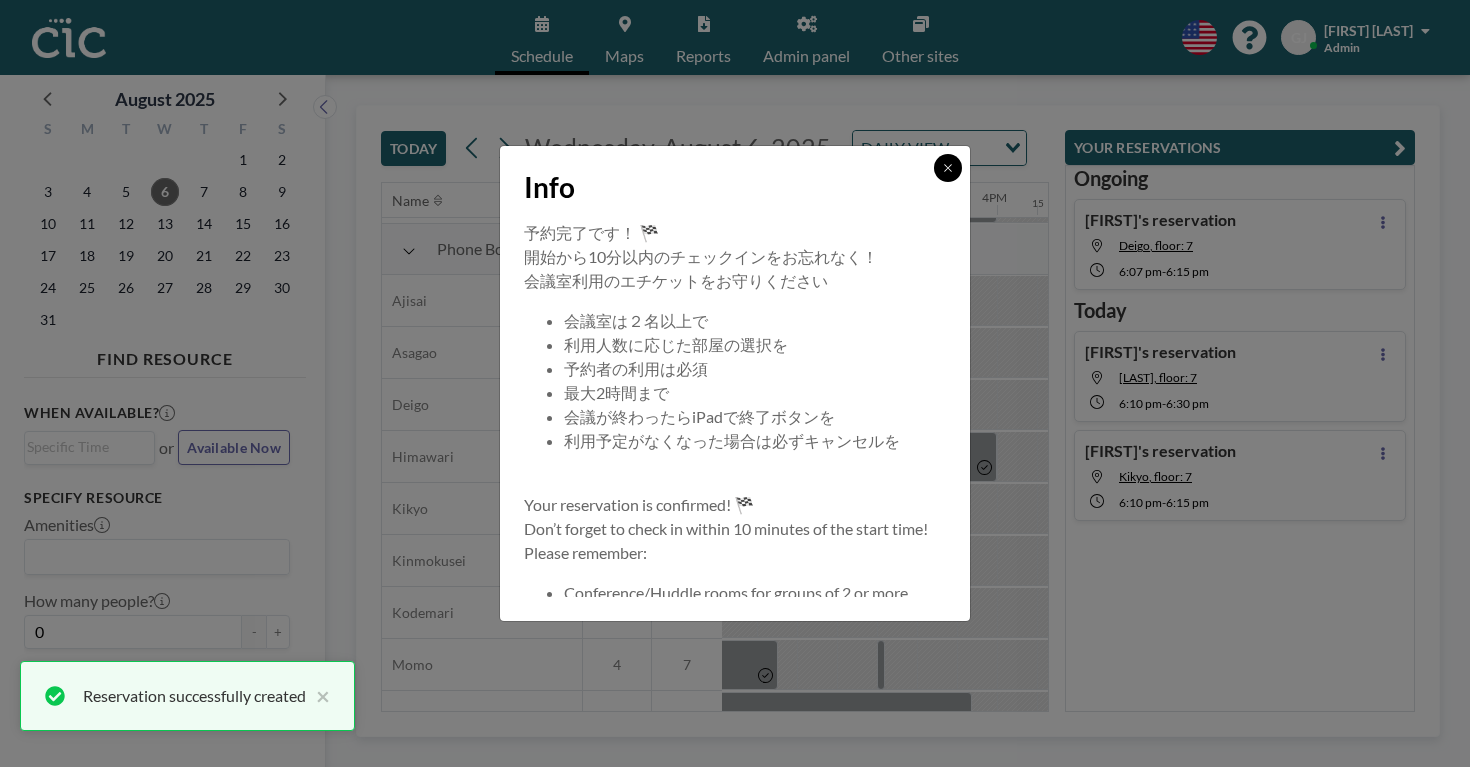 click 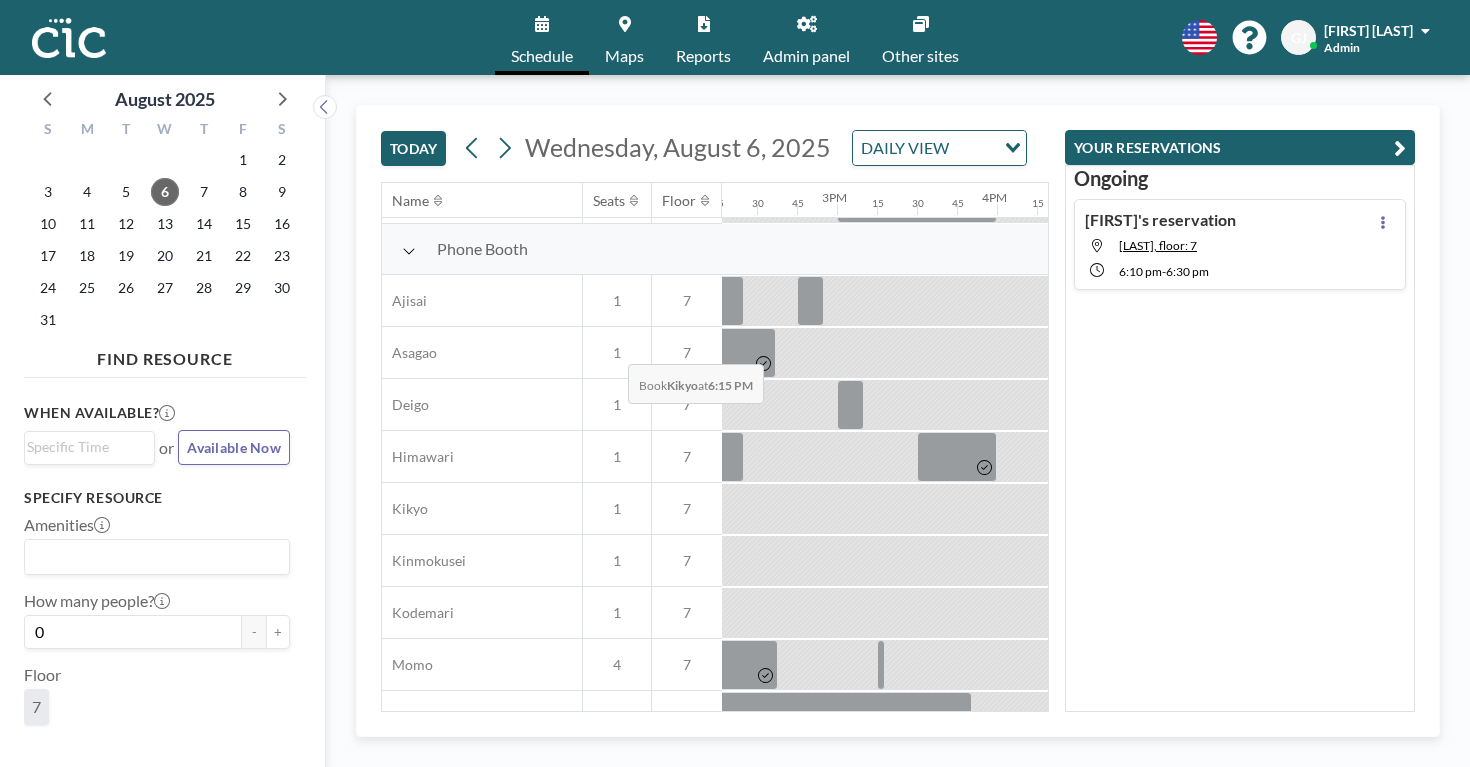 click at bounding box center [1377, 509] 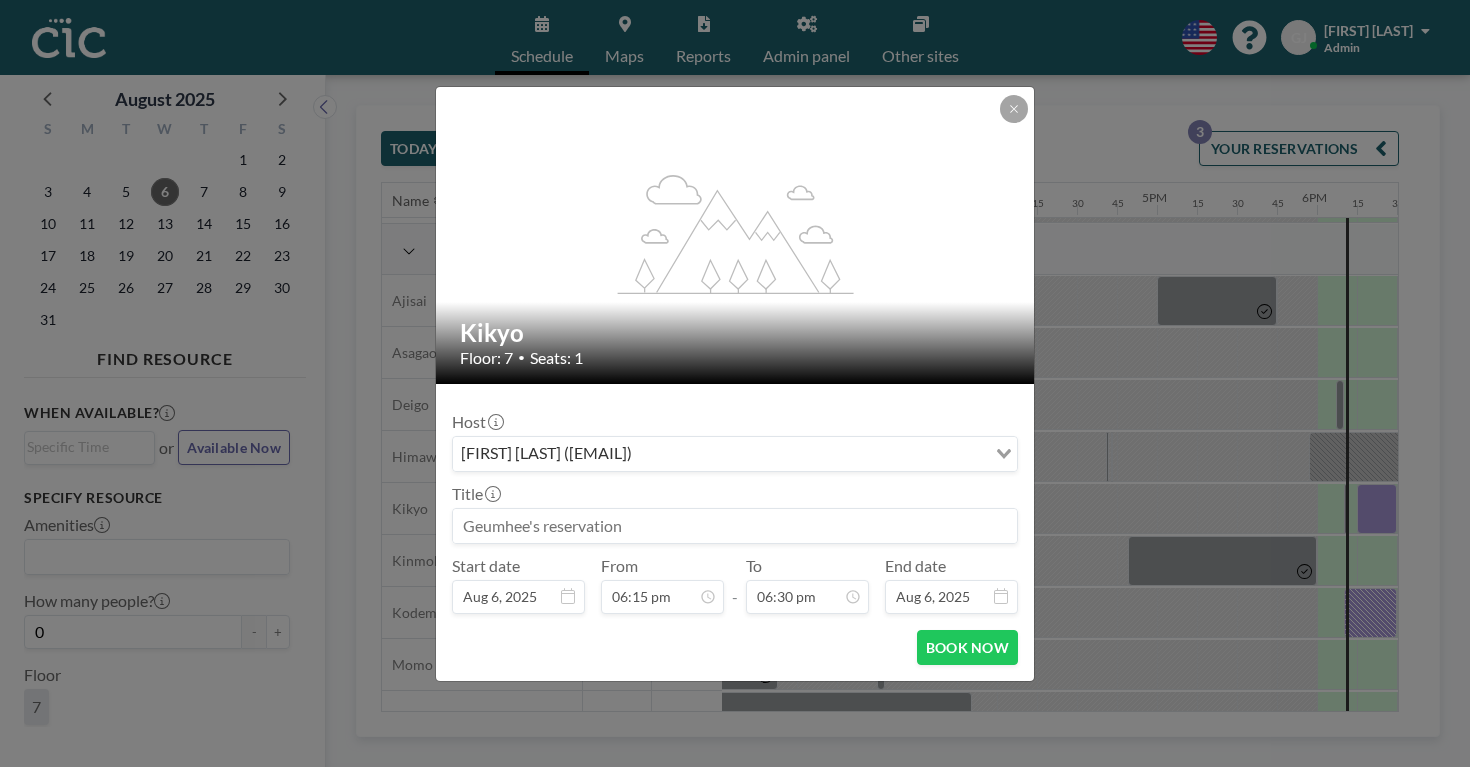 click on "Kikyo   Floor: 7   •   Seats: 1" at bounding box center (736, 343) 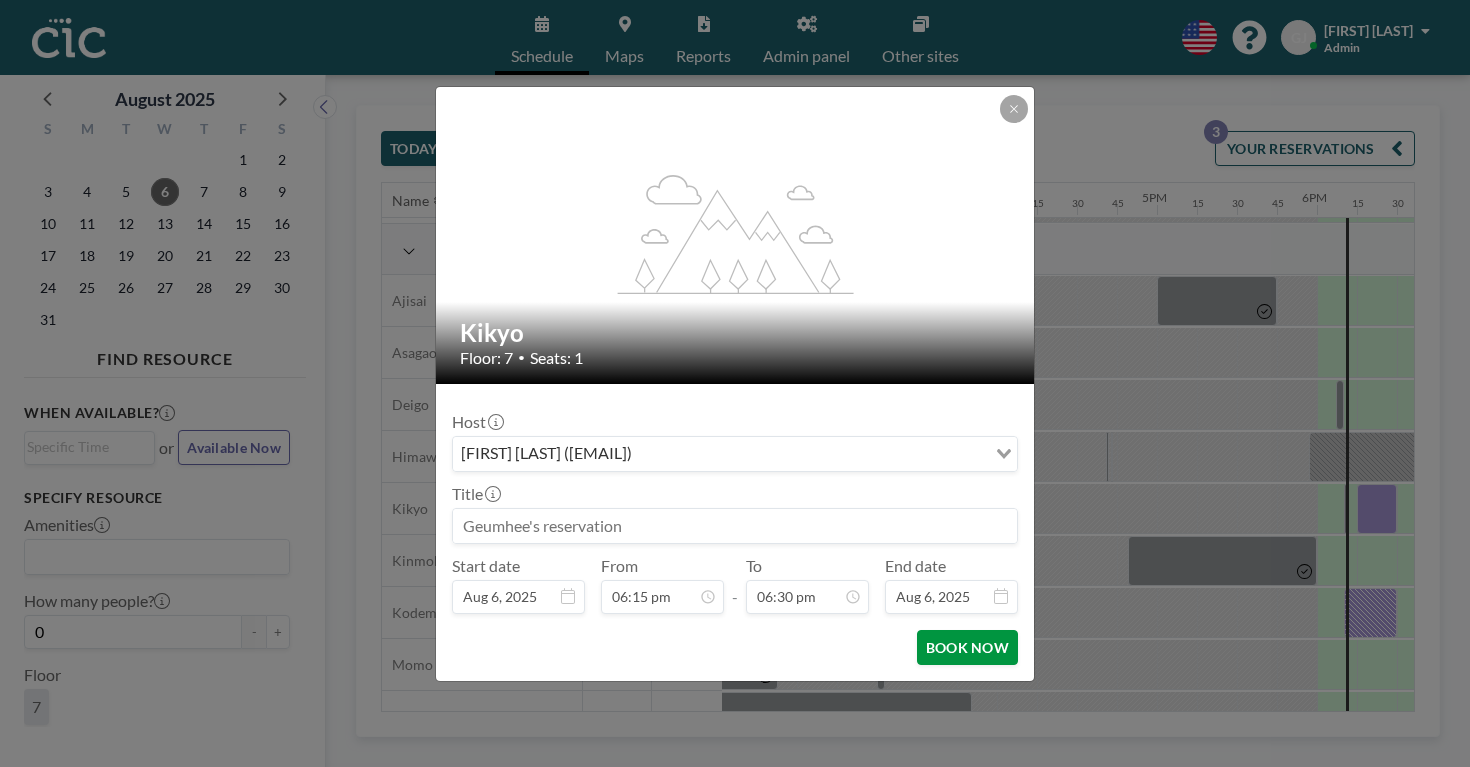 click on "BOOK NOW" at bounding box center [967, 647] 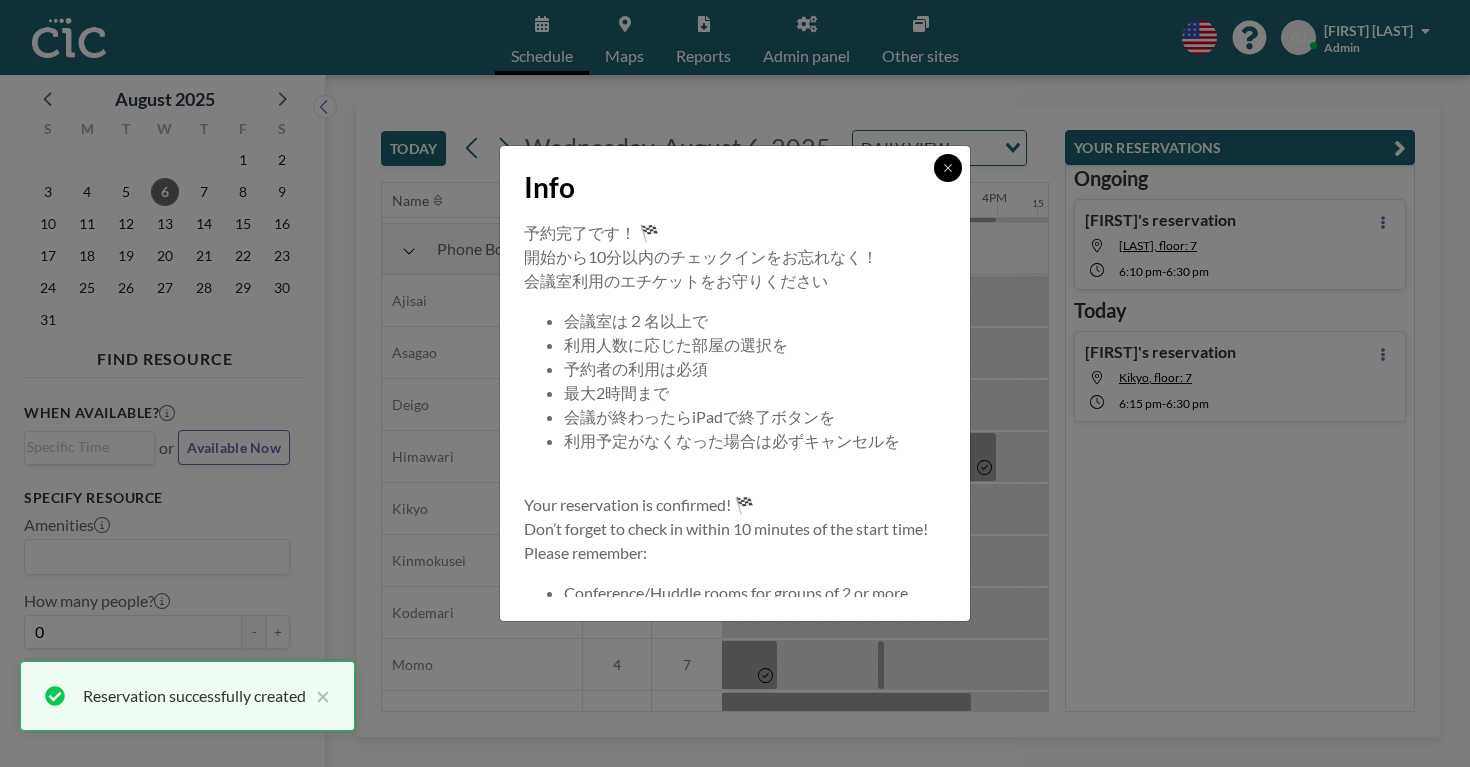click at bounding box center (948, 168) 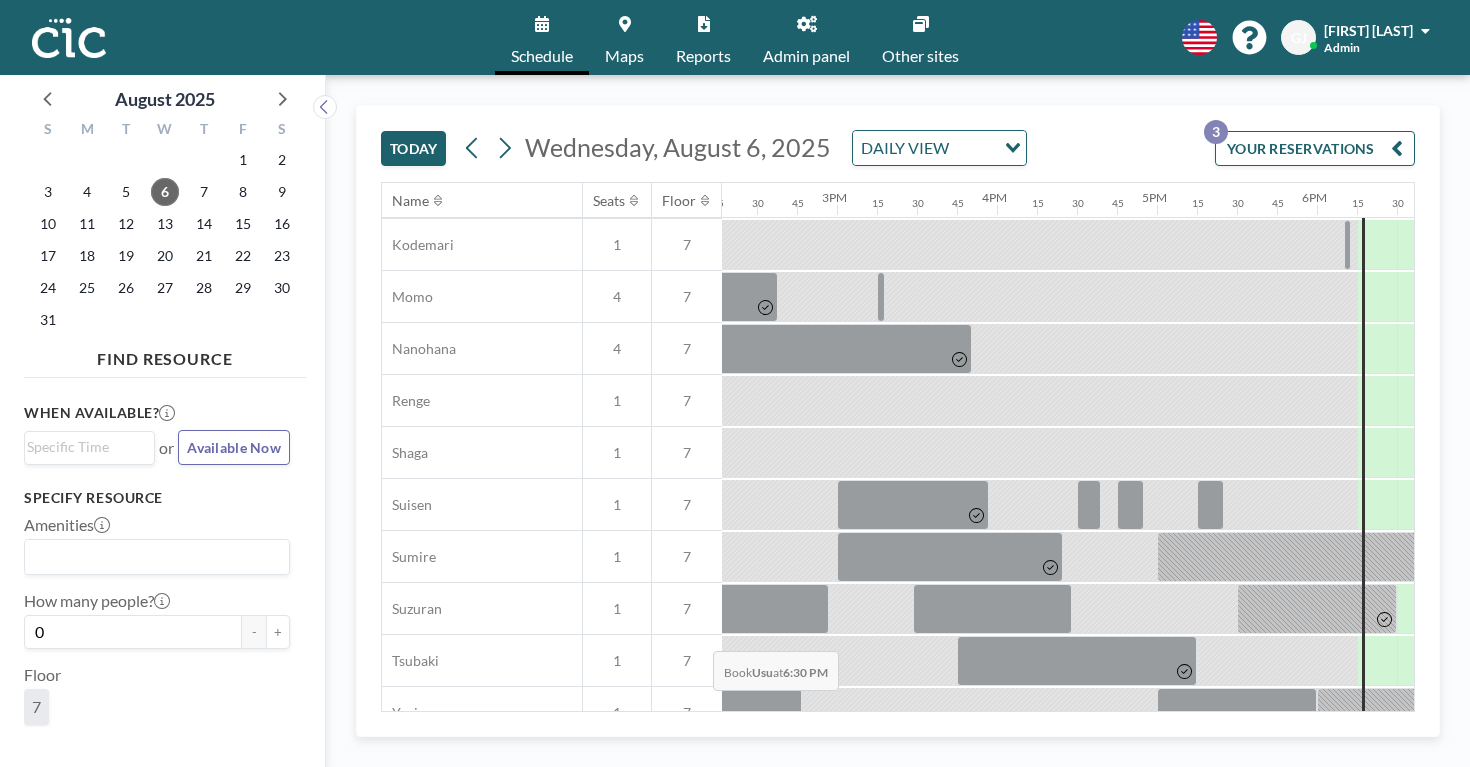 scroll, scrollTop: 893, scrollLeft: 2285, axis: both 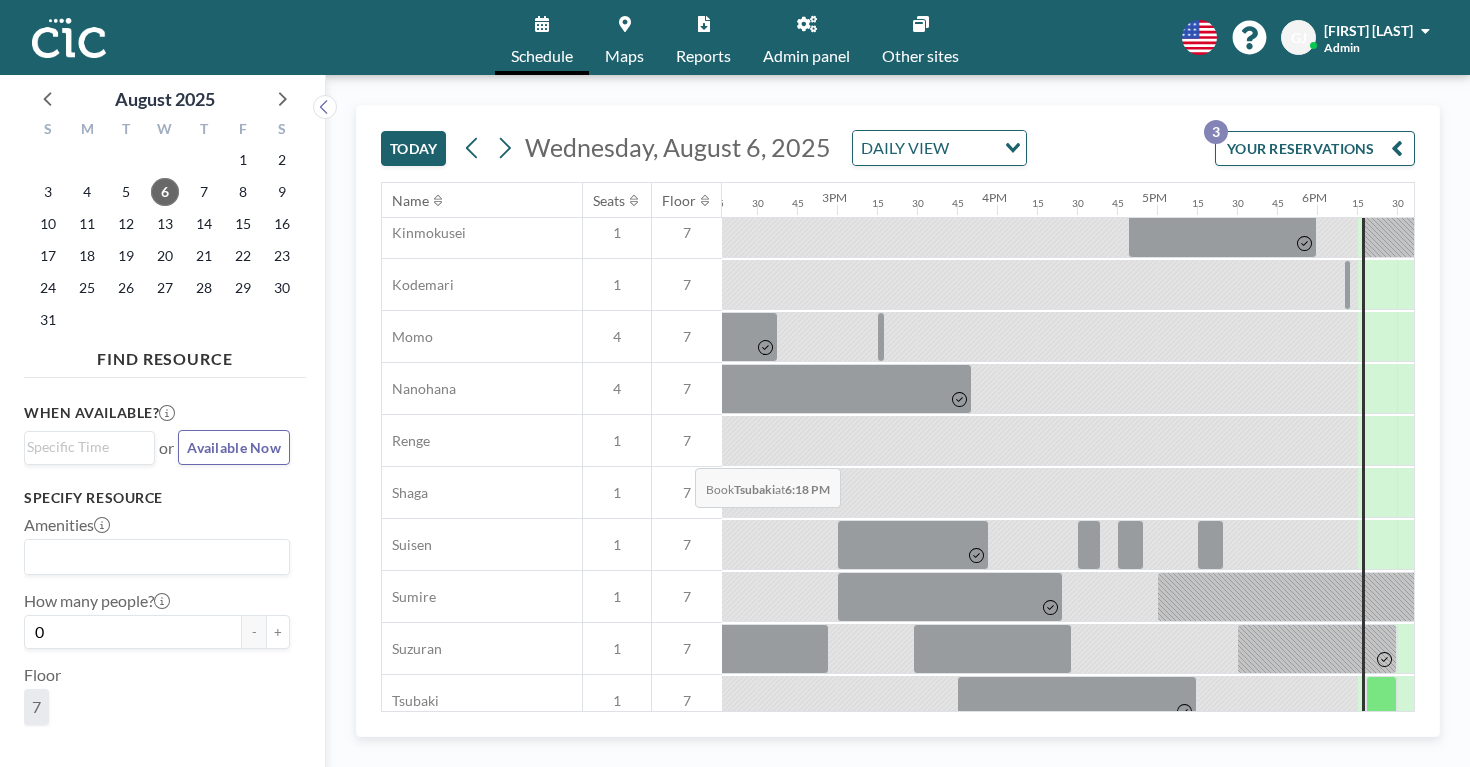 click at bounding box center (1381, 701) 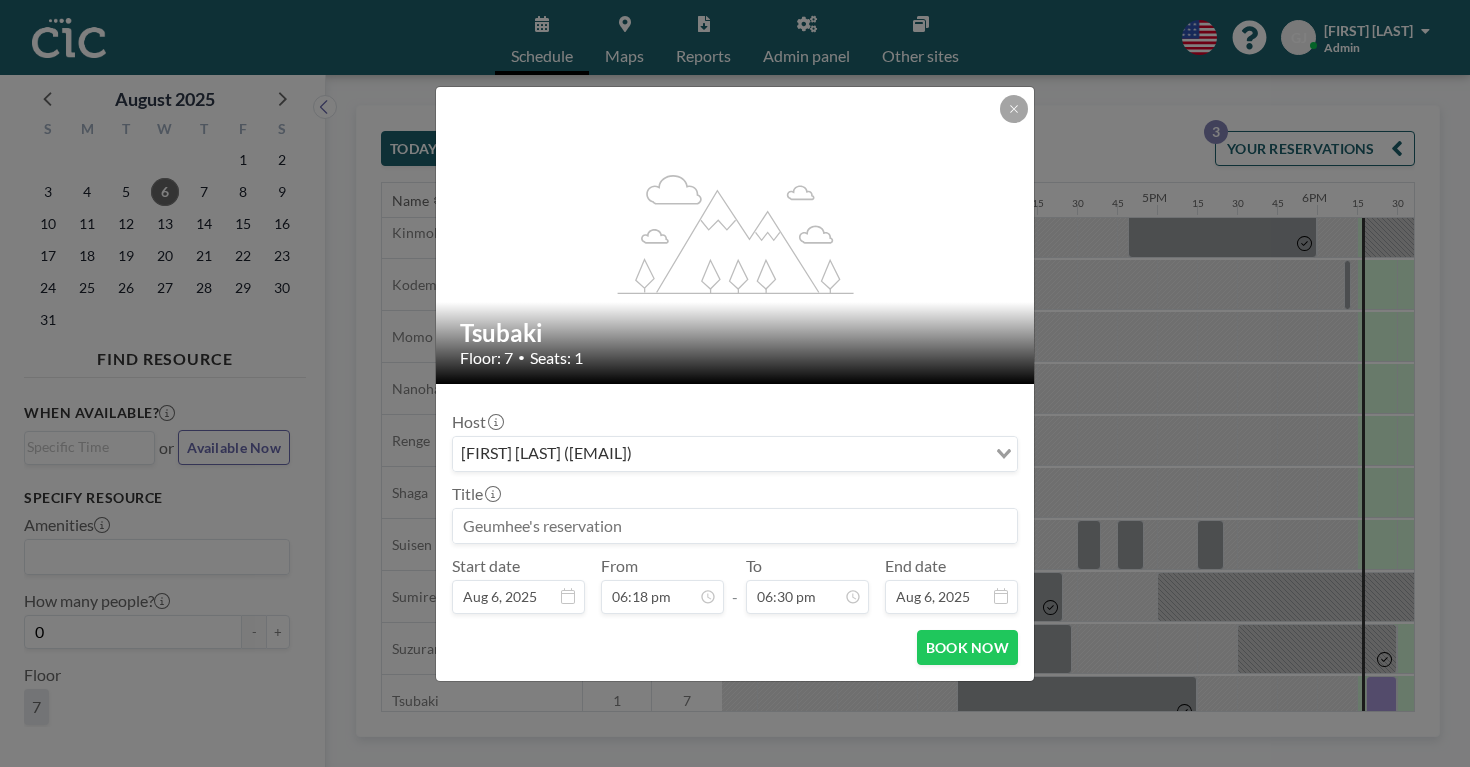 scroll, scrollTop: 2362, scrollLeft: 0, axis: vertical 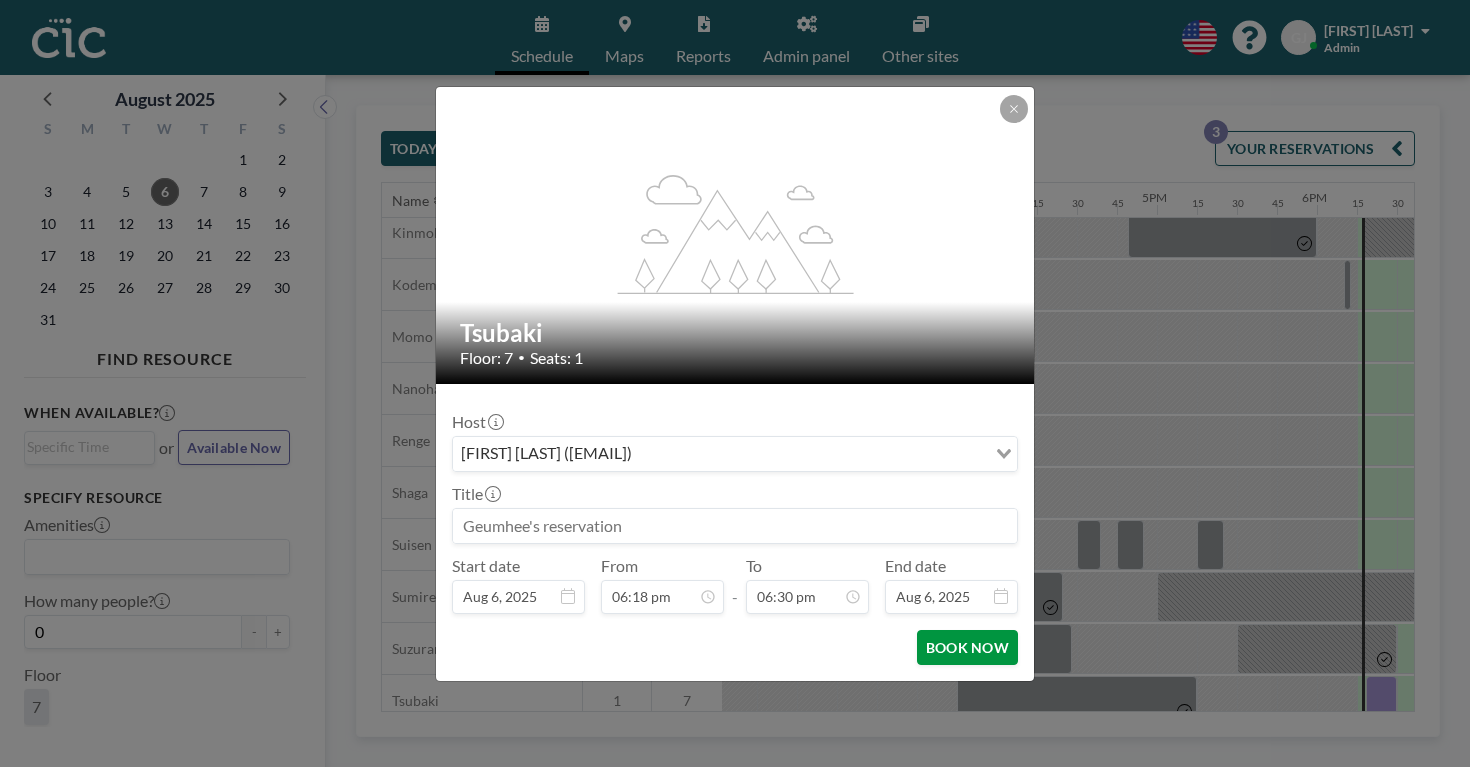 click on "BOOK NOW" at bounding box center (967, 647) 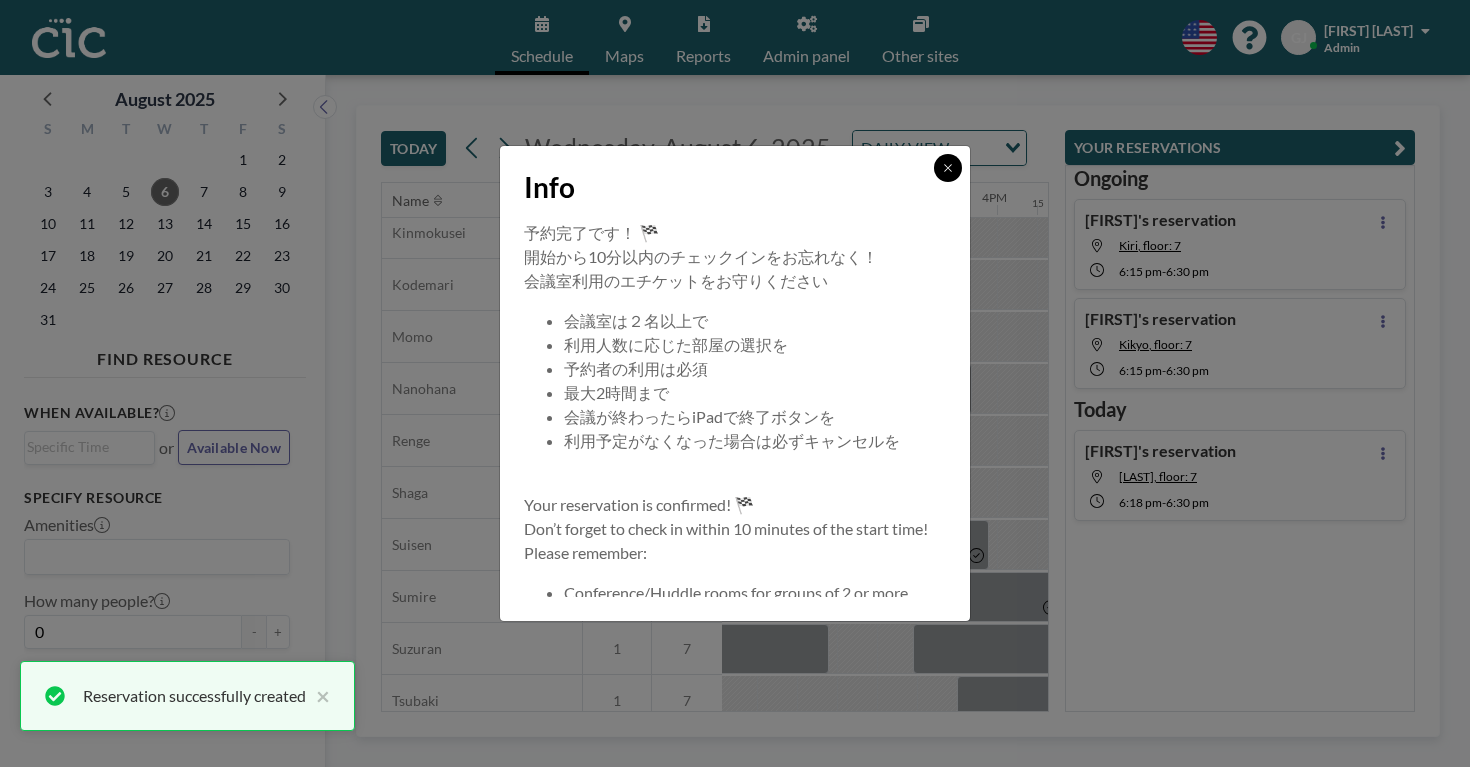 click at bounding box center [948, 168] 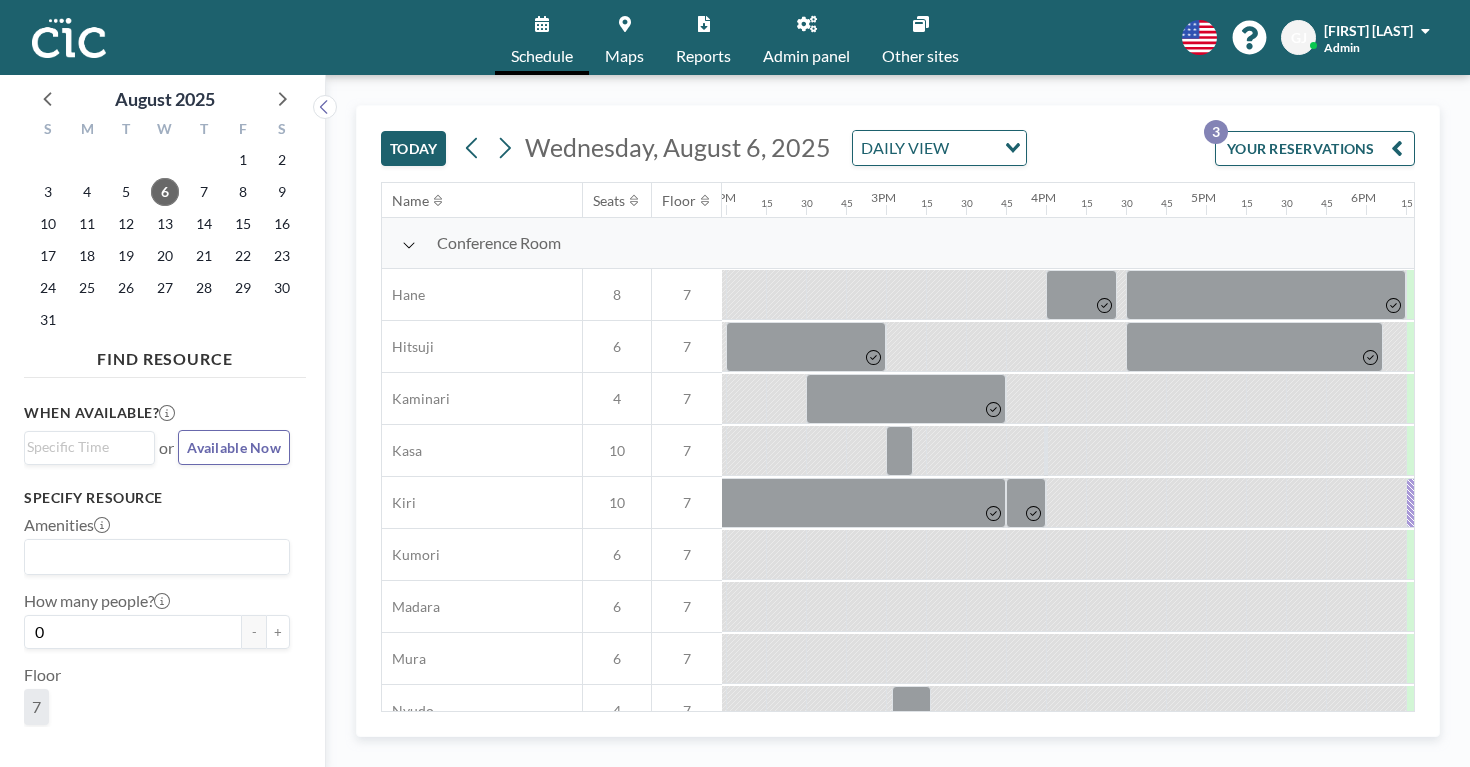 scroll, scrollTop: 0, scrollLeft: 2285, axis: horizontal 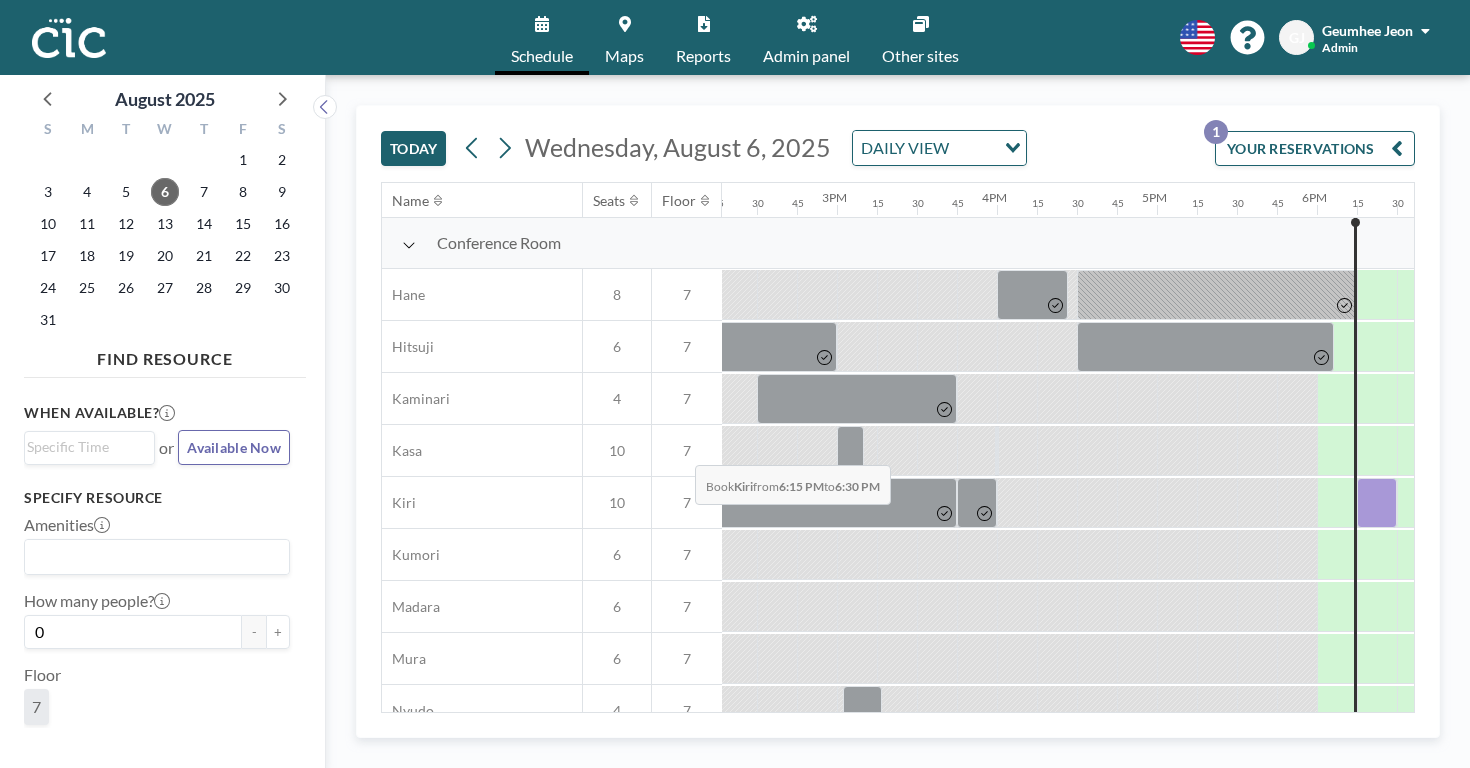 click at bounding box center [1377, 503] 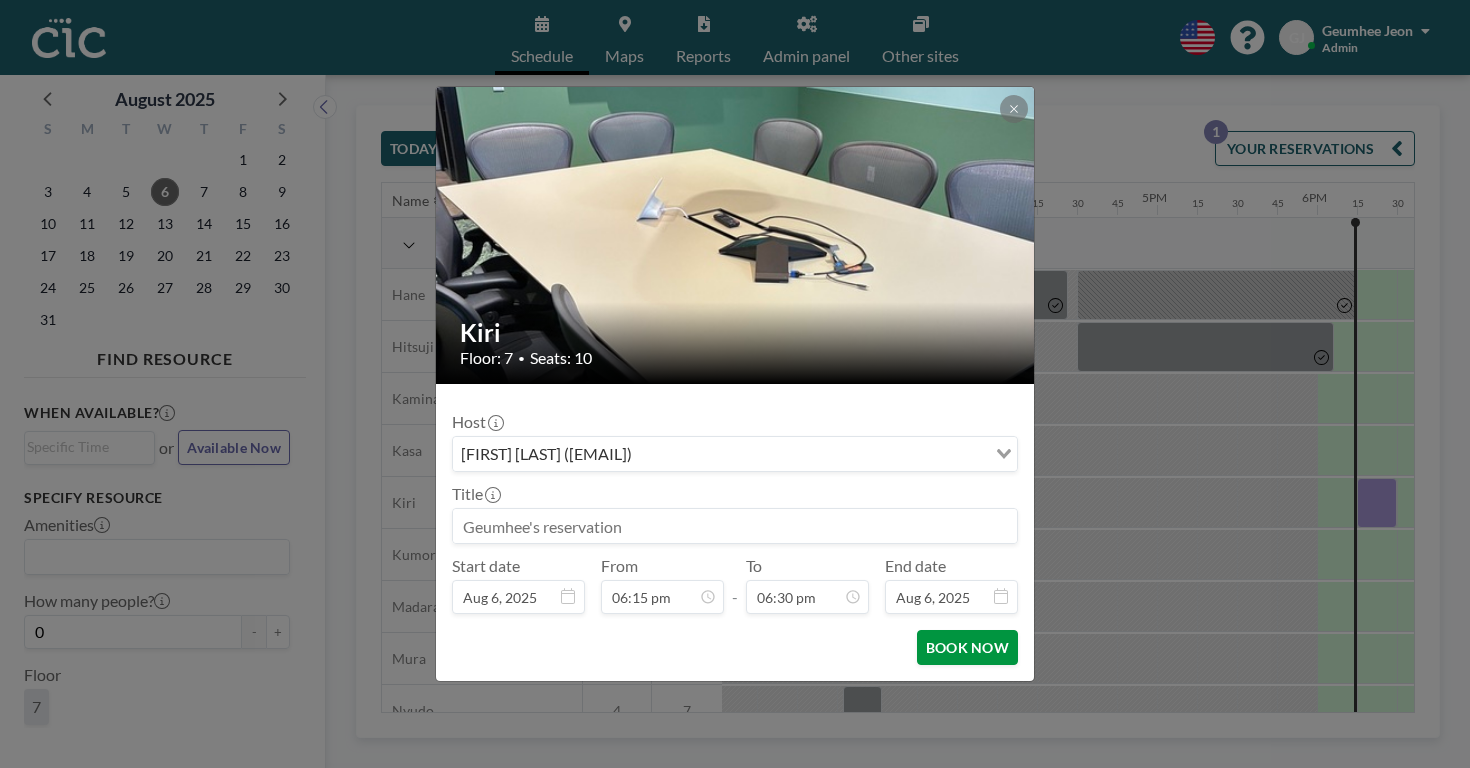 scroll, scrollTop: 2362, scrollLeft: 0, axis: vertical 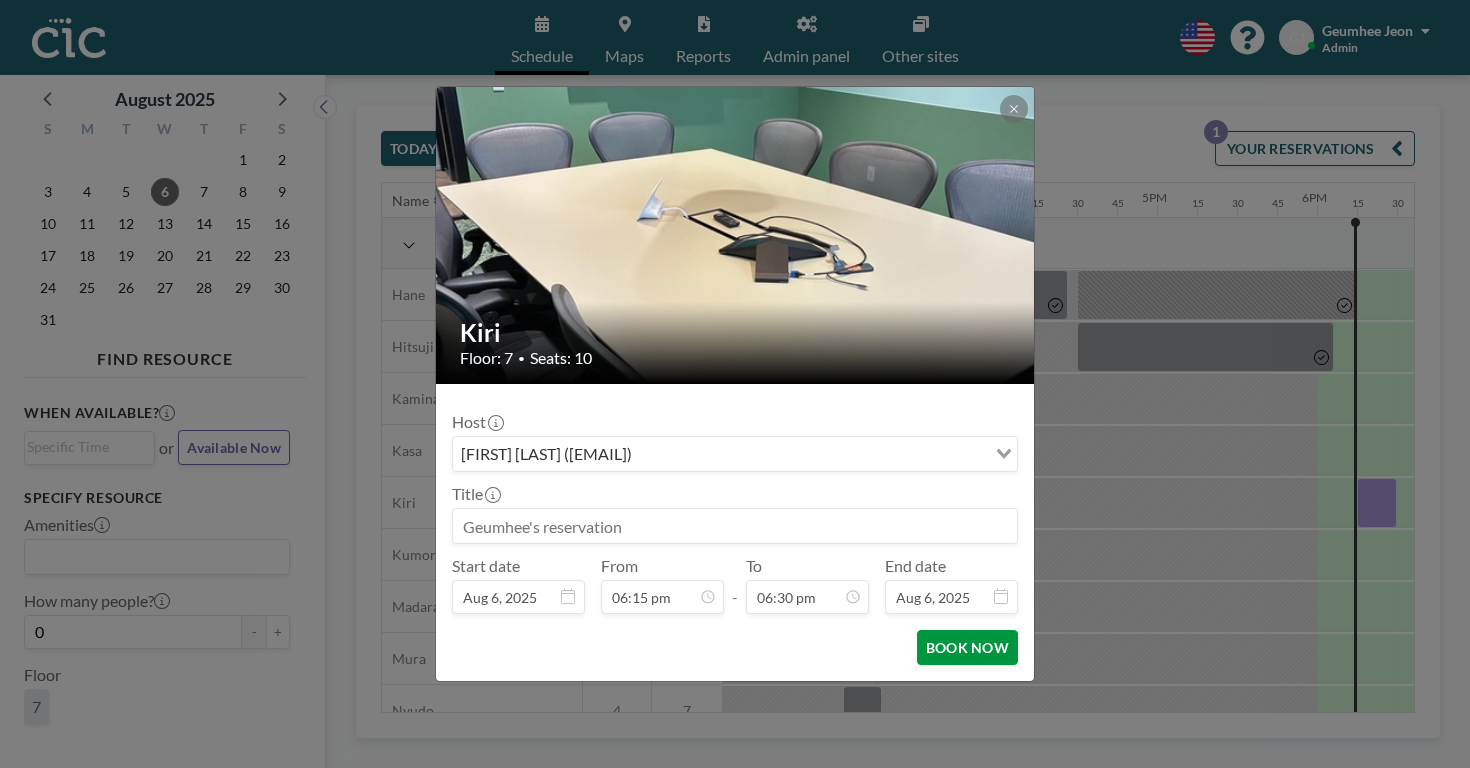 click on "BOOK NOW" at bounding box center (967, 647) 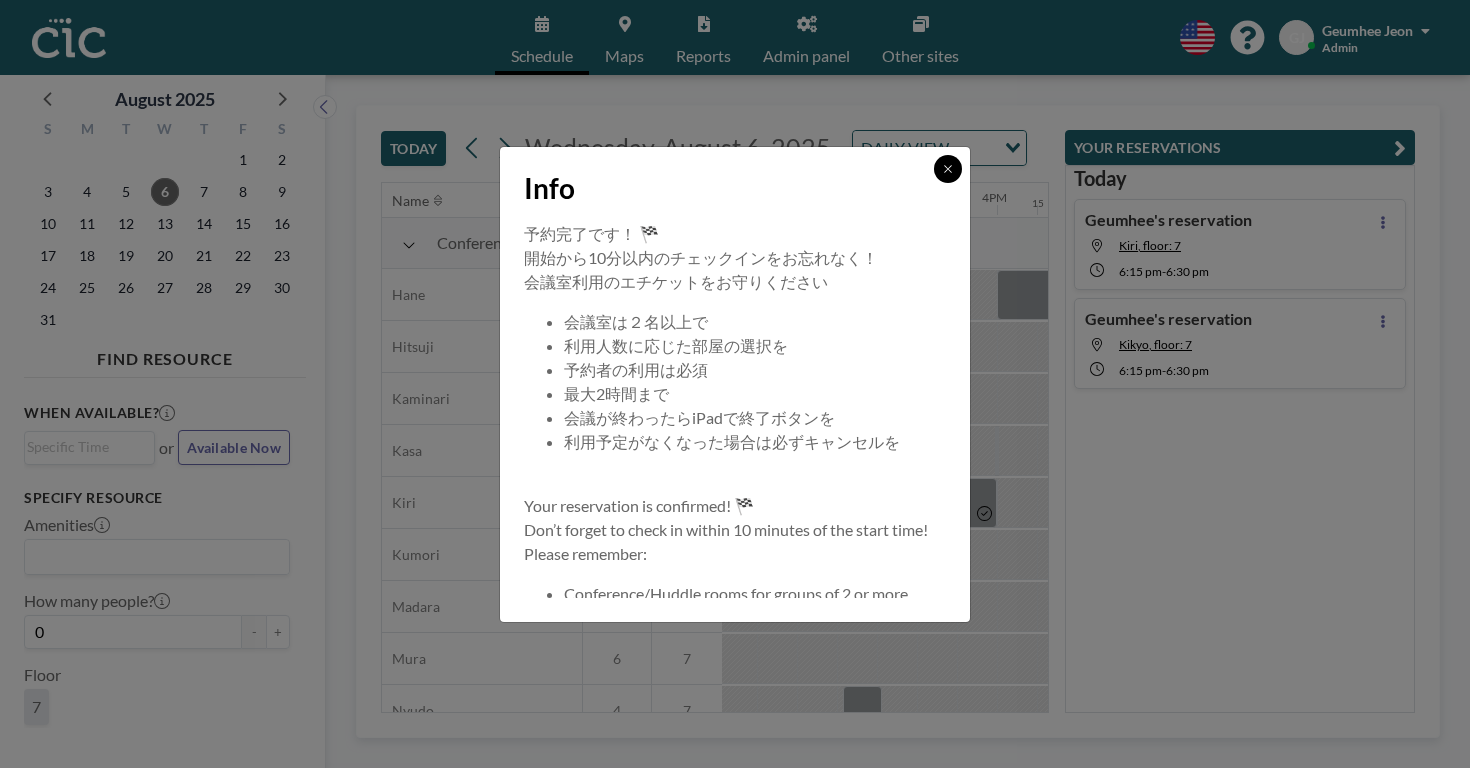 click at bounding box center [948, 169] 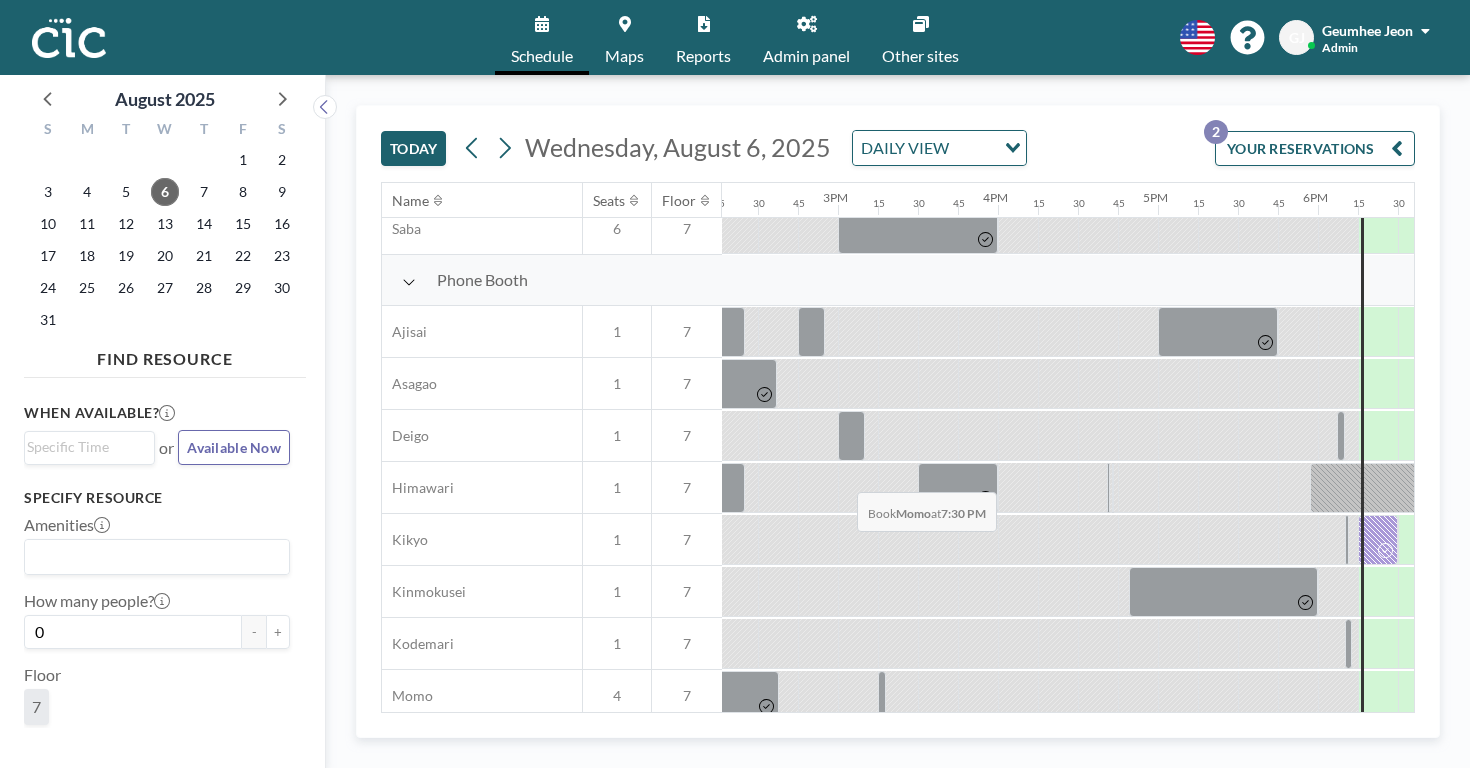 scroll, scrollTop: 515, scrollLeft: 2284, axis: both 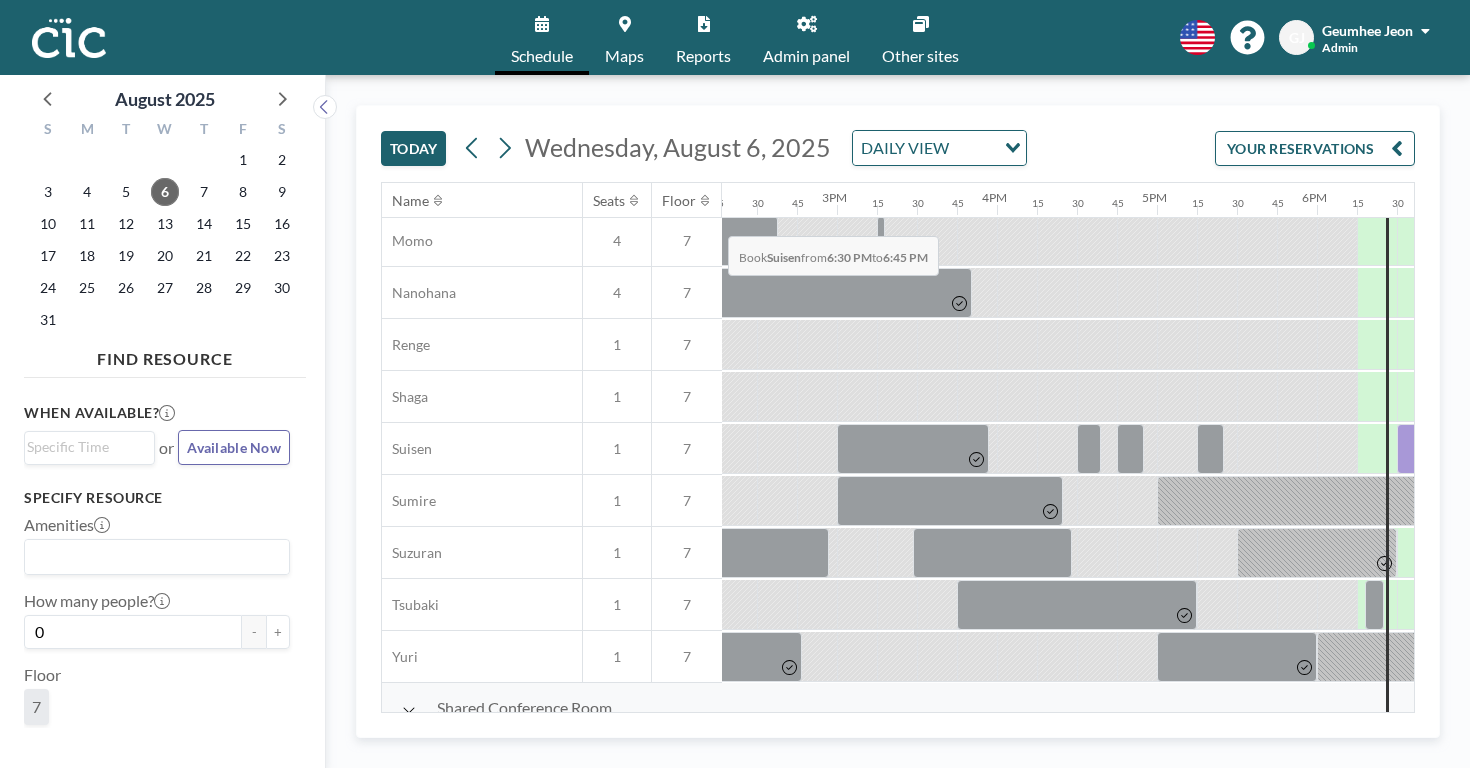 click at bounding box center (1417, 449) 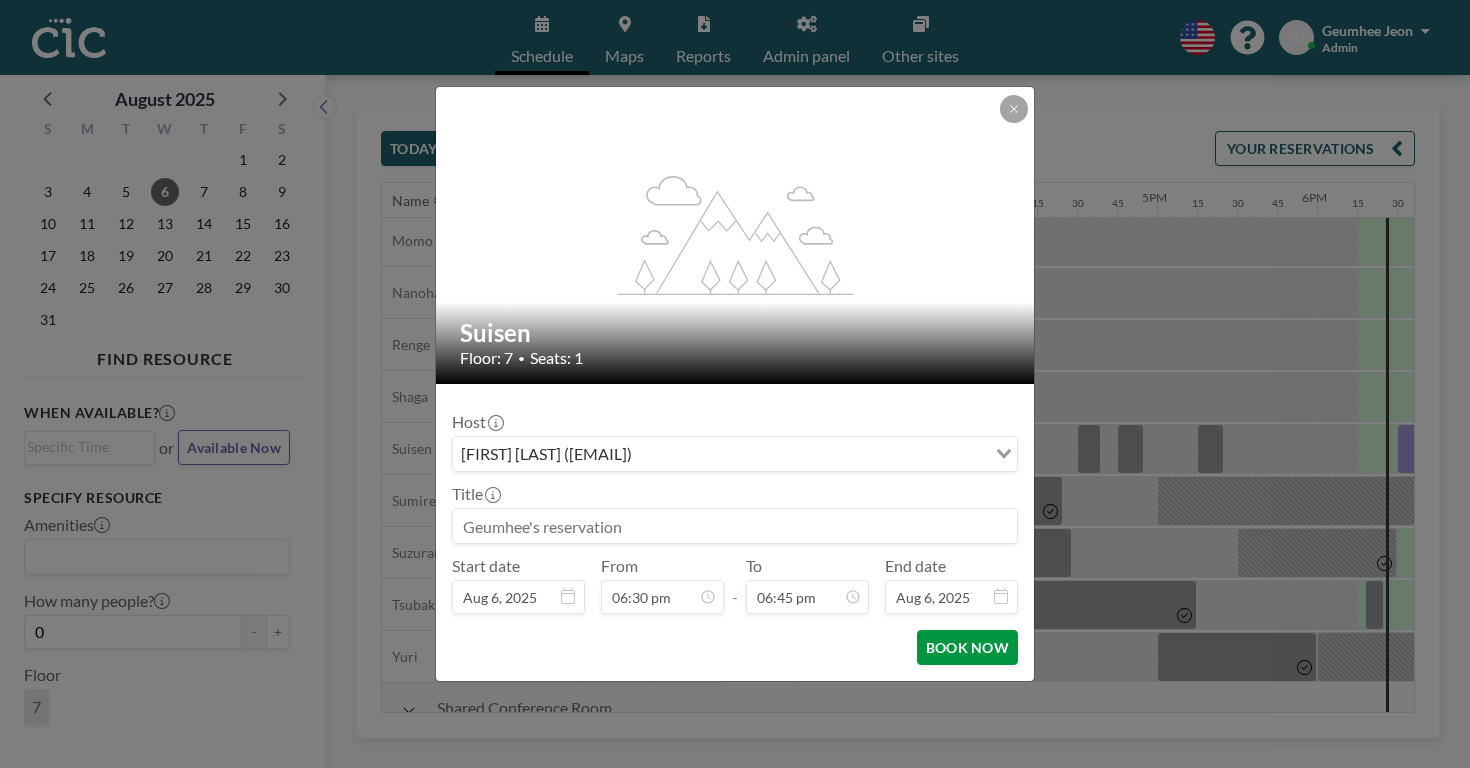 click on "BOOK NOW" at bounding box center (967, 647) 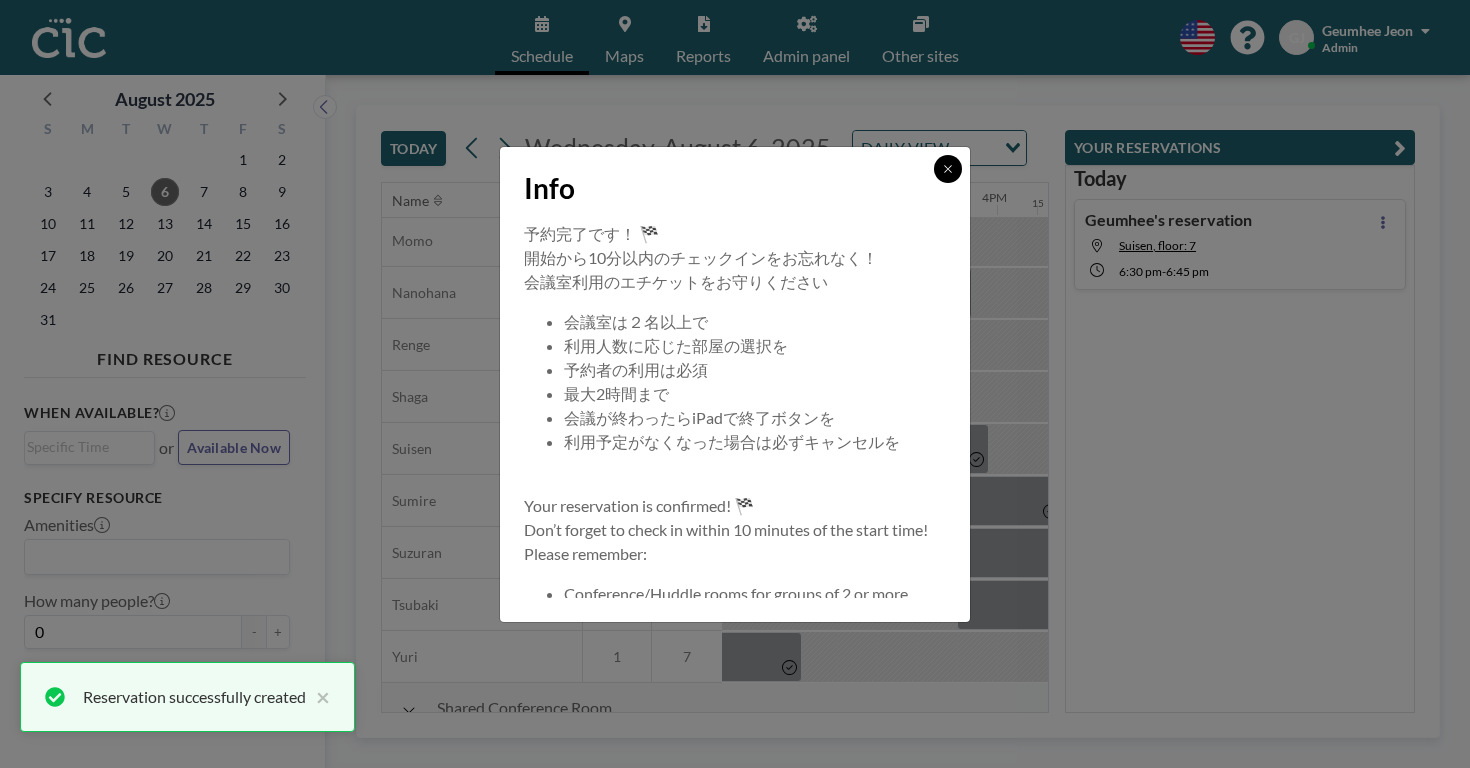 click 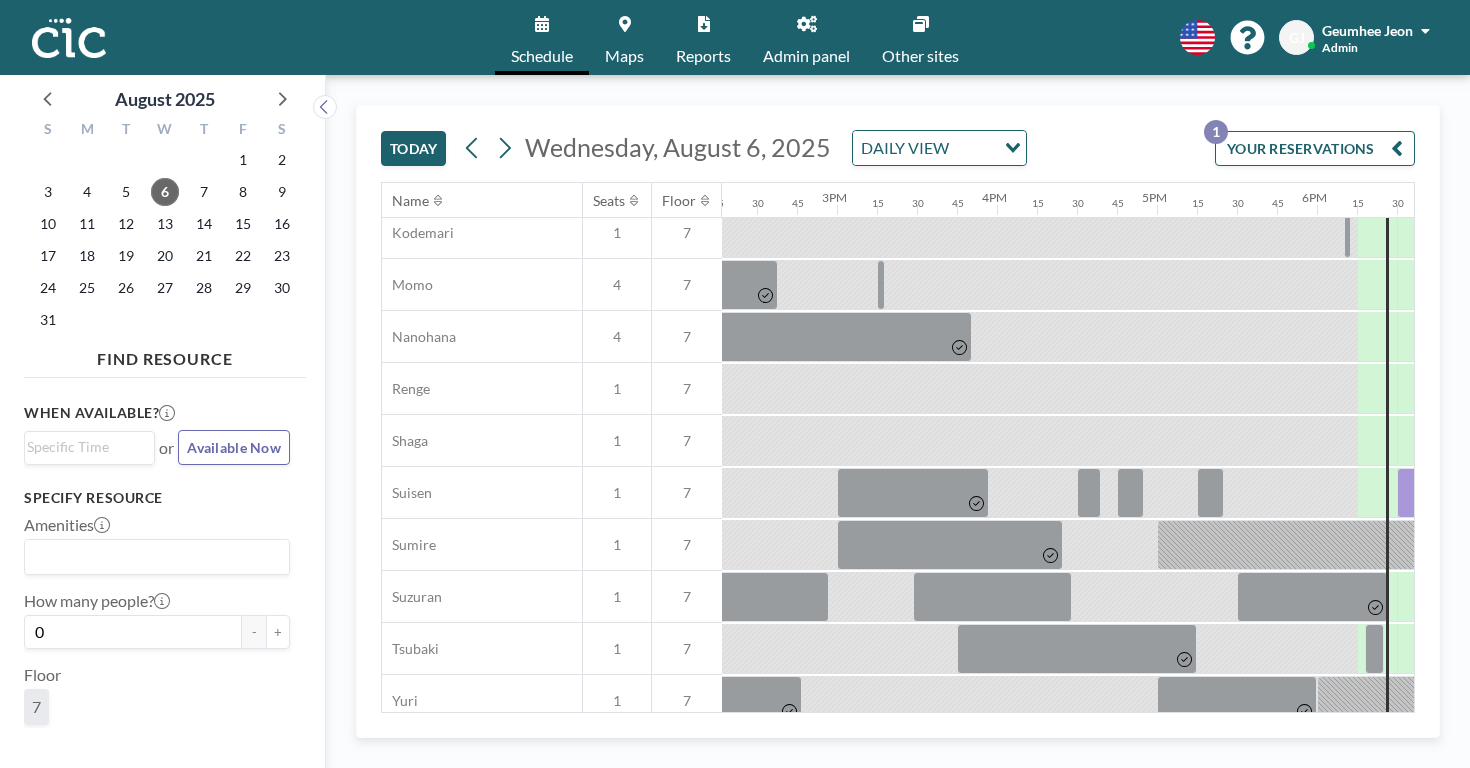 scroll, scrollTop: 942, scrollLeft: 2285, axis: both 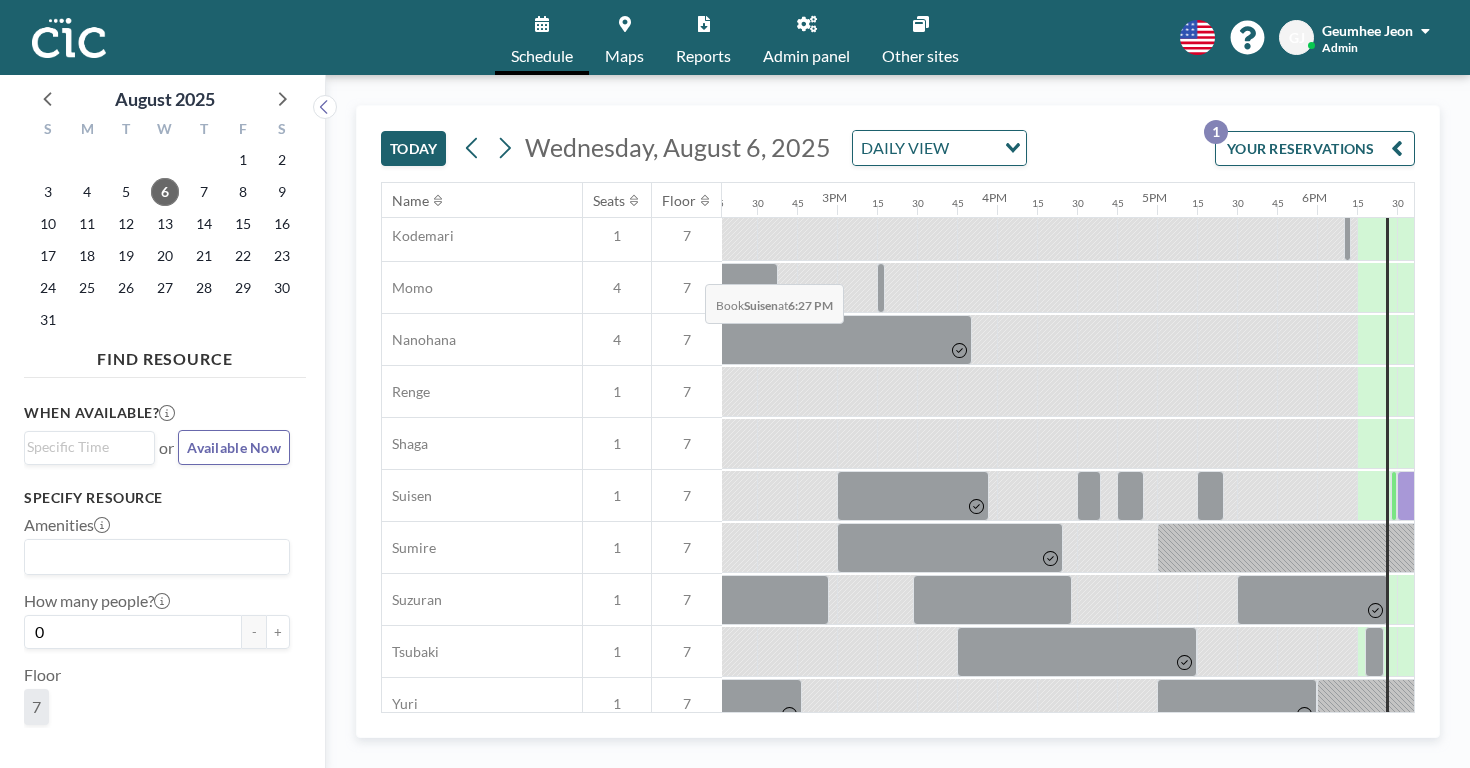 click at bounding box center [1387, 210] 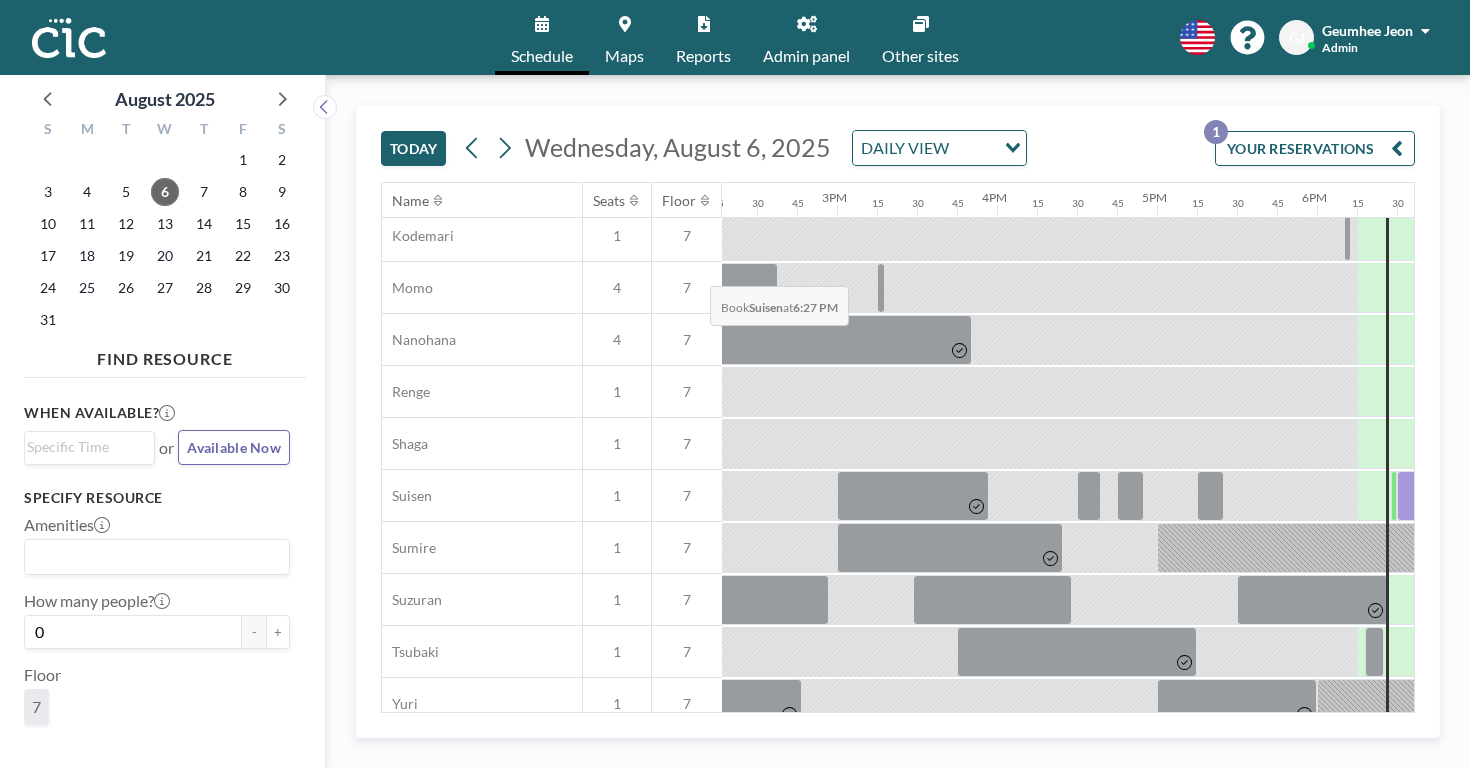 click at bounding box center (1394, 496) 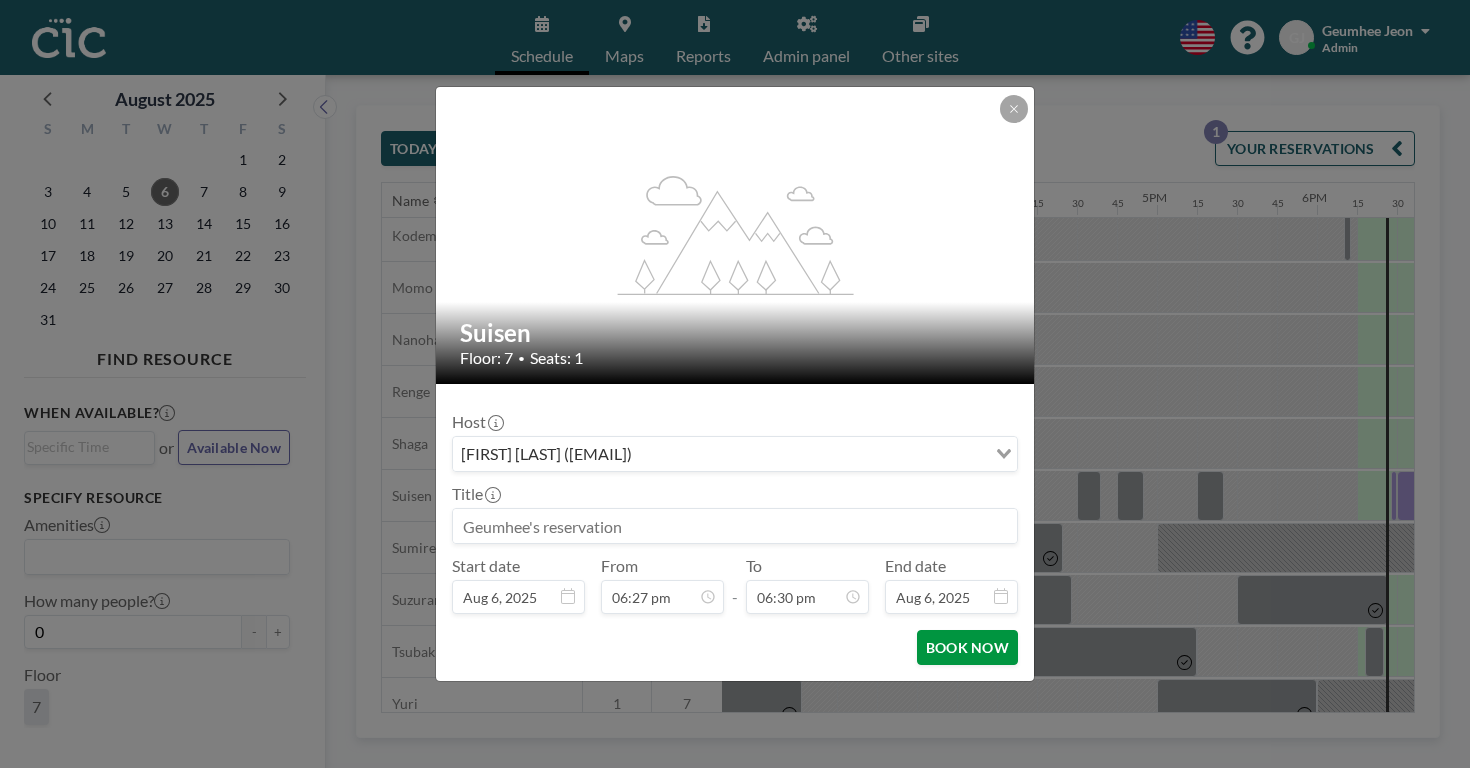 click on "BOOK NOW" at bounding box center (967, 647) 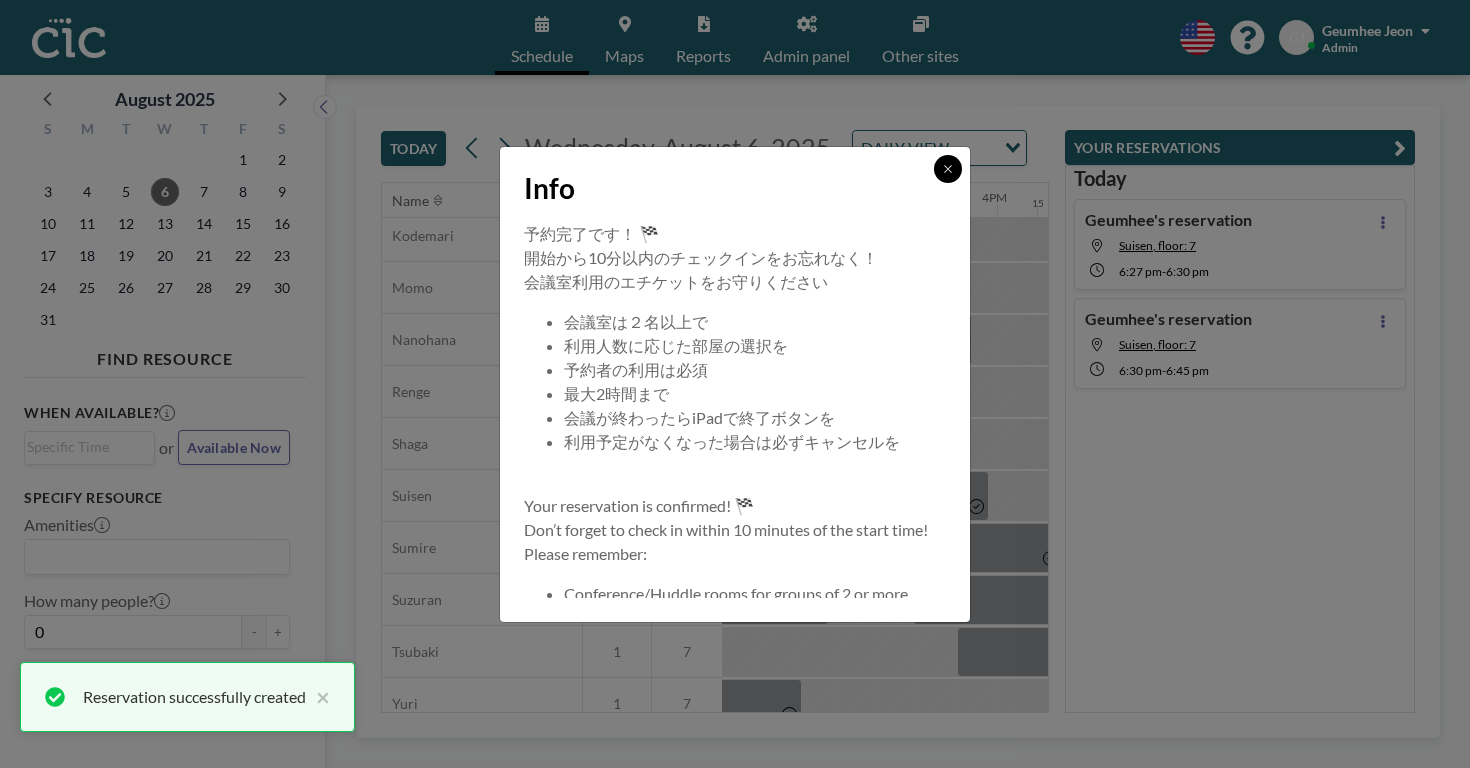 click at bounding box center [948, 169] 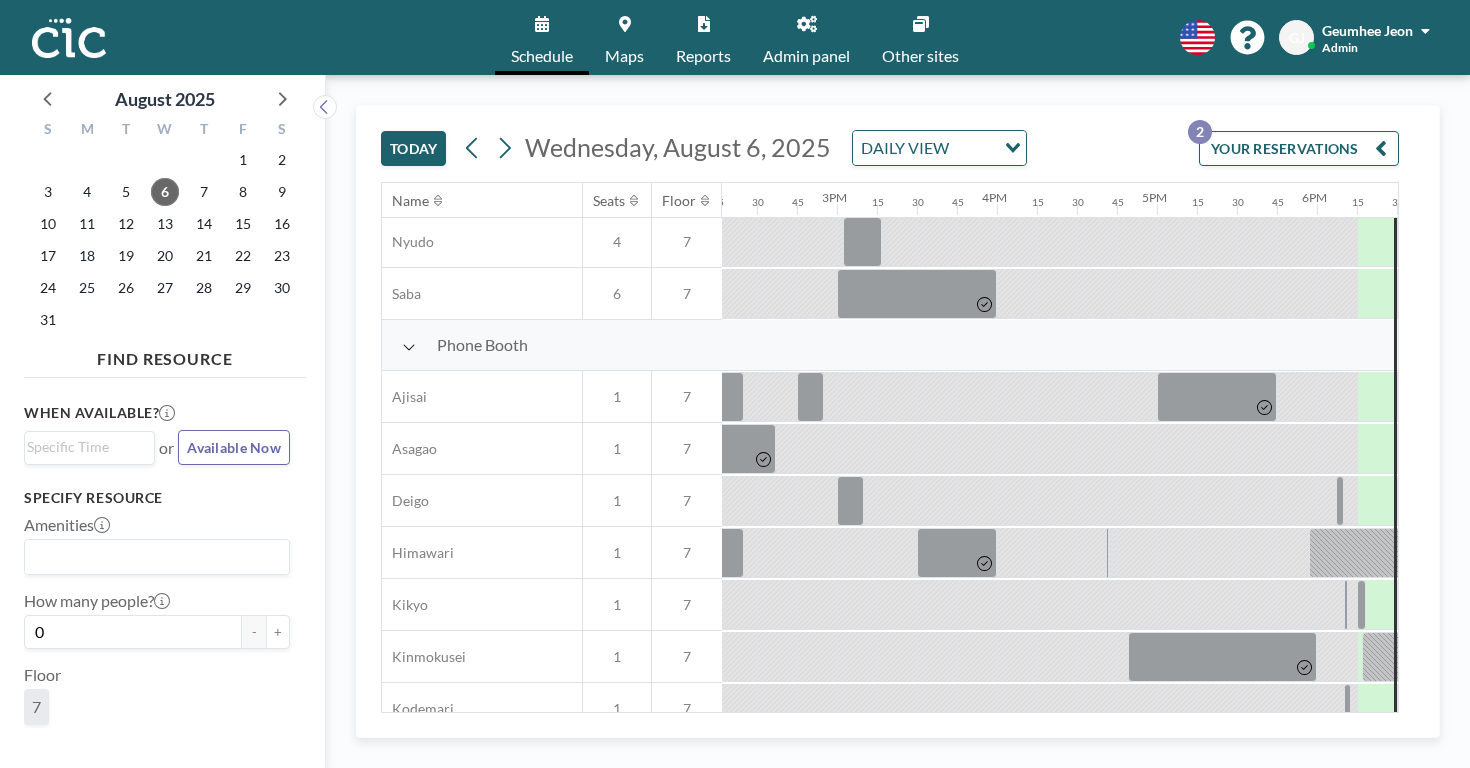 scroll, scrollTop: 0, scrollLeft: 2285, axis: horizontal 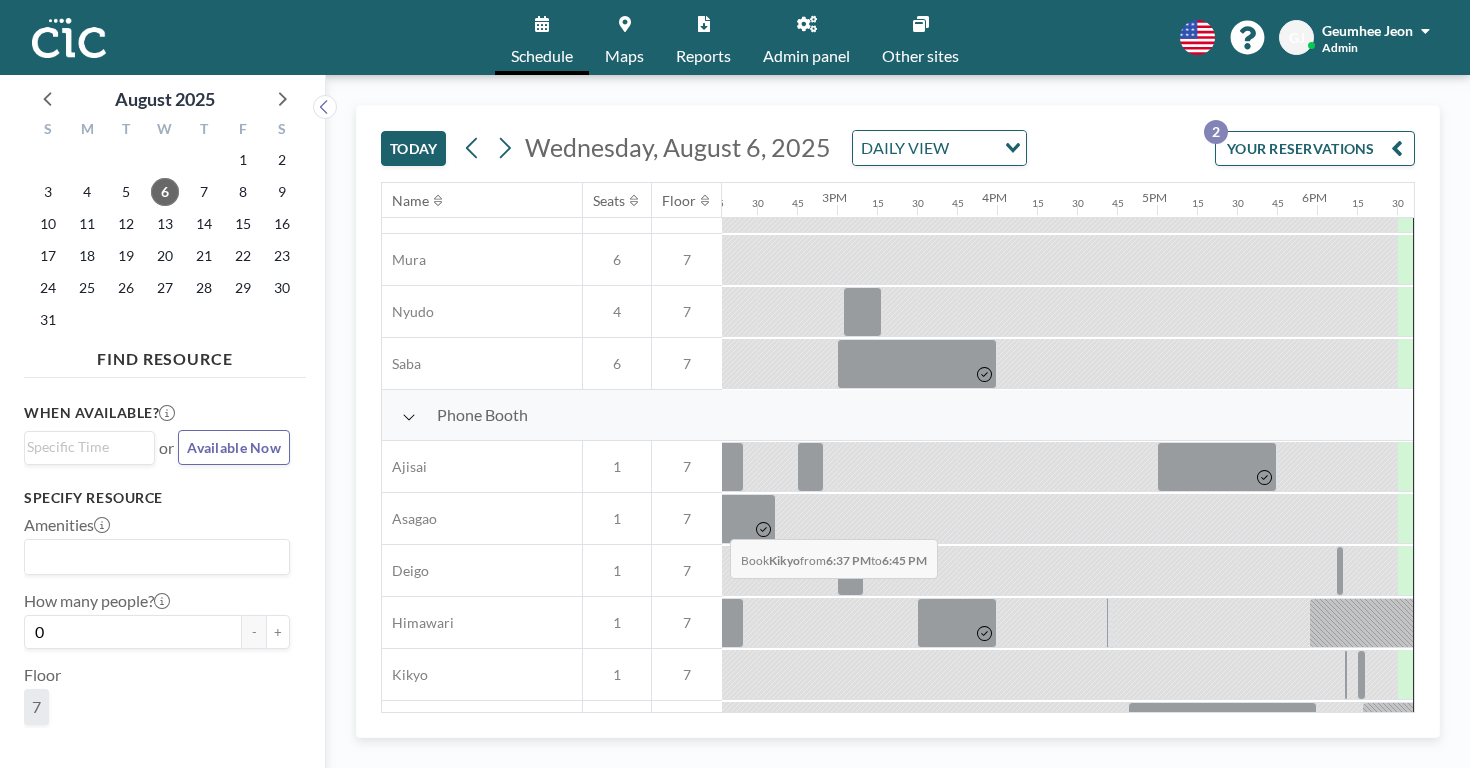 click at bounding box center (1427, 675) 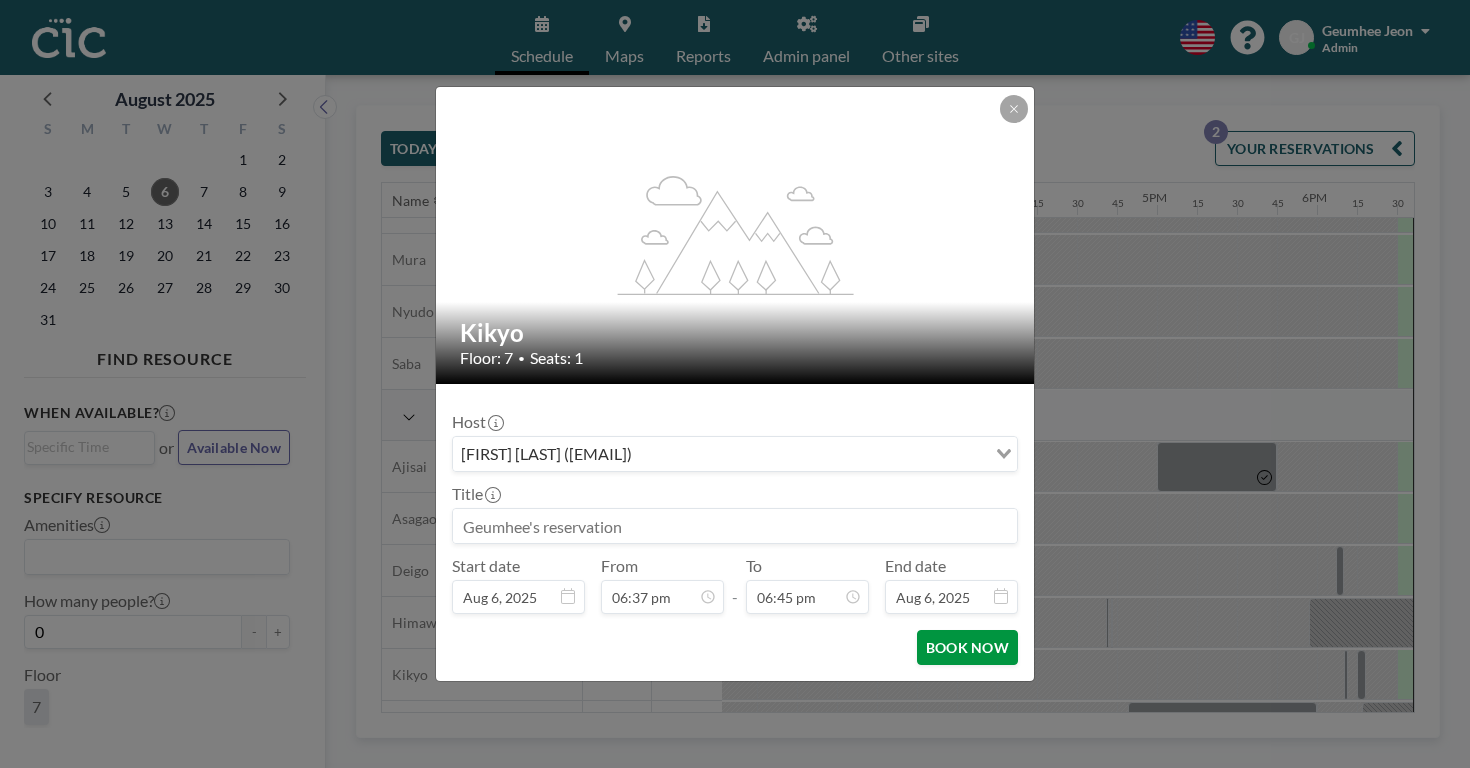 click on "BOOK NOW" at bounding box center (967, 647) 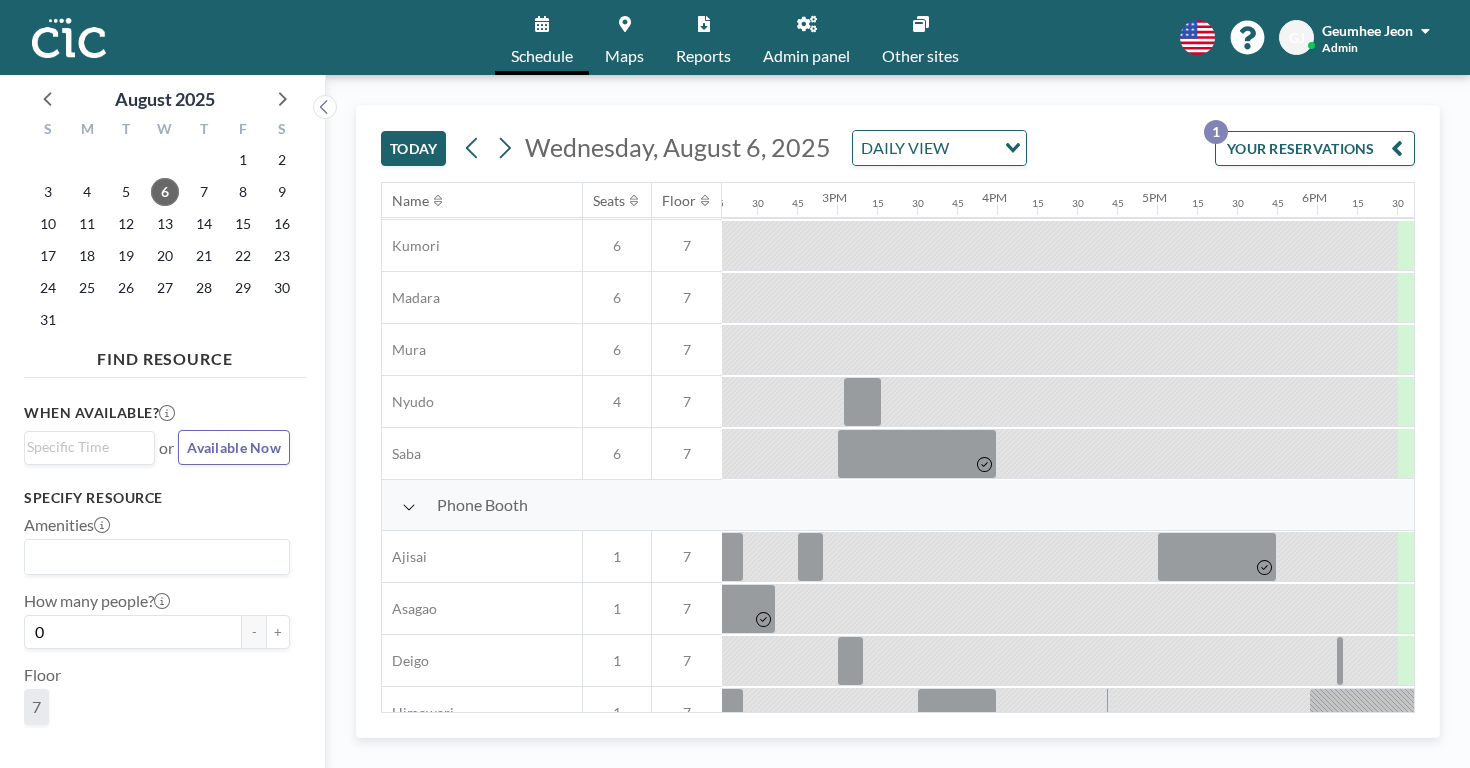 scroll, scrollTop: 398, scrollLeft: 2285, axis: both 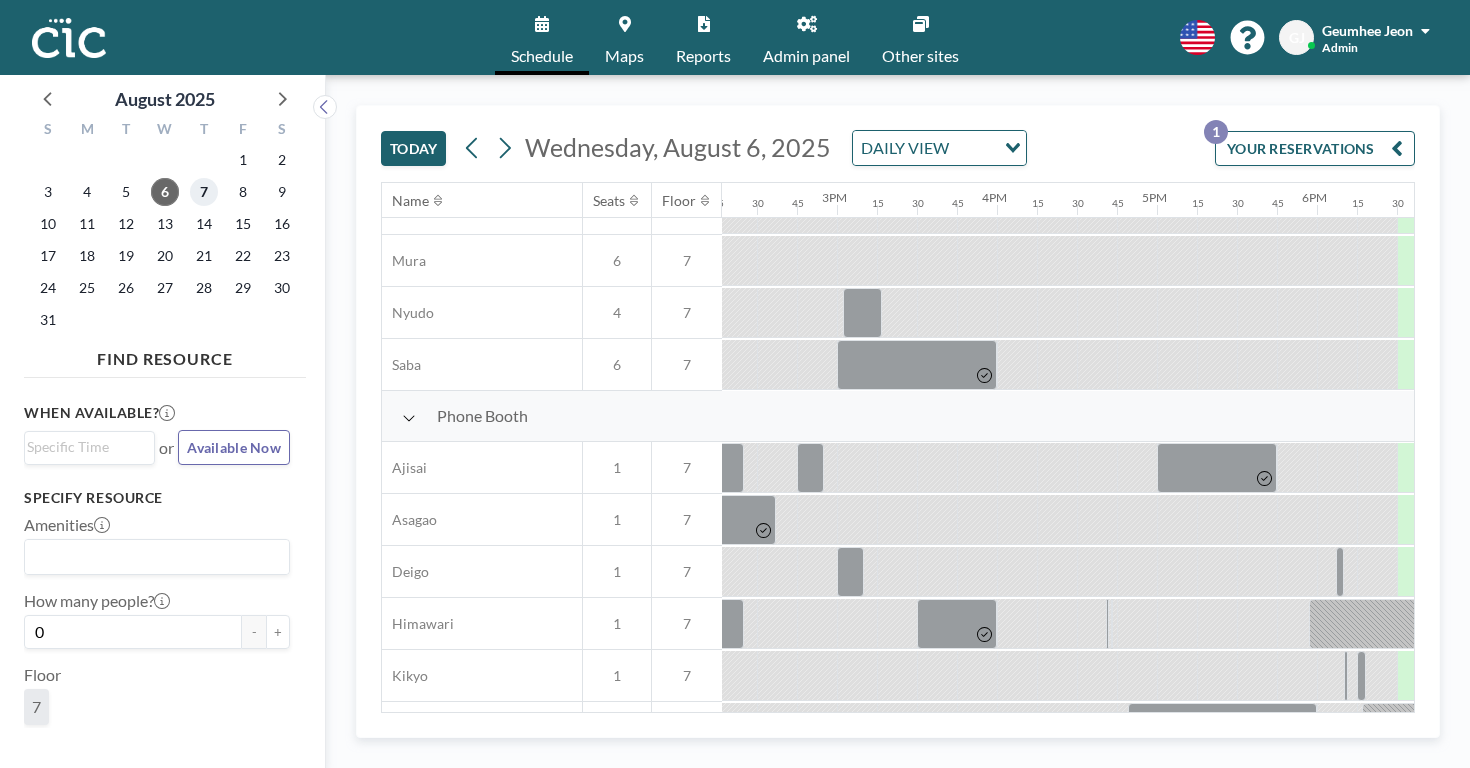 click on "7" at bounding box center (204, 192) 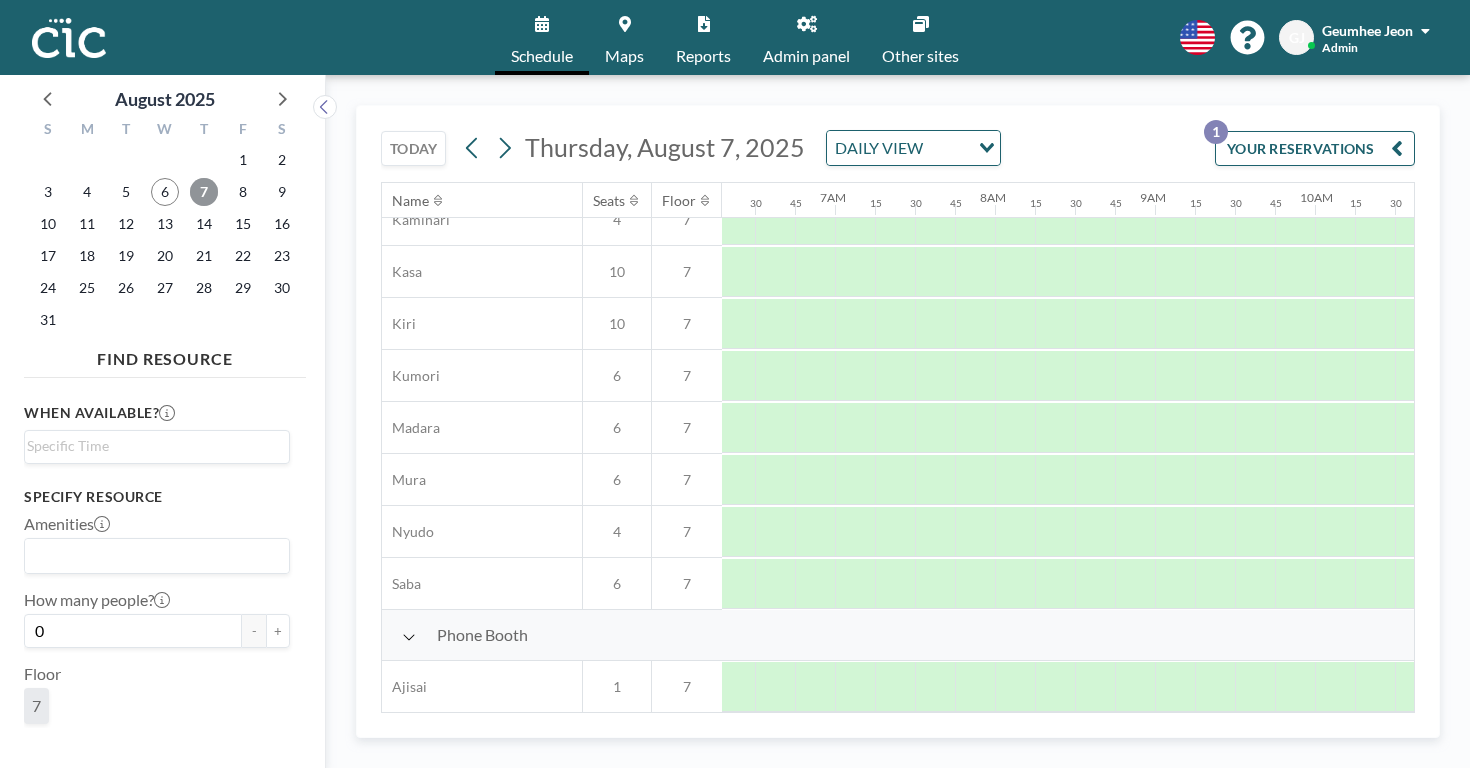 scroll, scrollTop: 0, scrollLeft: 1007, axis: horizontal 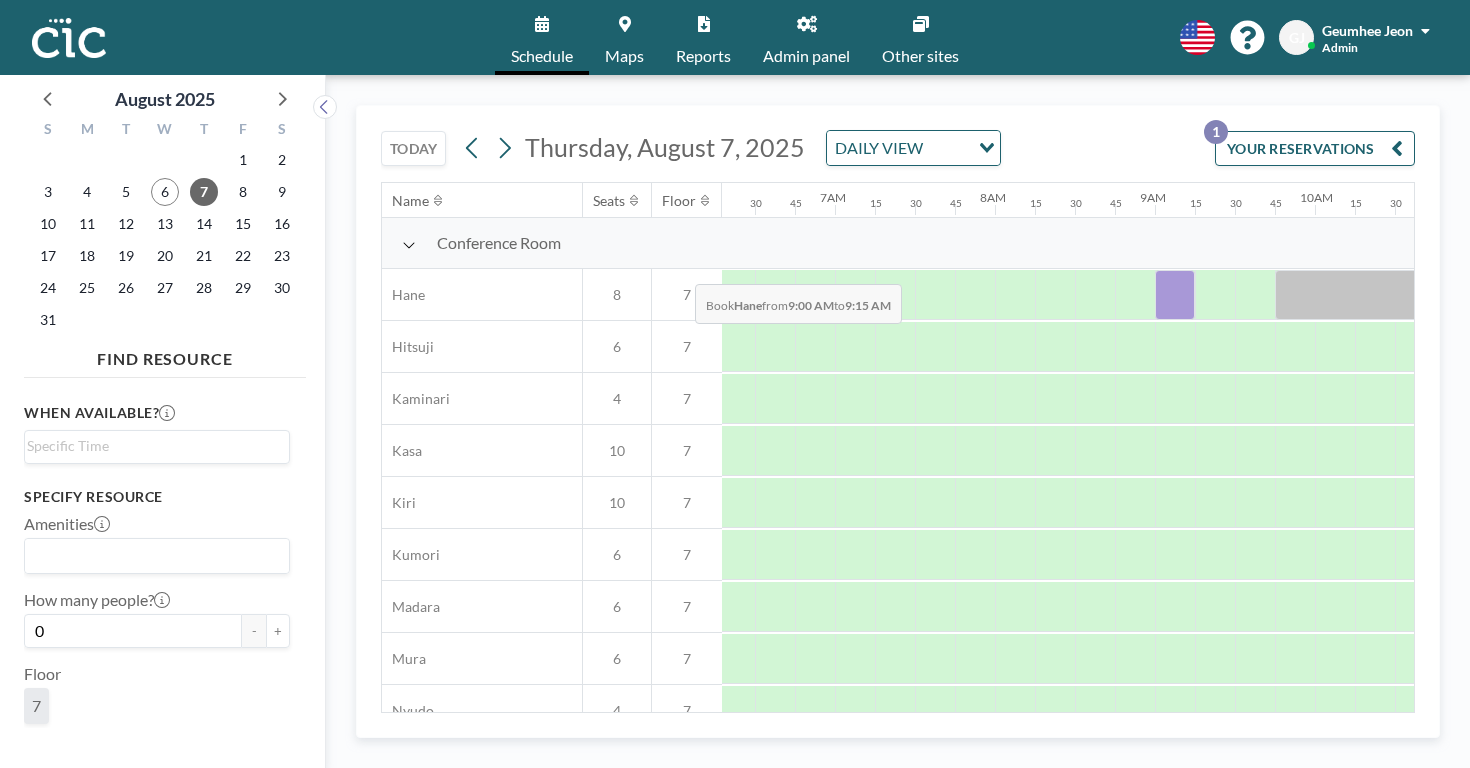 drag, startPoint x: 749, startPoint y: 254, endPoint x: 685, endPoint y: 232, distance: 67.6757 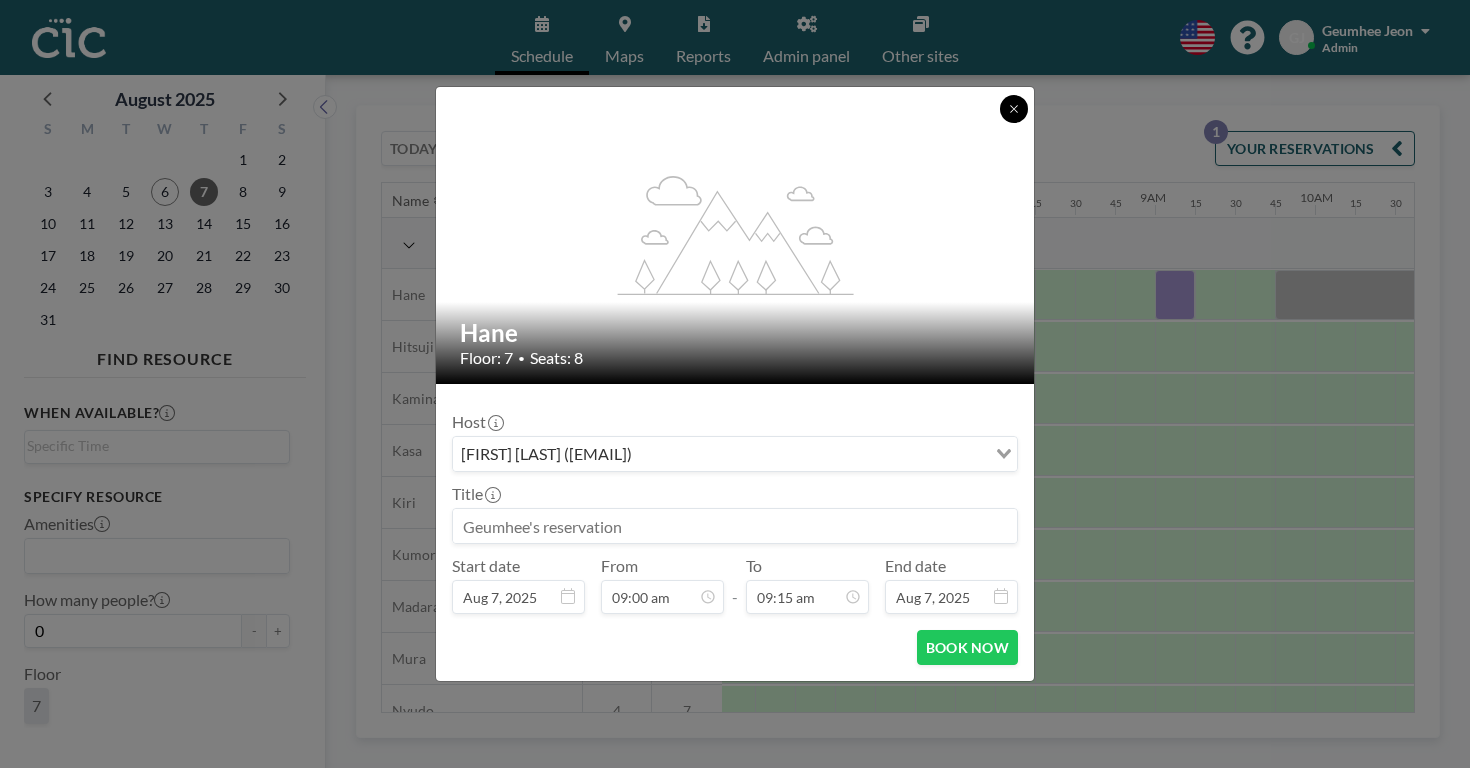 click 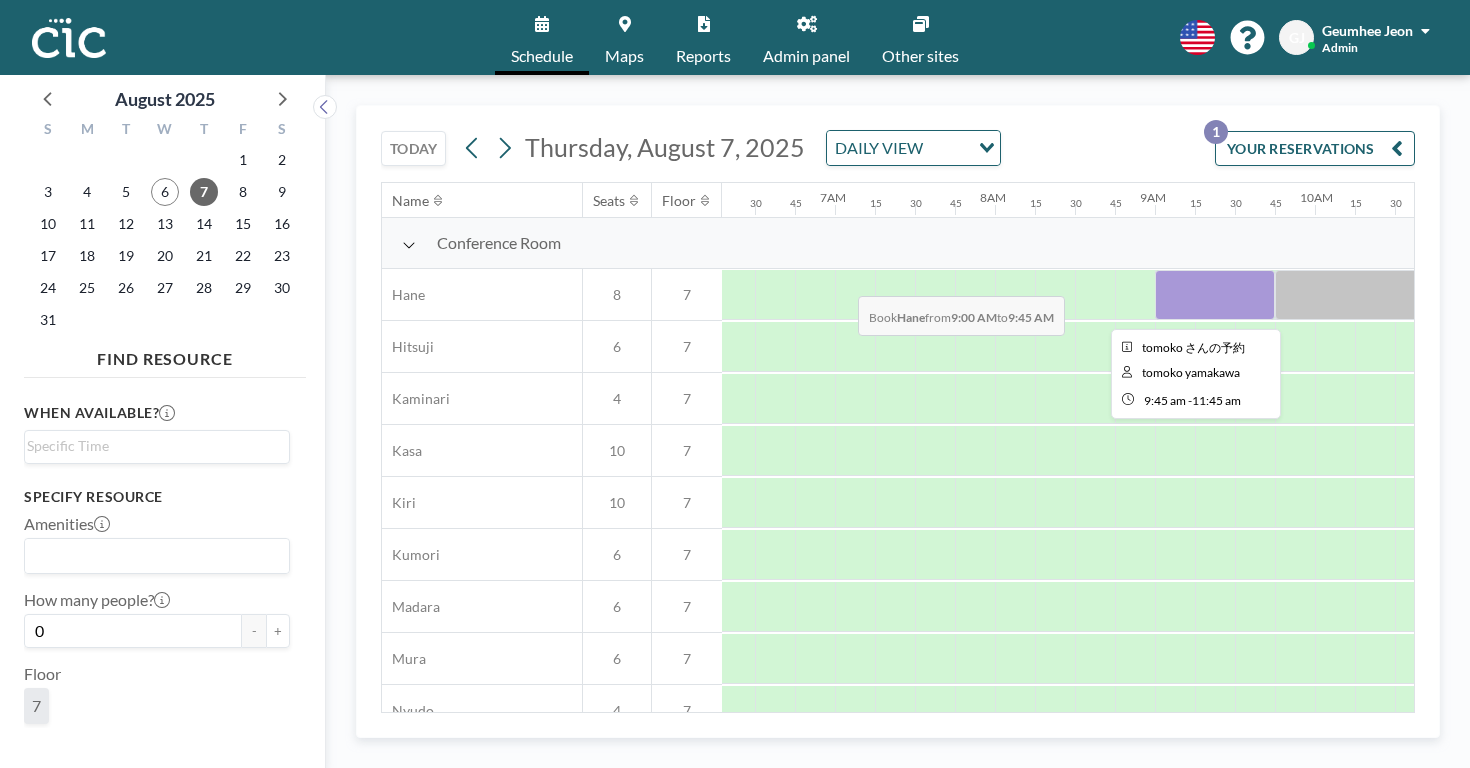 drag, startPoint x: 753, startPoint y: 244, endPoint x: 852, endPoint y: 249, distance: 99.12618 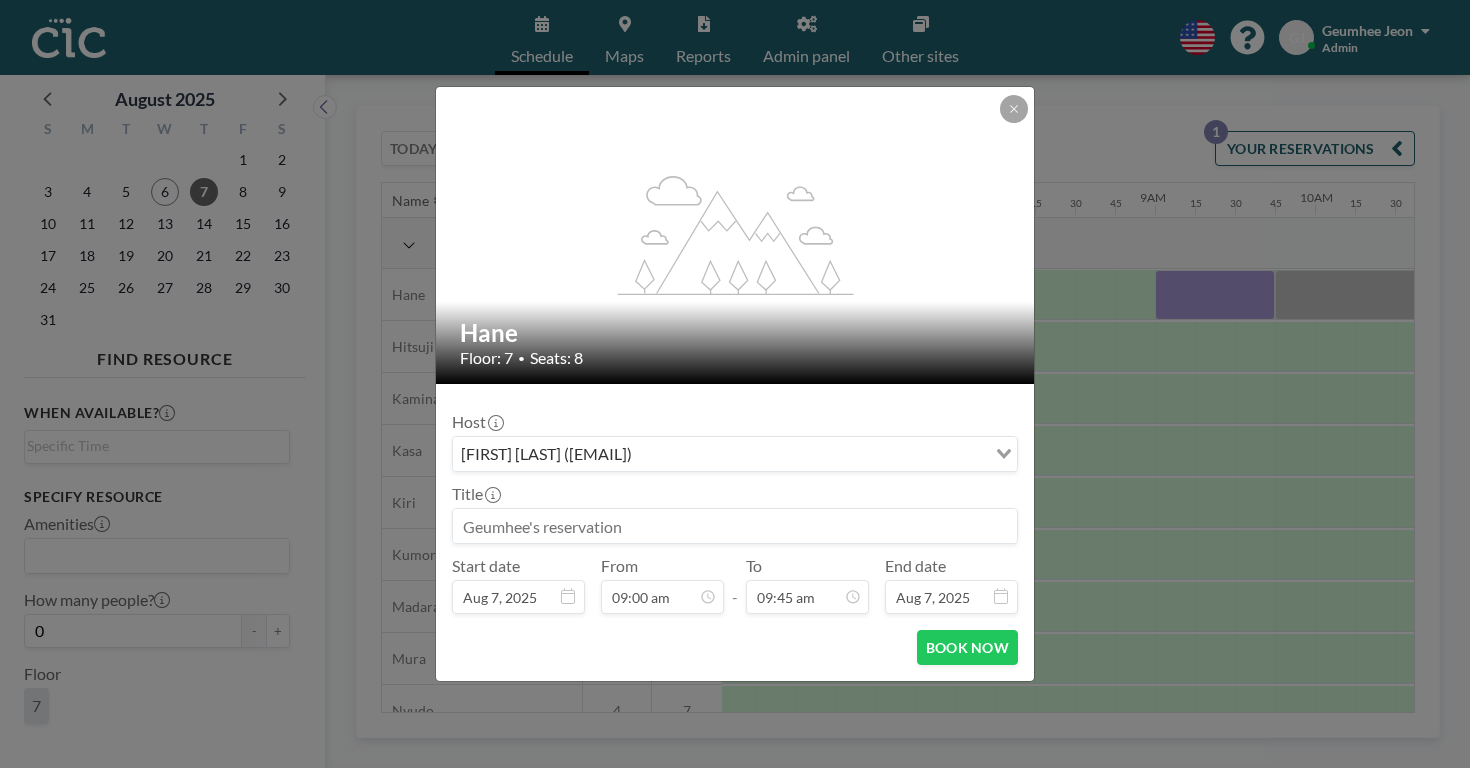 click at bounding box center (735, 526) 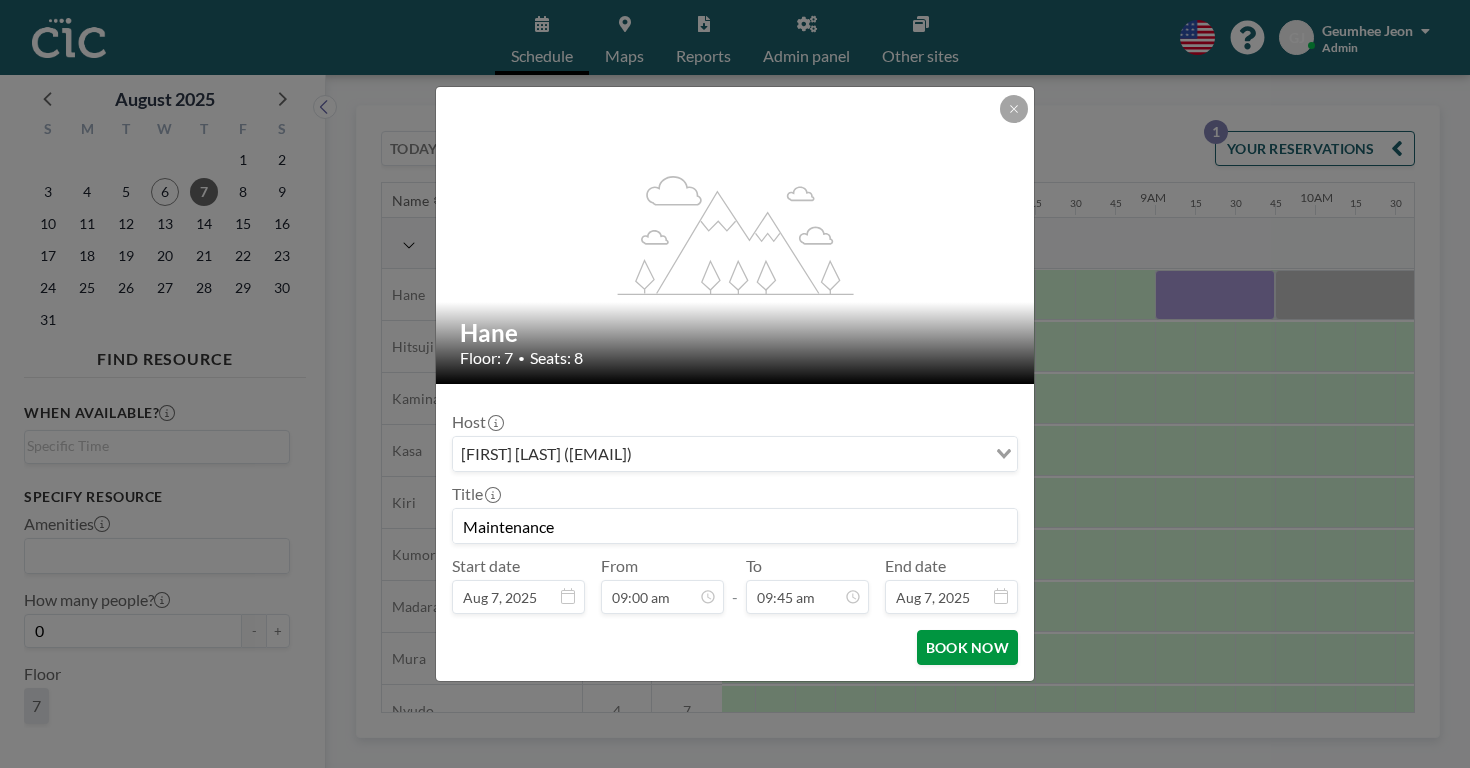 scroll, scrollTop: 1245, scrollLeft: 0, axis: vertical 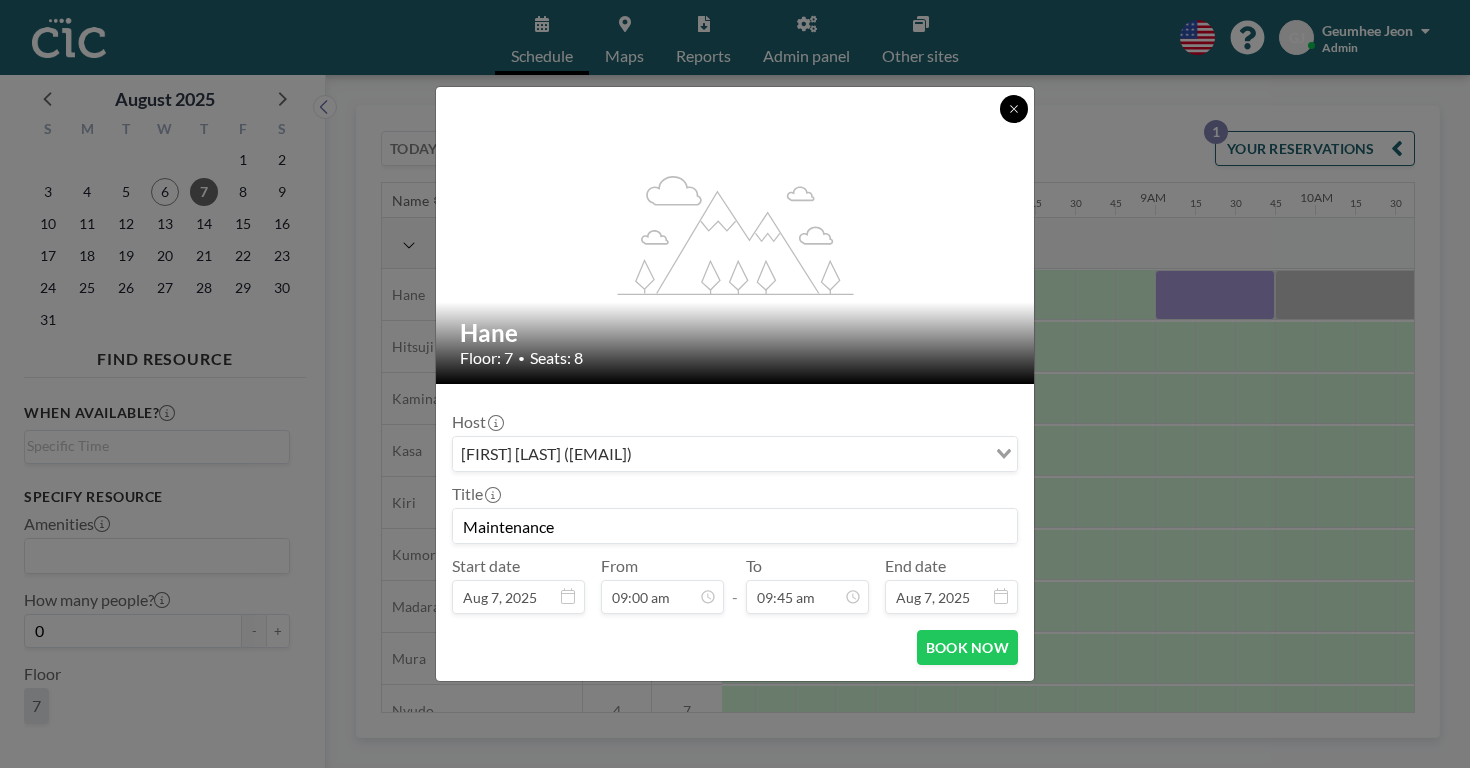 type on "Maintenance" 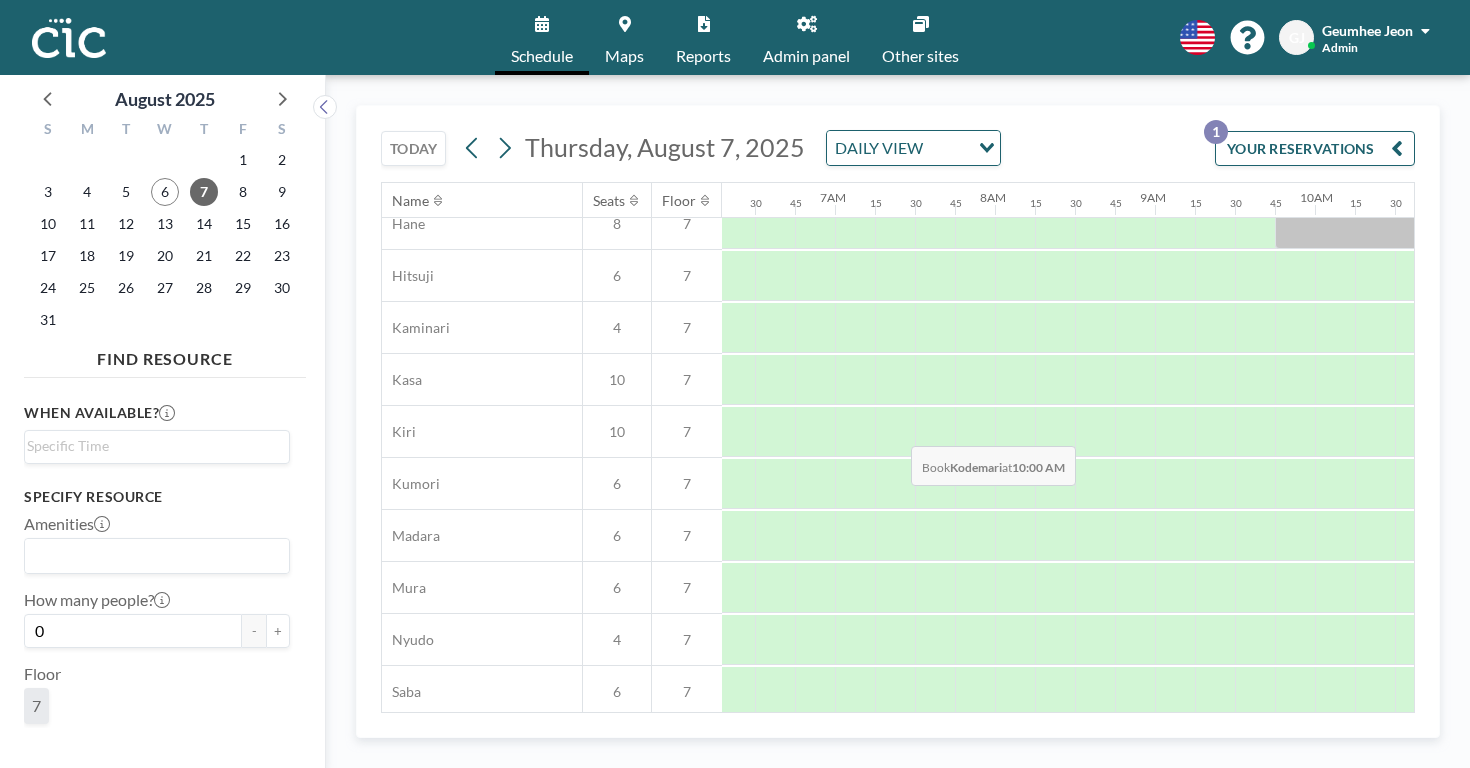 scroll, scrollTop: 0, scrollLeft: 1007, axis: horizontal 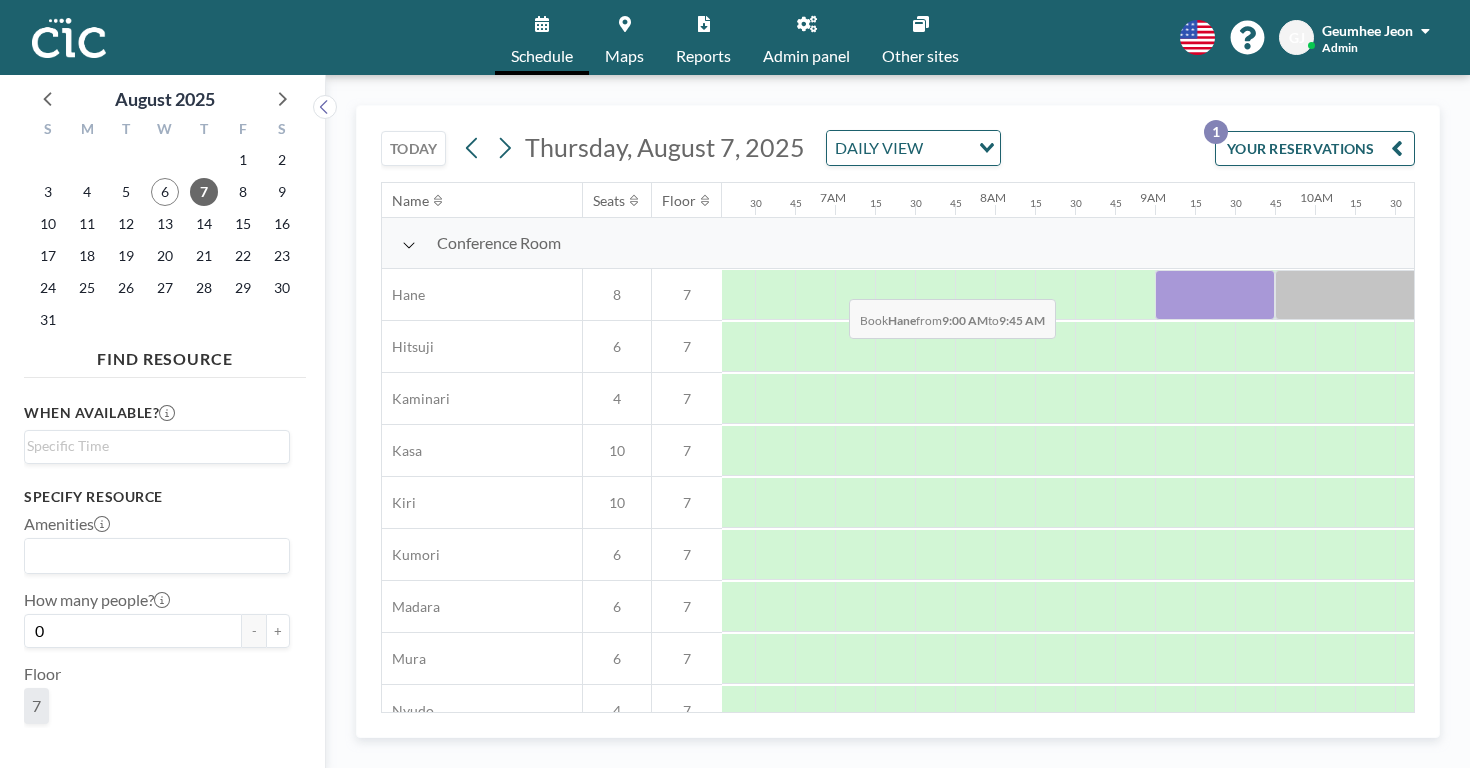 drag, startPoint x: 755, startPoint y: 247, endPoint x: 843, endPoint y: 252, distance: 88.14193 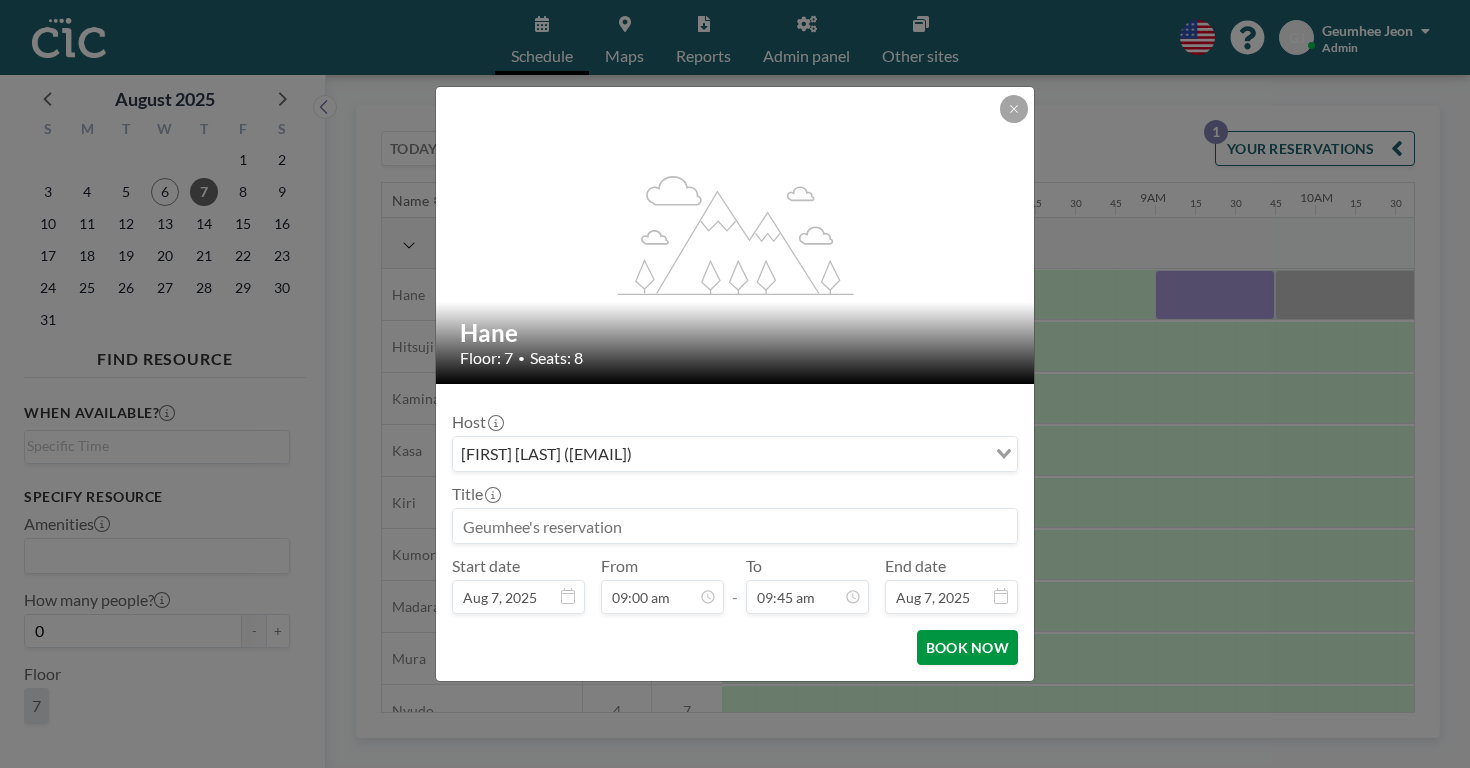click on "BOOK NOW" at bounding box center [967, 647] 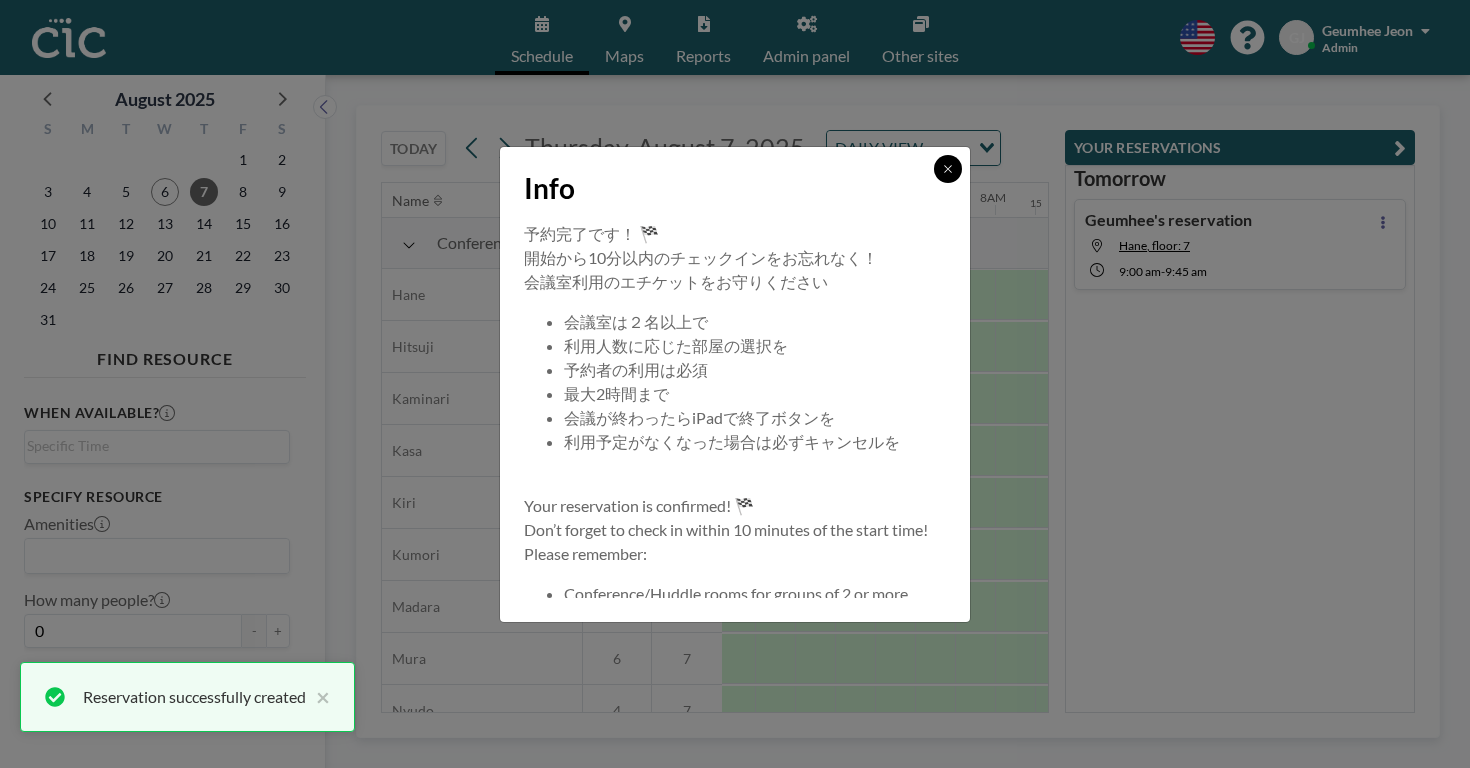 click at bounding box center [948, 169] 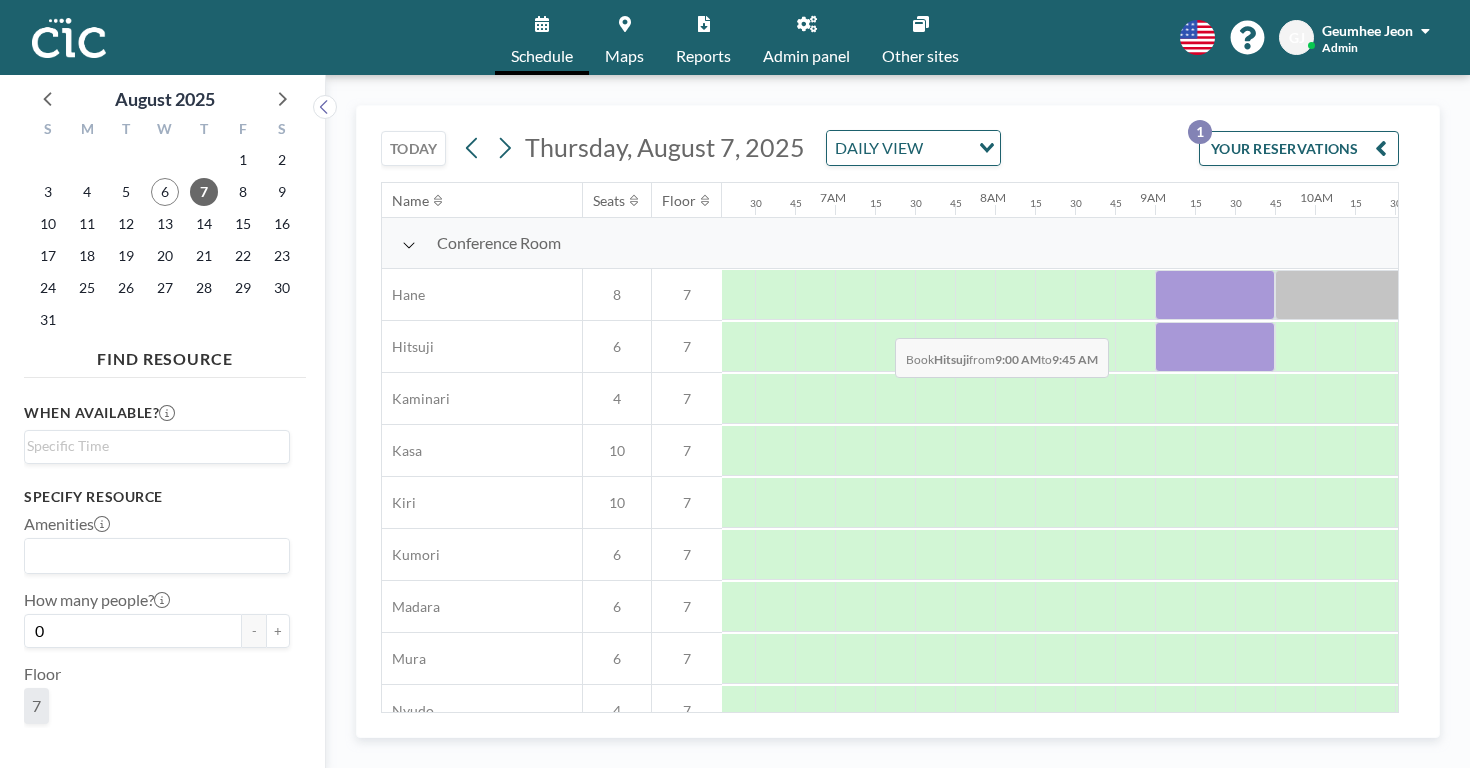 drag, startPoint x: 764, startPoint y: 290, endPoint x: 836, endPoint y: 291, distance: 72.00694 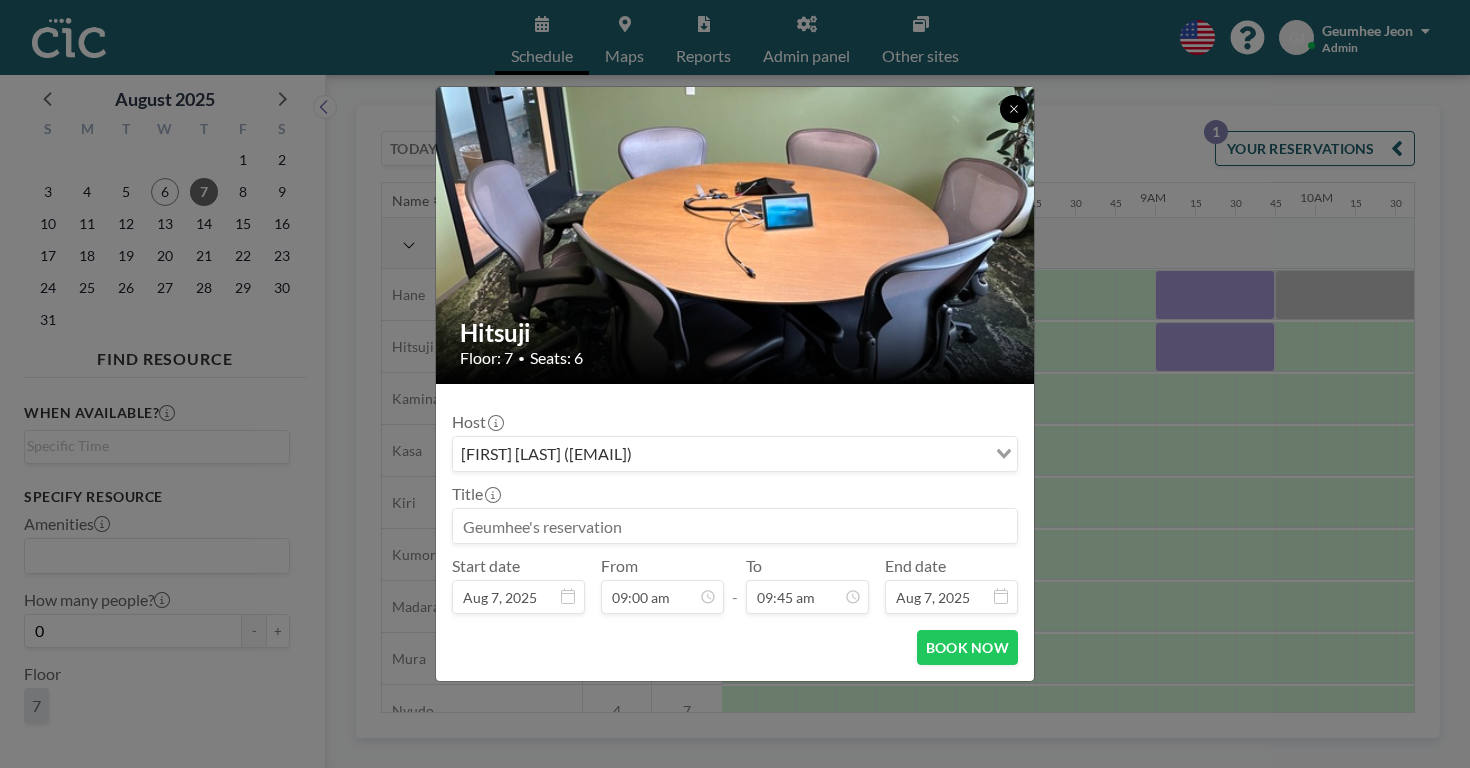 click at bounding box center [1014, 109] 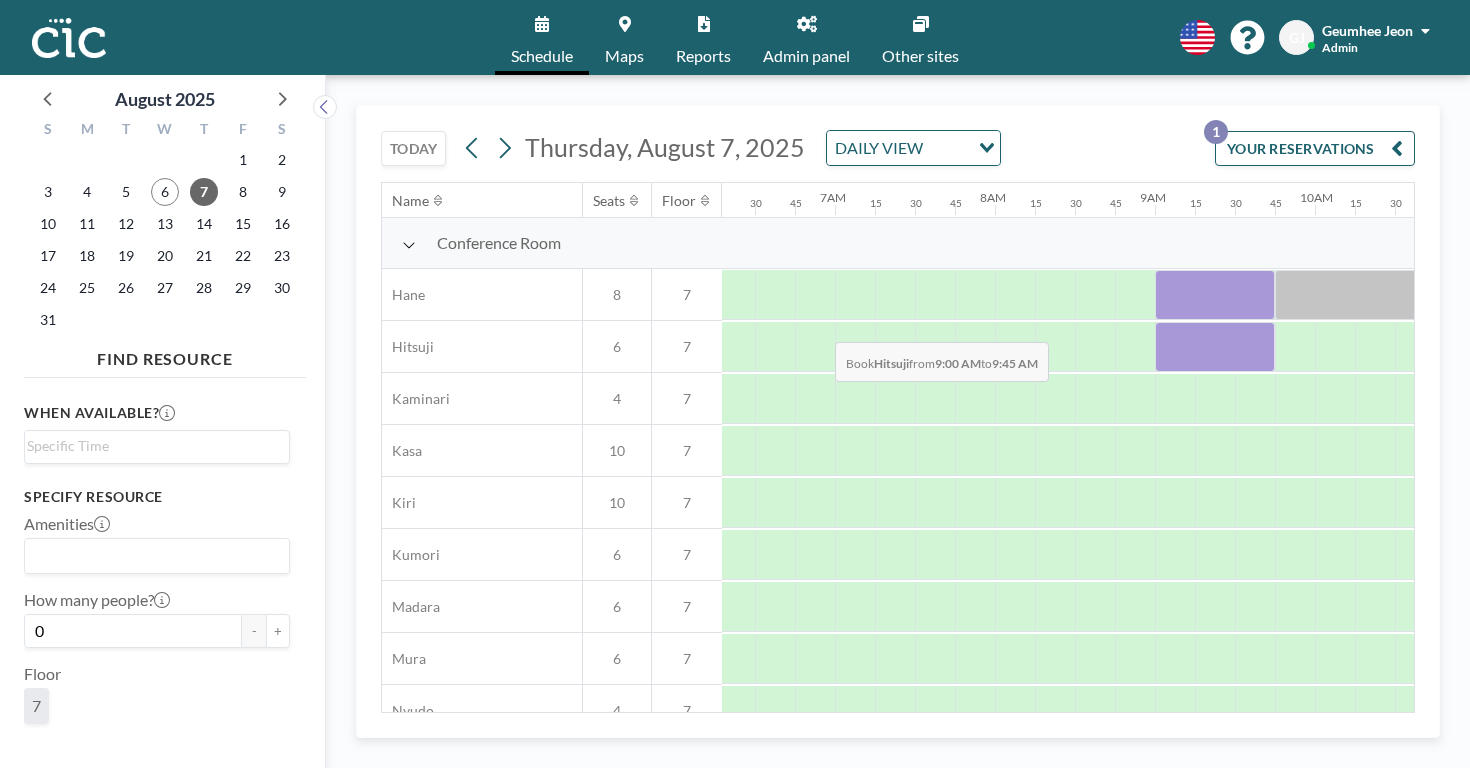 drag, startPoint x: 763, startPoint y: 289, endPoint x: 829, endPoint y: 295, distance: 66.27216 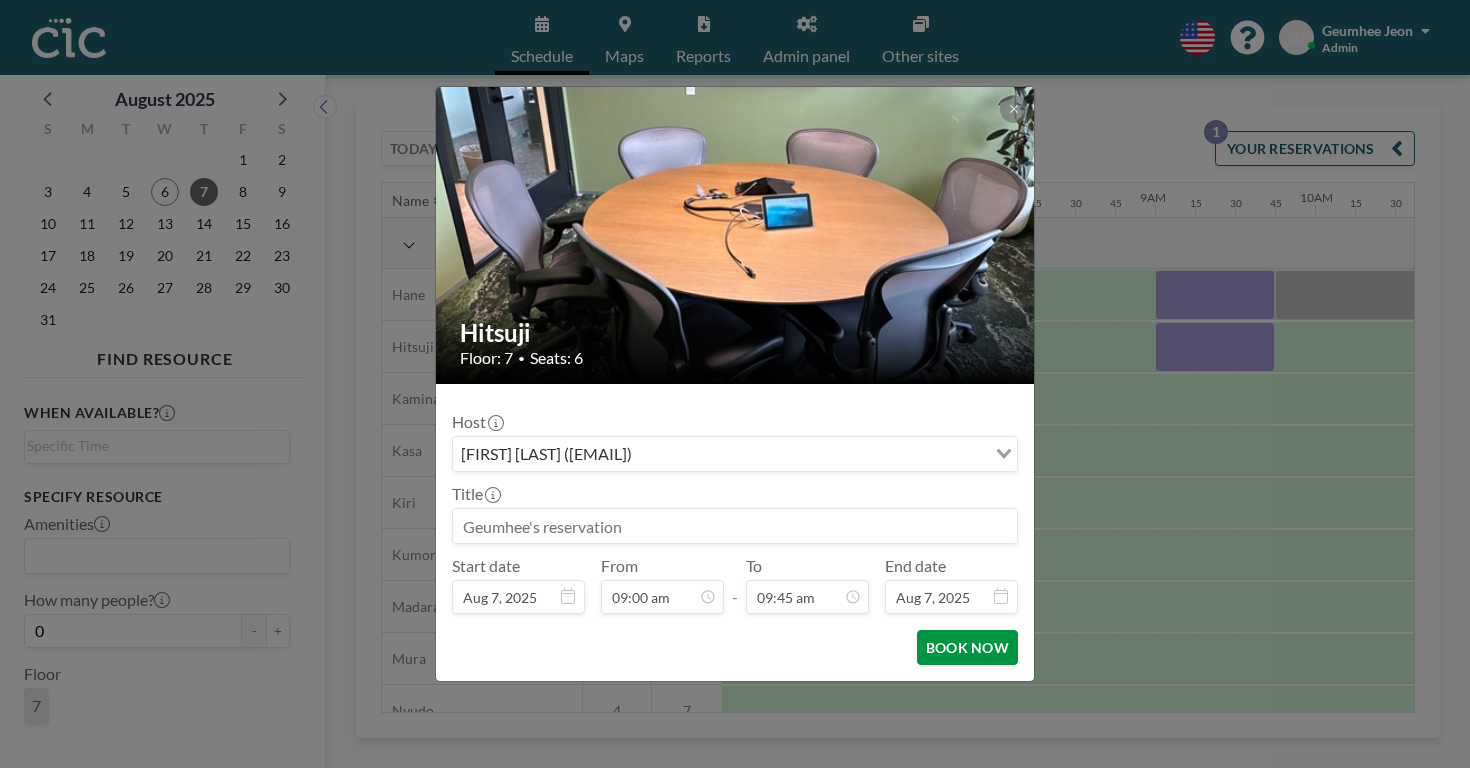click on "BOOK NOW" at bounding box center (967, 647) 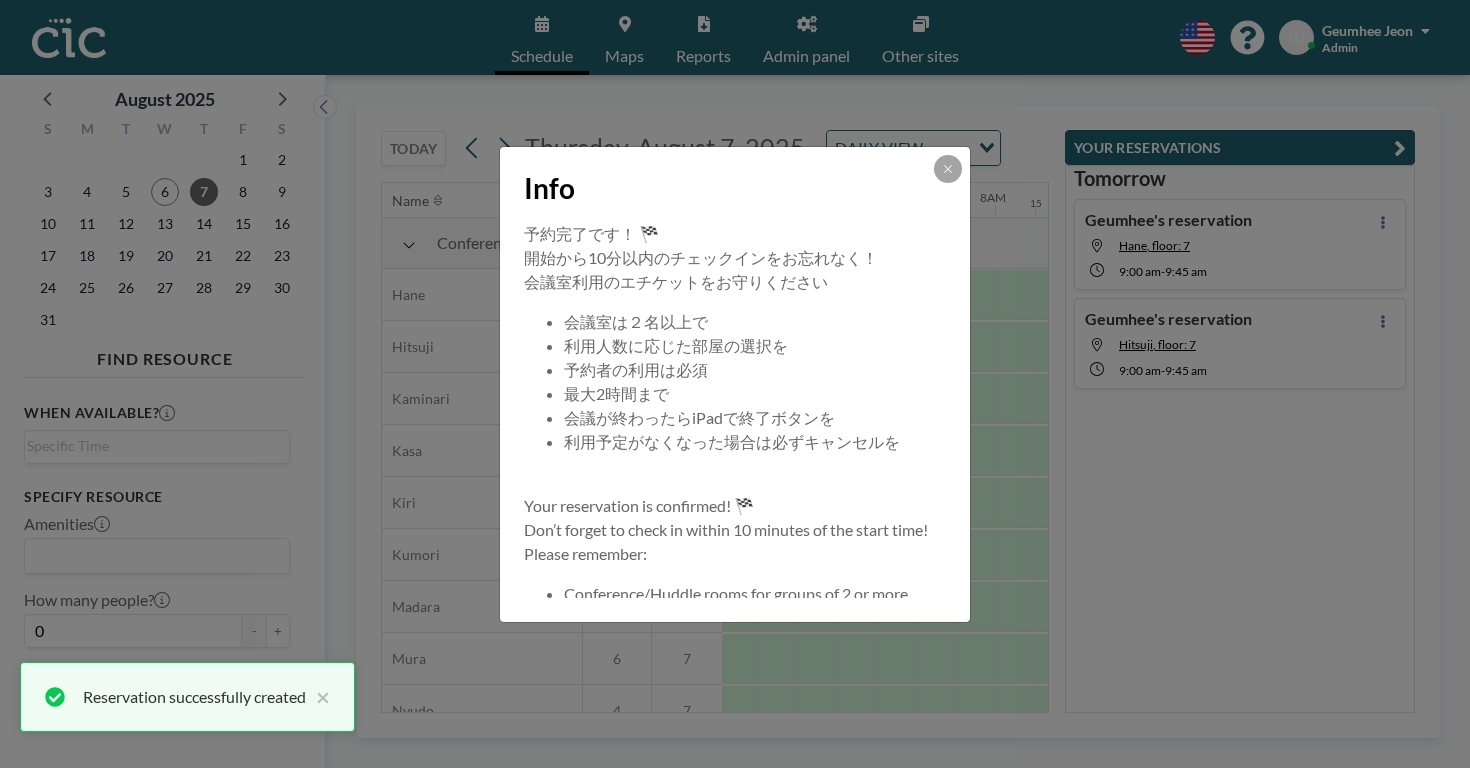 click on "Info" at bounding box center (735, 184) 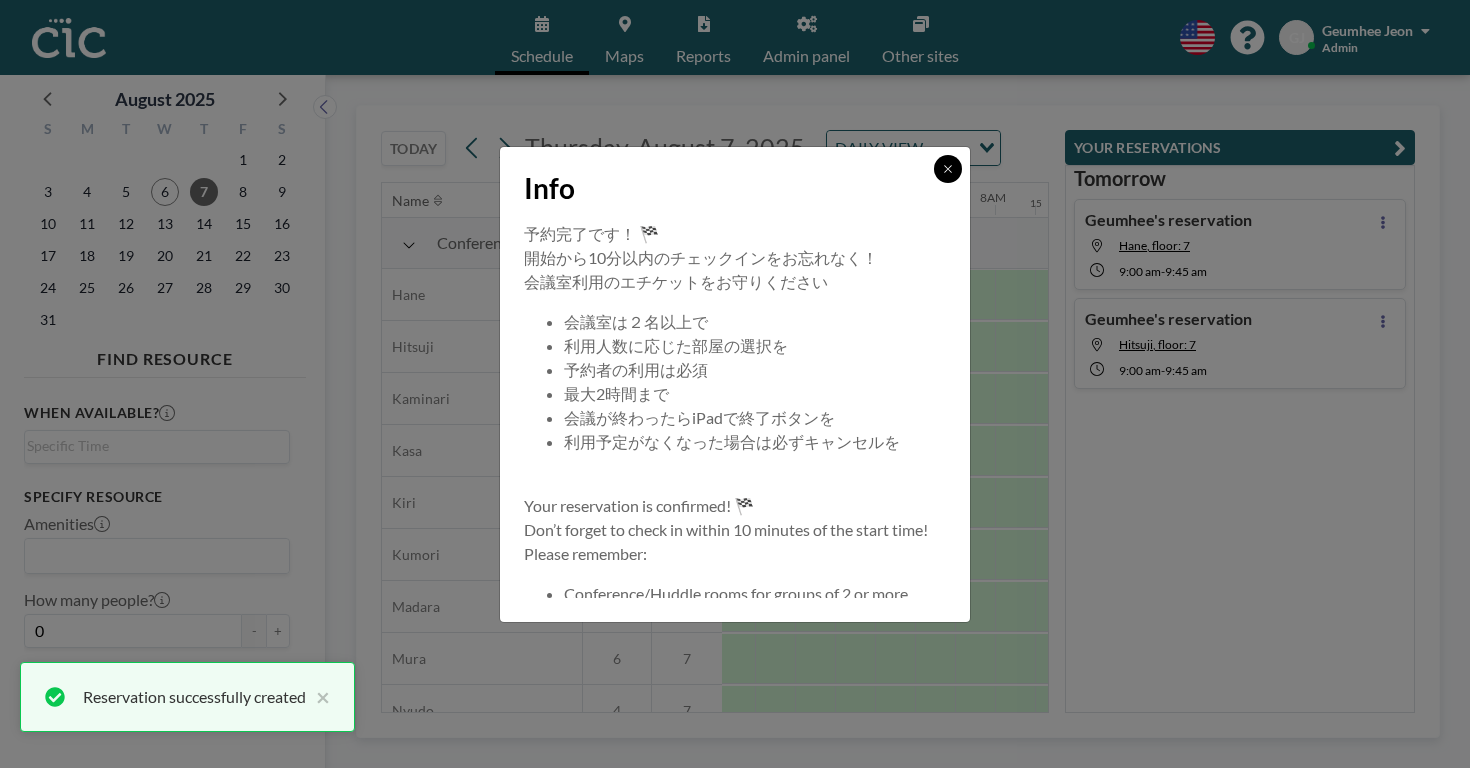 click 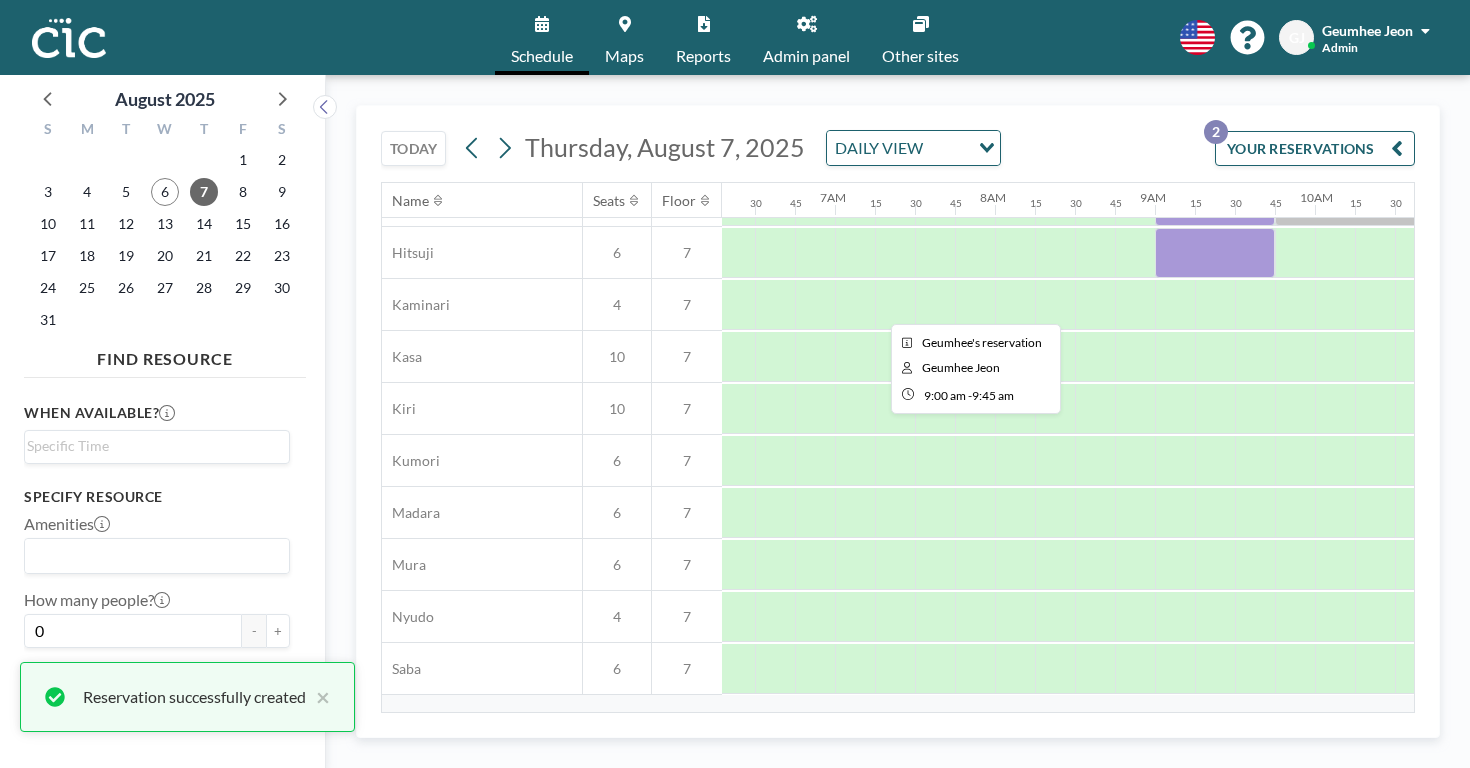 scroll, scrollTop: 0, scrollLeft: 1007, axis: horizontal 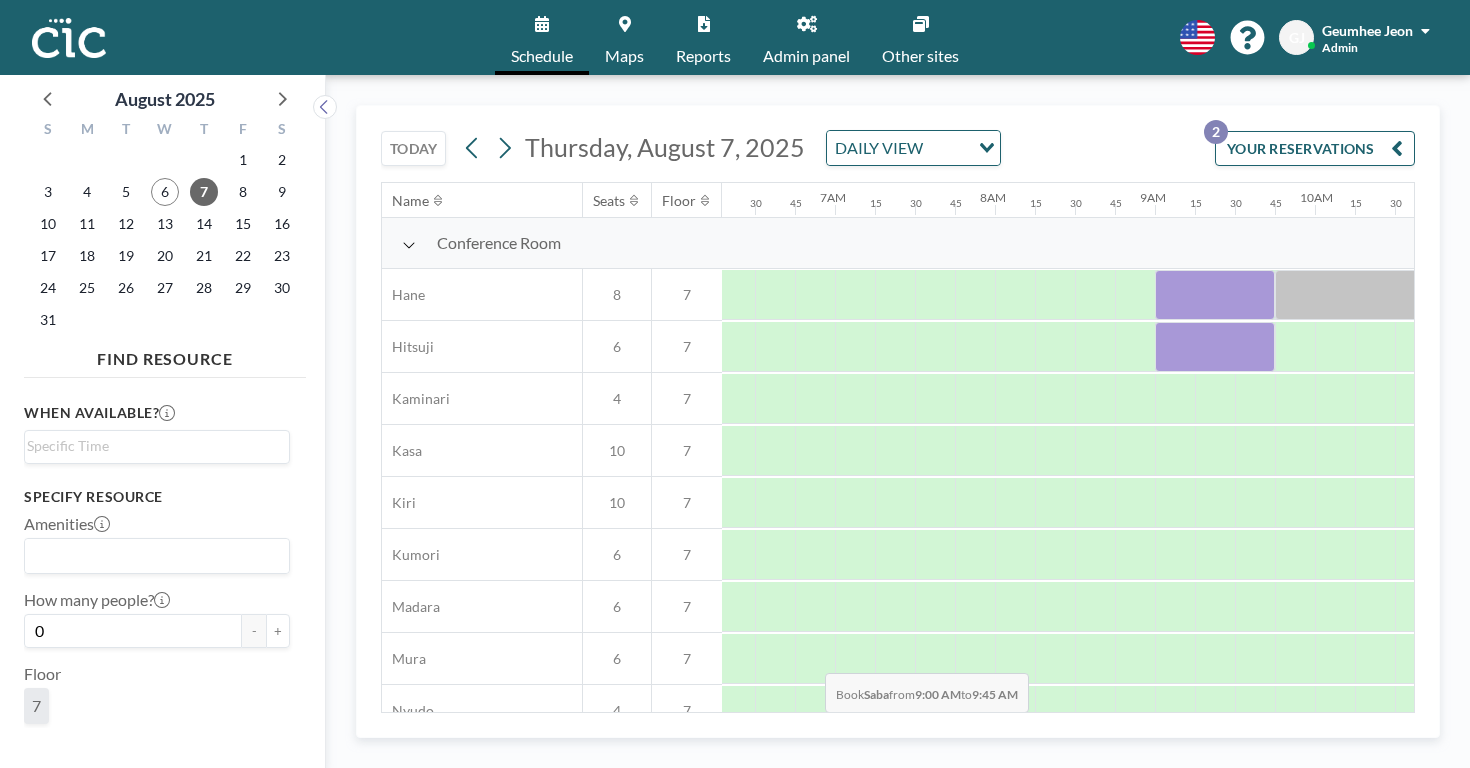 drag, startPoint x: 750, startPoint y: 626, endPoint x: 820, endPoint y: 627, distance: 70.00714 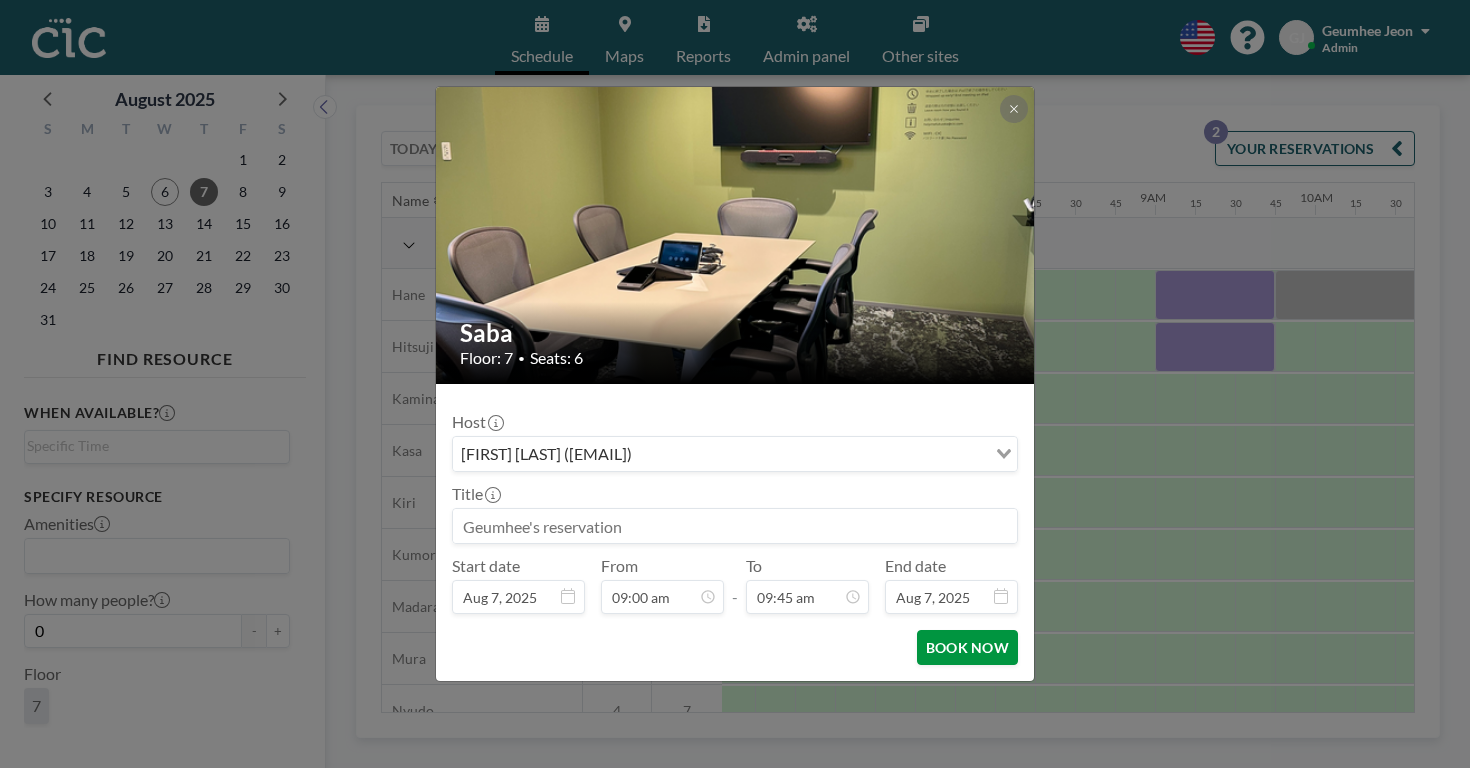 click on "BOOK NOW" at bounding box center (967, 647) 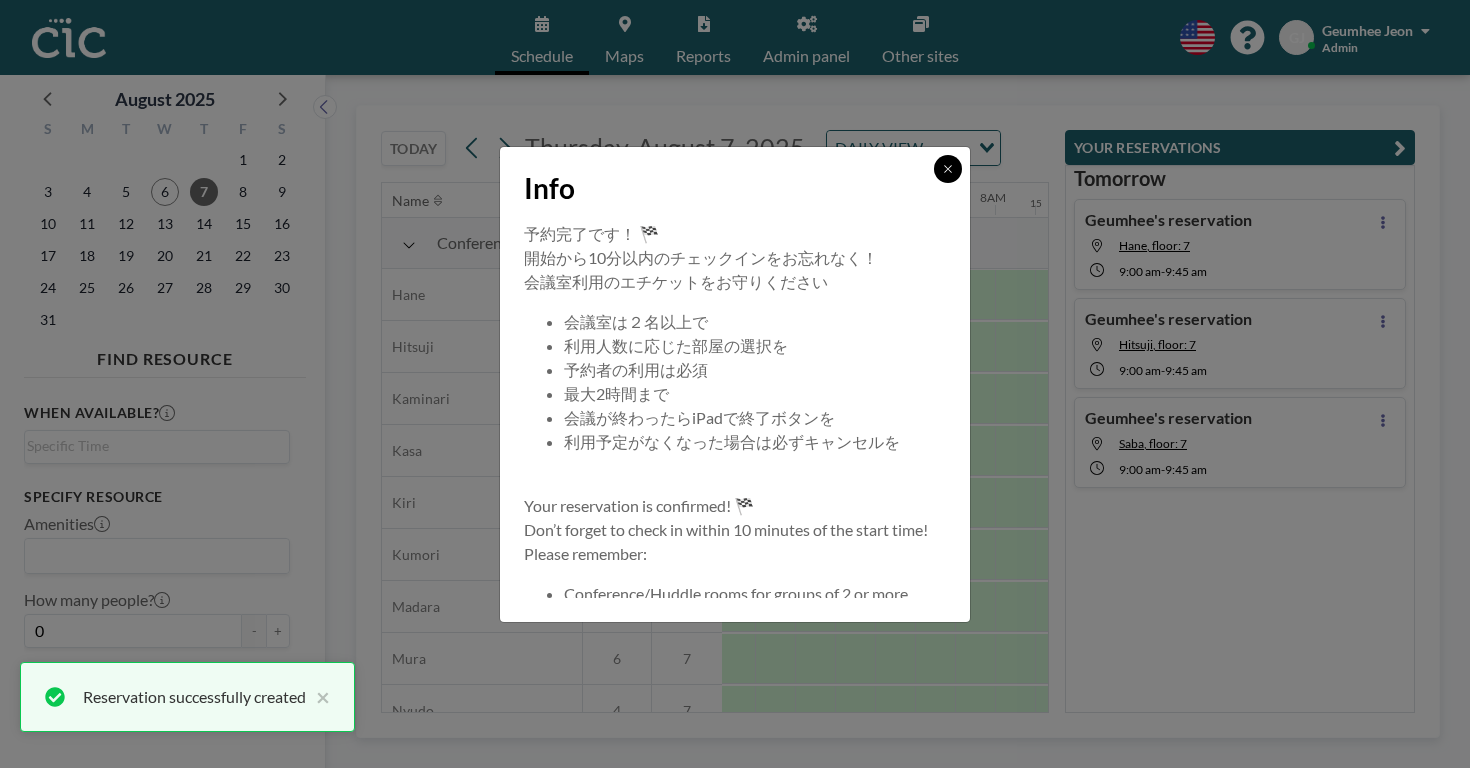 click at bounding box center (948, 169) 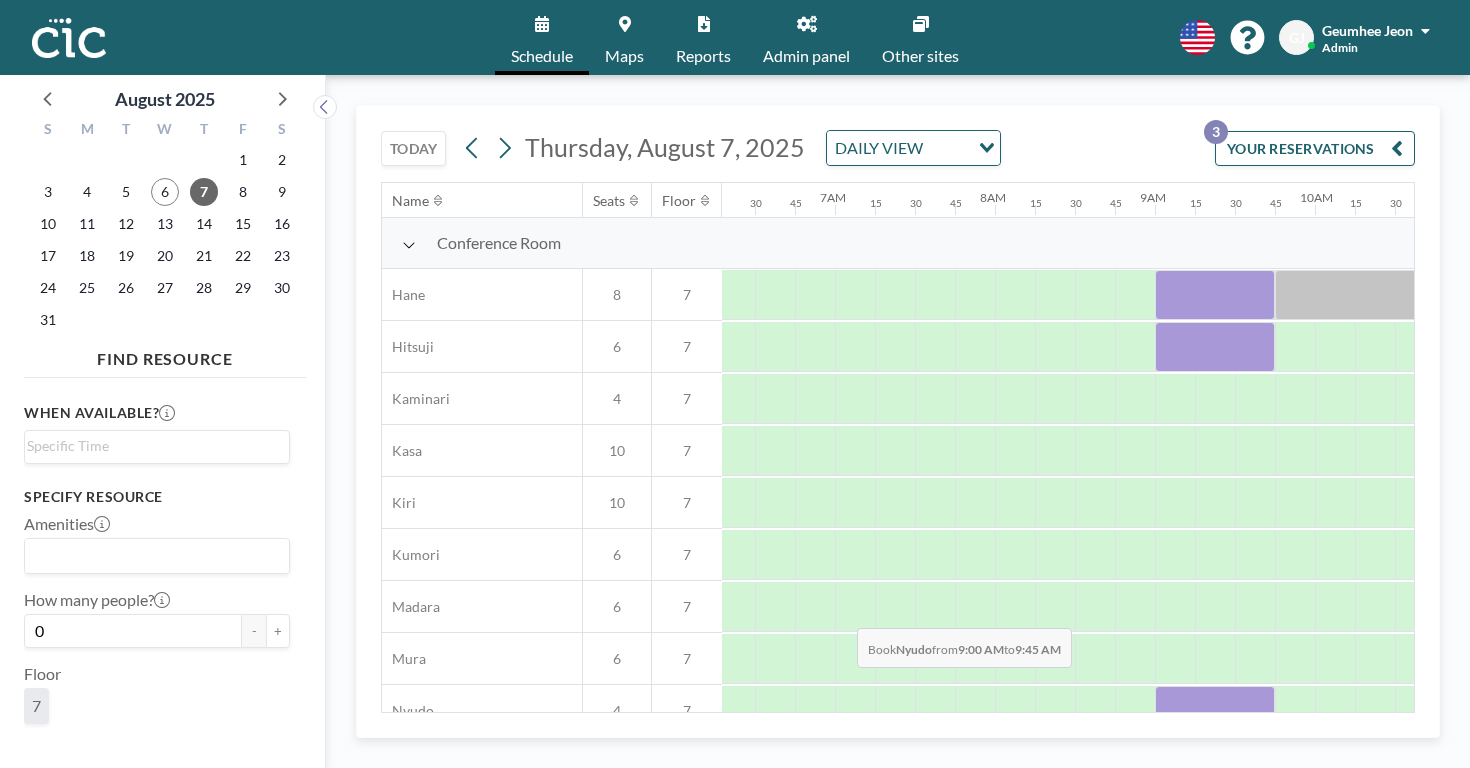 drag, startPoint x: 752, startPoint y: 574, endPoint x: 833, endPoint y: 581, distance: 81.3019 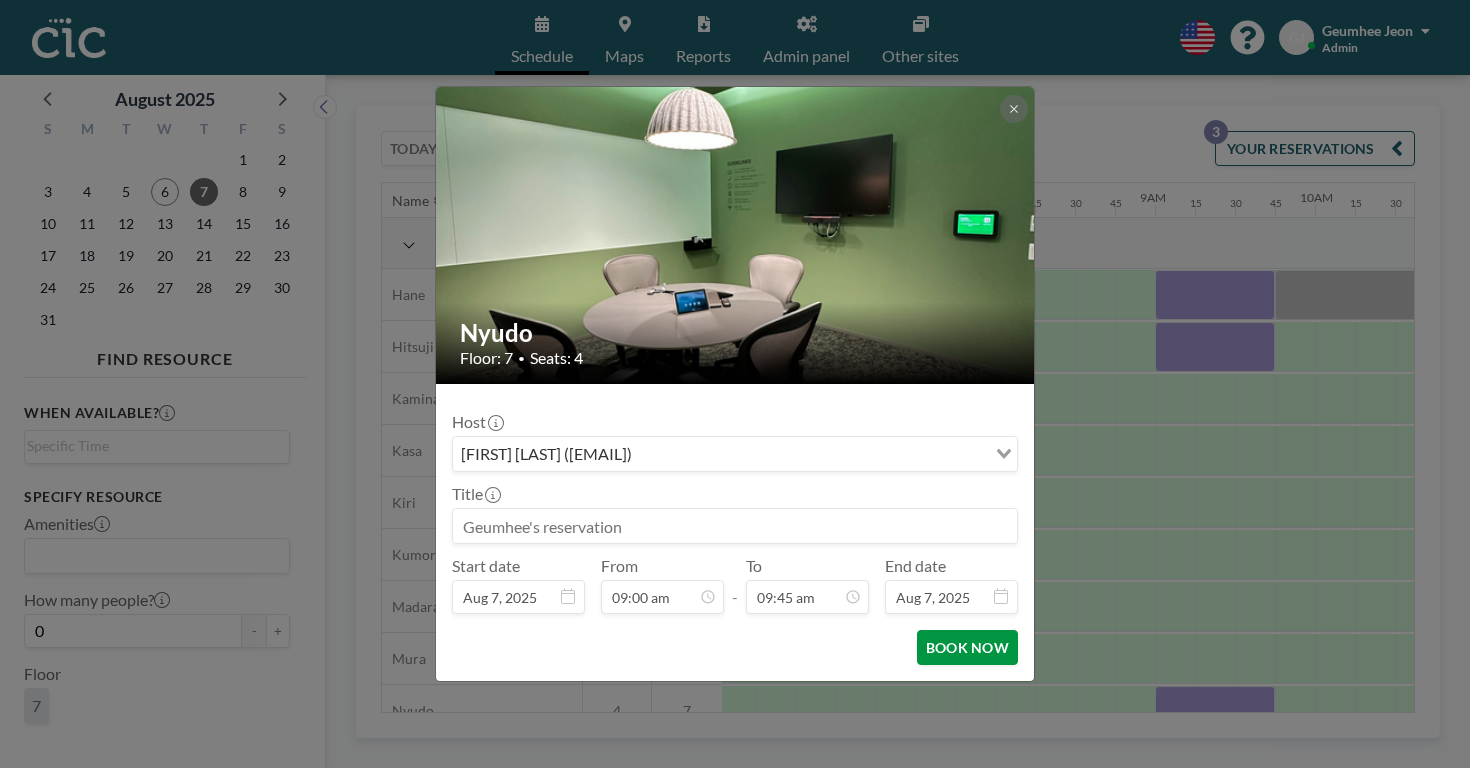 click on "BOOK NOW" at bounding box center [967, 647] 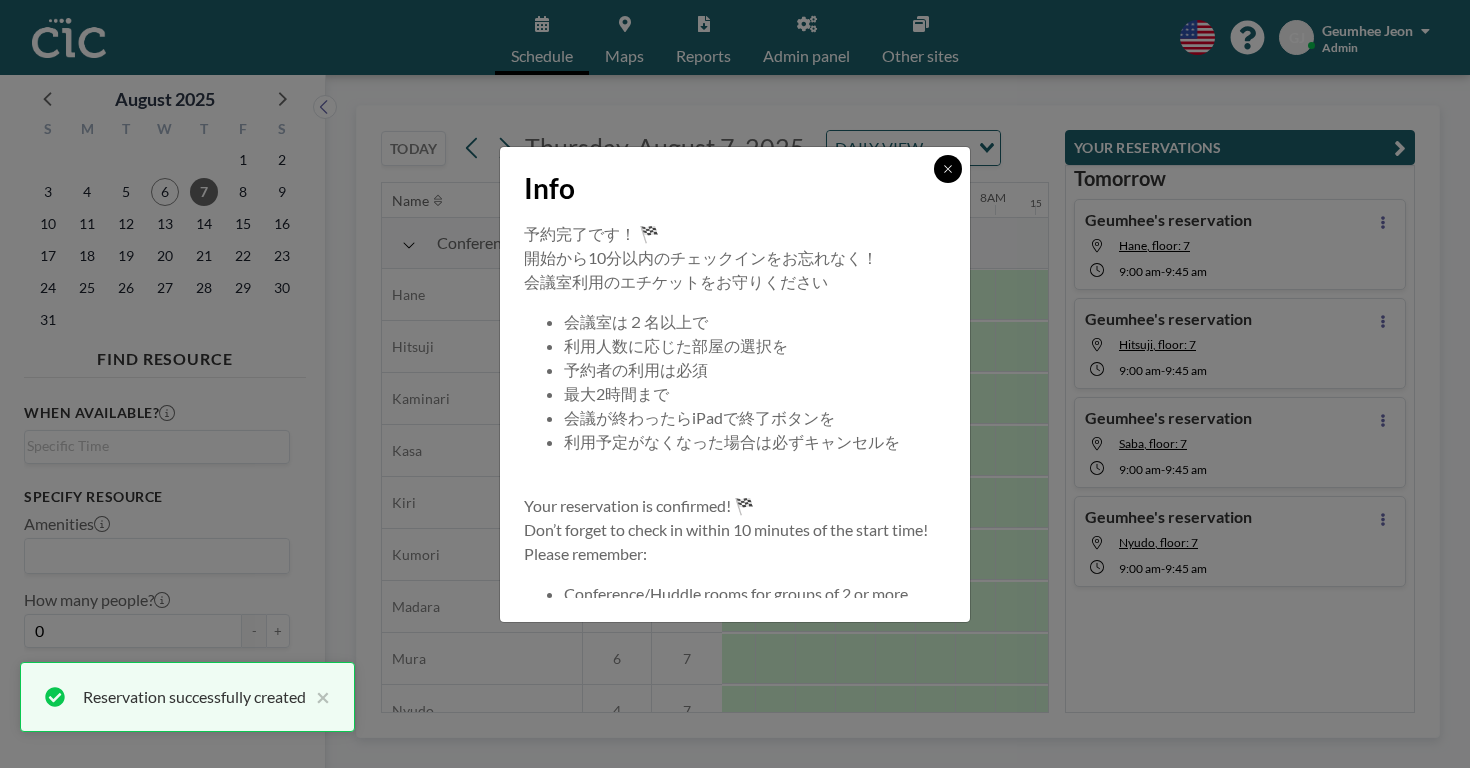 click at bounding box center [948, 169] 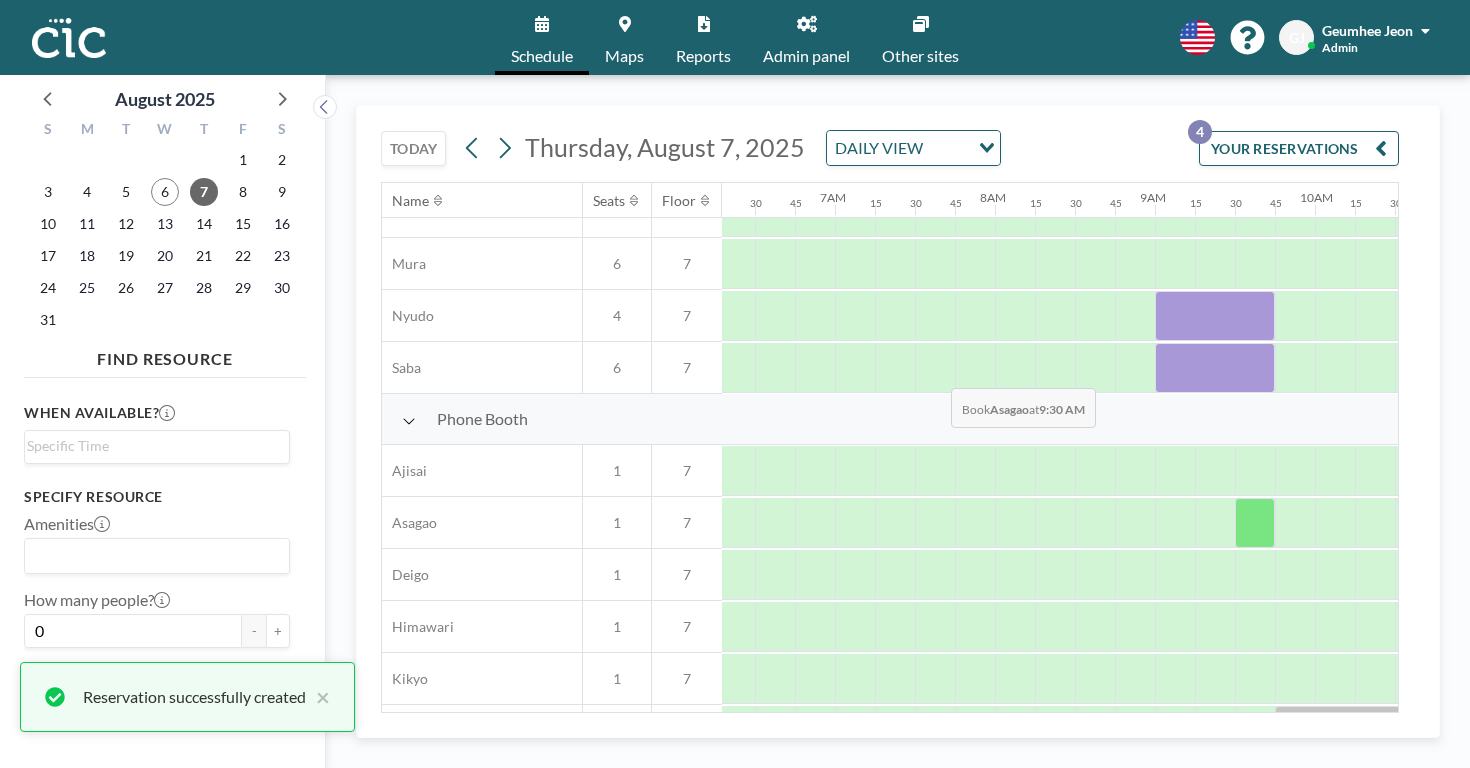 scroll, scrollTop: 415, scrollLeft: 1007, axis: both 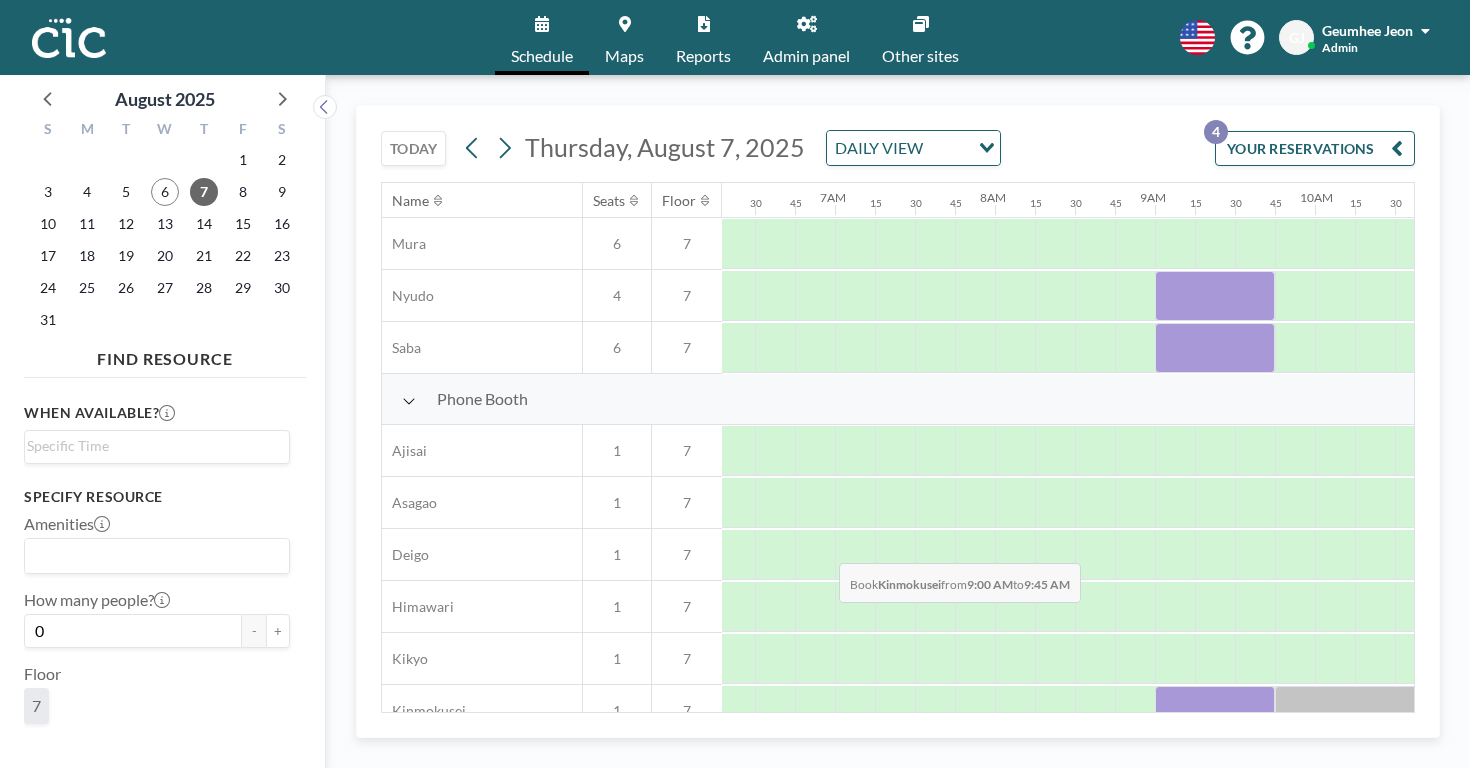 drag, startPoint x: 780, startPoint y: 515, endPoint x: 833, endPoint y: 516, distance: 53.009434 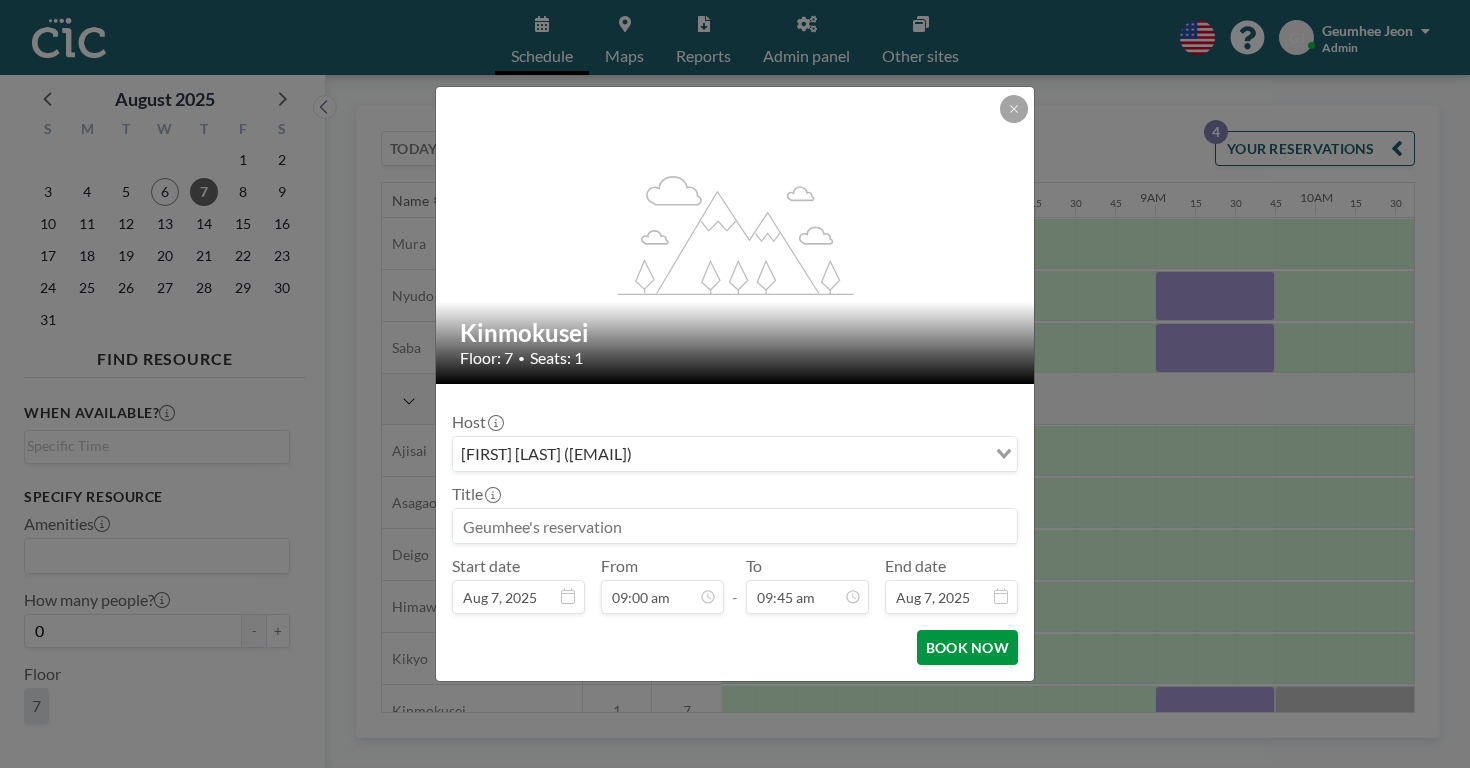 click on "BOOK NOW" at bounding box center (967, 647) 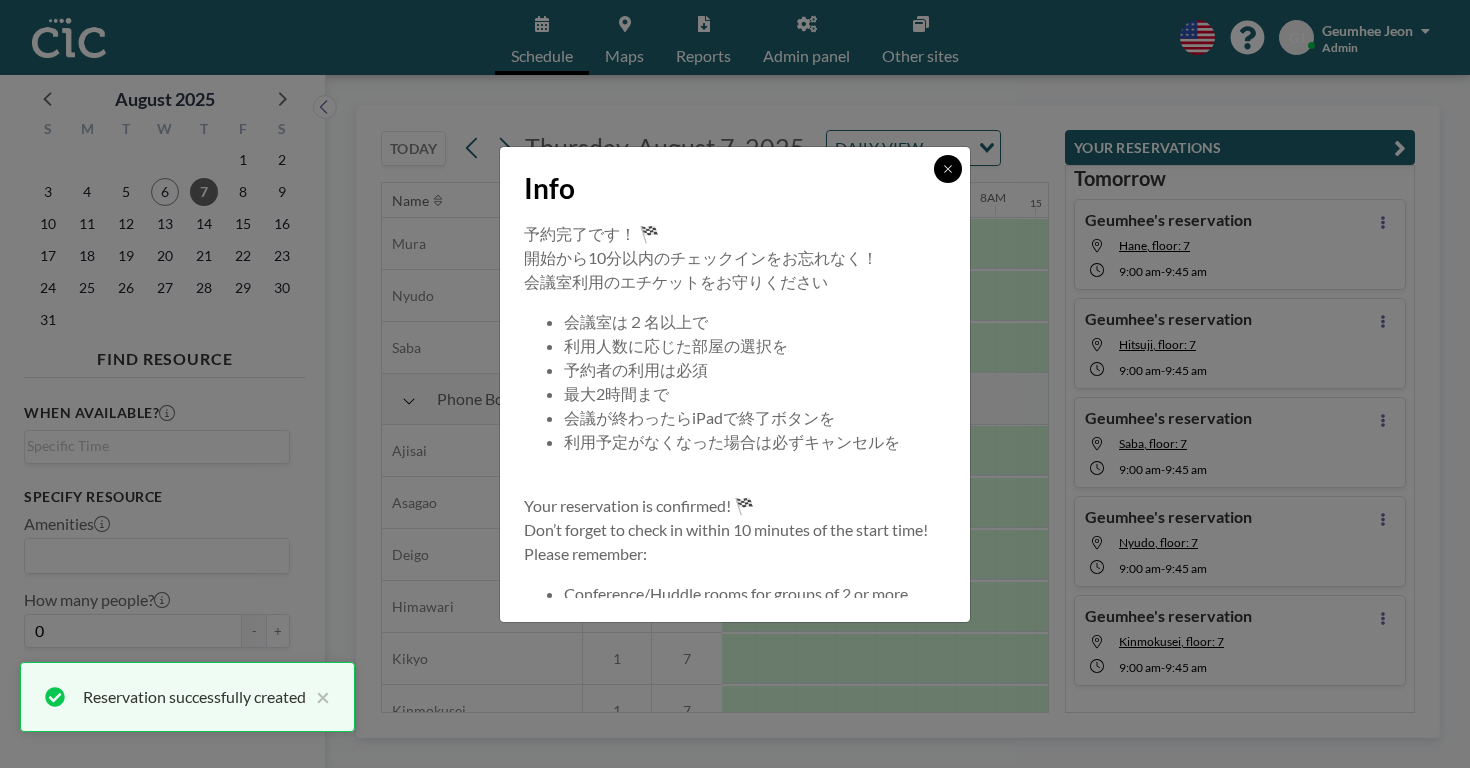 click 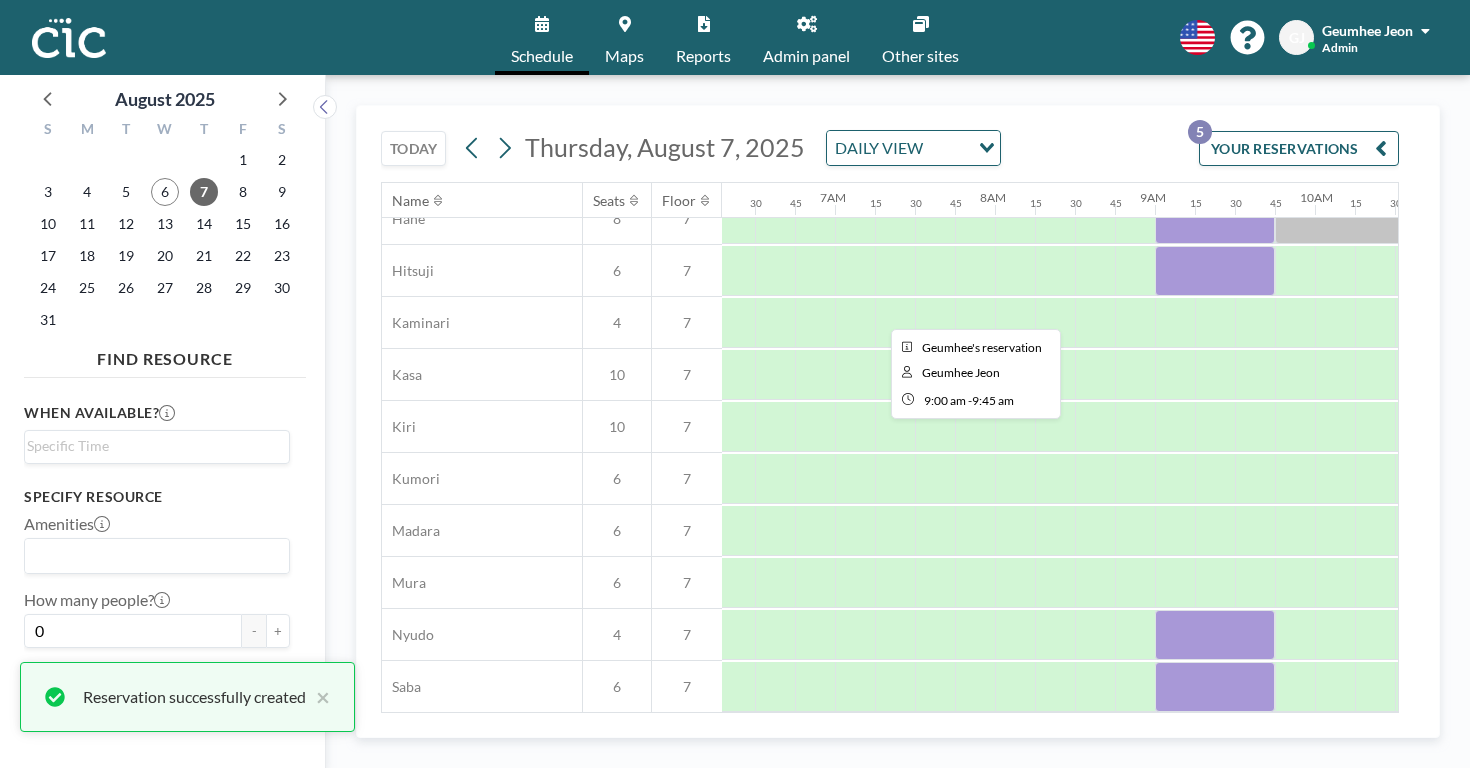 scroll, scrollTop: 0, scrollLeft: 1007, axis: horizontal 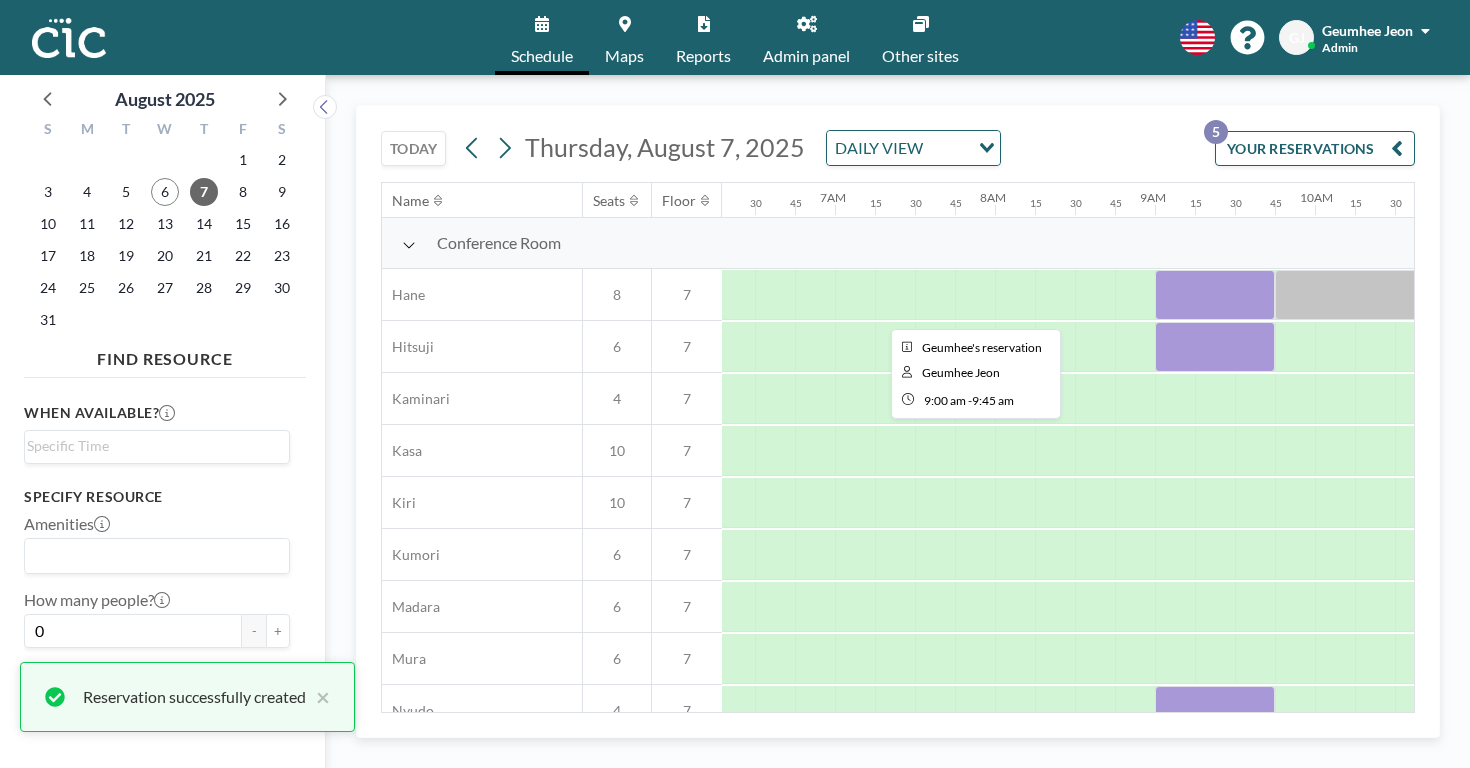 click at bounding box center [1215, 295] 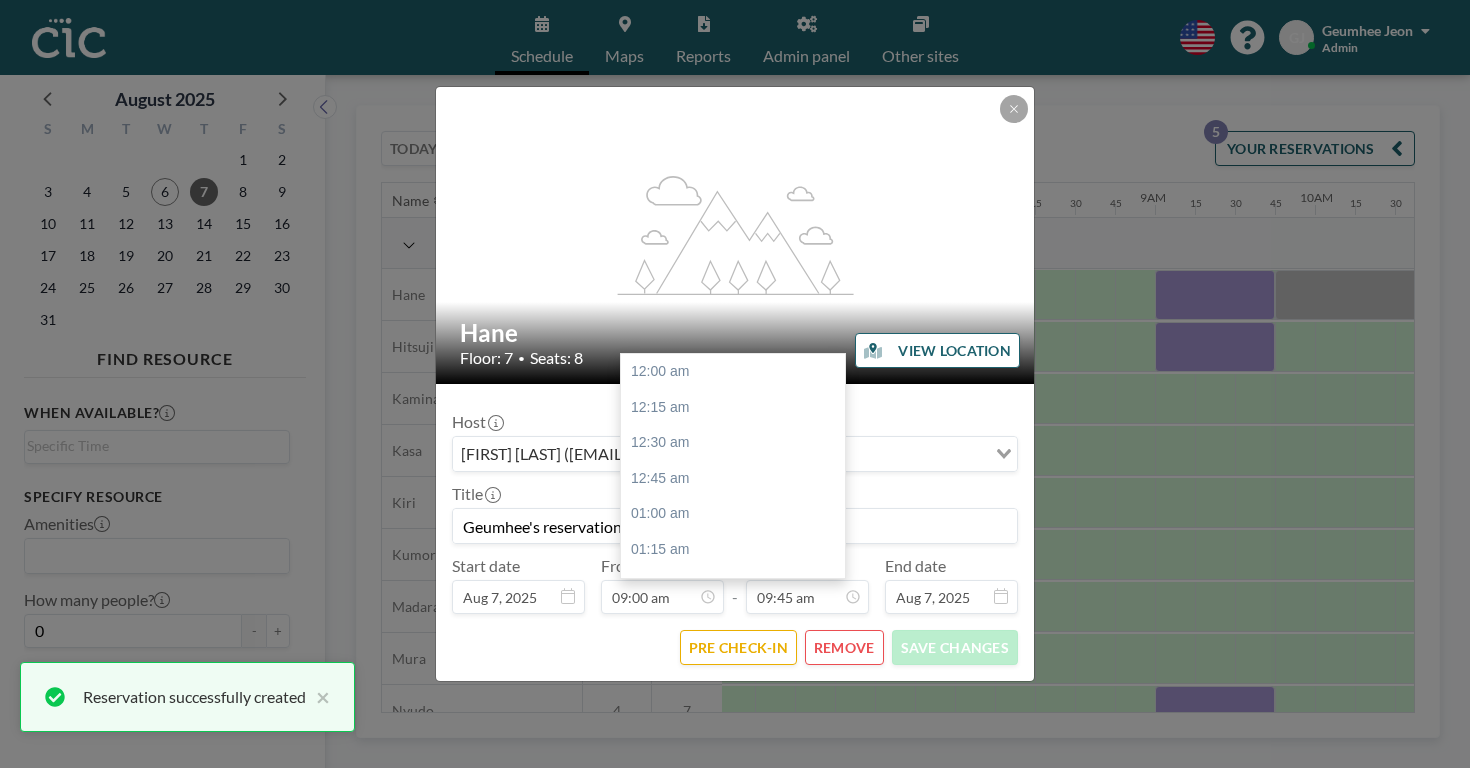 scroll, scrollTop: 1245, scrollLeft: 0, axis: vertical 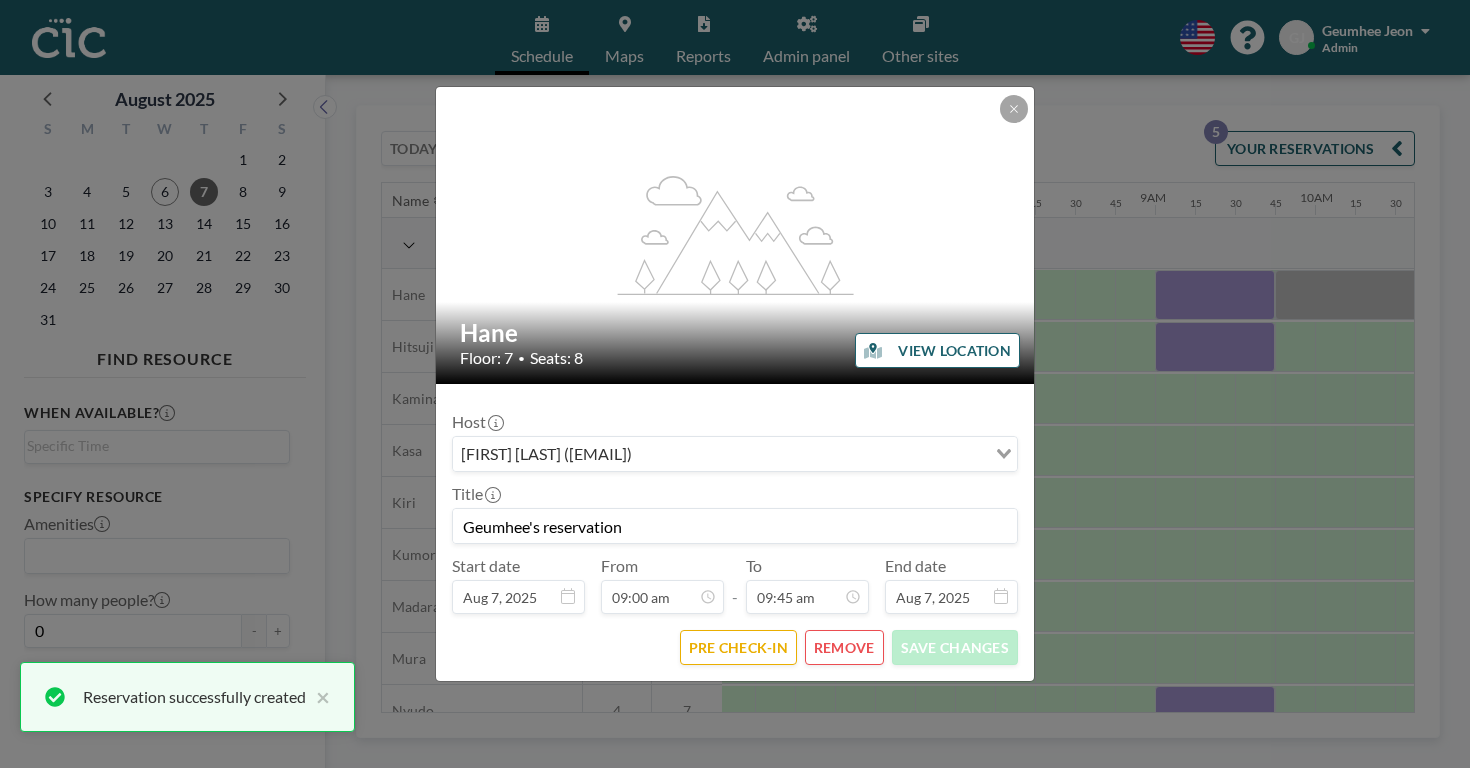 click at bounding box center (1014, 109) 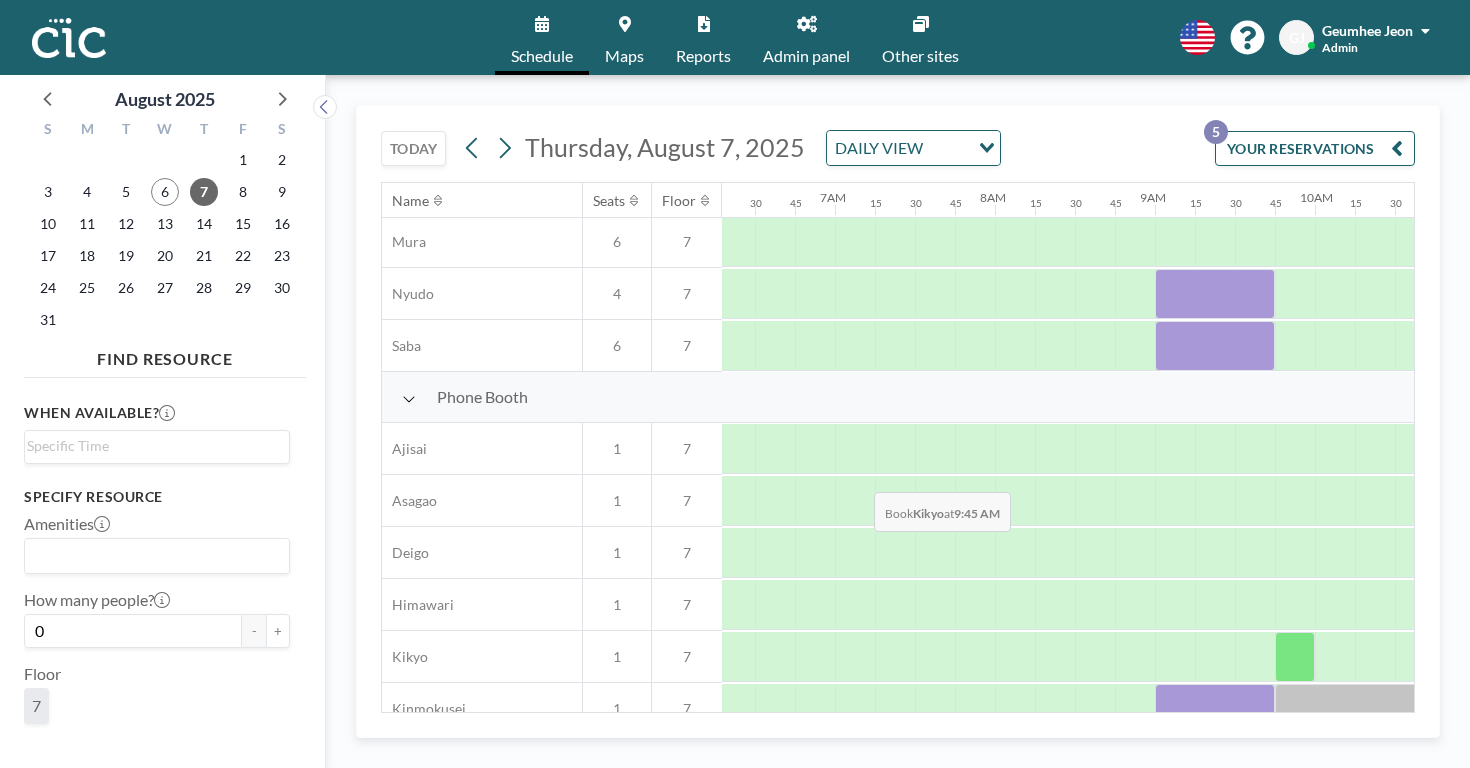 scroll, scrollTop: 0, scrollLeft: 1007, axis: horizontal 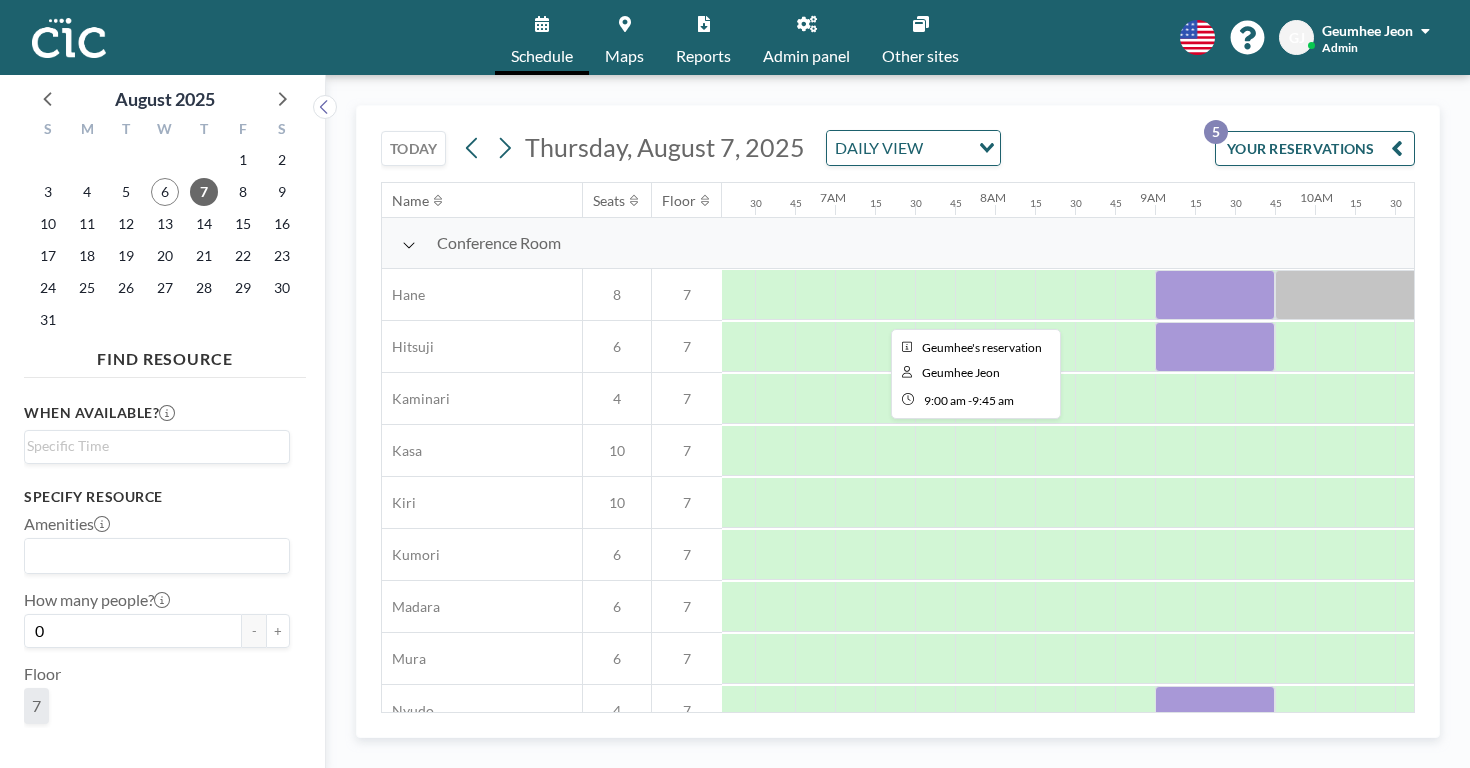 click at bounding box center (1215, 295) 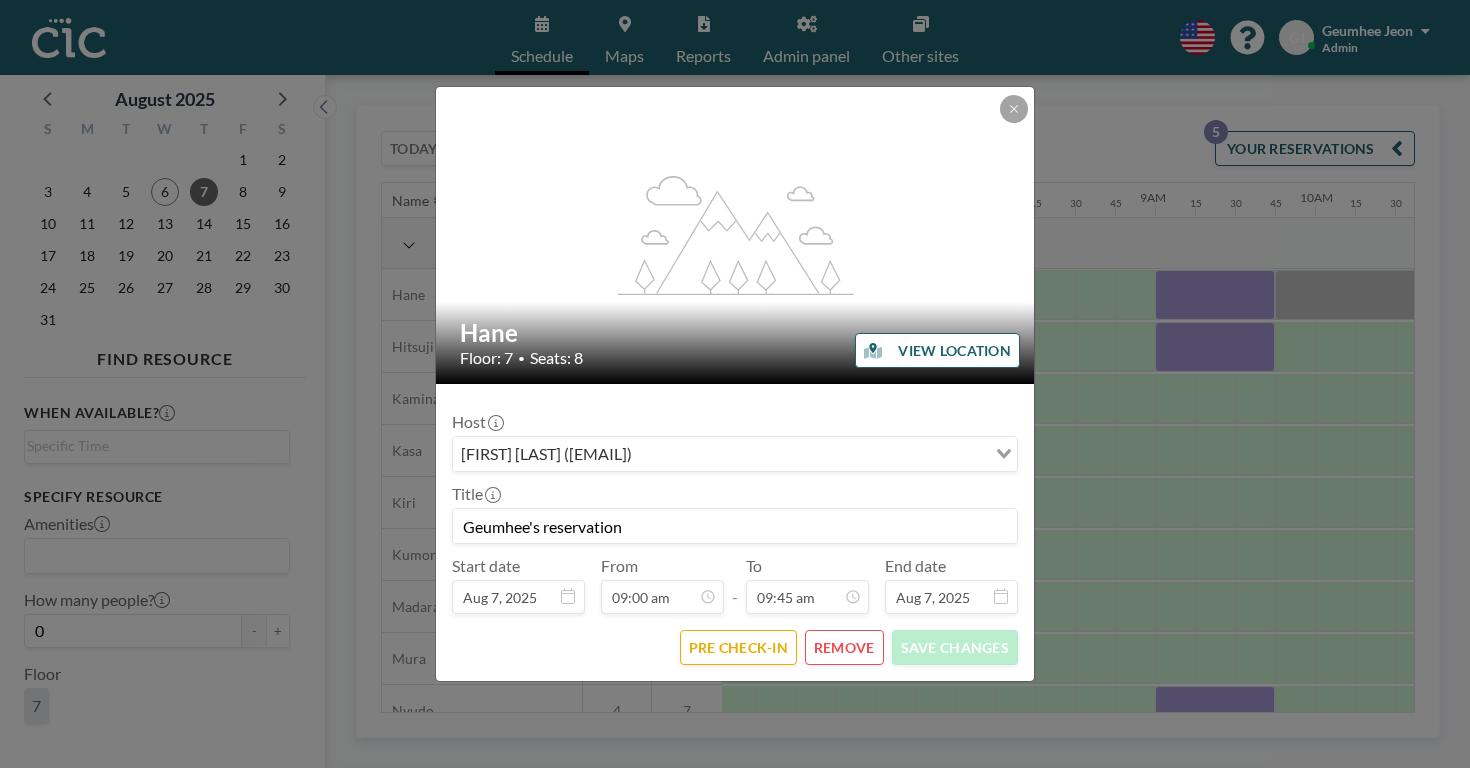 drag, startPoint x: 706, startPoint y: 494, endPoint x: 505, endPoint y: 475, distance: 201.89601 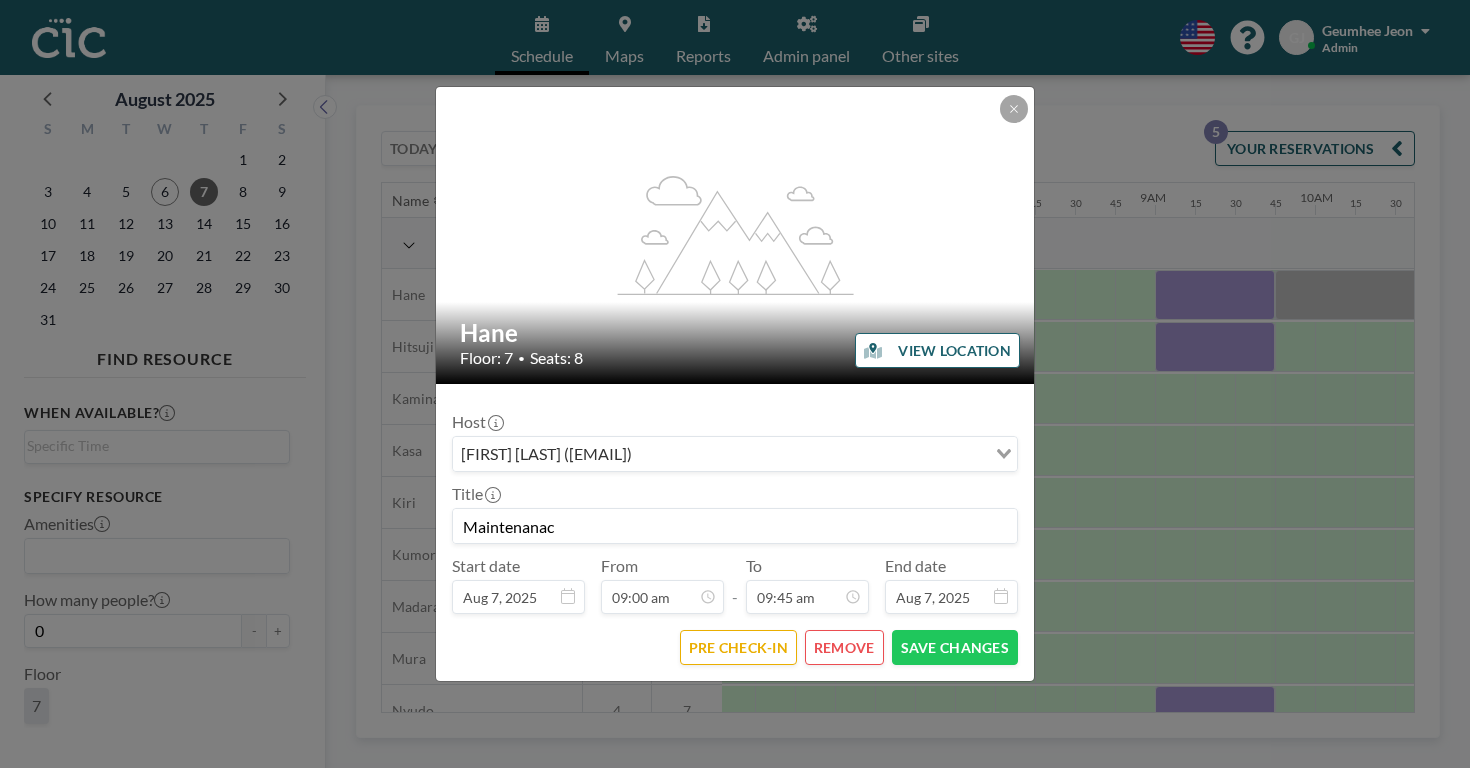 type on "Maintenanace" 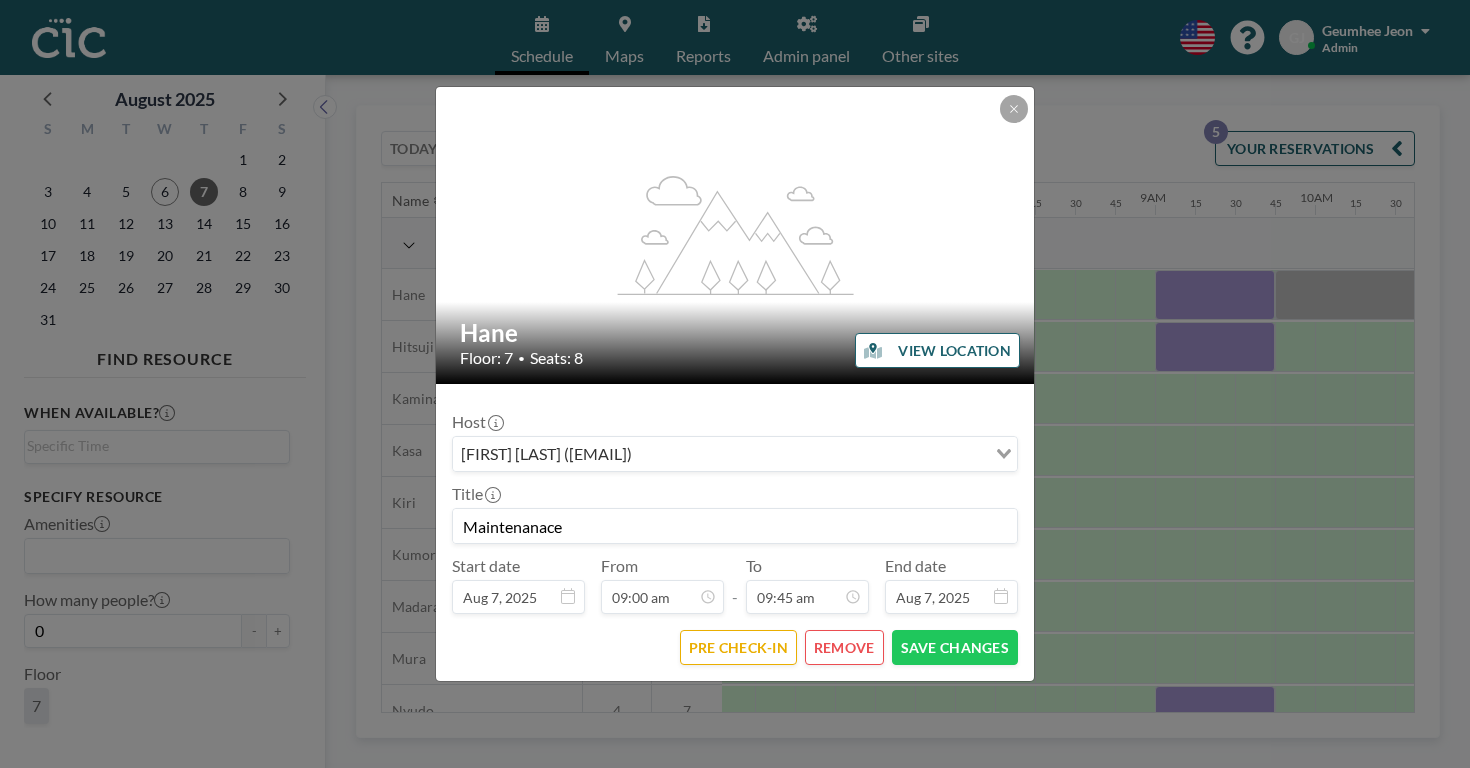 click on "Maintenanace" at bounding box center (735, 526) 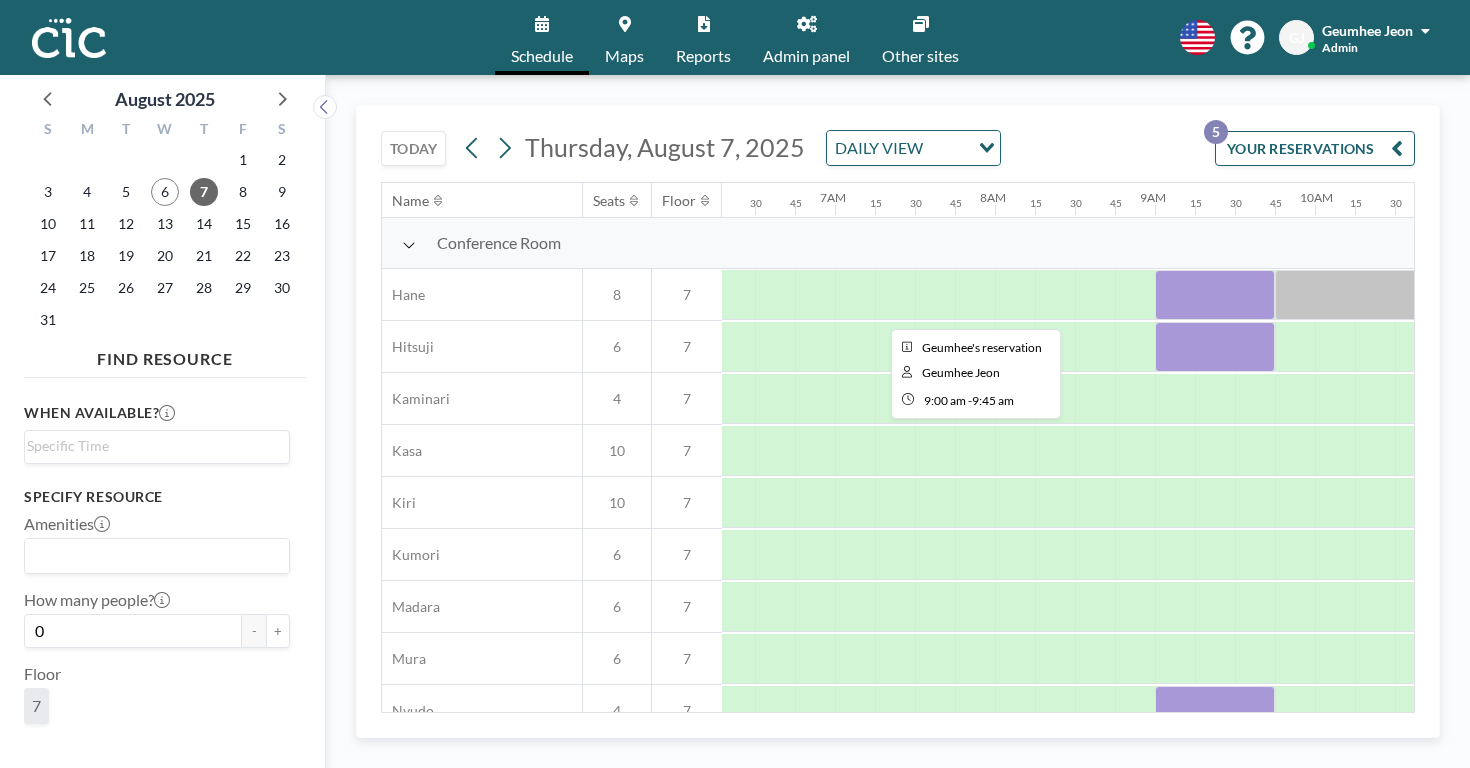 click at bounding box center [1215, 295] 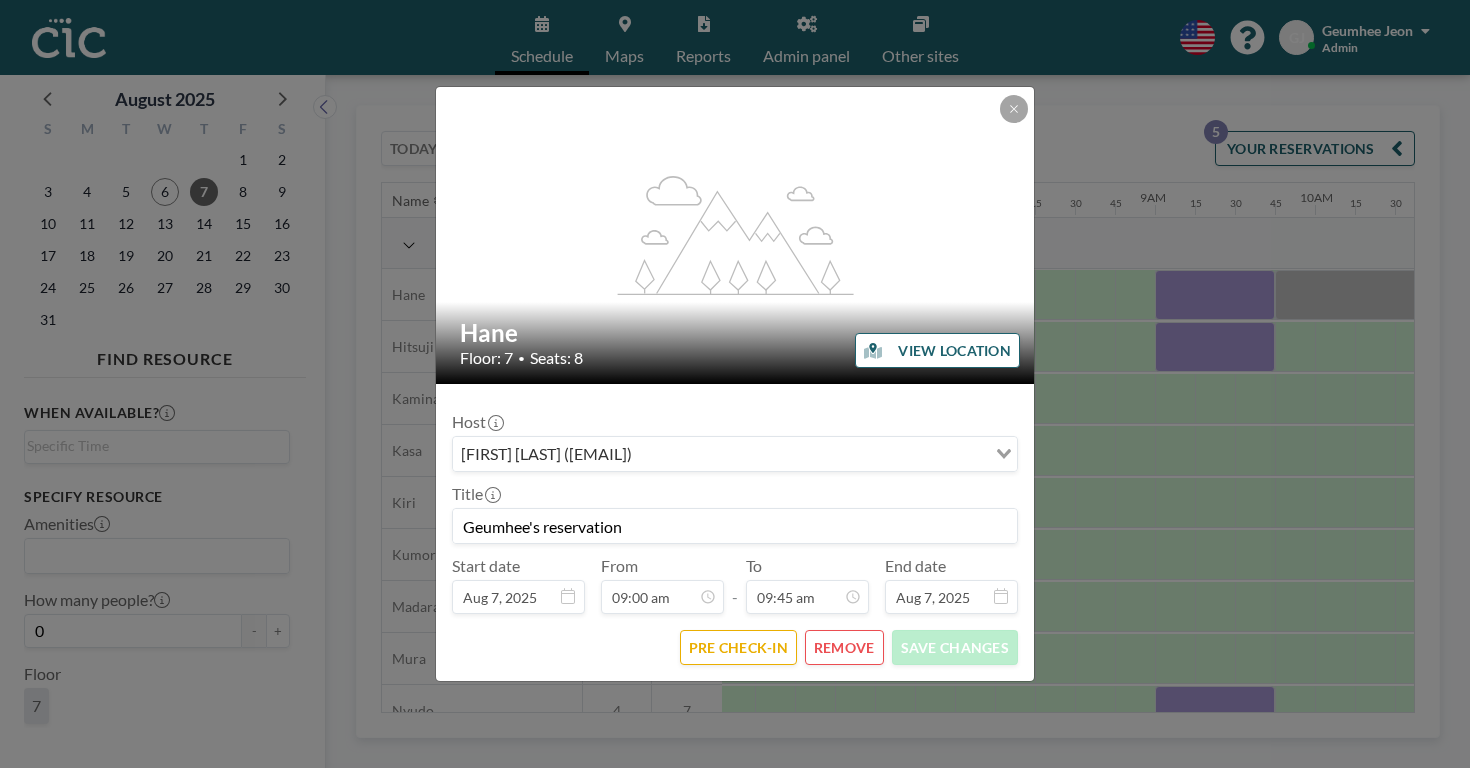 click on "Geumhee's reservation" at bounding box center [735, 526] 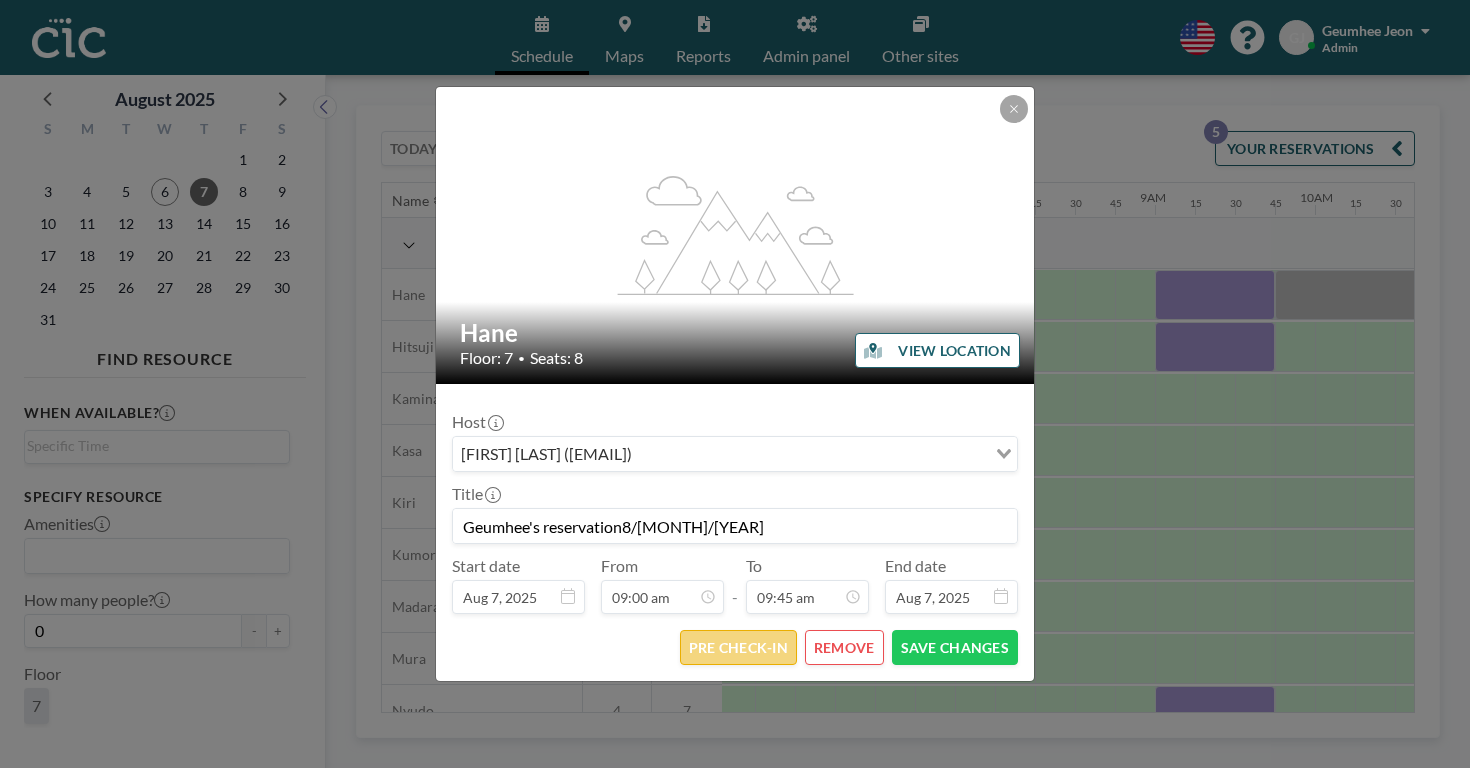 scroll, scrollTop: 1149, scrollLeft: 0, axis: vertical 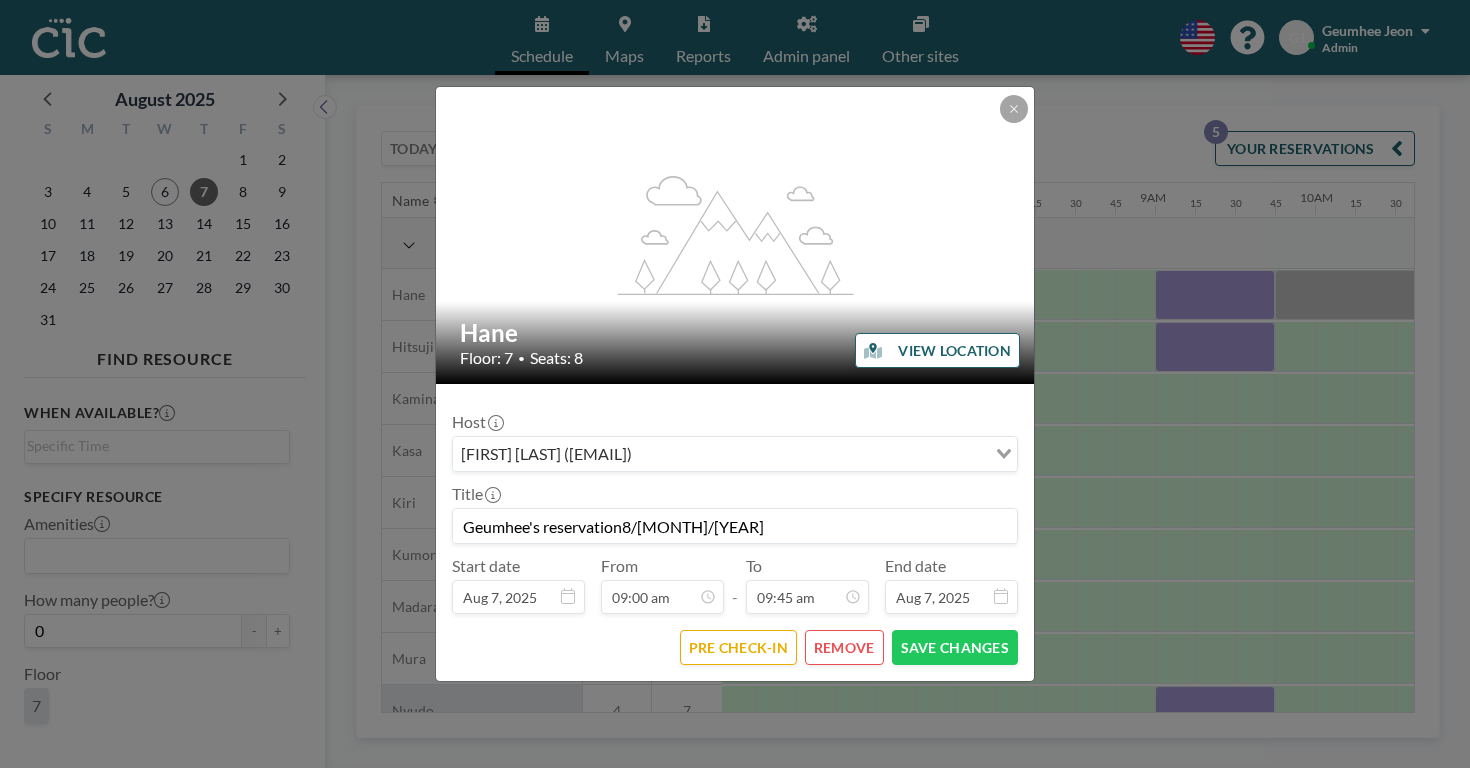 drag, startPoint x: 649, startPoint y: 499, endPoint x: 451, endPoint y: 568, distance: 209.67833 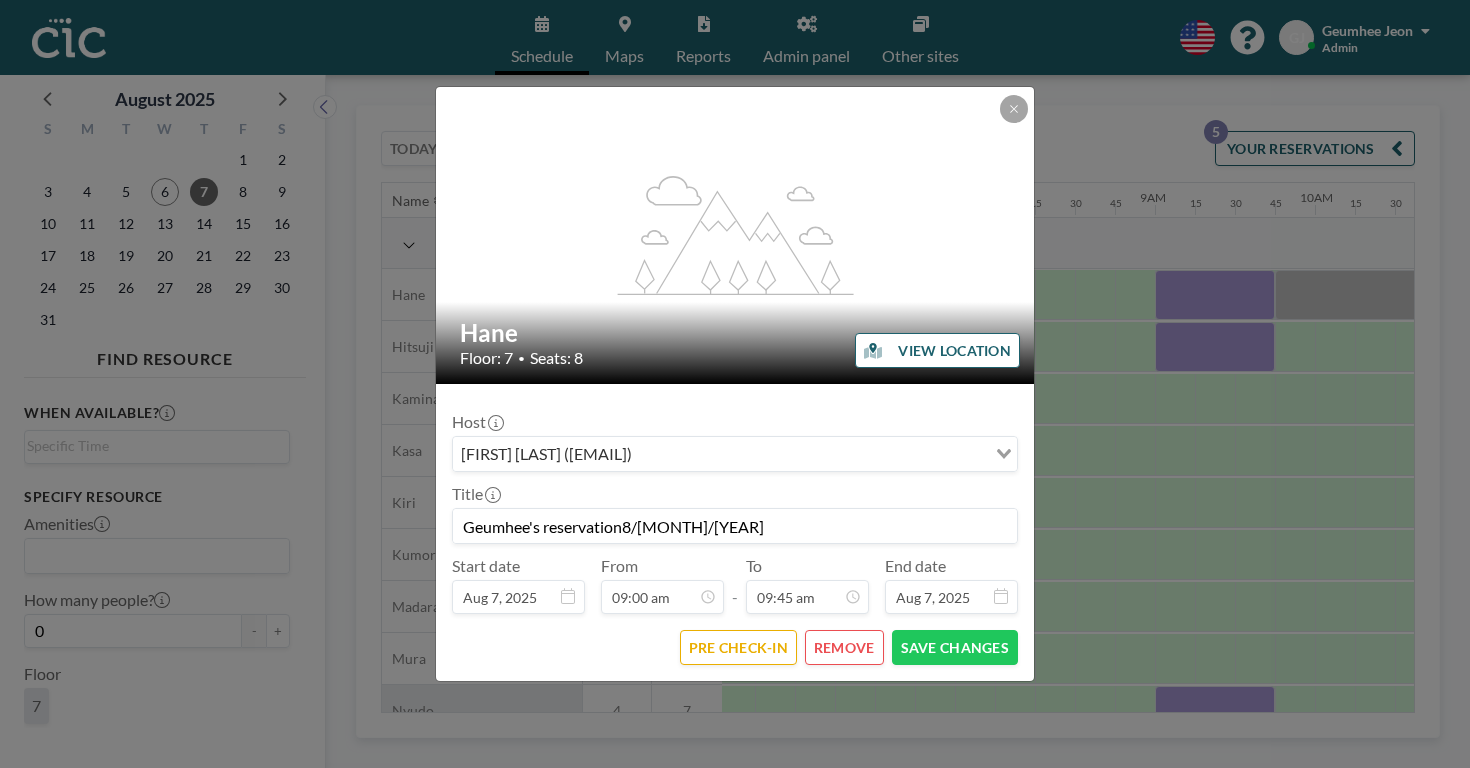 click on "flex-grow: 1.2;   Hane   Floor: 7   •   Seats: 8   VIEW LOCATION   Host
[FIRST] [LAST] ([EMAIL])
Loading...      Title  Geumhee's reservation8/[MONTH]/[YEAR]  Start date  Aug 7, 2025  From  09:00 am      -   To  09:45 am      End date  Aug 7, 2025           PRE CHECK-IN   REMOVE   SAVE CHANGES" at bounding box center (735, 384) 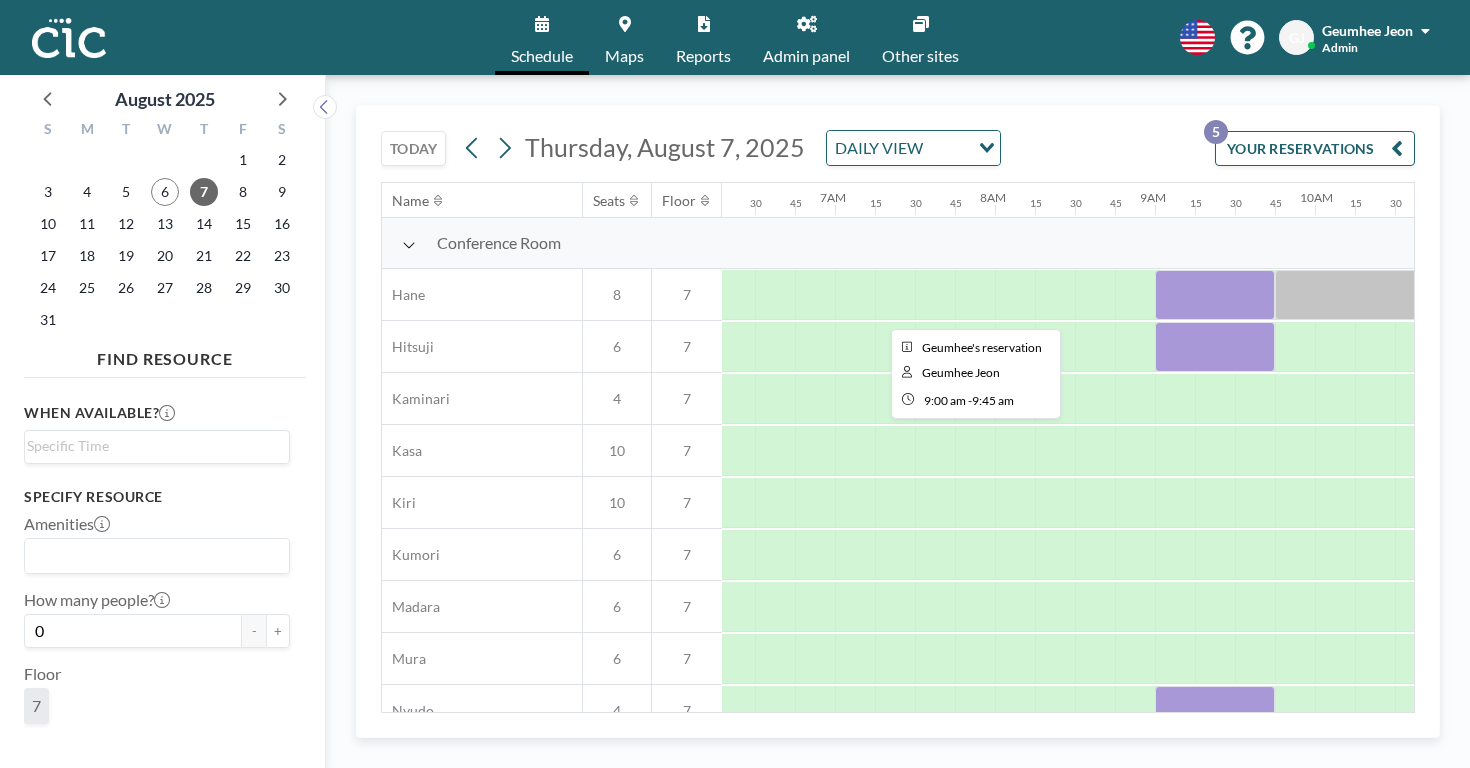 click at bounding box center (1215, 295) 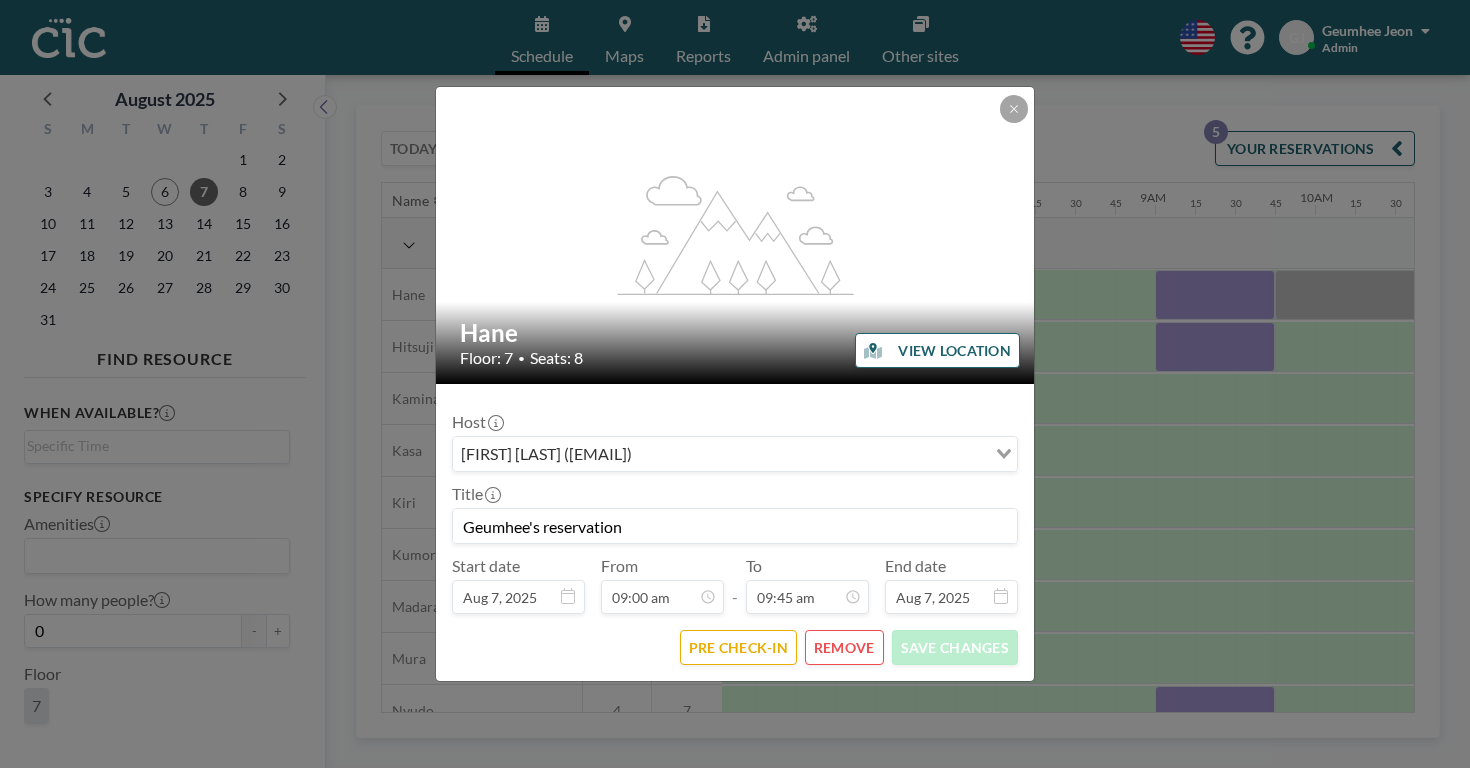 click on "Geumhee's reservation" at bounding box center [735, 526] 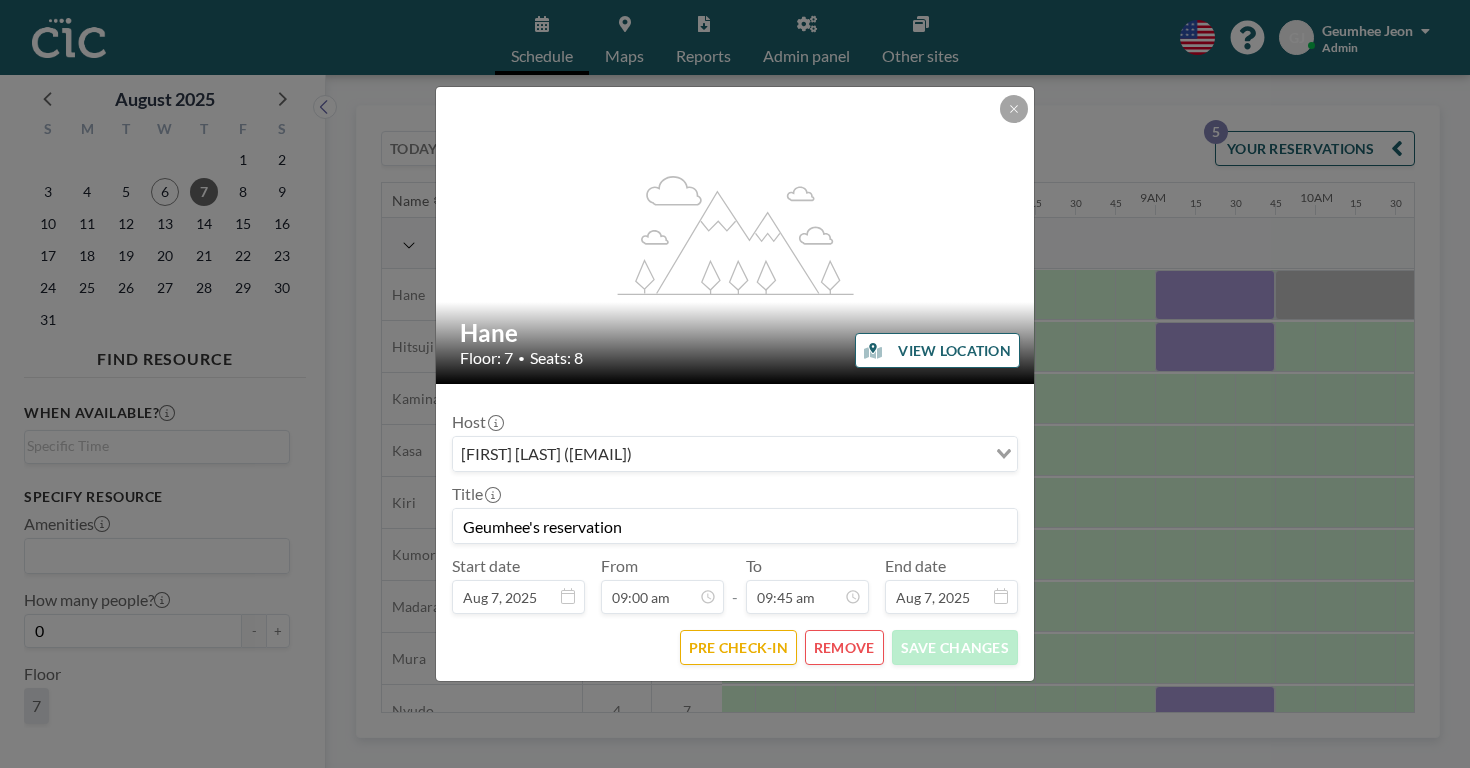 drag, startPoint x: 637, startPoint y: 507, endPoint x: 518, endPoint y: 494, distance: 119.70798 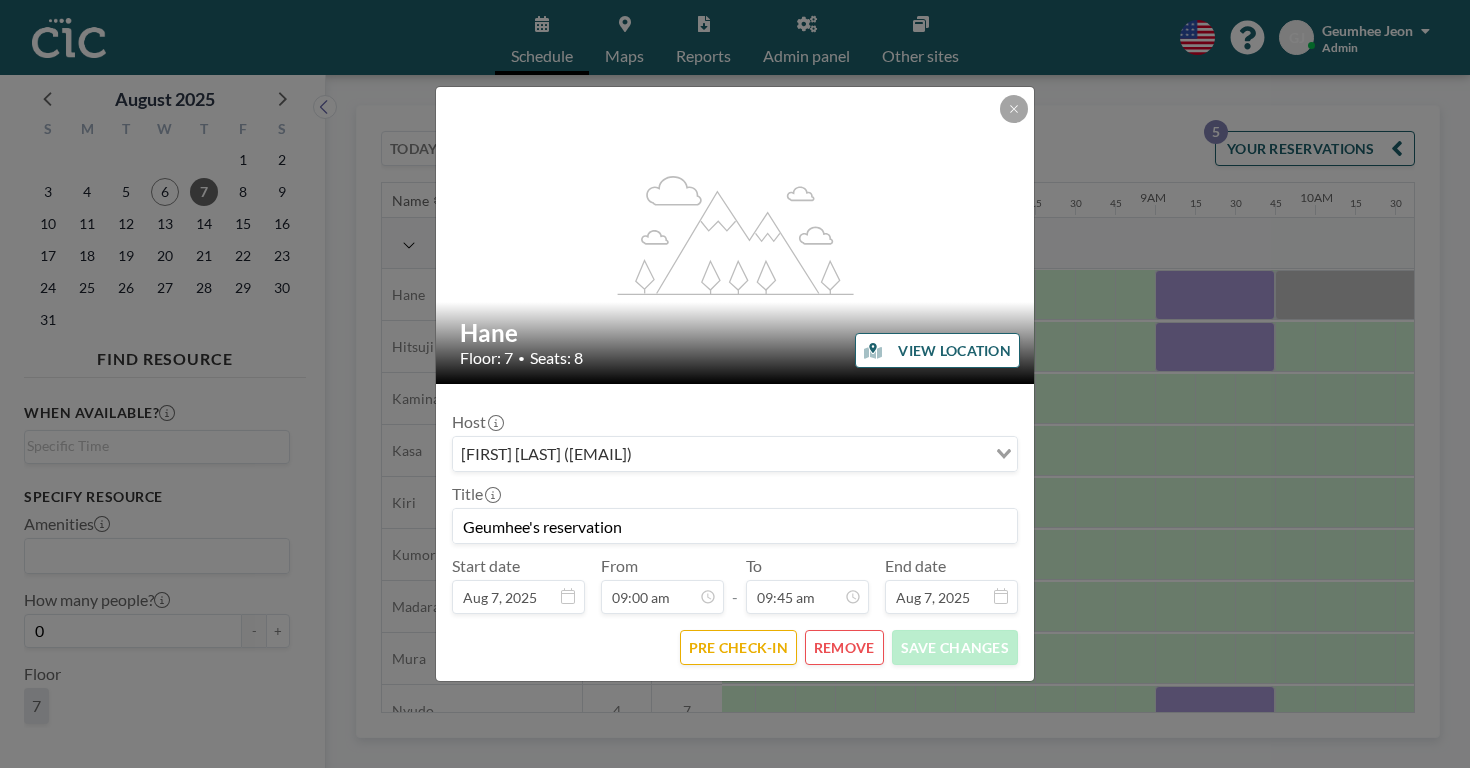 click on "Geumhee's reservation" at bounding box center [735, 526] 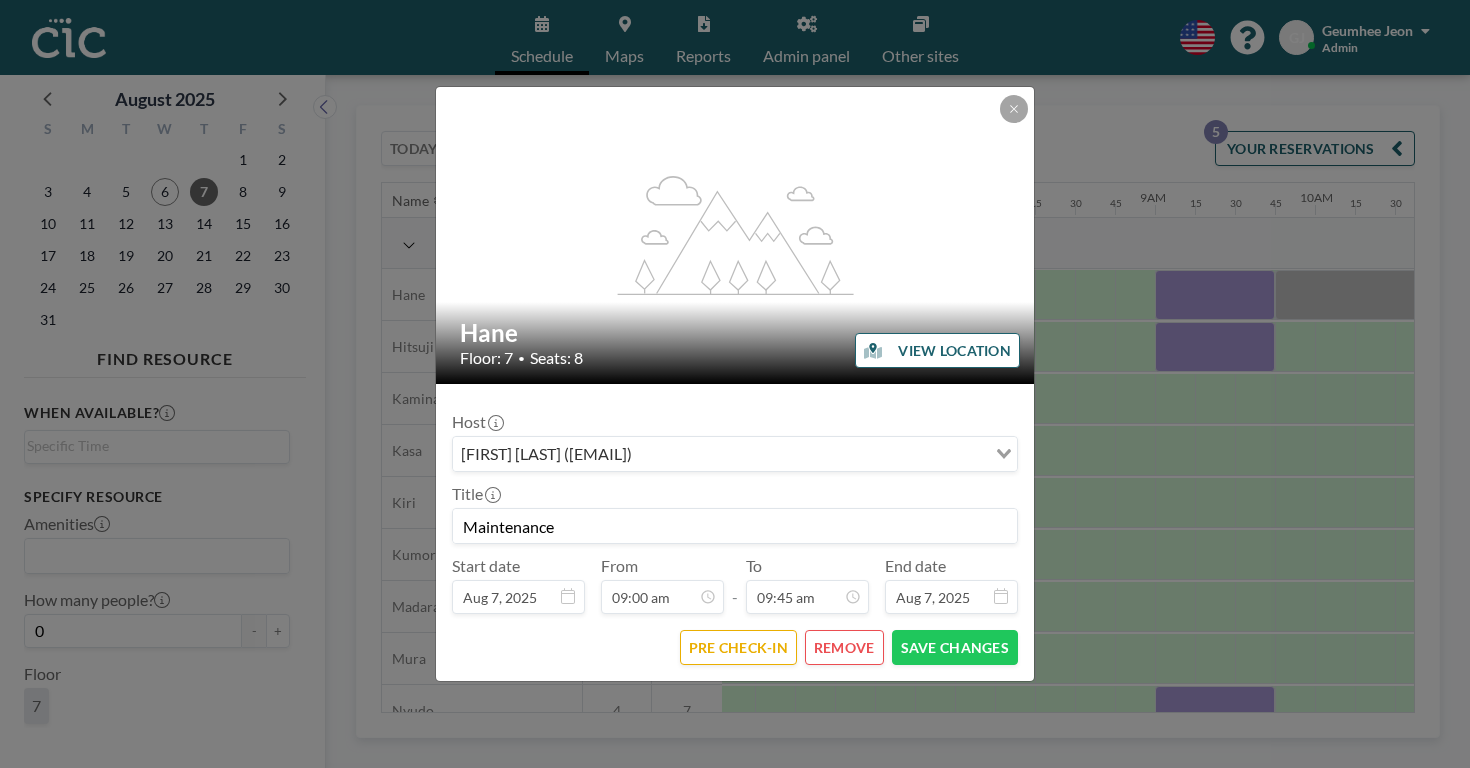 scroll, scrollTop: 1245, scrollLeft: 0, axis: vertical 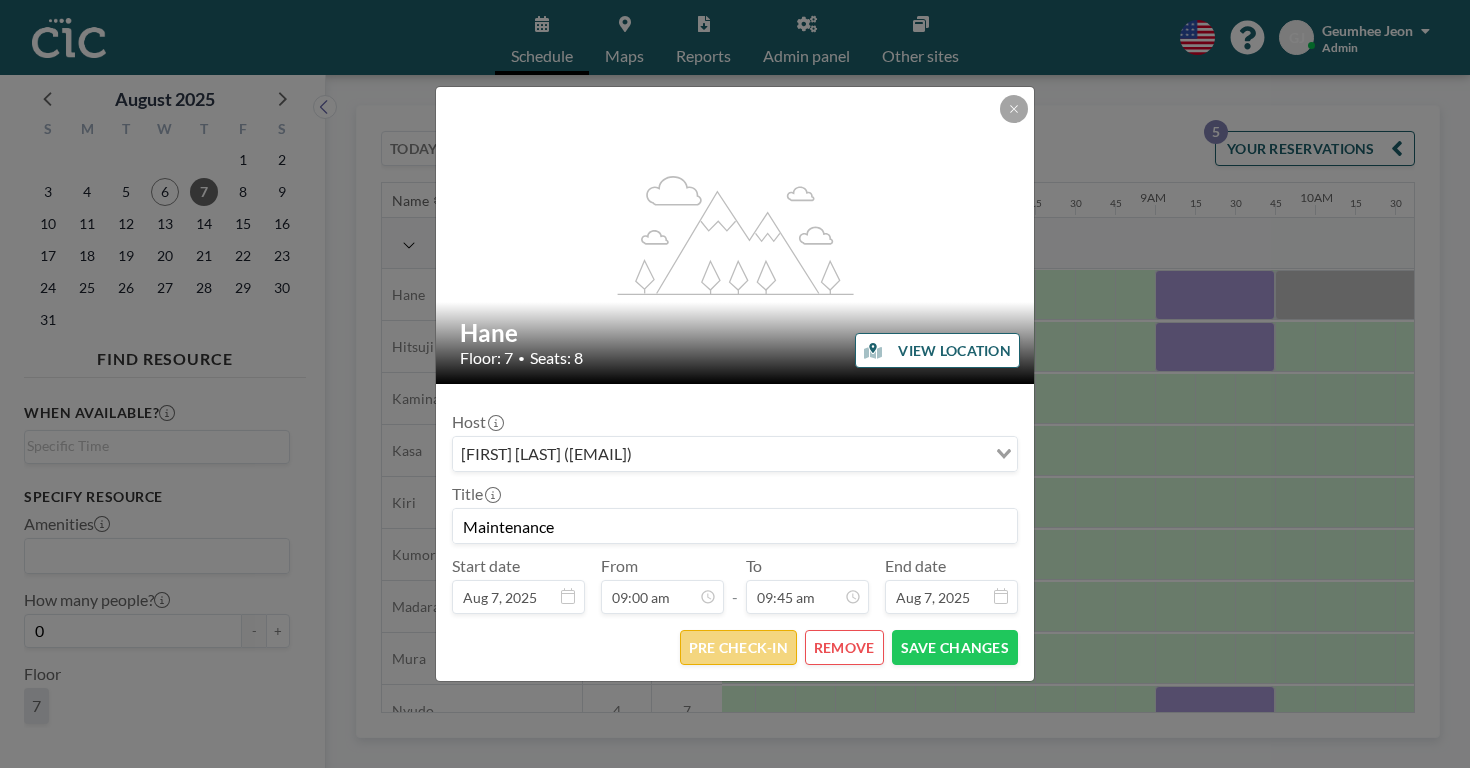 type on "Maintenance" 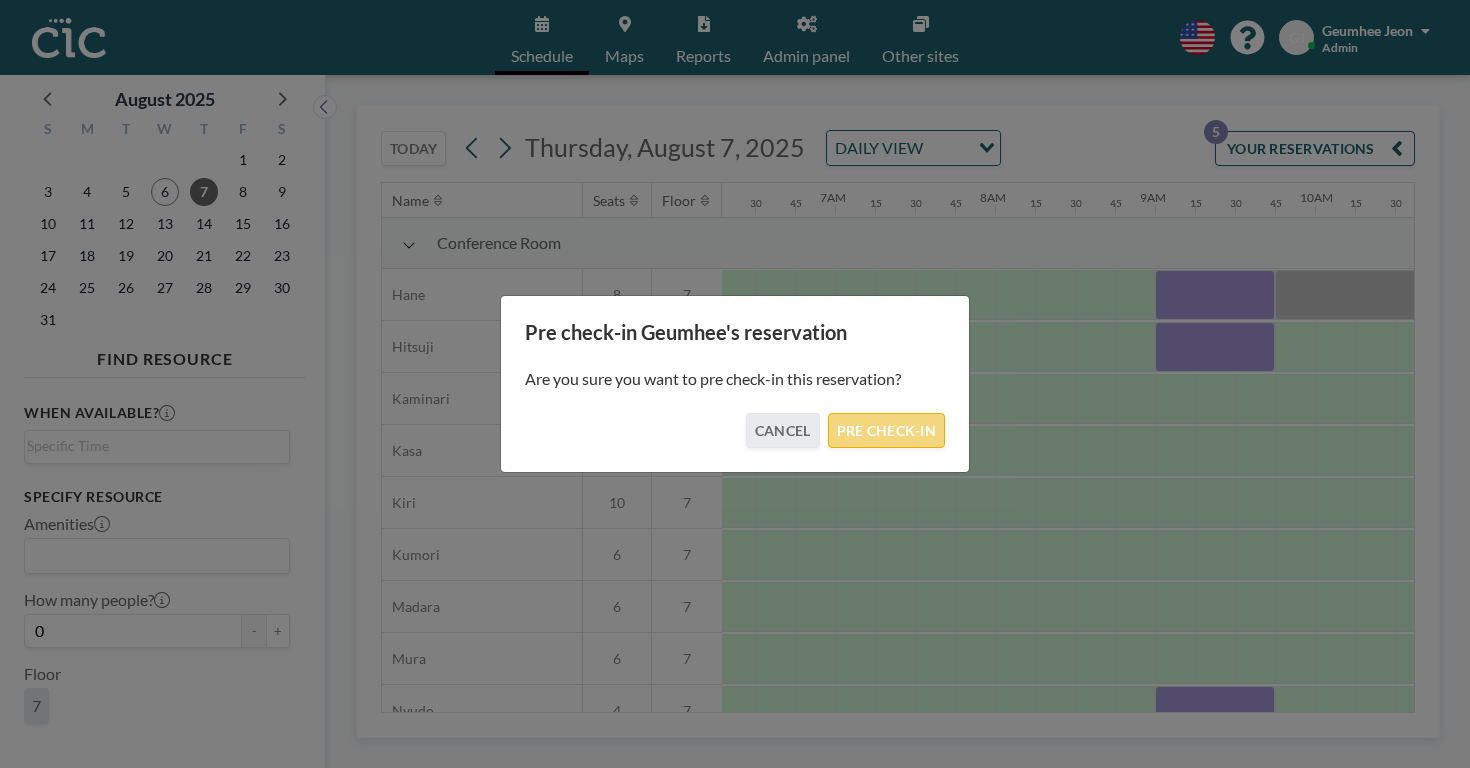 click on "PRE CHECK-IN" at bounding box center (886, 430) 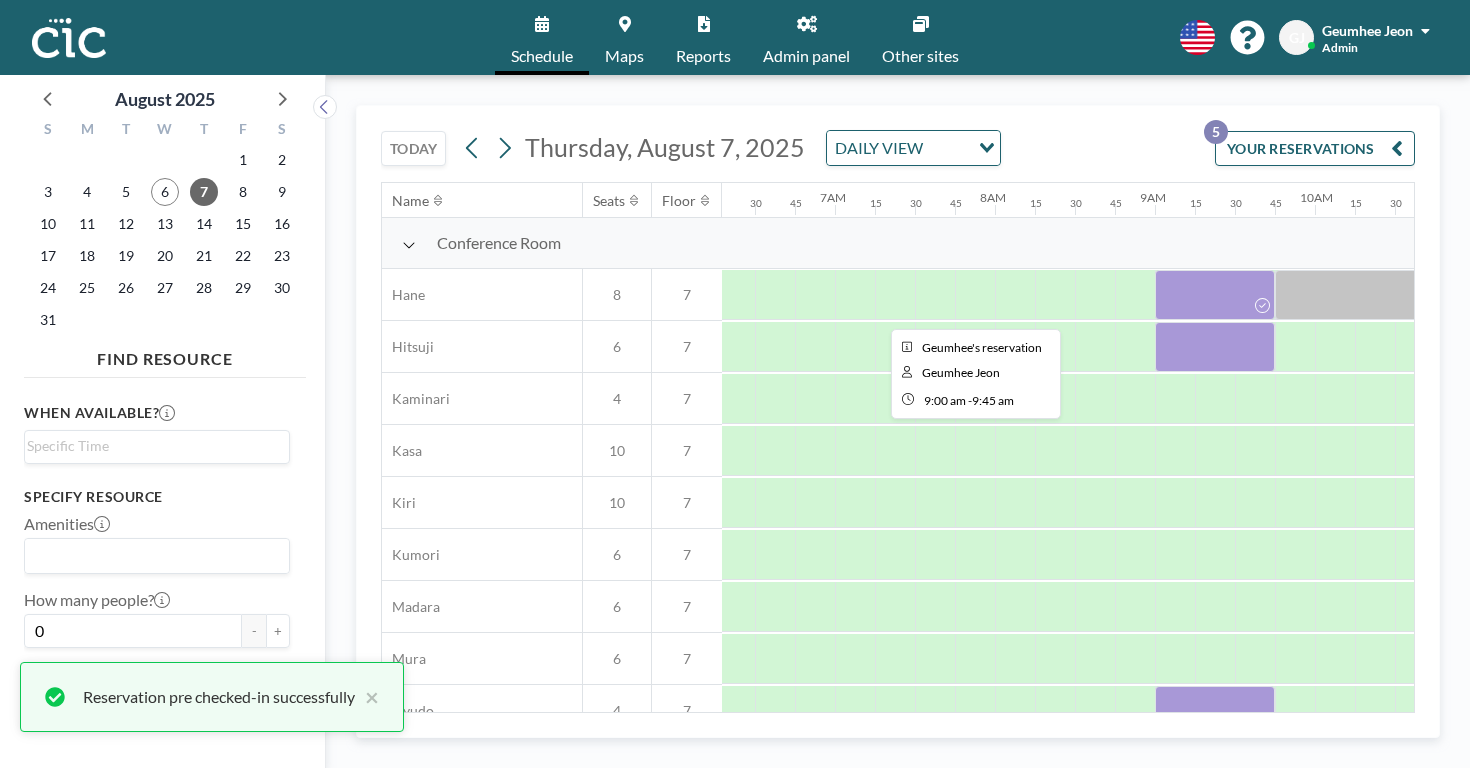 click at bounding box center [1215, 295] 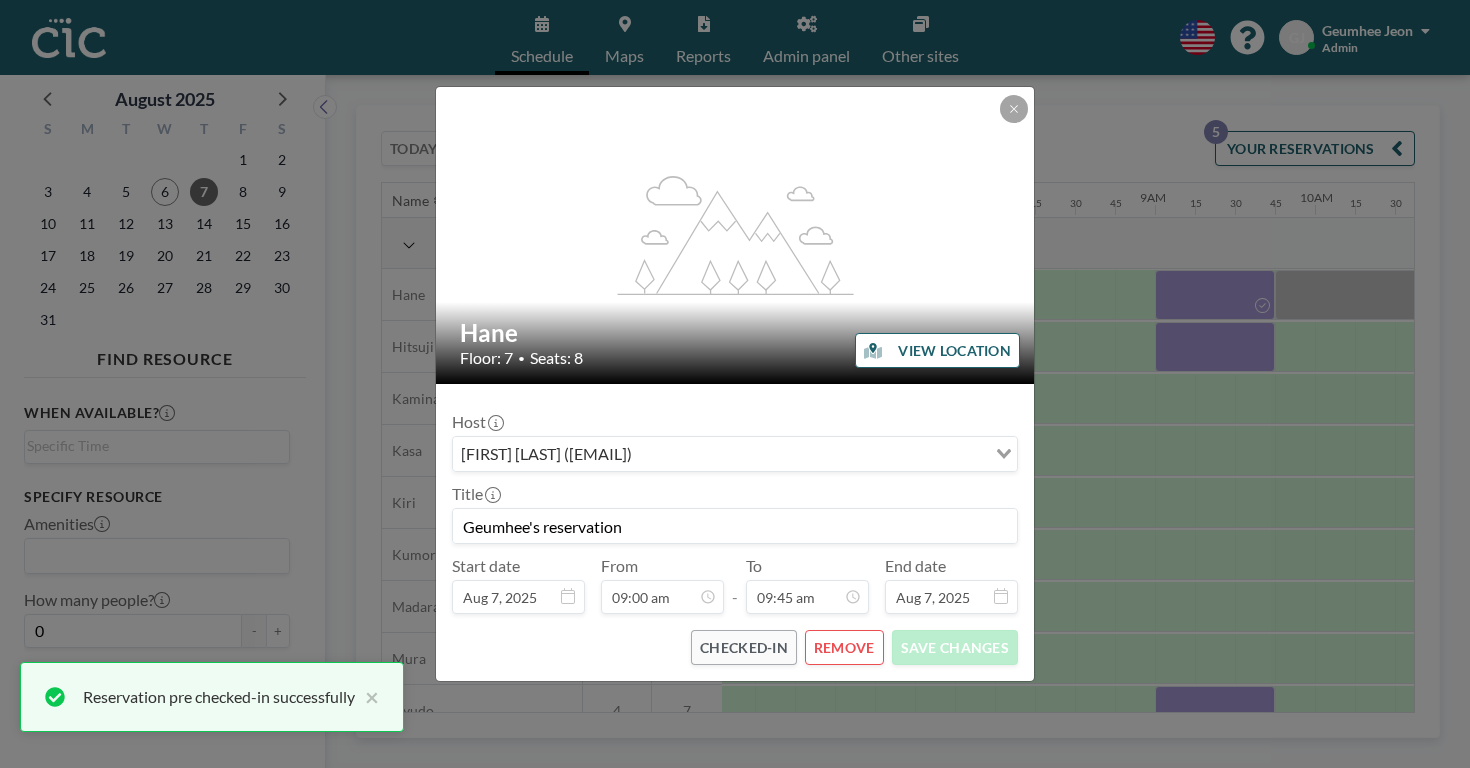 click on "Geumhee's reservation" at bounding box center [735, 526] 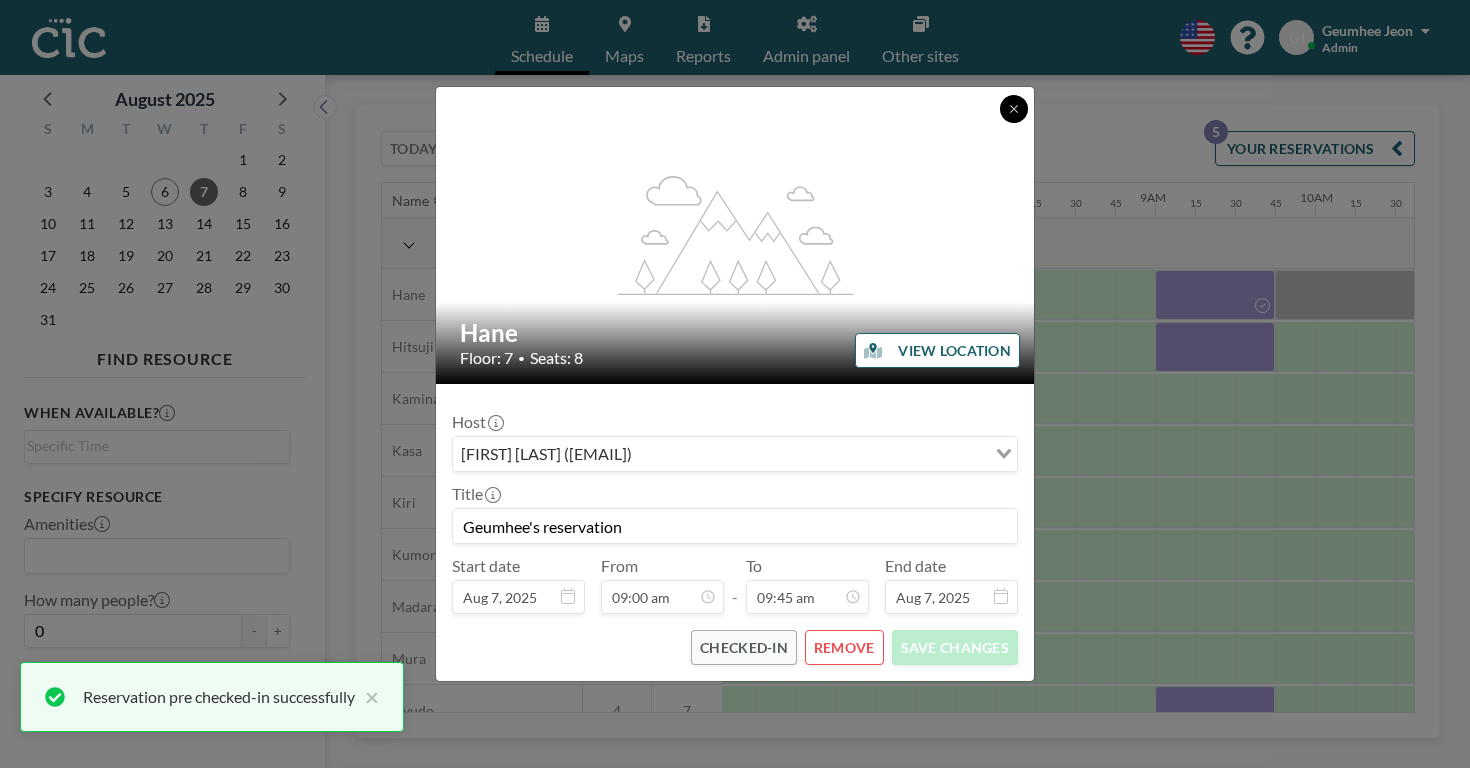 click at bounding box center [1014, 109] 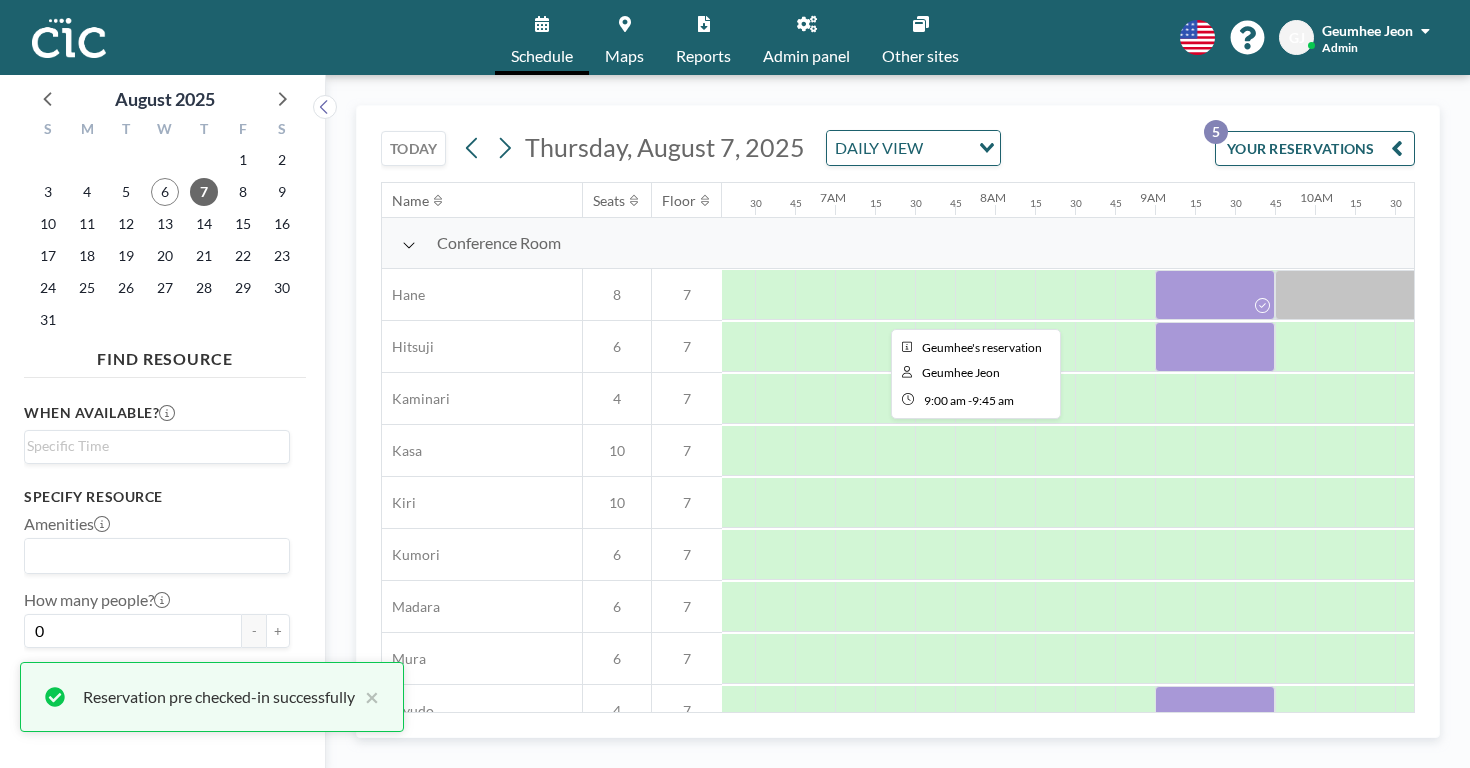 click at bounding box center (1215, 295) 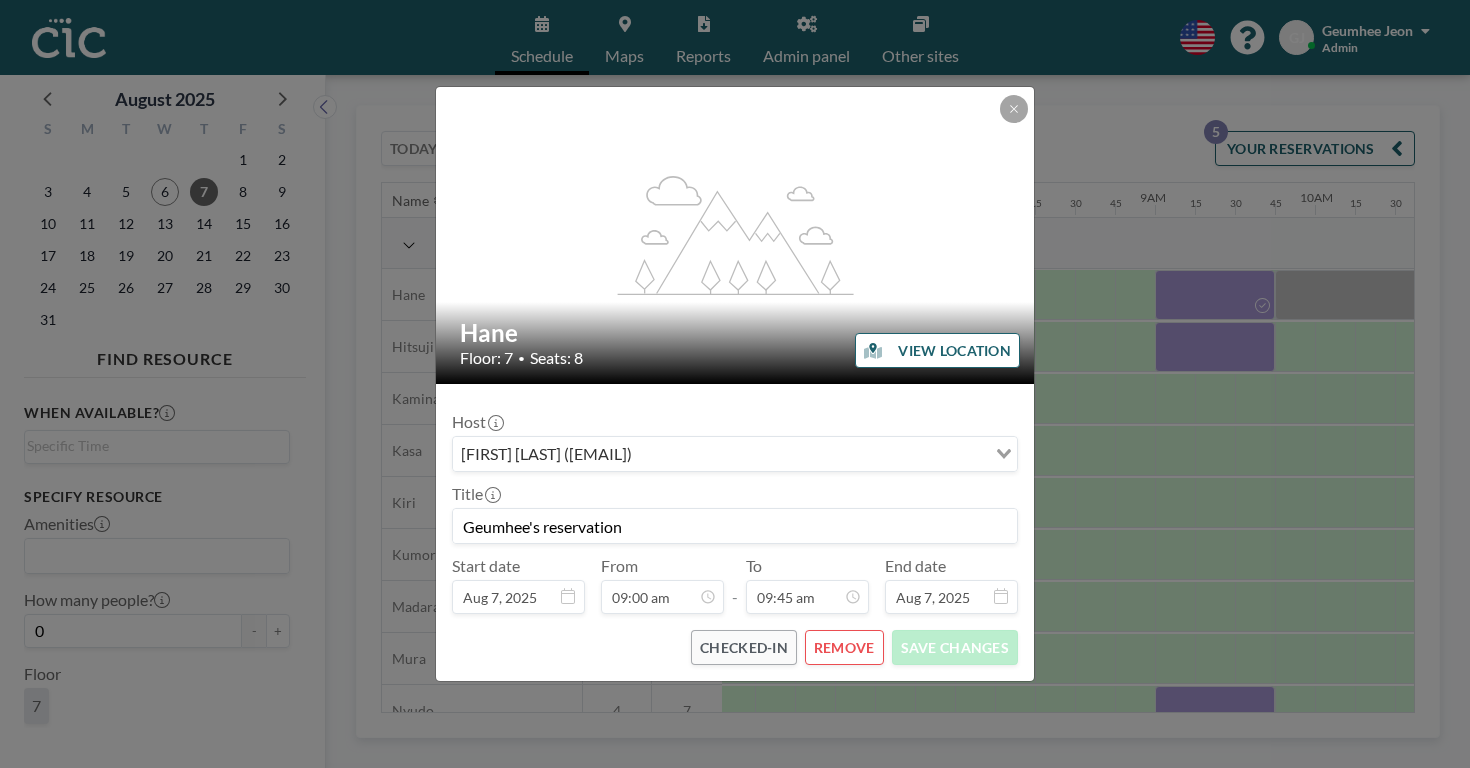 click on "Geumhee's reservation" at bounding box center (735, 526) 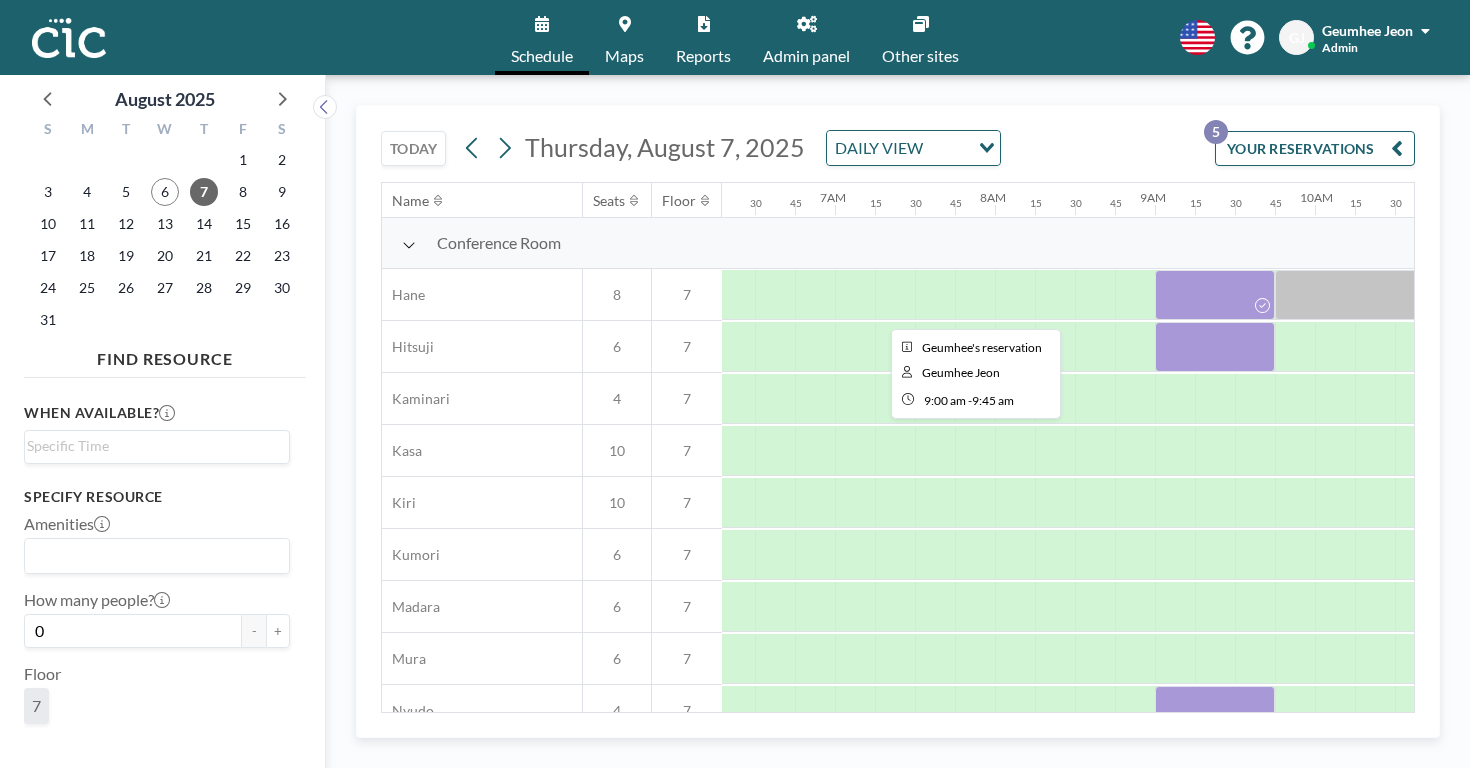 click at bounding box center (1215, 295) 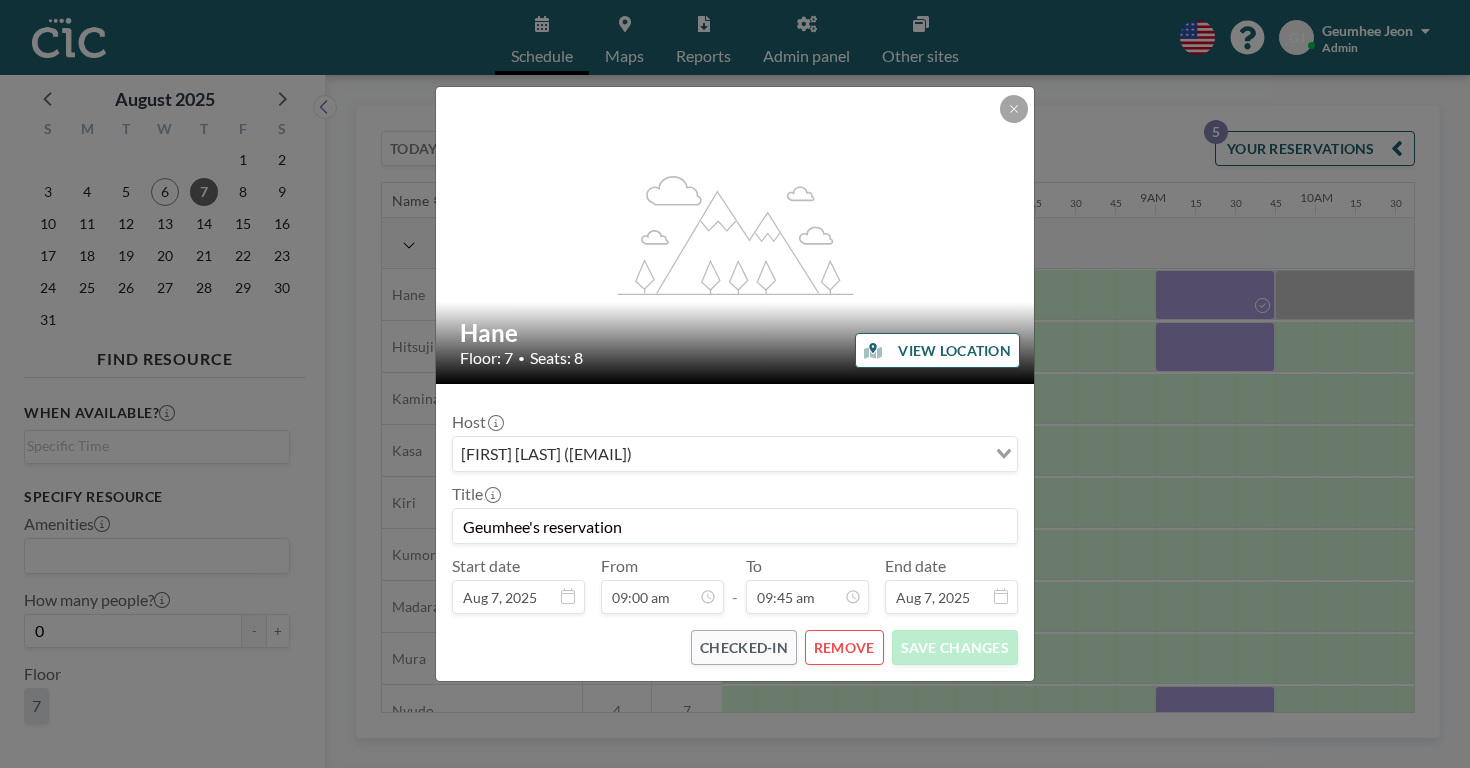 click on "Geumhee's reservation" at bounding box center (735, 526) 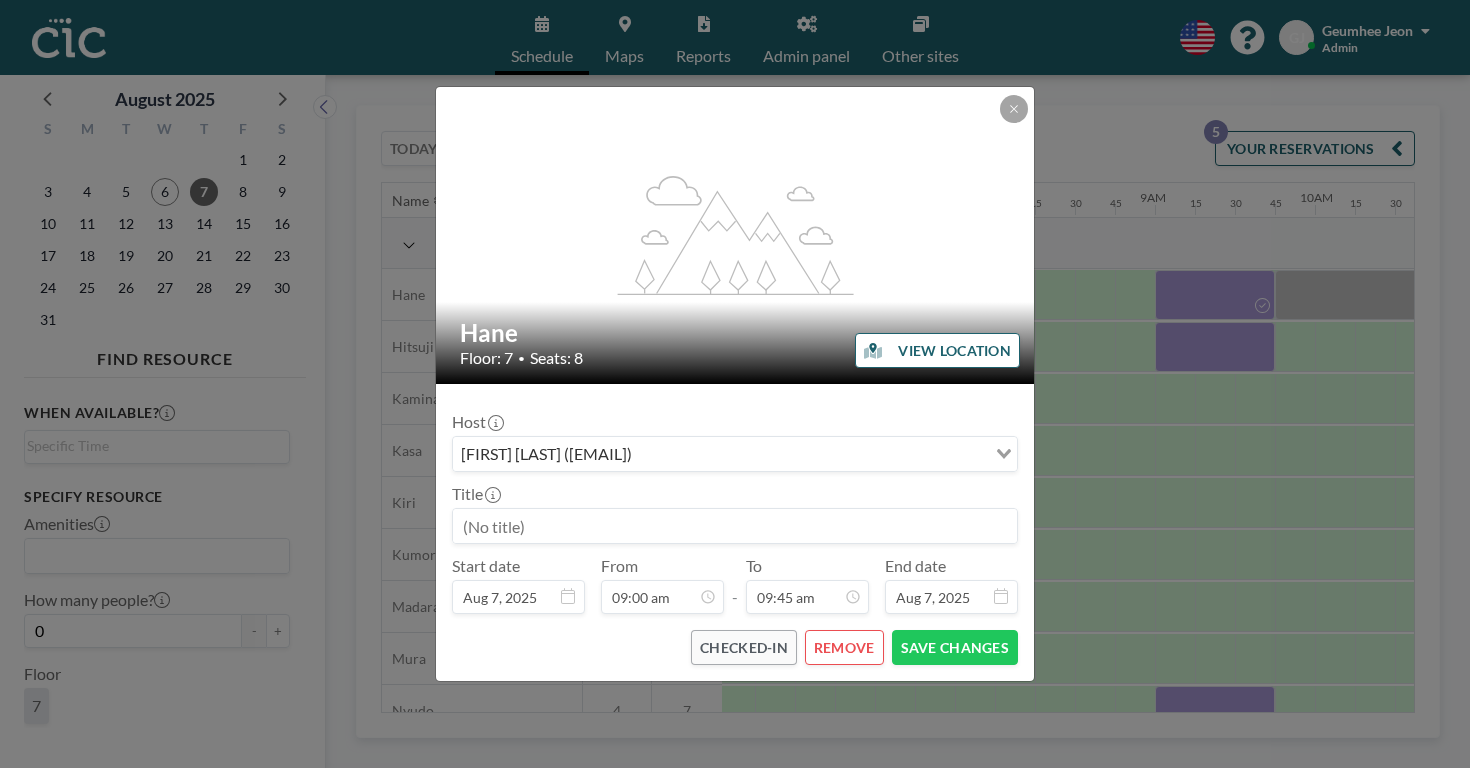 paste on "8/6/[YEAR]" 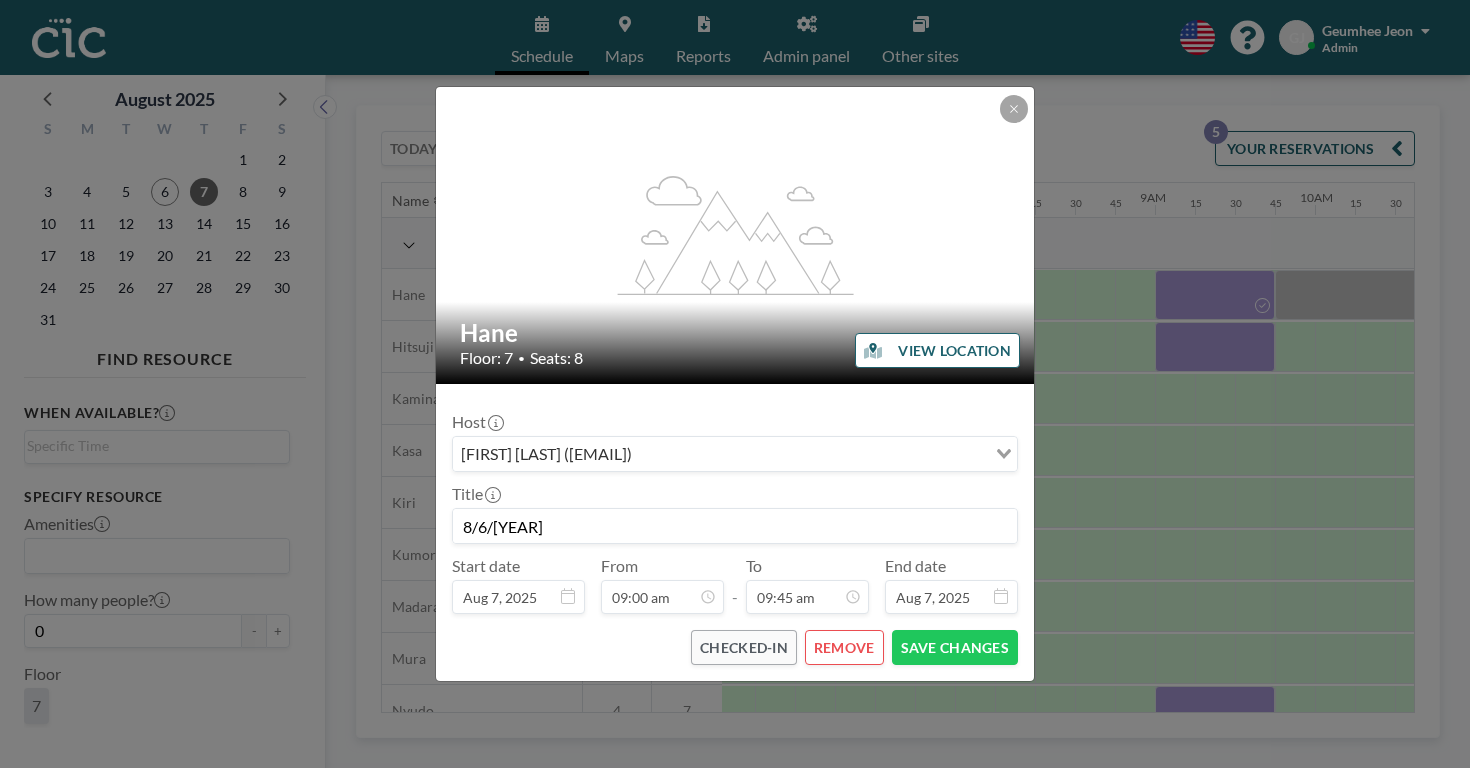 scroll, scrollTop: 1149, scrollLeft: 0, axis: vertical 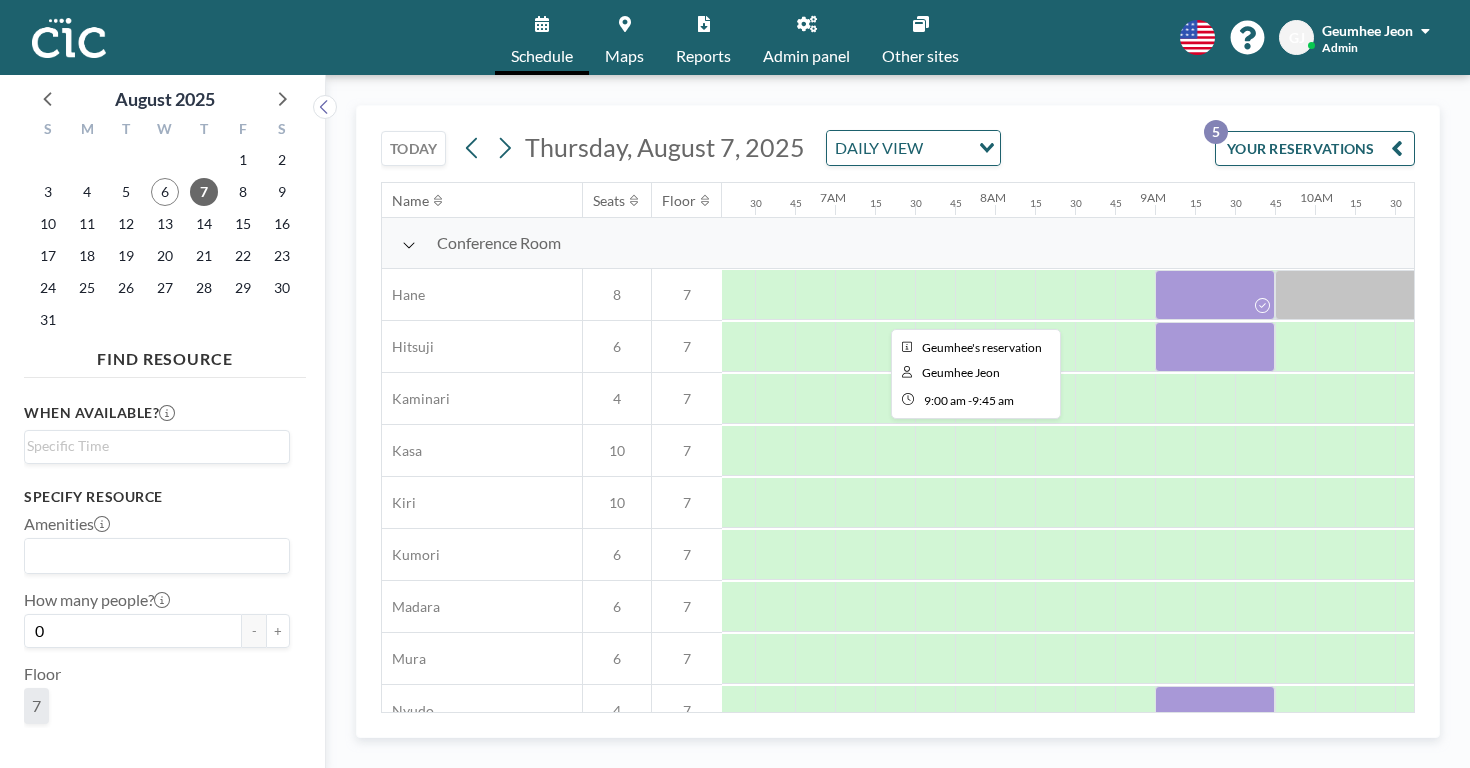 click at bounding box center [1215, 295] 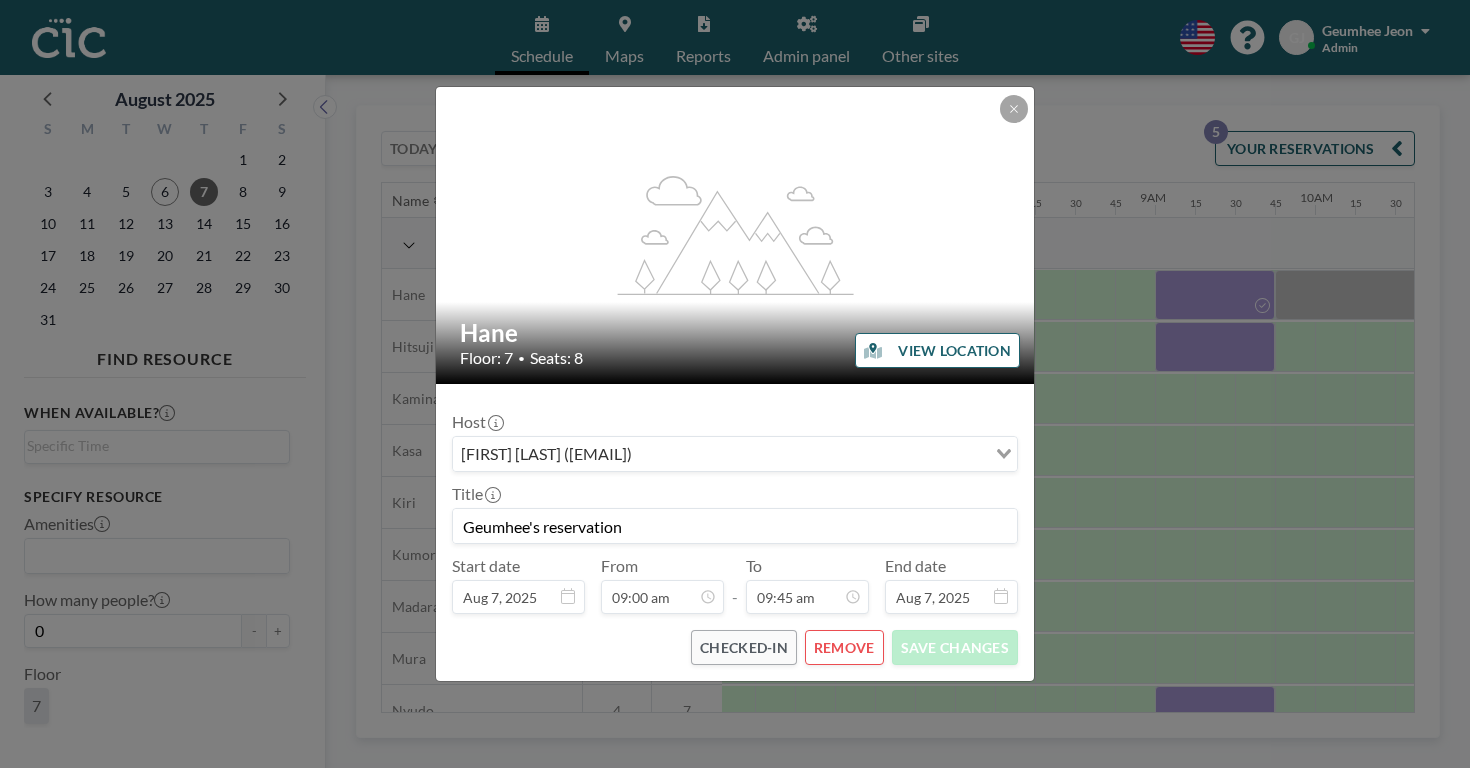 click on "Geumhee's reservation" at bounding box center [735, 526] 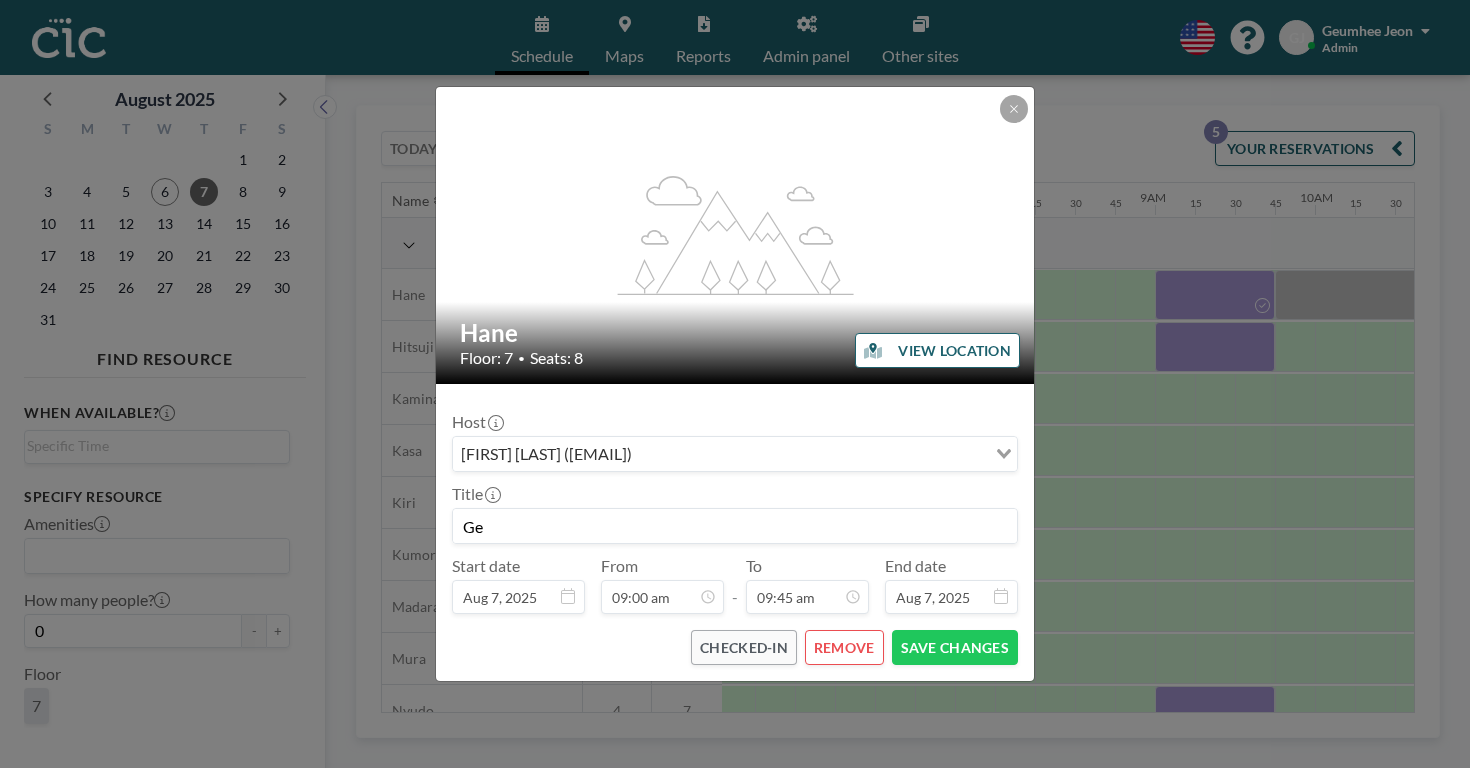 type on "G" 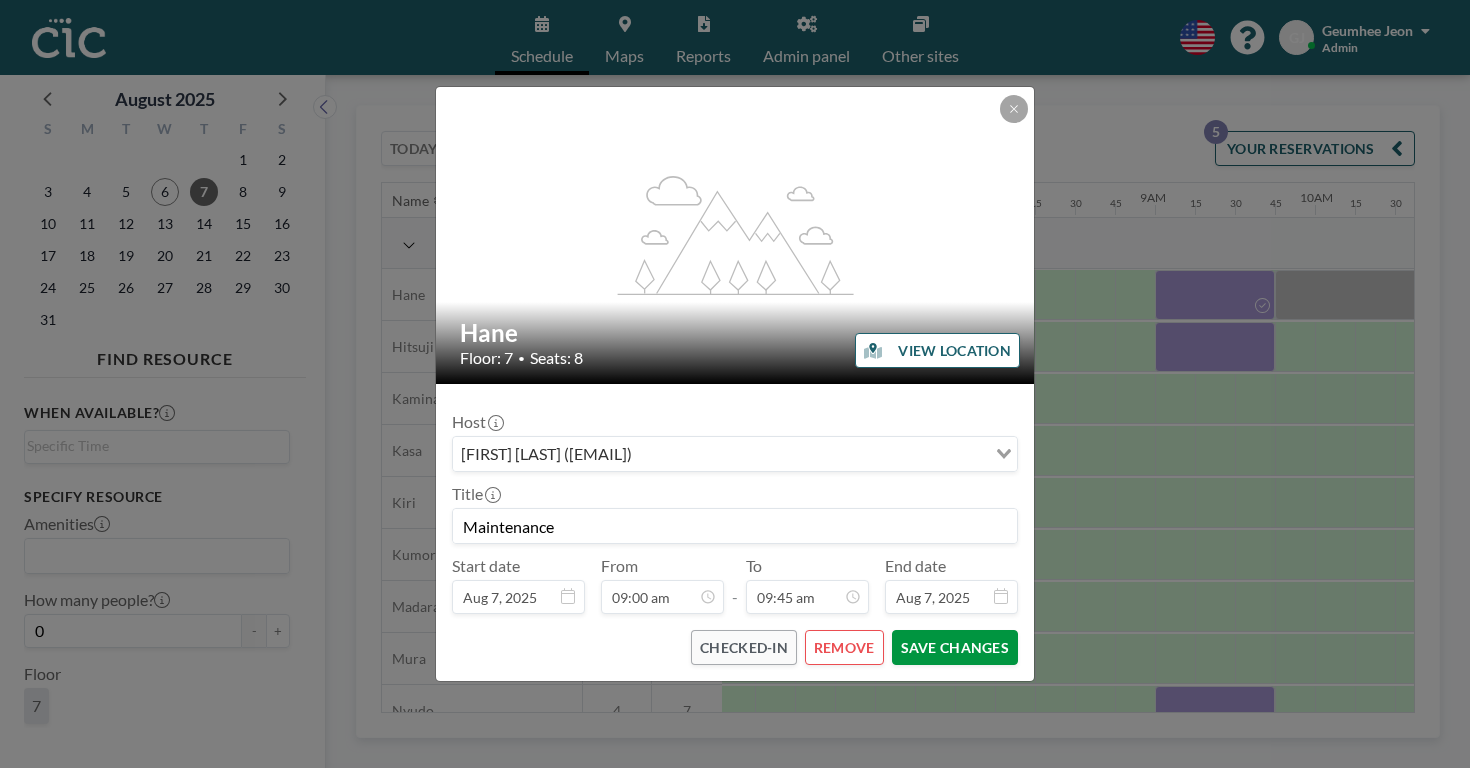 type on "Maintenance" 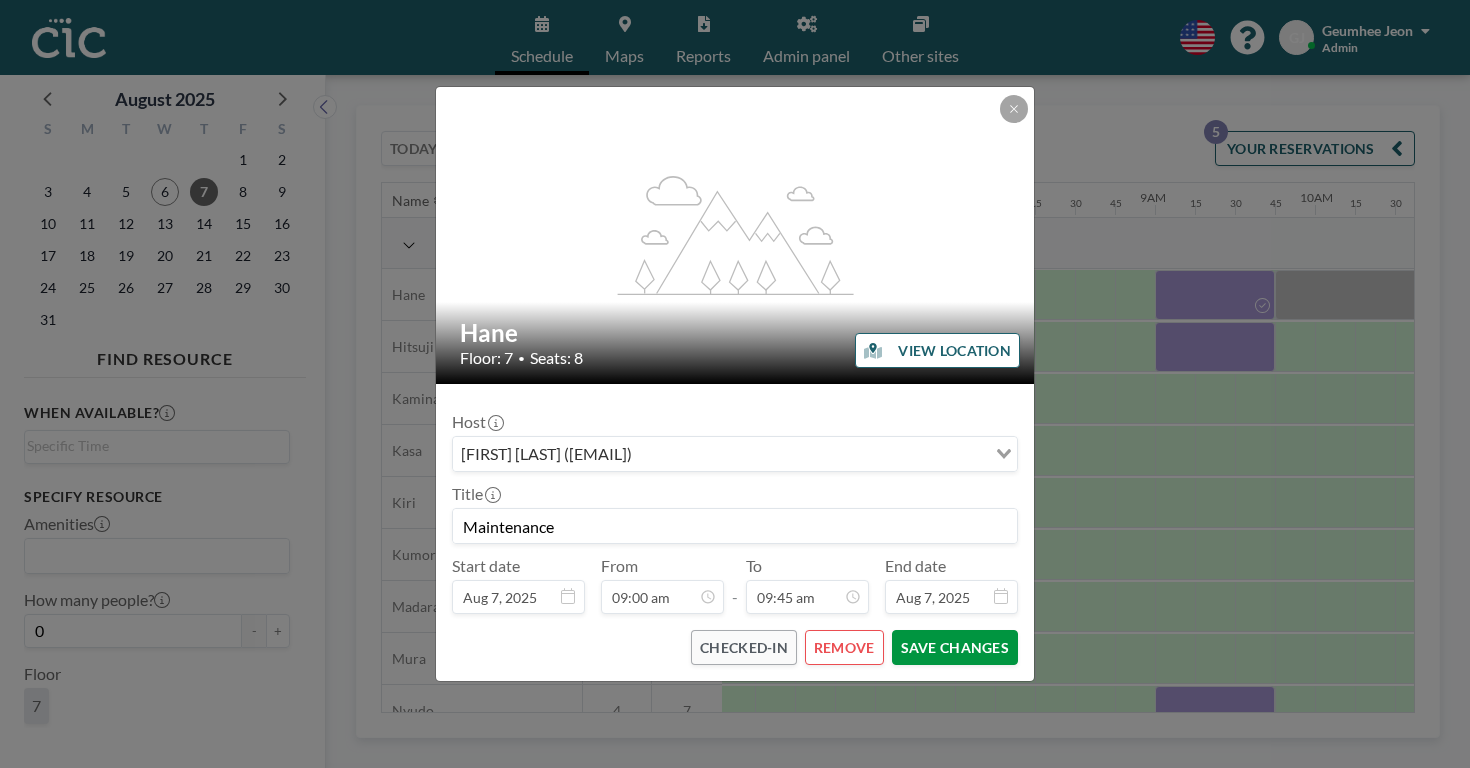 click on "SAVE CHANGES" at bounding box center [955, 647] 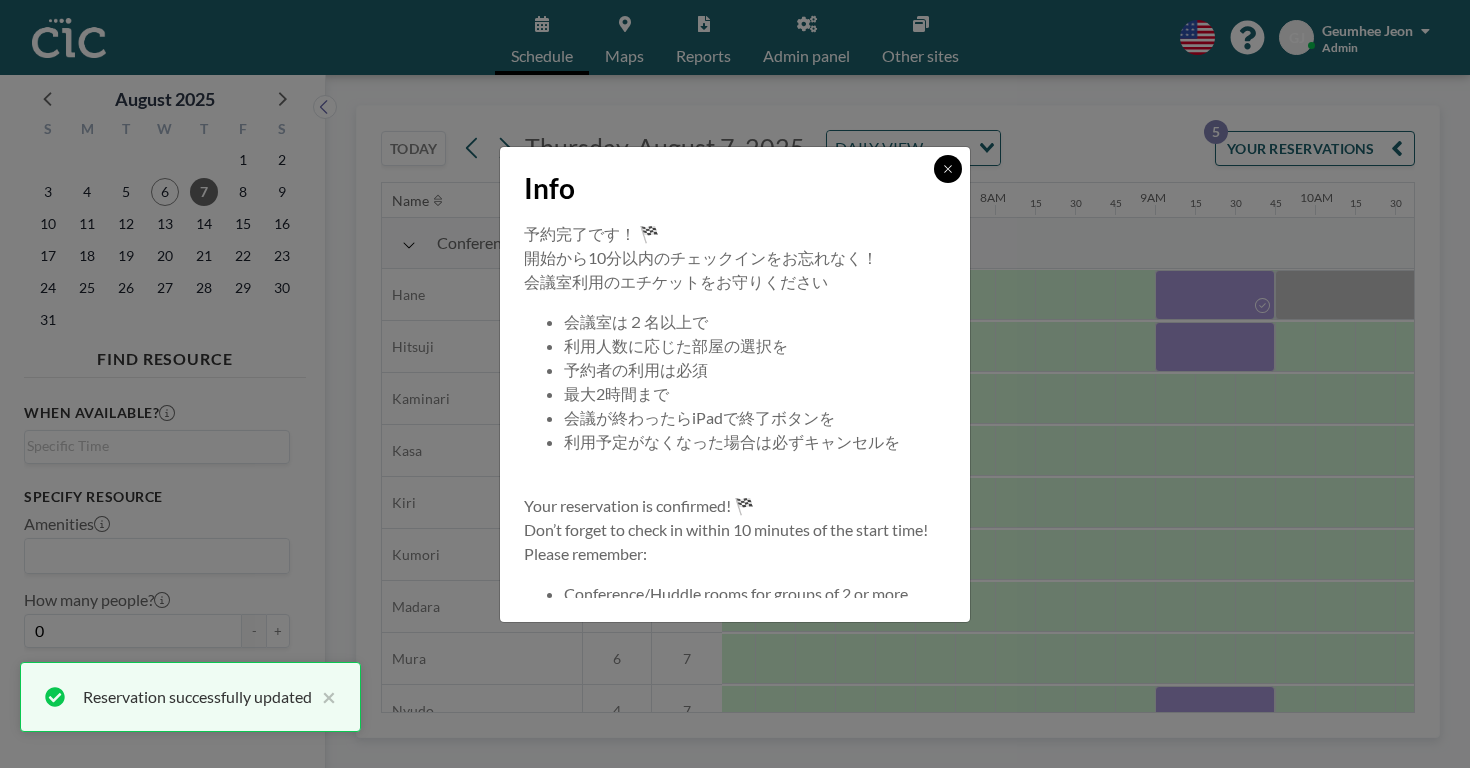 click at bounding box center (948, 169) 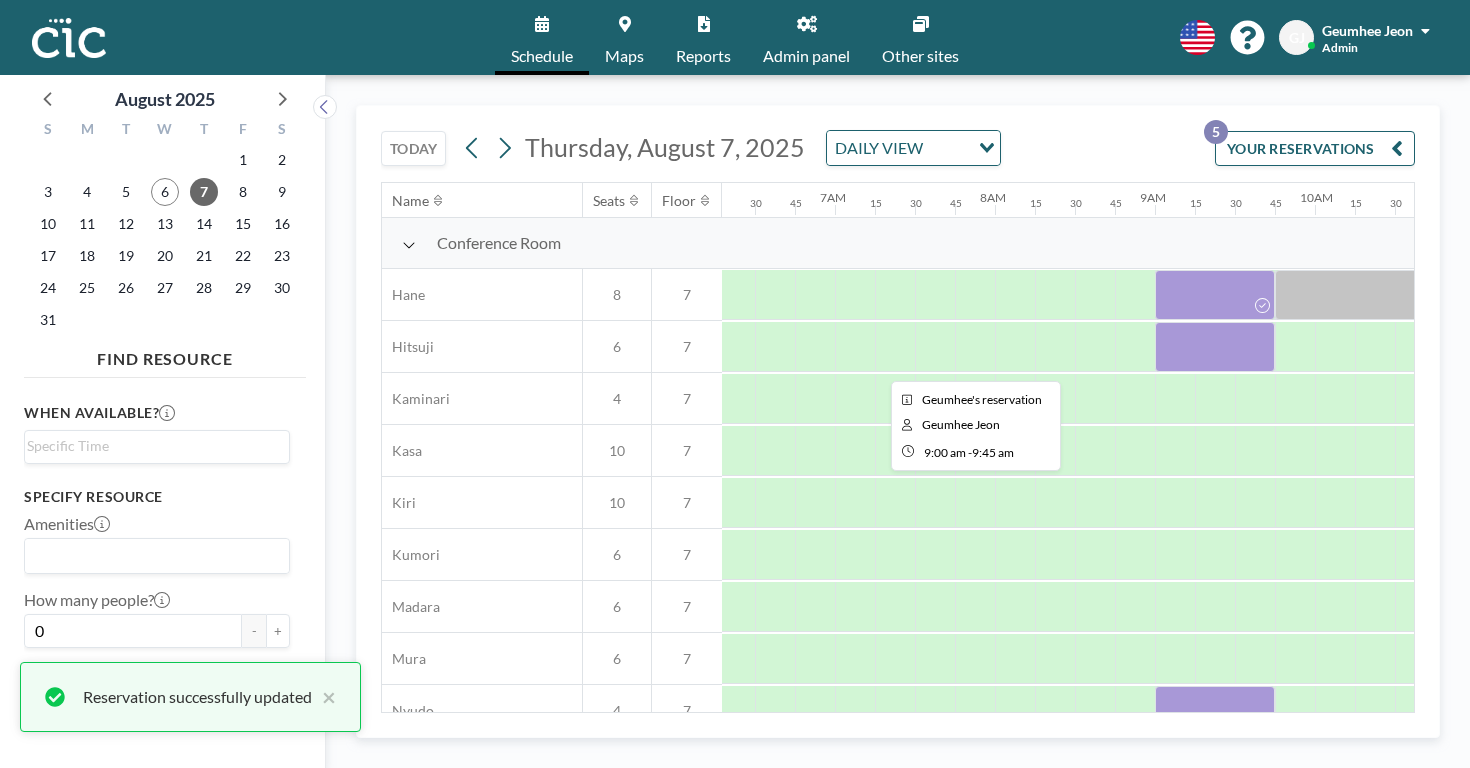 click at bounding box center (1215, 347) 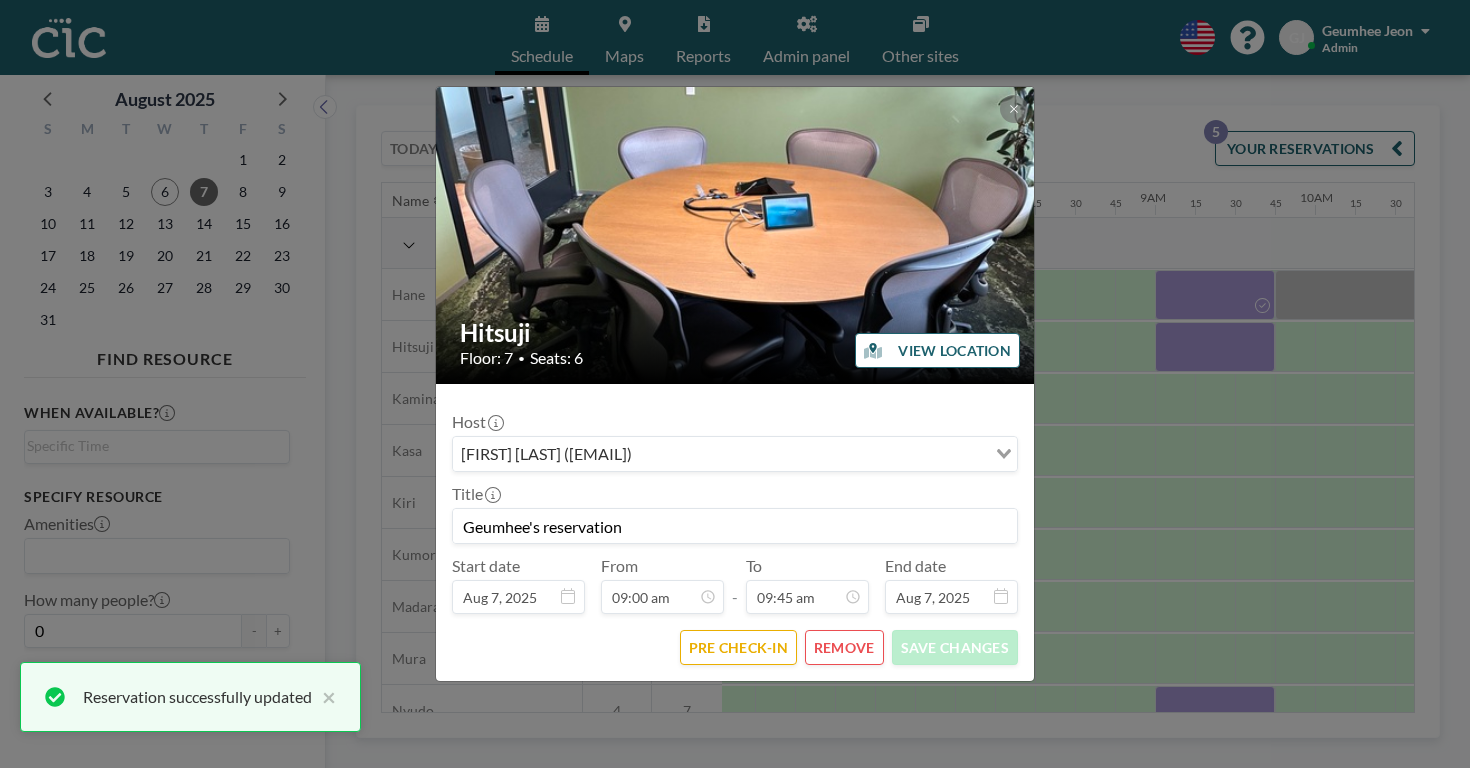 scroll, scrollTop: 1149, scrollLeft: 0, axis: vertical 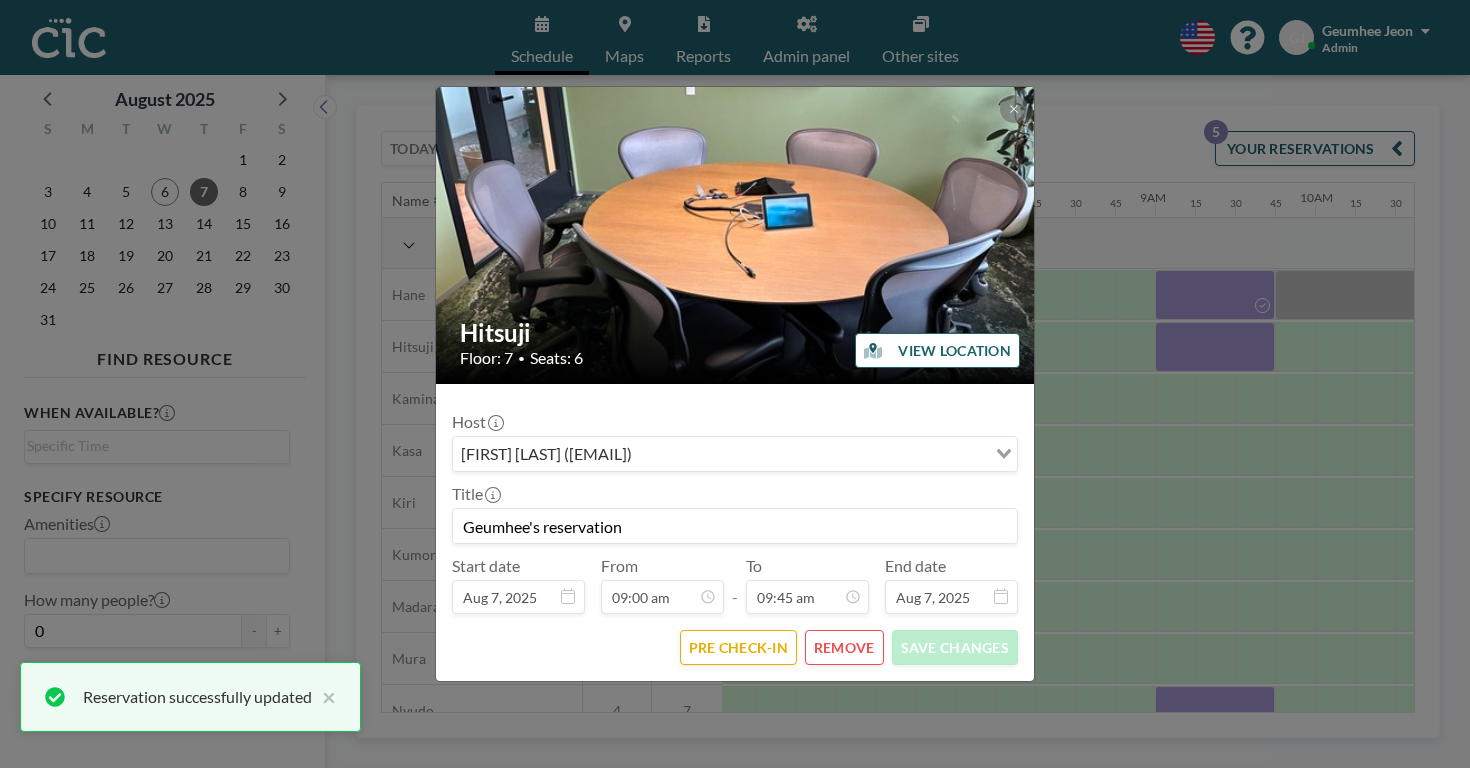 drag, startPoint x: 680, startPoint y: 505, endPoint x: 522, endPoint y: 495, distance: 158.31615 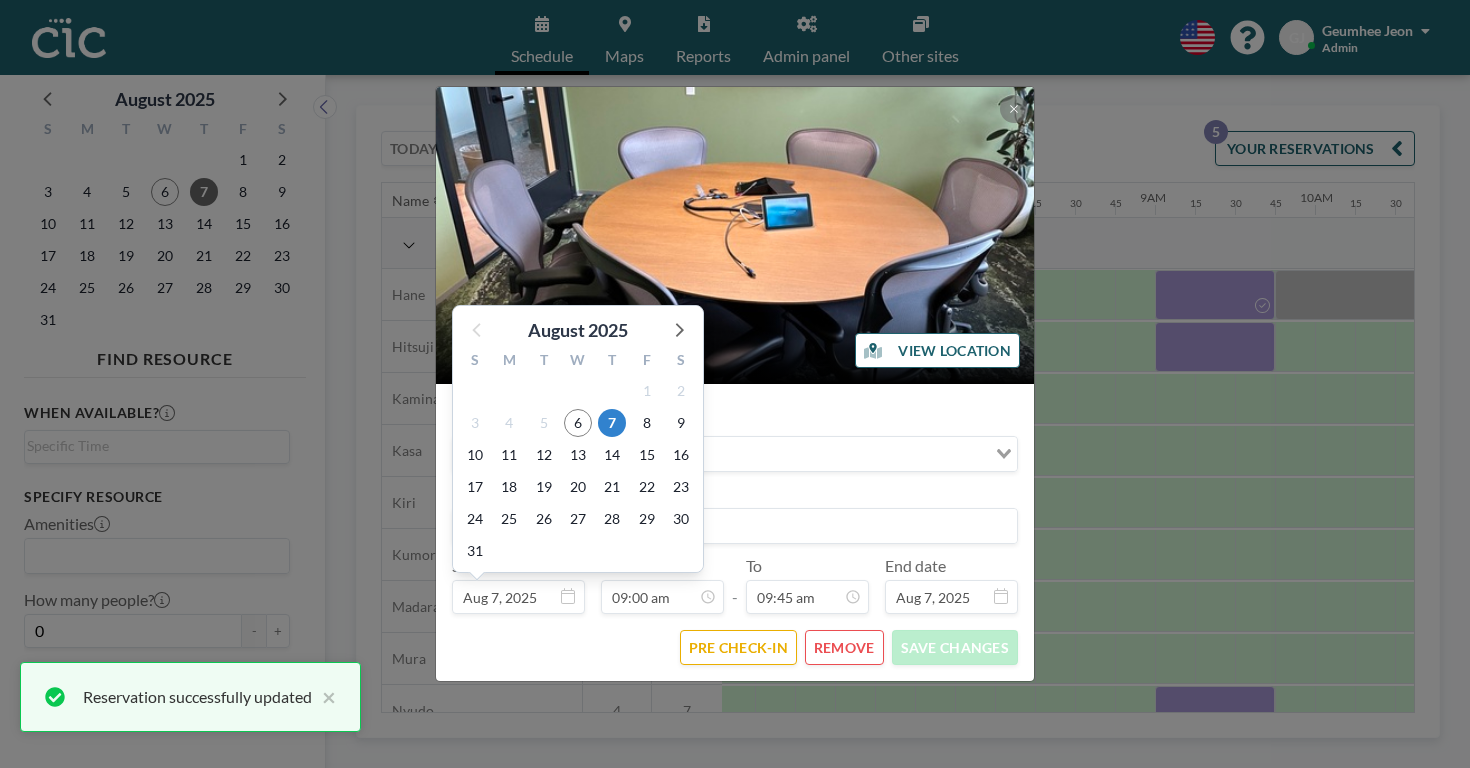 type on "G" 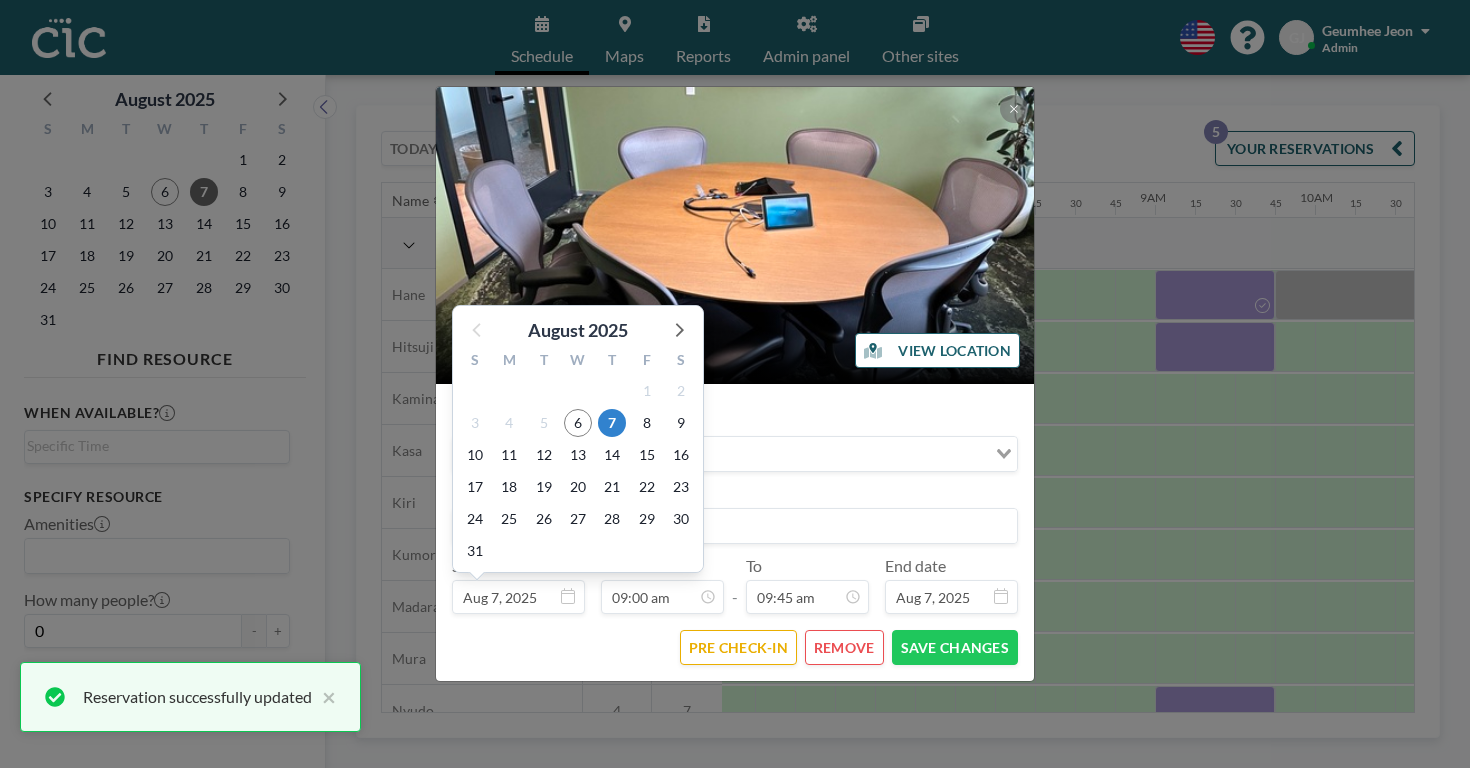 scroll, scrollTop: 1149, scrollLeft: 0, axis: vertical 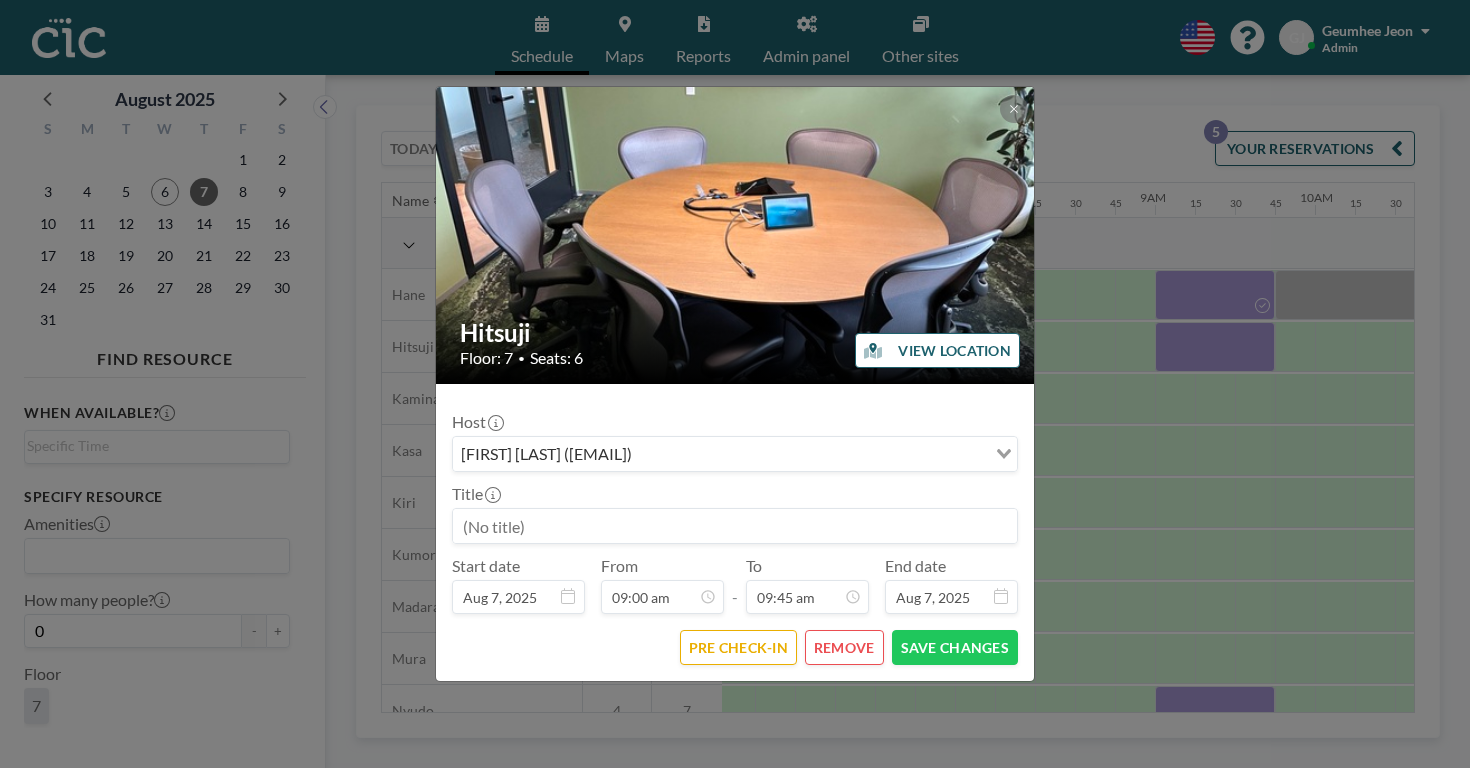 click at bounding box center (735, 526) 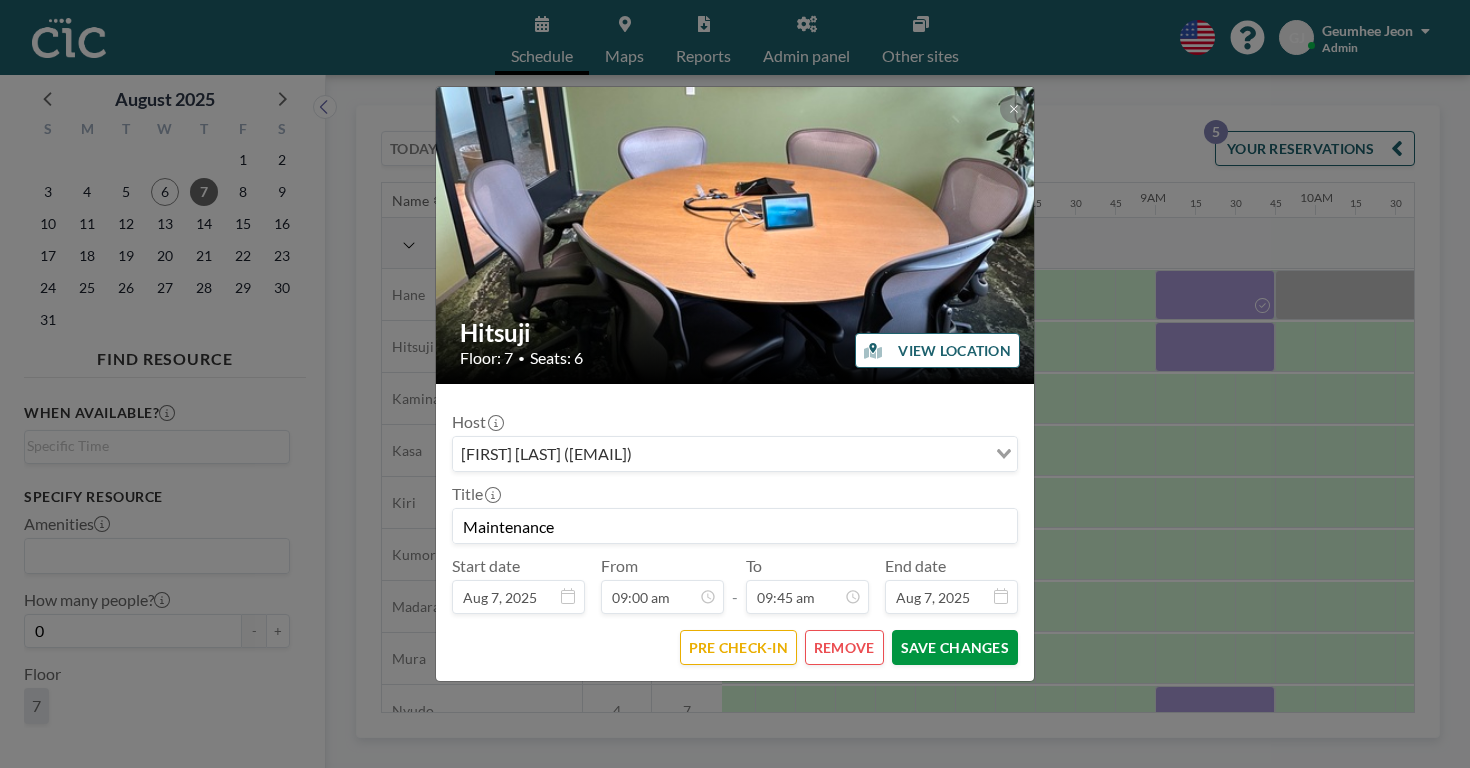 type on "Maintenance" 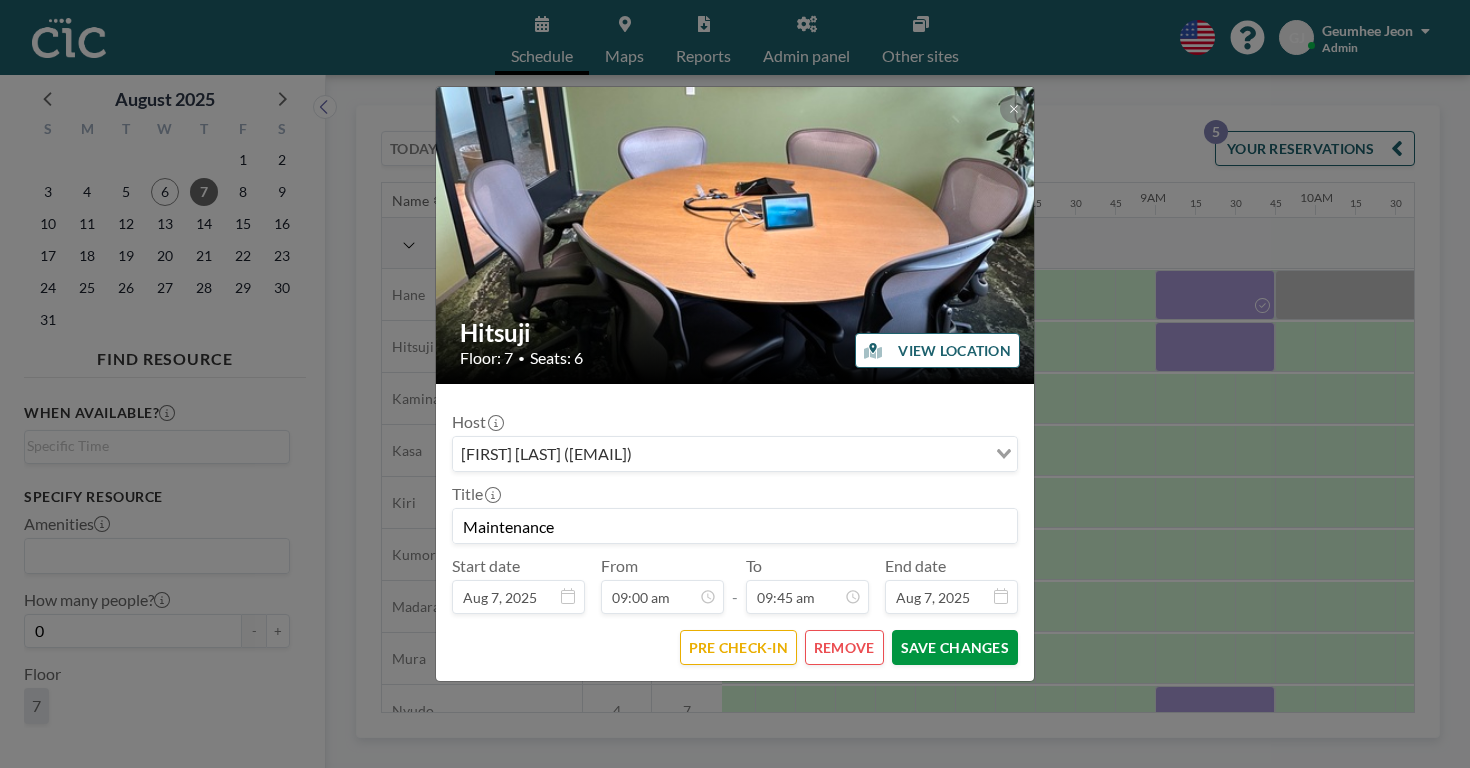 click on "SAVE CHANGES" at bounding box center [955, 647] 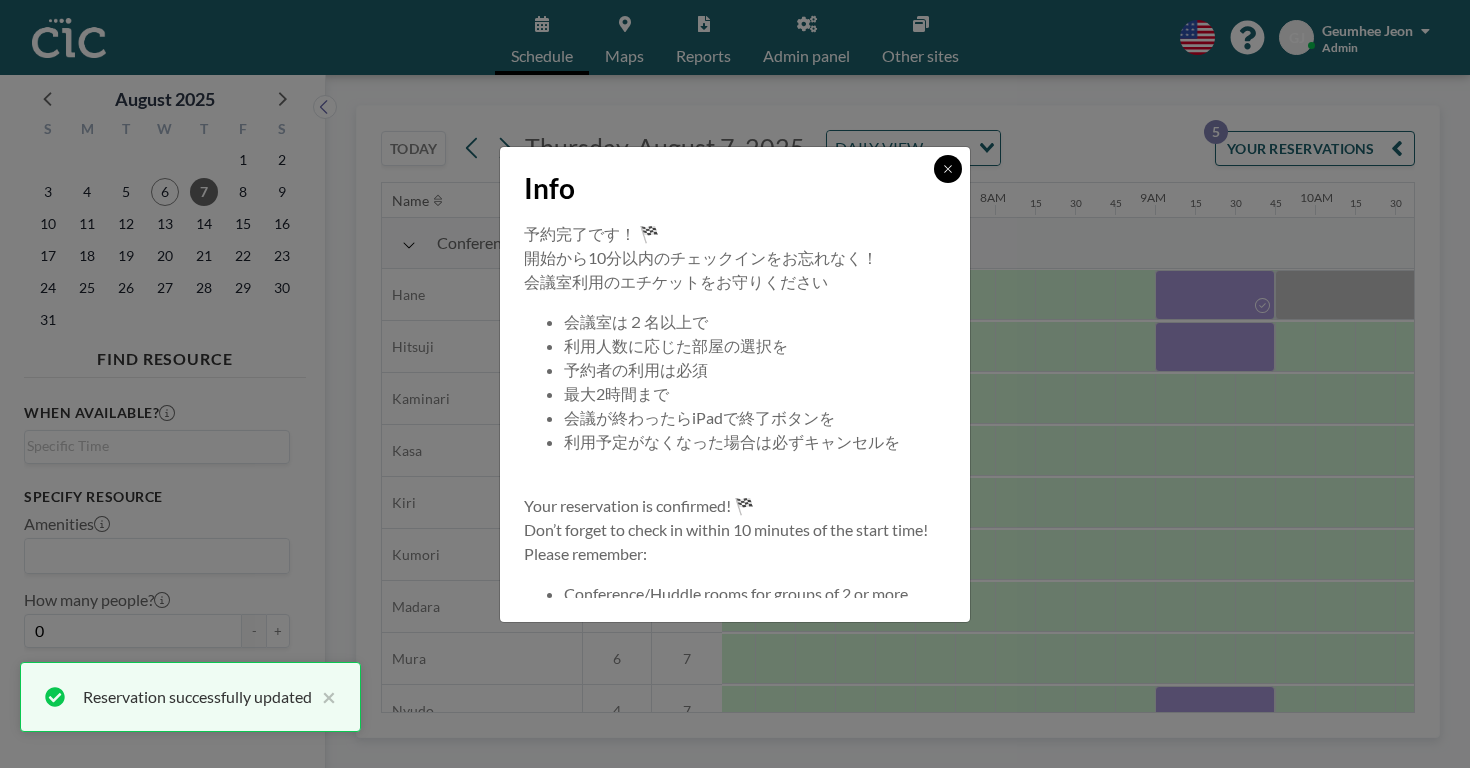 click at bounding box center (948, 169) 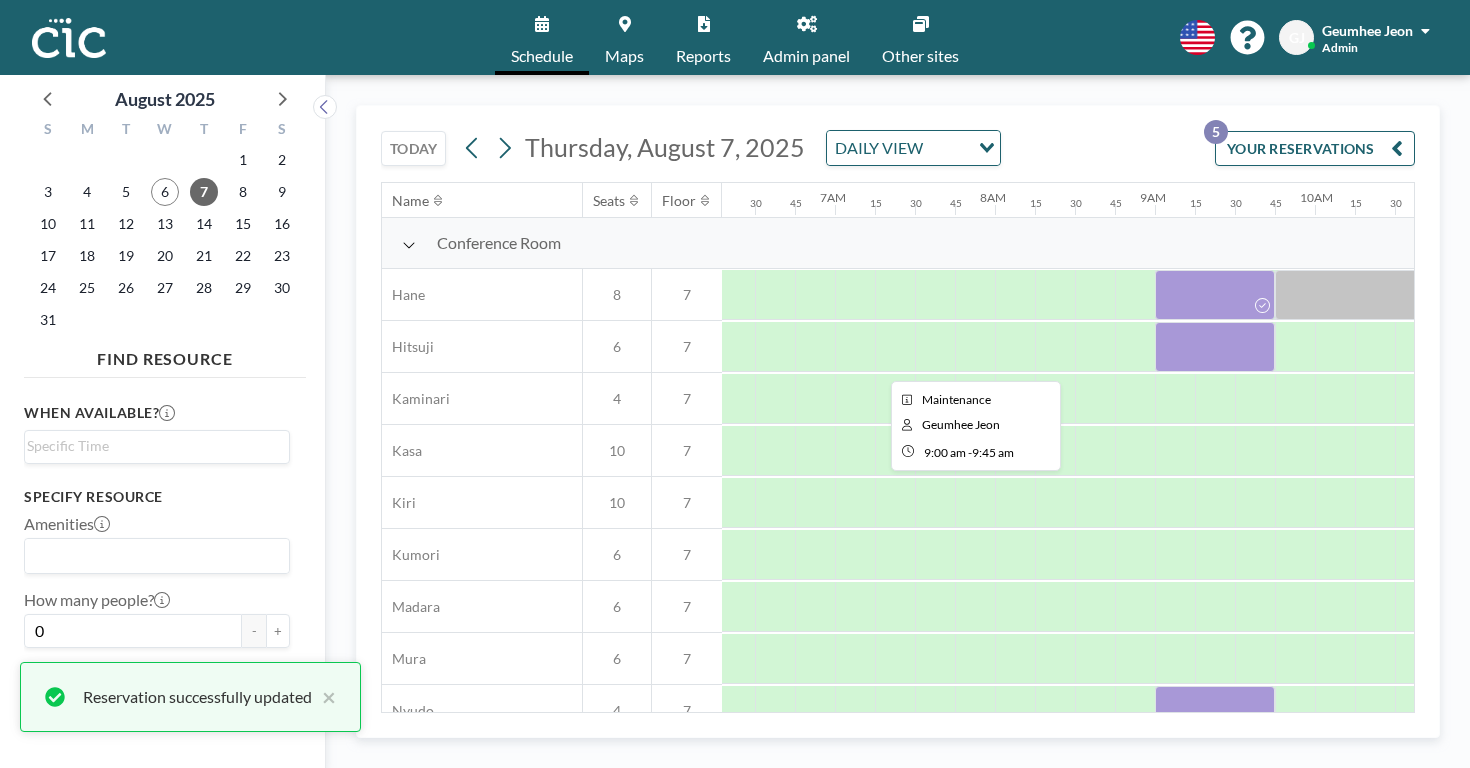 click at bounding box center (1215, 347) 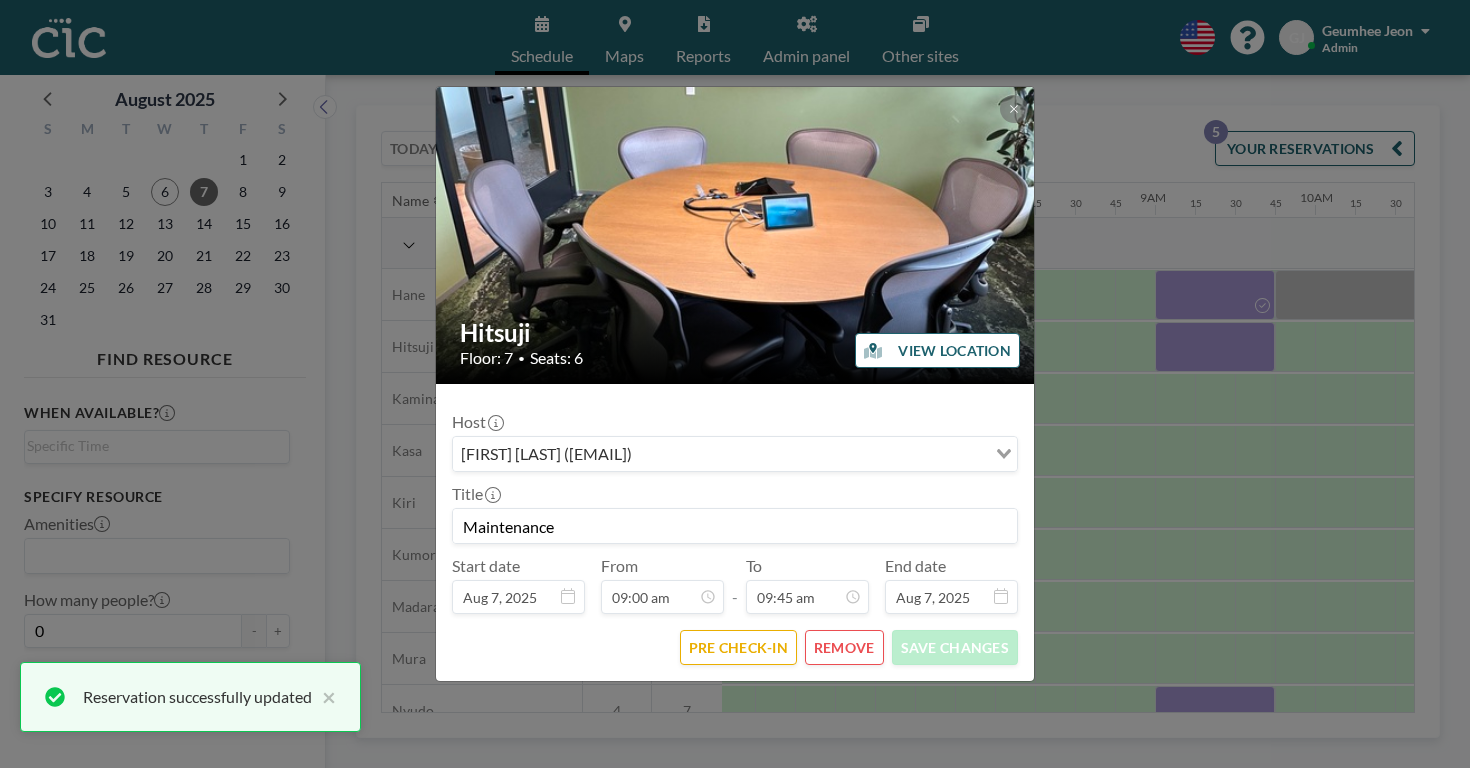 scroll, scrollTop: 1245, scrollLeft: 0, axis: vertical 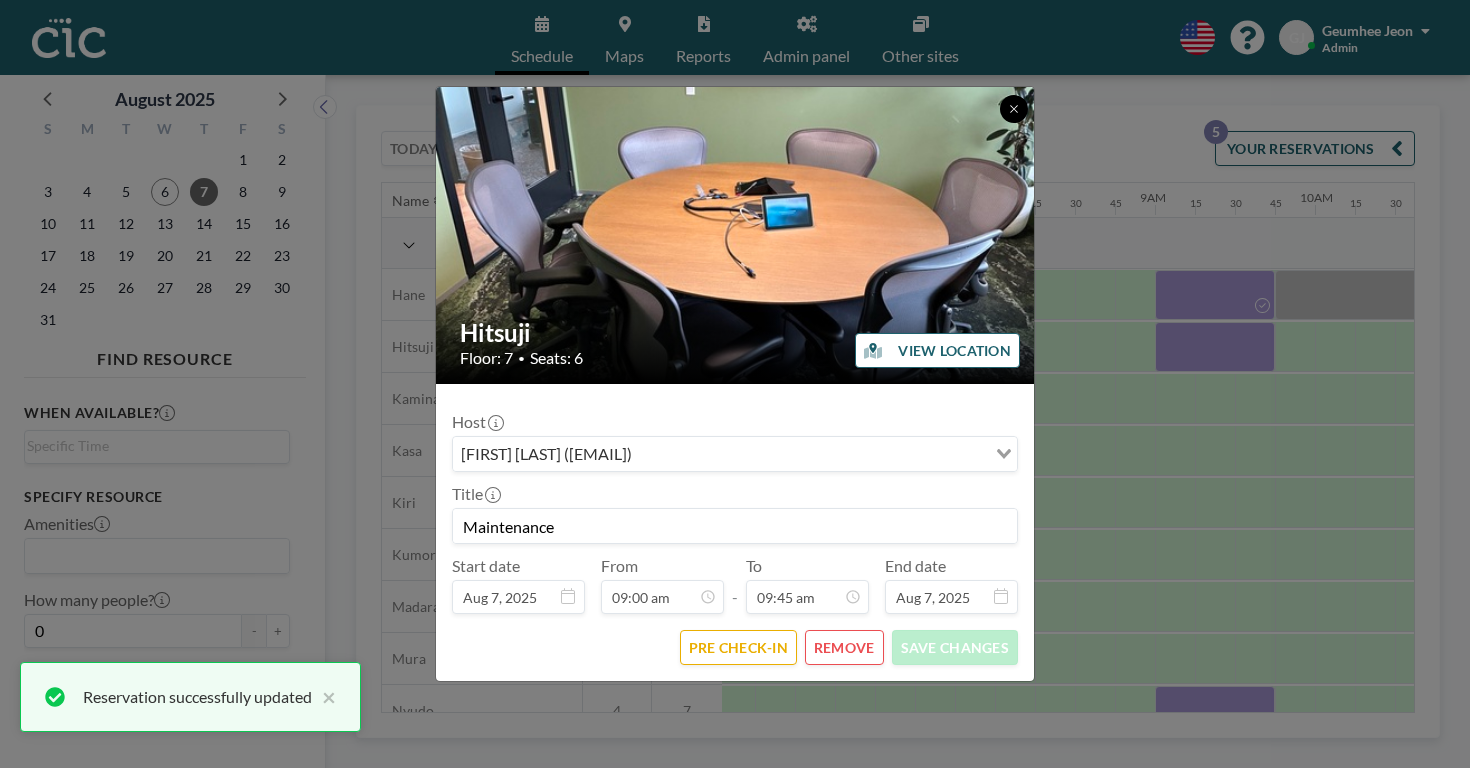 click at bounding box center (1014, 109) 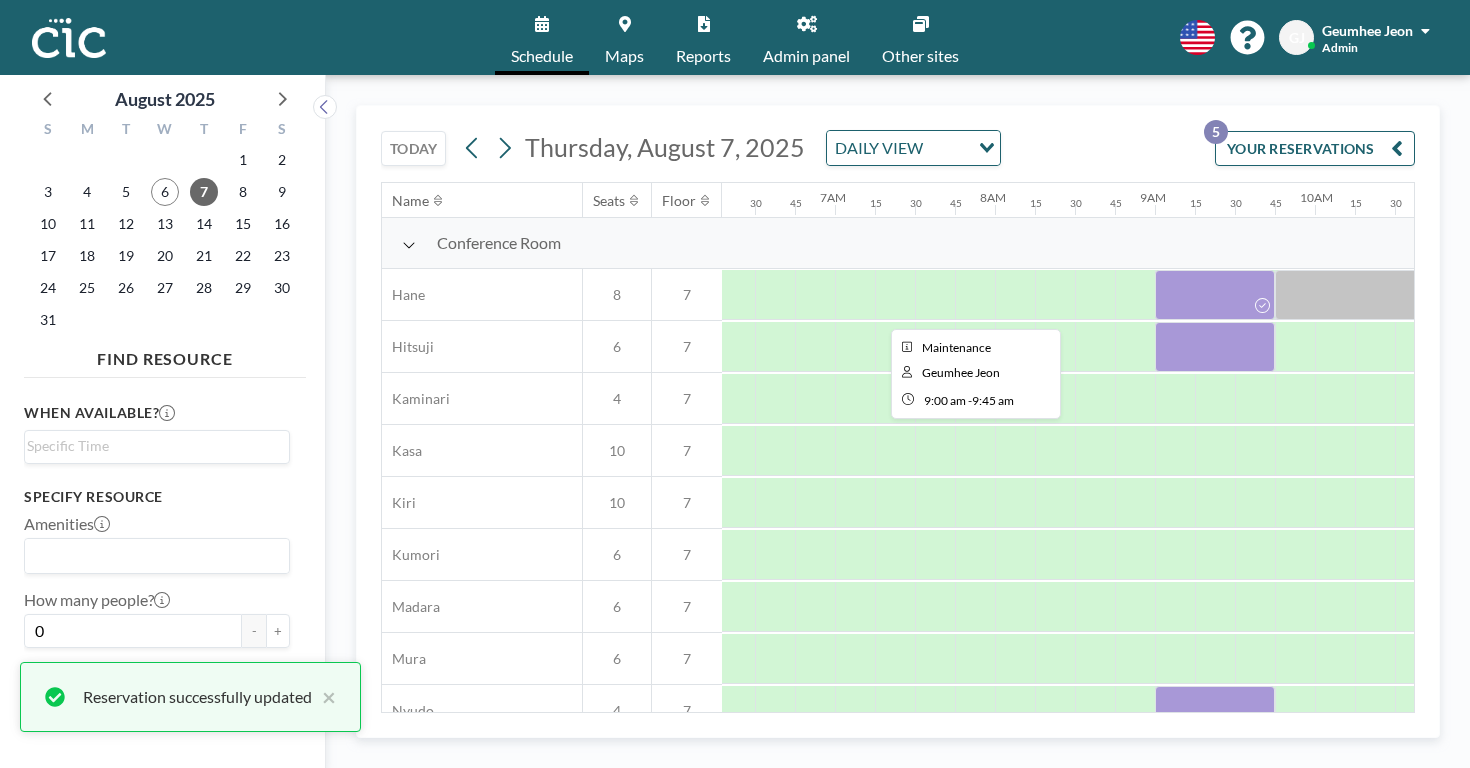 click at bounding box center [1215, 295] 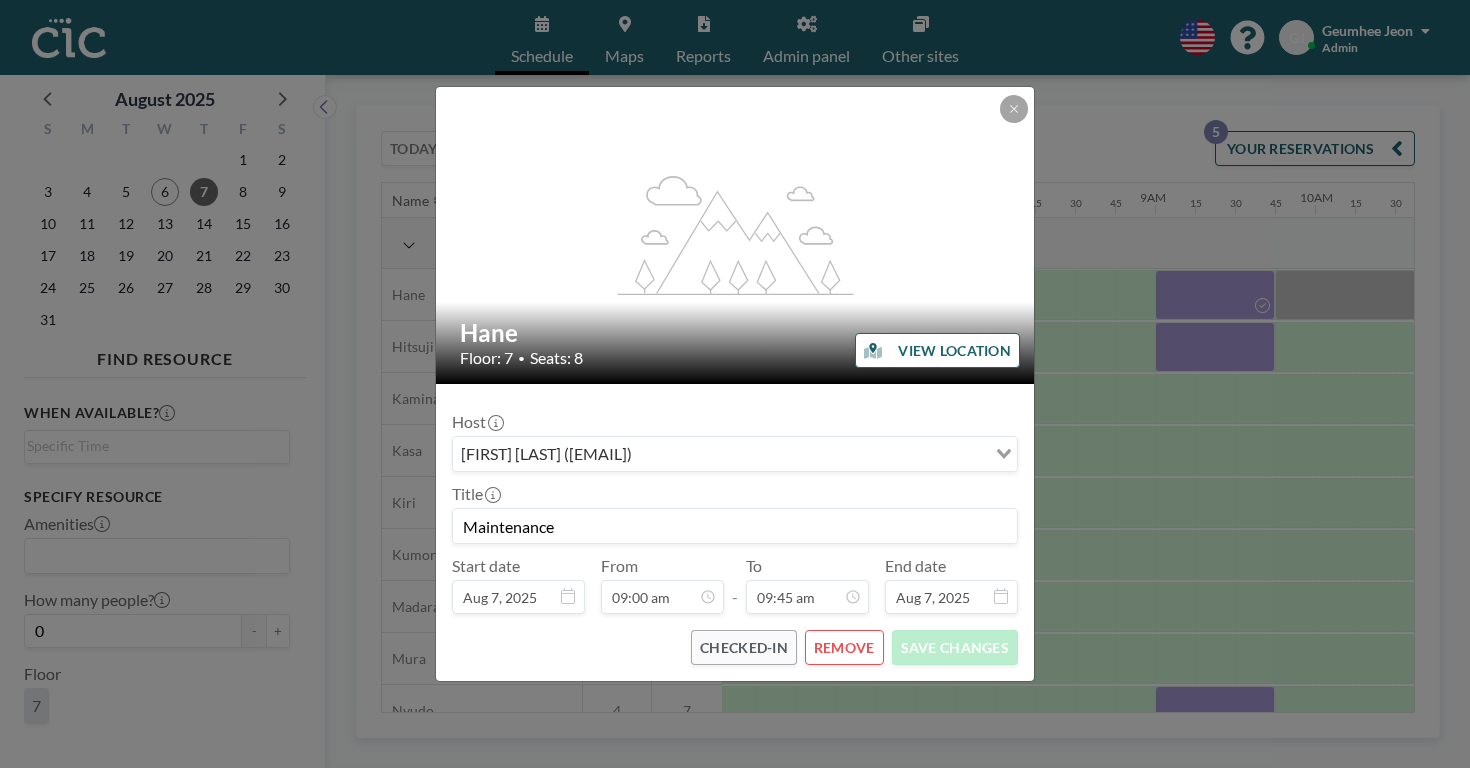 scroll, scrollTop: 0, scrollLeft: 0, axis: both 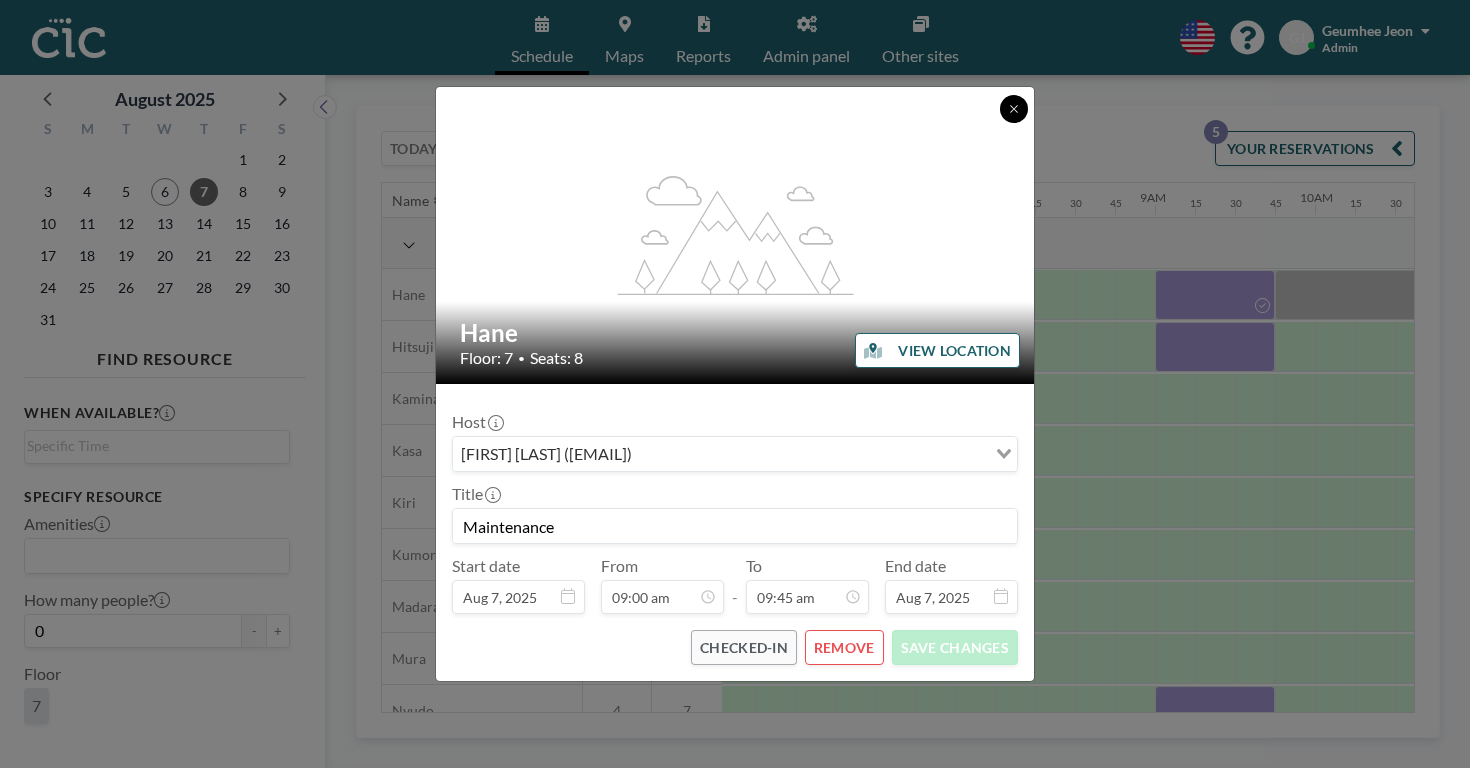 click 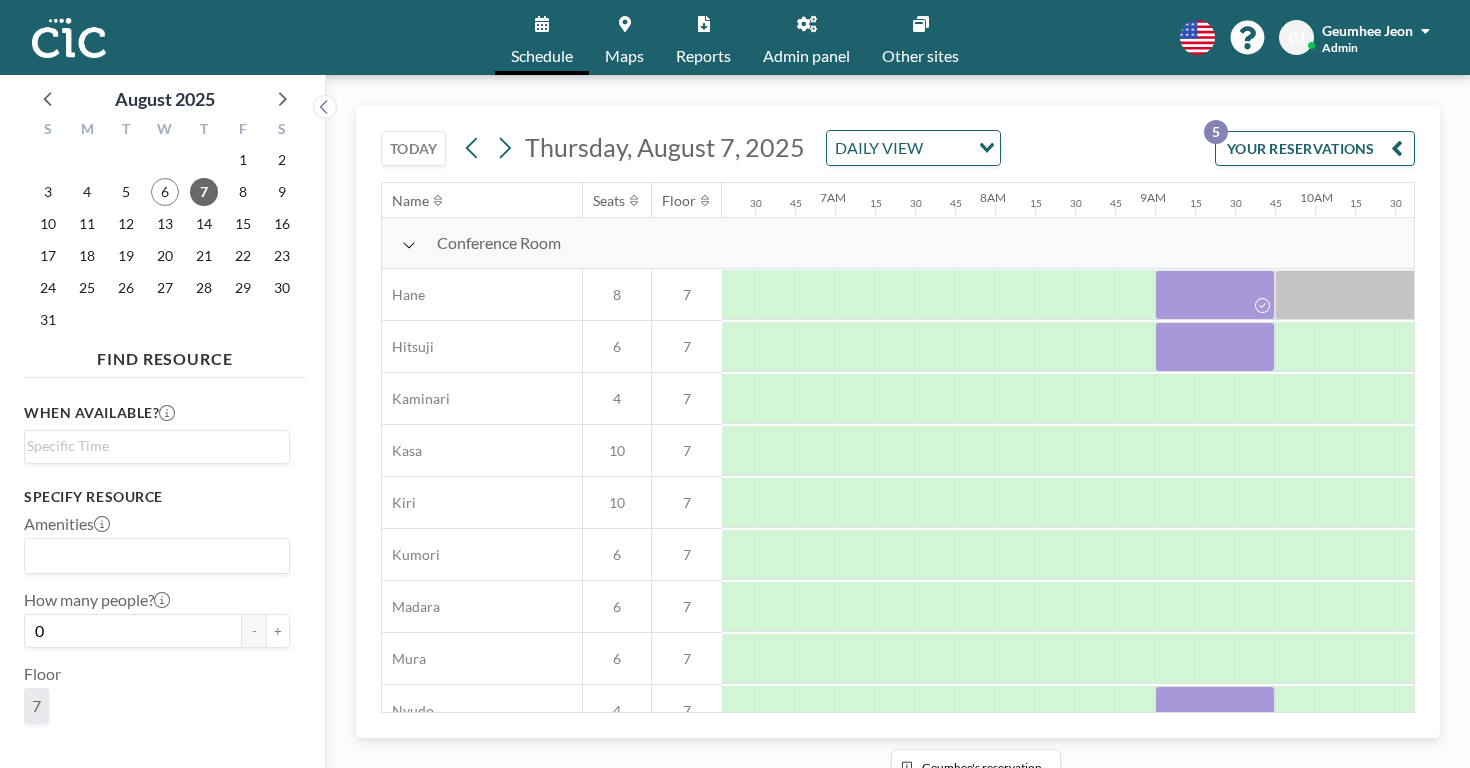 click at bounding box center (1215, 711) 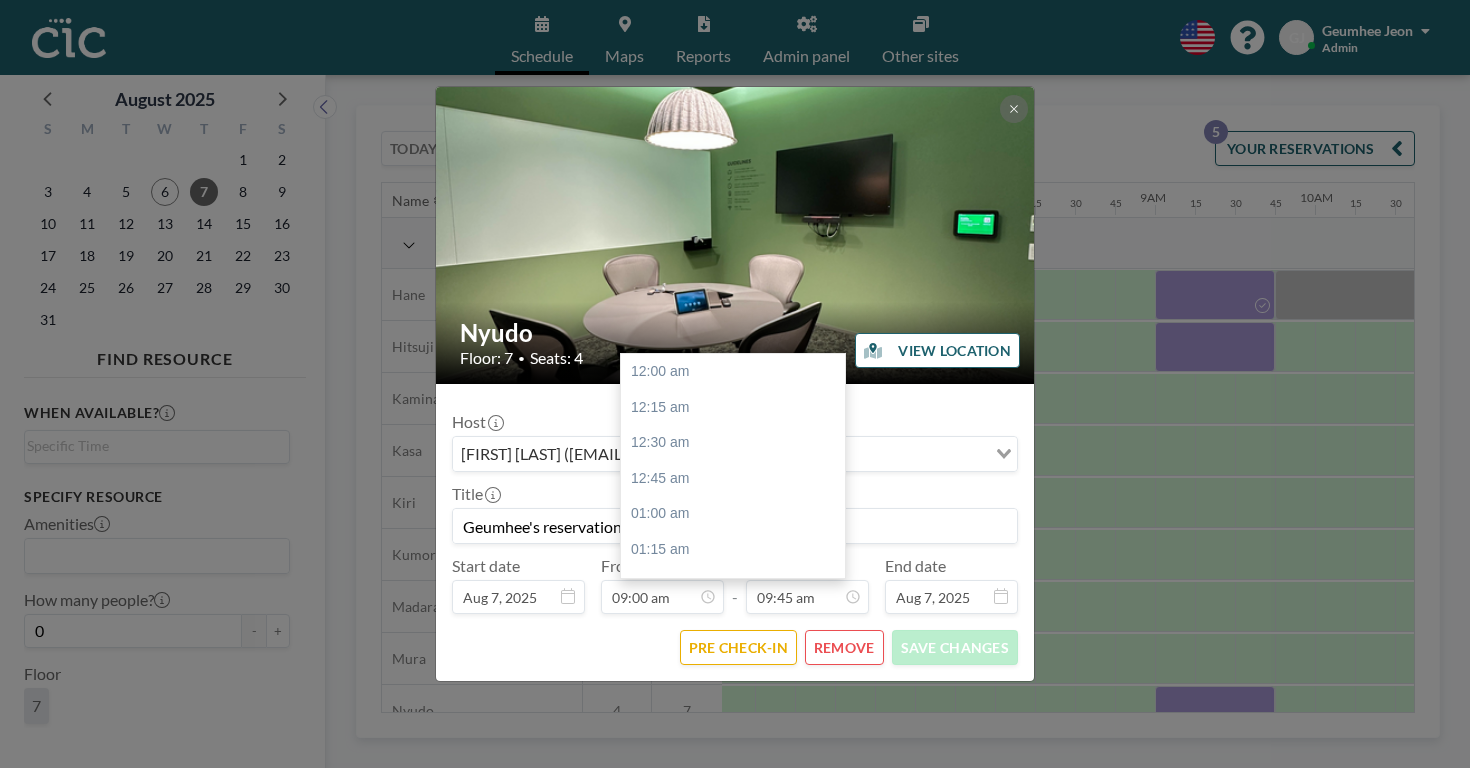 scroll, scrollTop: 1245, scrollLeft: 0, axis: vertical 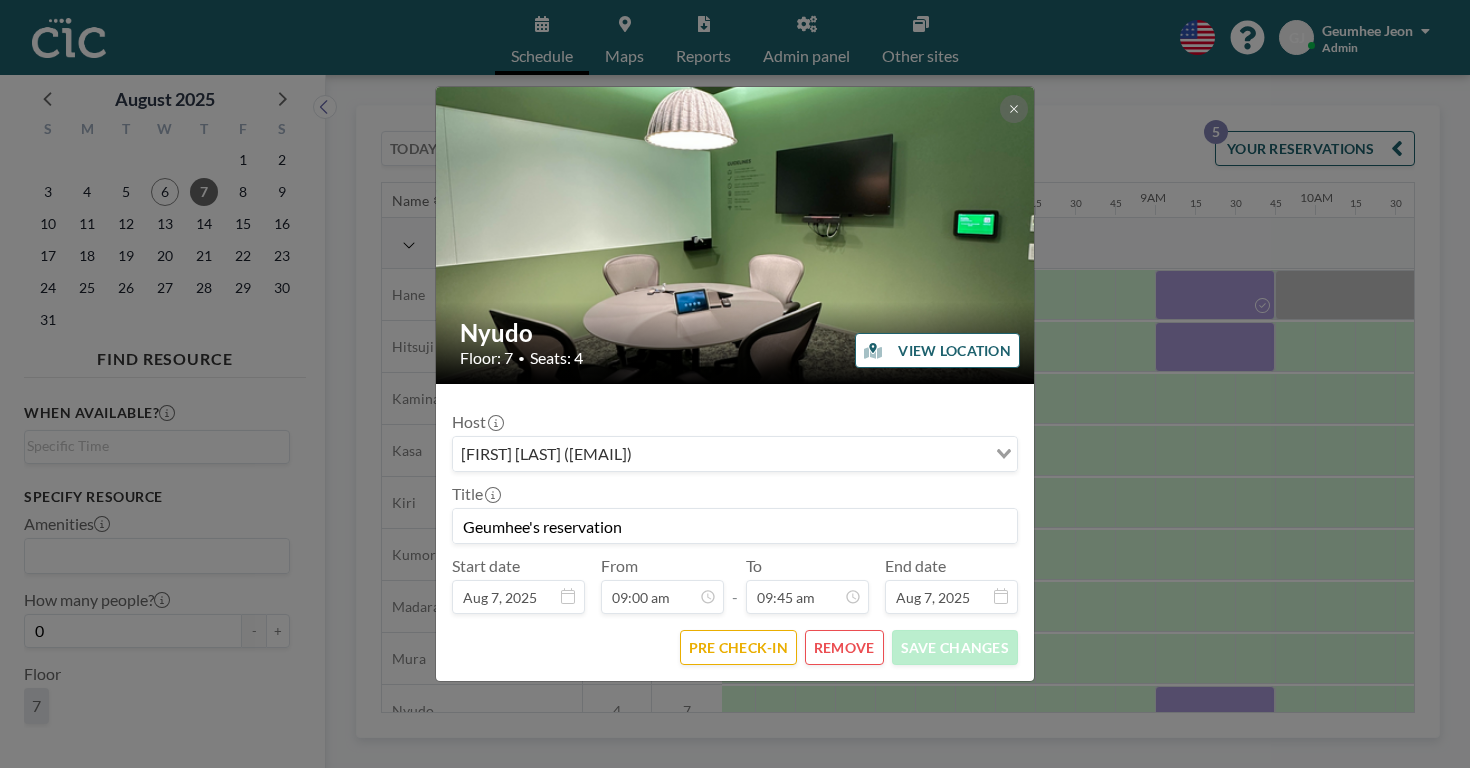 drag, startPoint x: 713, startPoint y: 498, endPoint x: 468, endPoint y: 482, distance: 245.5219 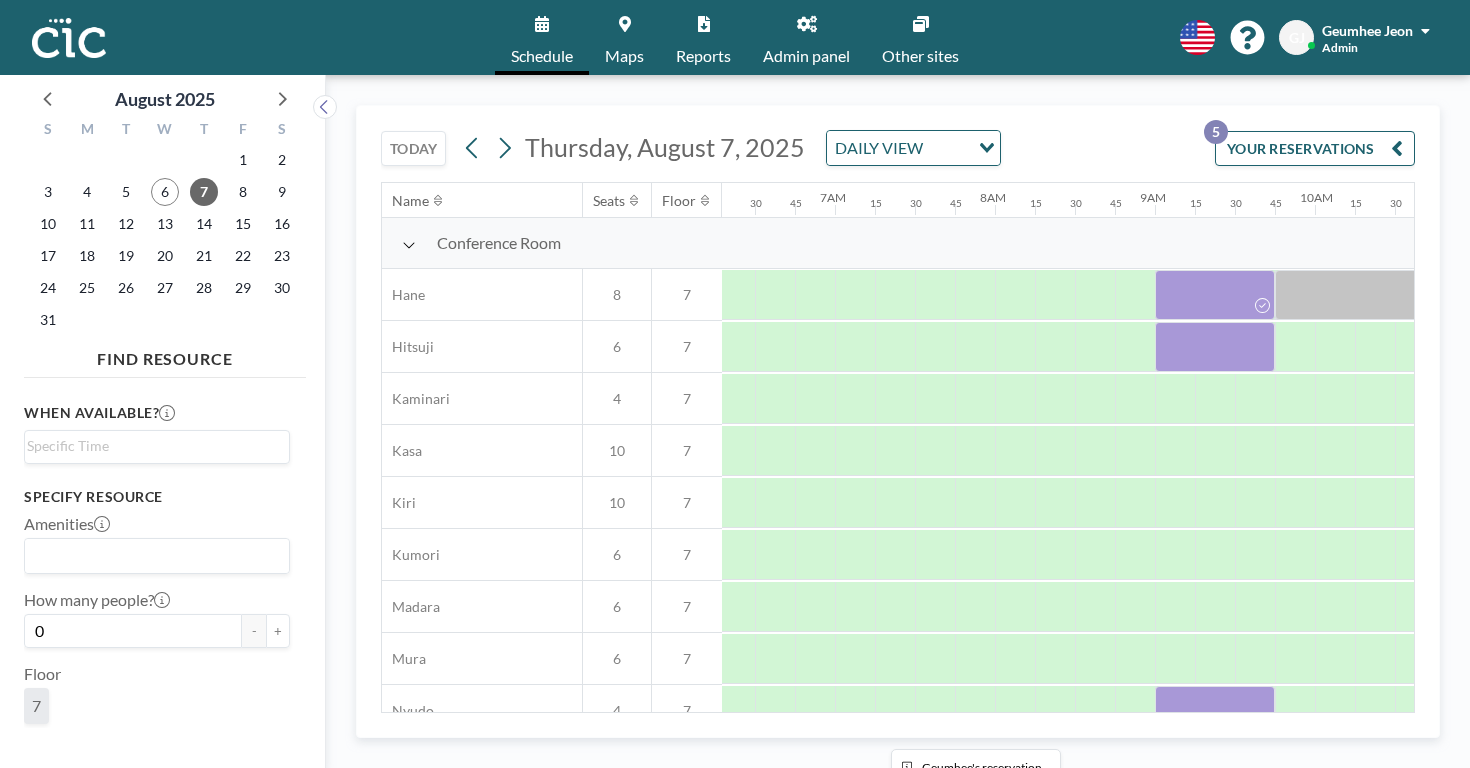 click at bounding box center (1215, 711) 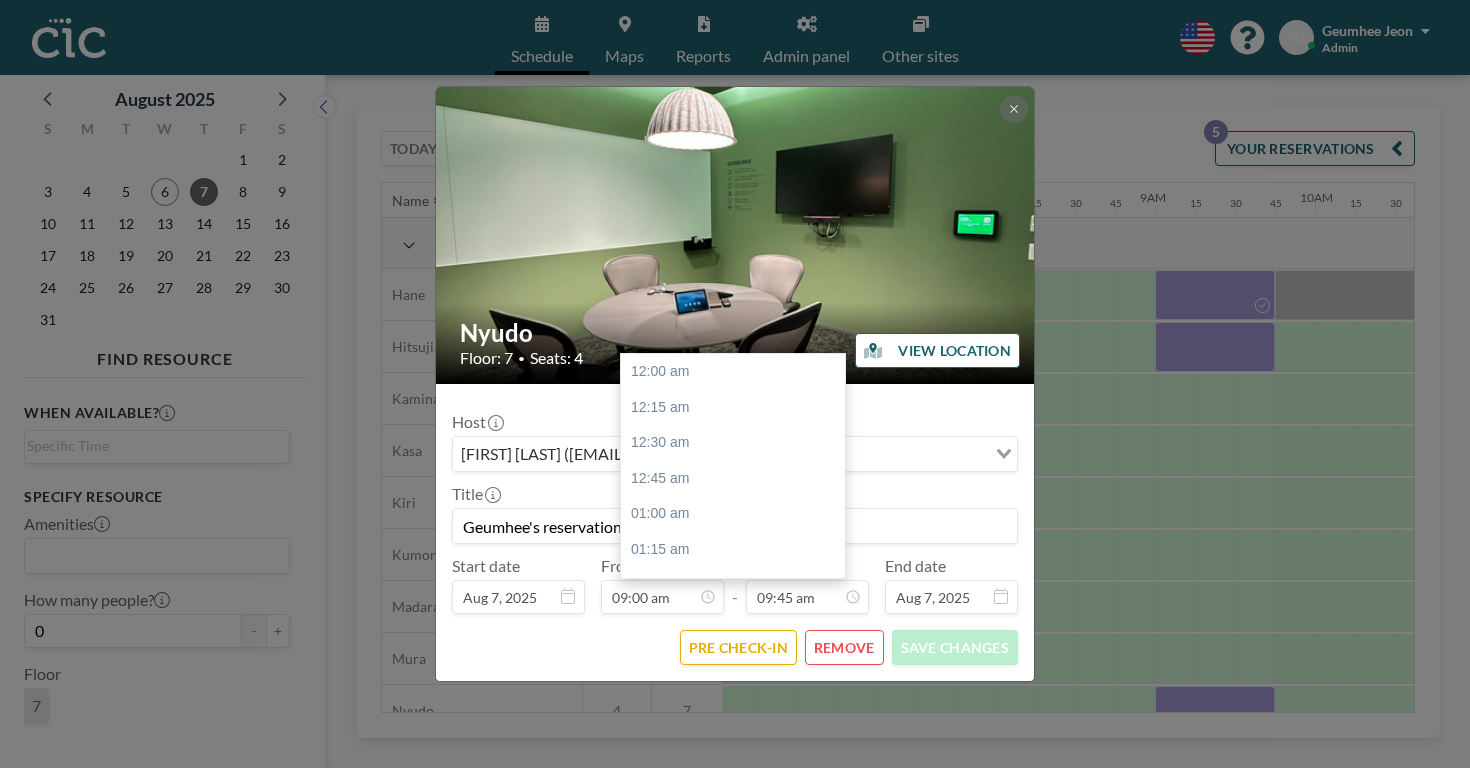 scroll, scrollTop: 1245, scrollLeft: 0, axis: vertical 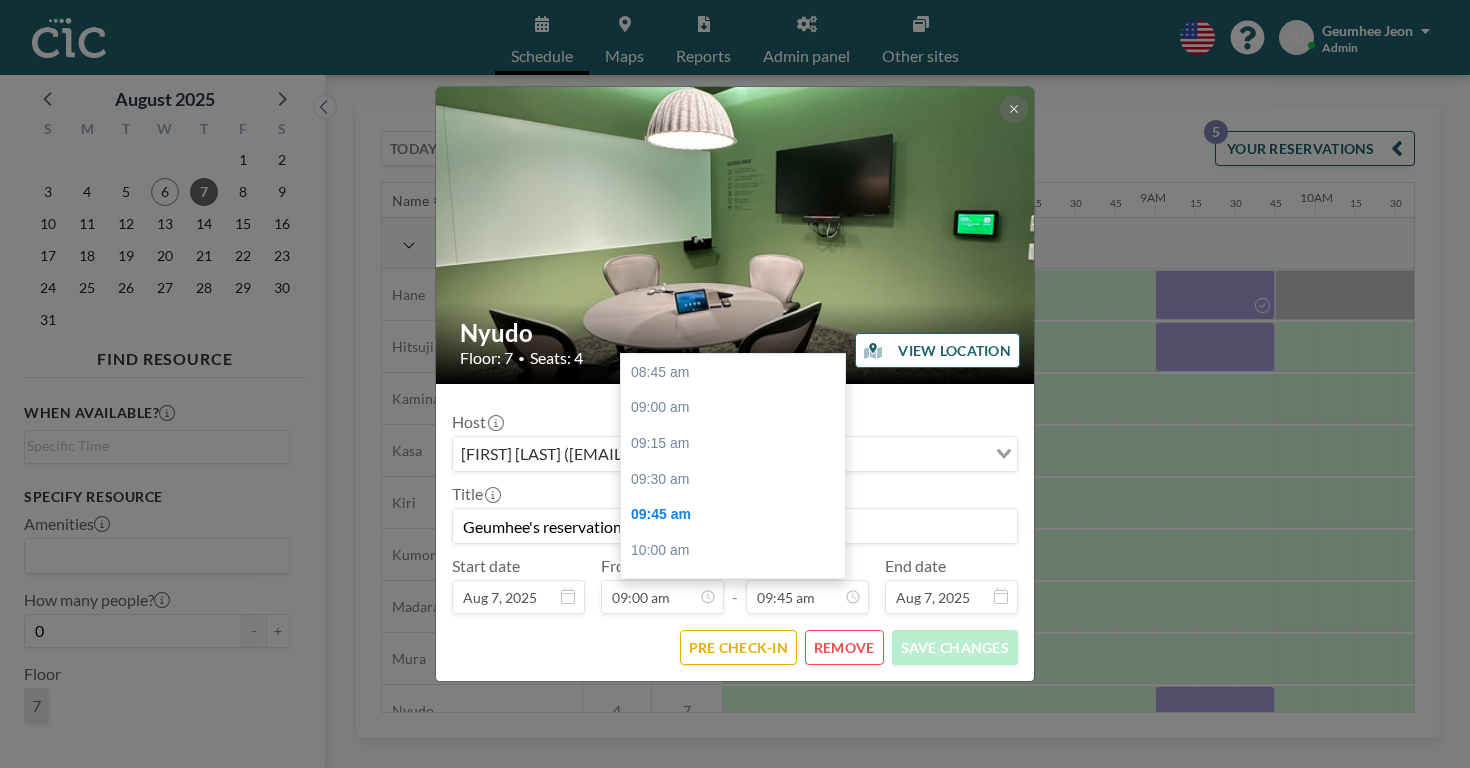 click on "Geumhee's reservation" at bounding box center [735, 526] 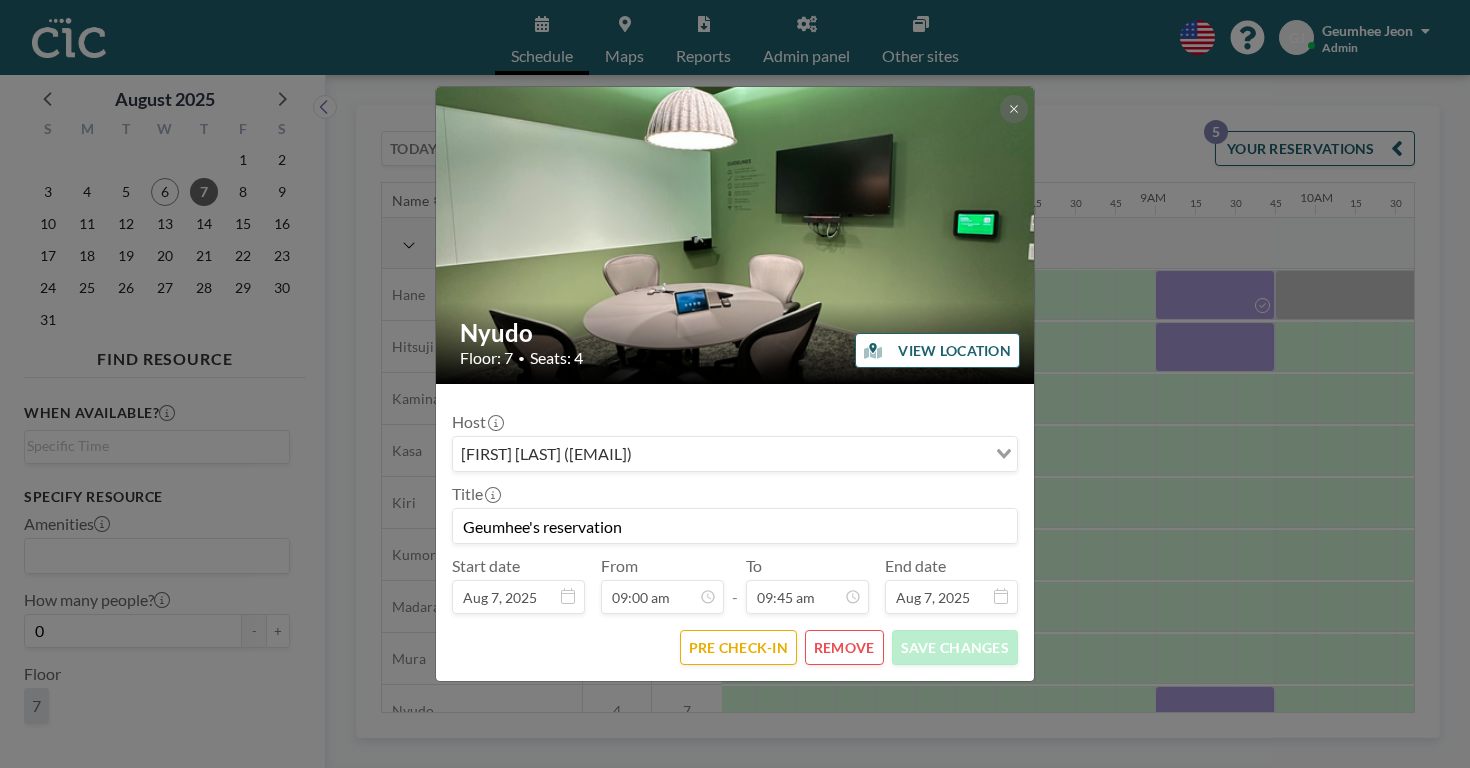 click on "Geumhee's reservation" at bounding box center [735, 526] 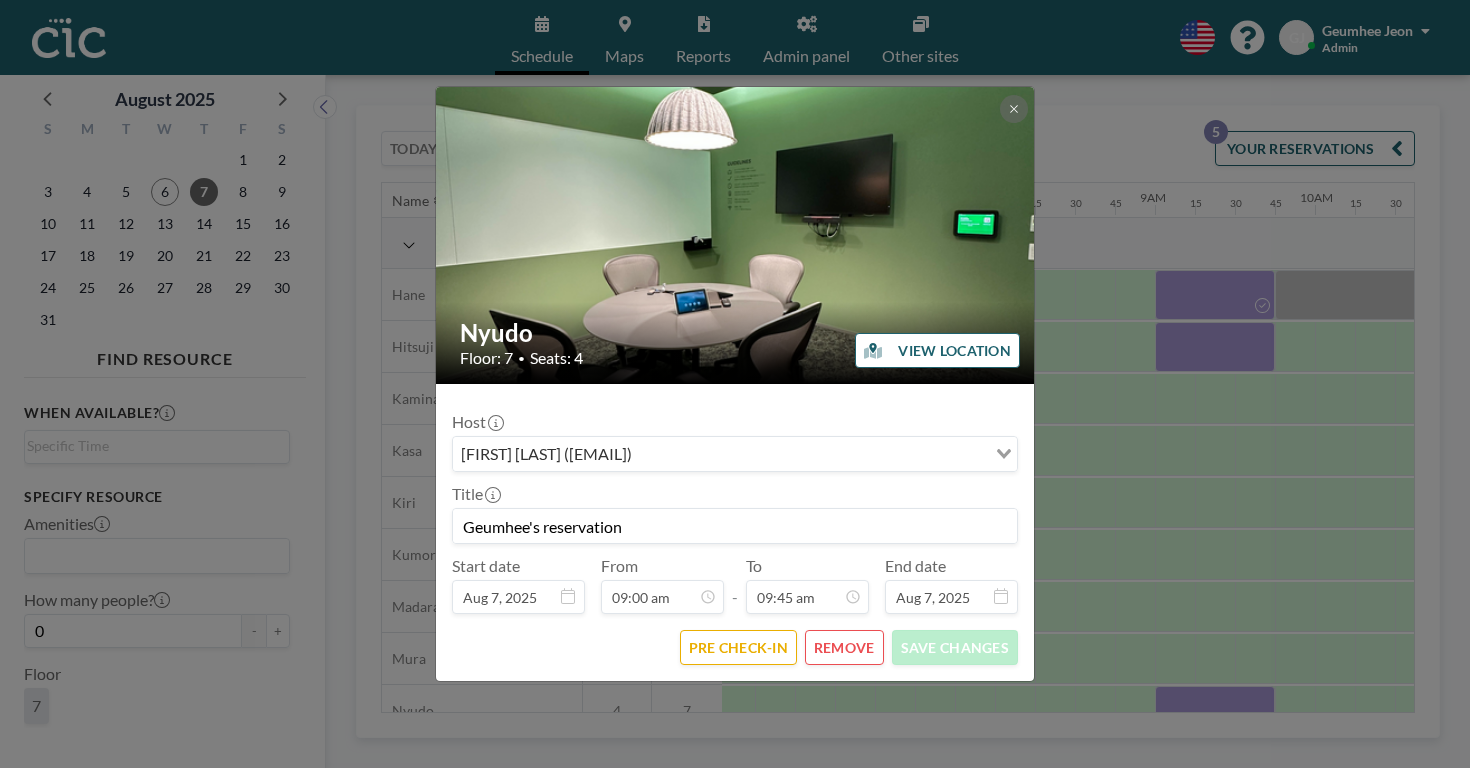 click on "Geumhee's reservation" at bounding box center (735, 526) 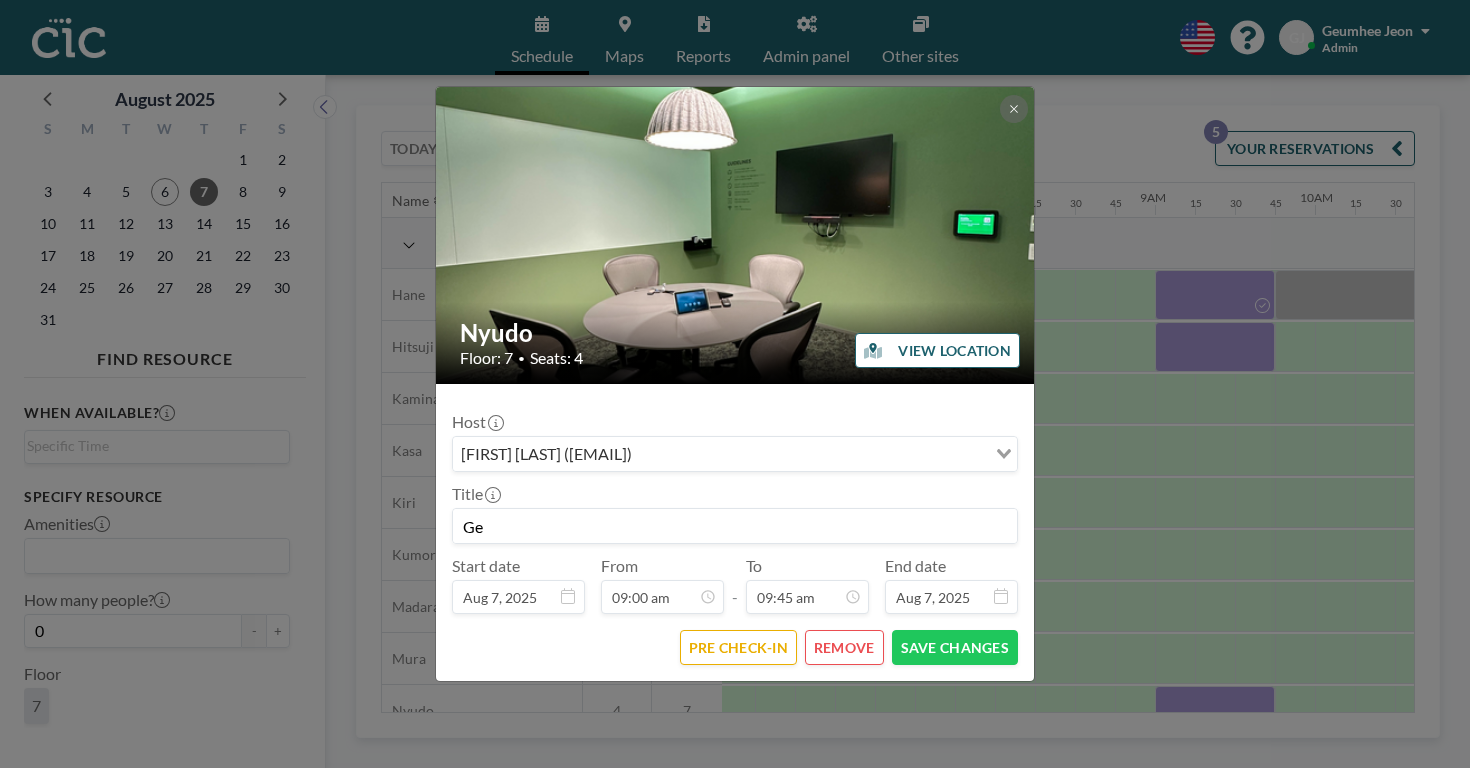 type on "G" 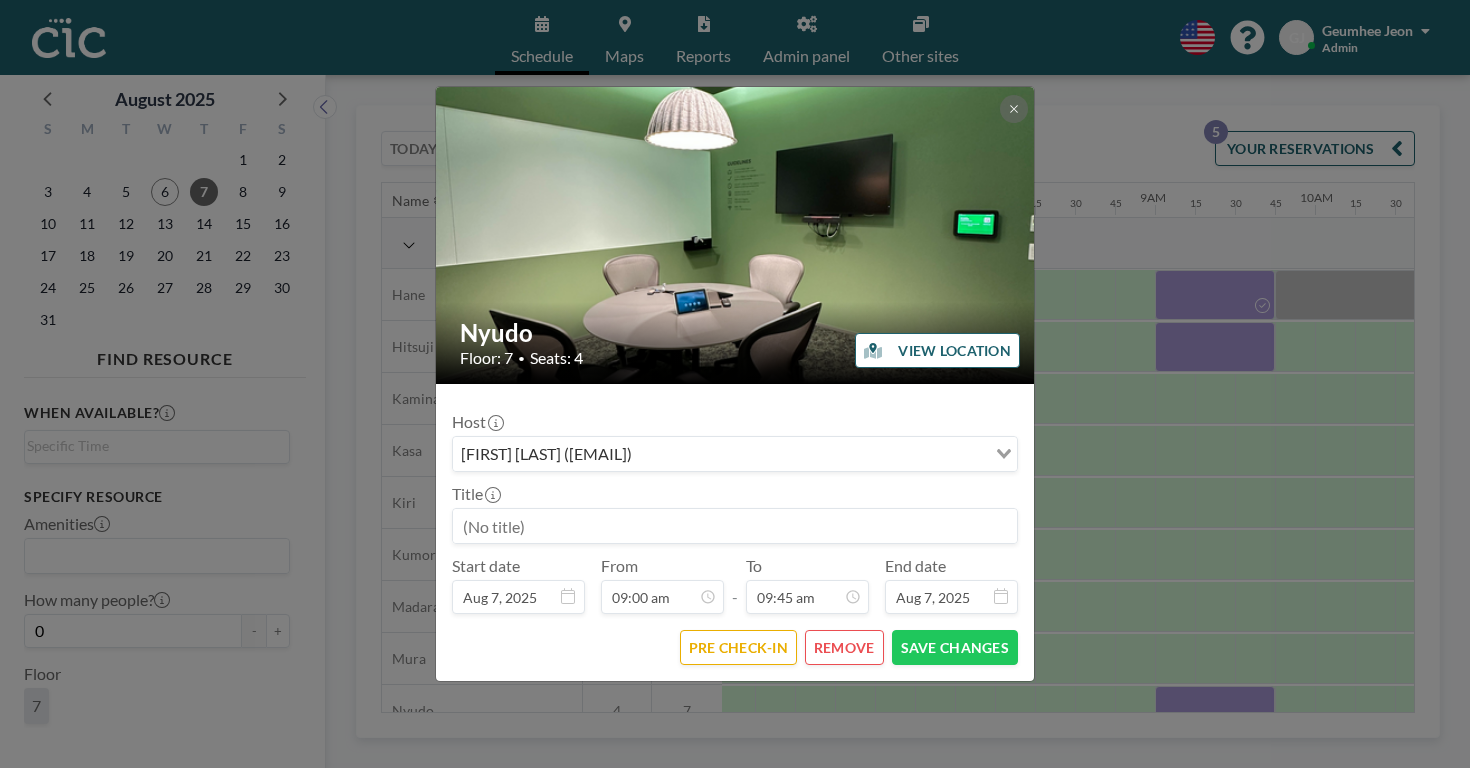paste on "8/6/[YEAR]" 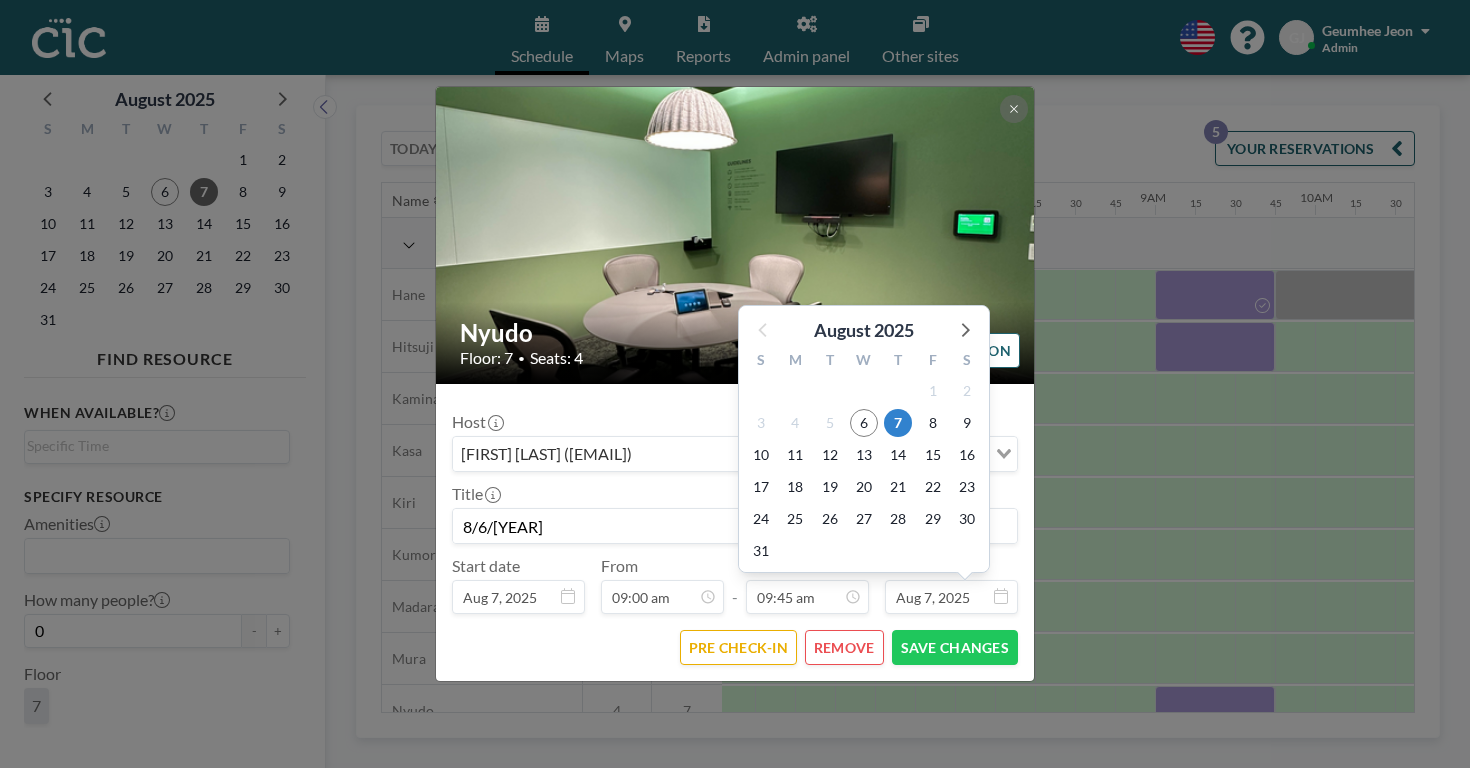 scroll, scrollTop: 1245, scrollLeft: 0, axis: vertical 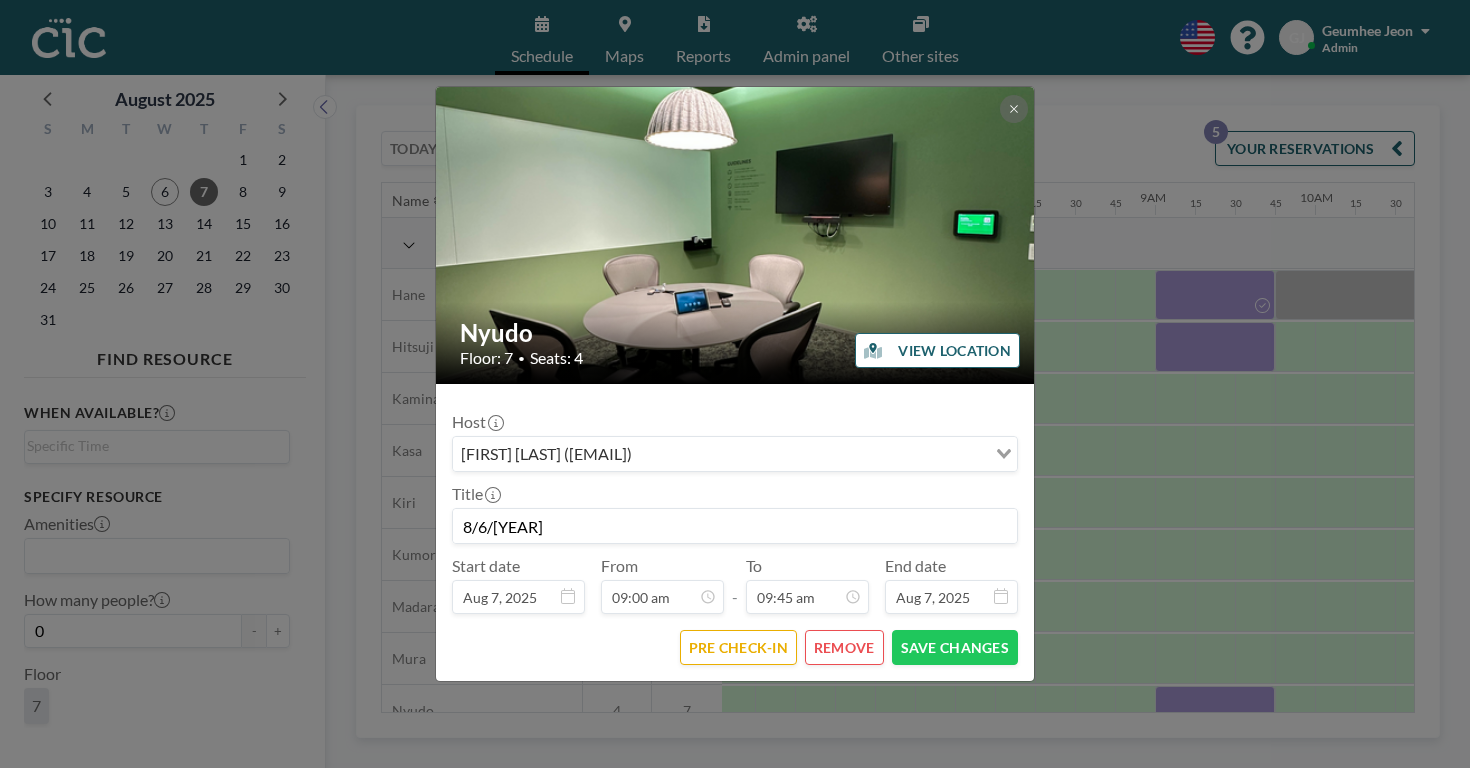 drag, startPoint x: 626, startPoint y: 501, endPoint x: 490, endPoint y: 482, distance: 137.32079 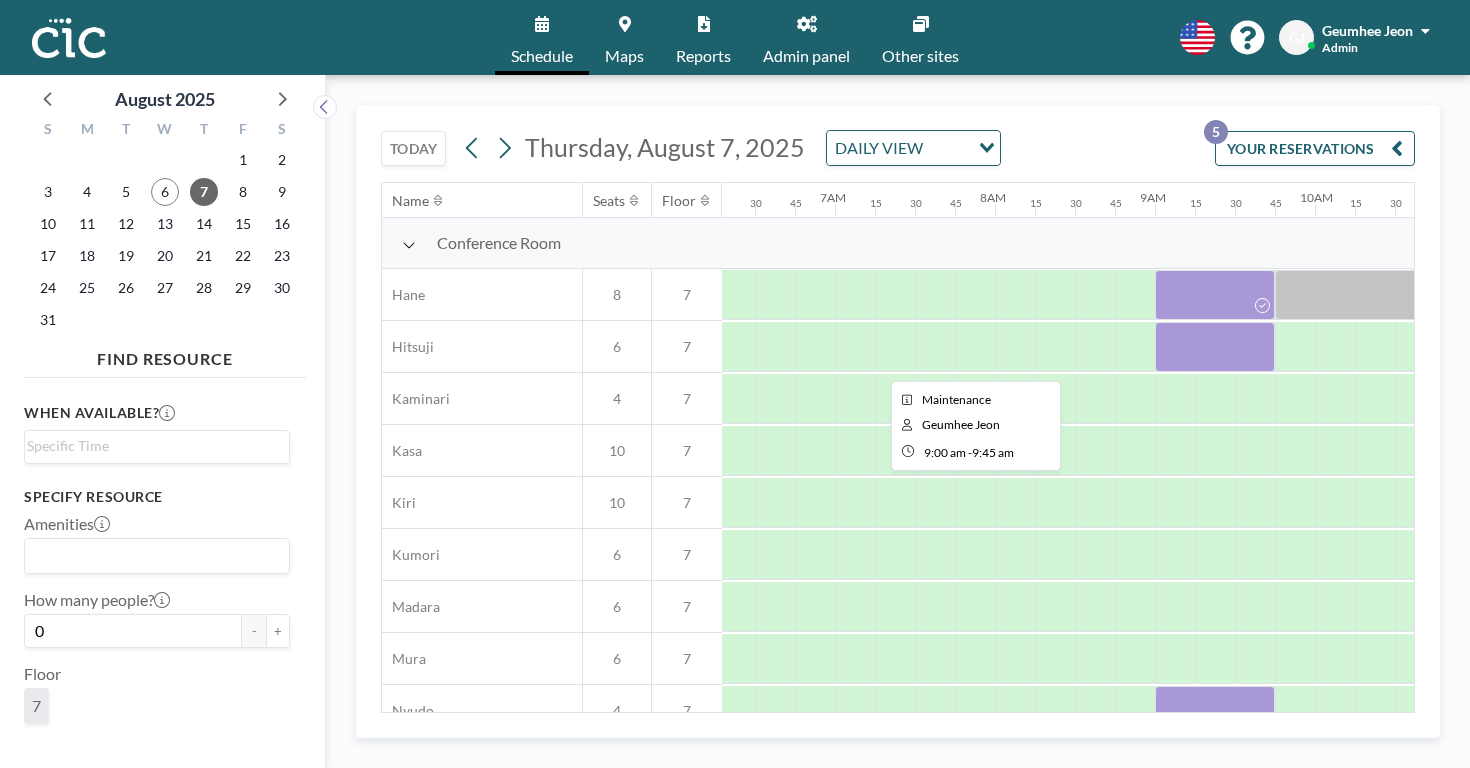 click at bounding box center [1215, 347] 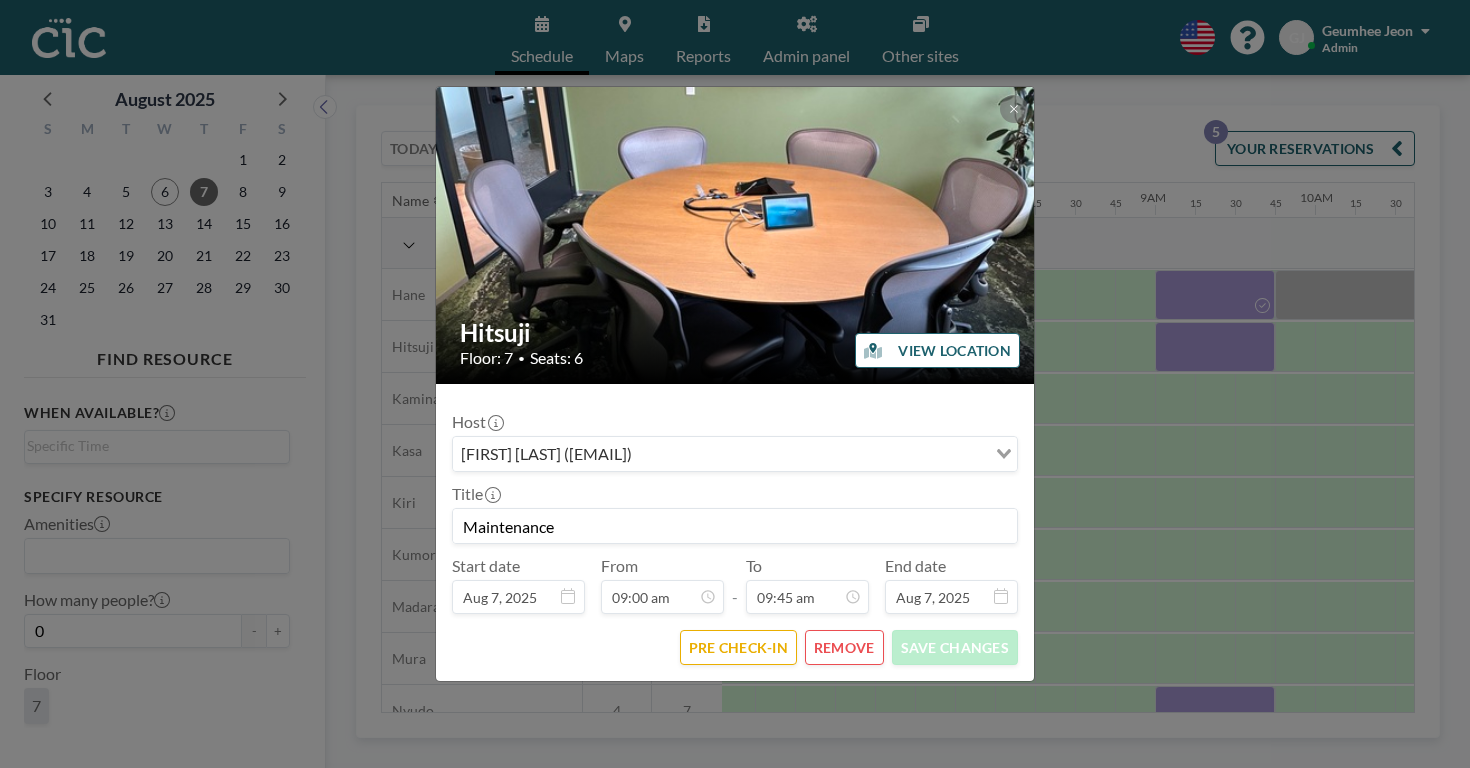 click on "Hitsuji   Floor: 7   •   Seats: 6   VIEW LOCATION   Host
[FIRST] [LAST] ([EMAIL])
Loading...      Title  Maintenance  Start date  Aug 7, 2025  From  09:00 am      -   To  09:45 am      End date  Aug 7, 2025           PRE CHECK-IN   REMOVE   SAVE CHANGES" at bounding box center [735, 384] 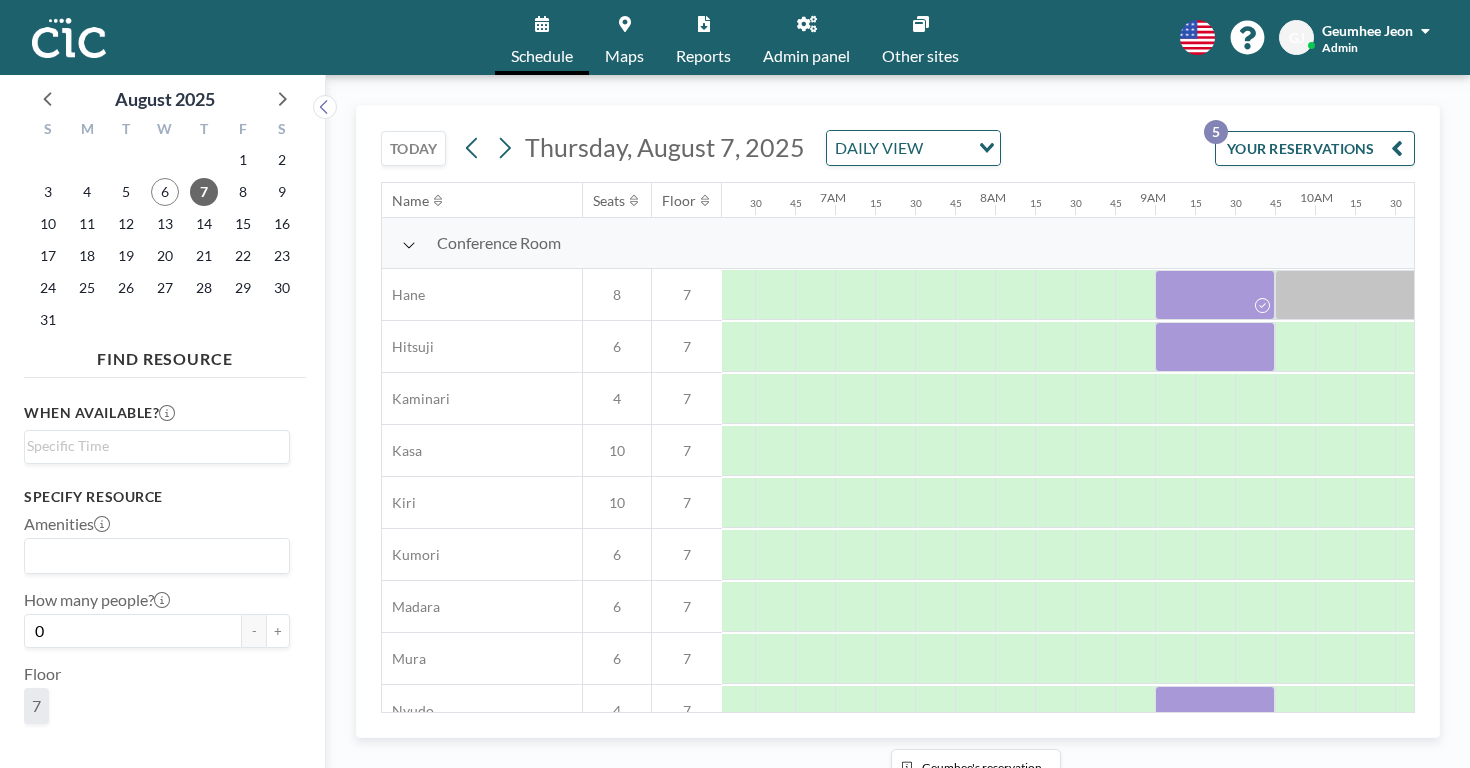 click at bounding box center [1215, 711] 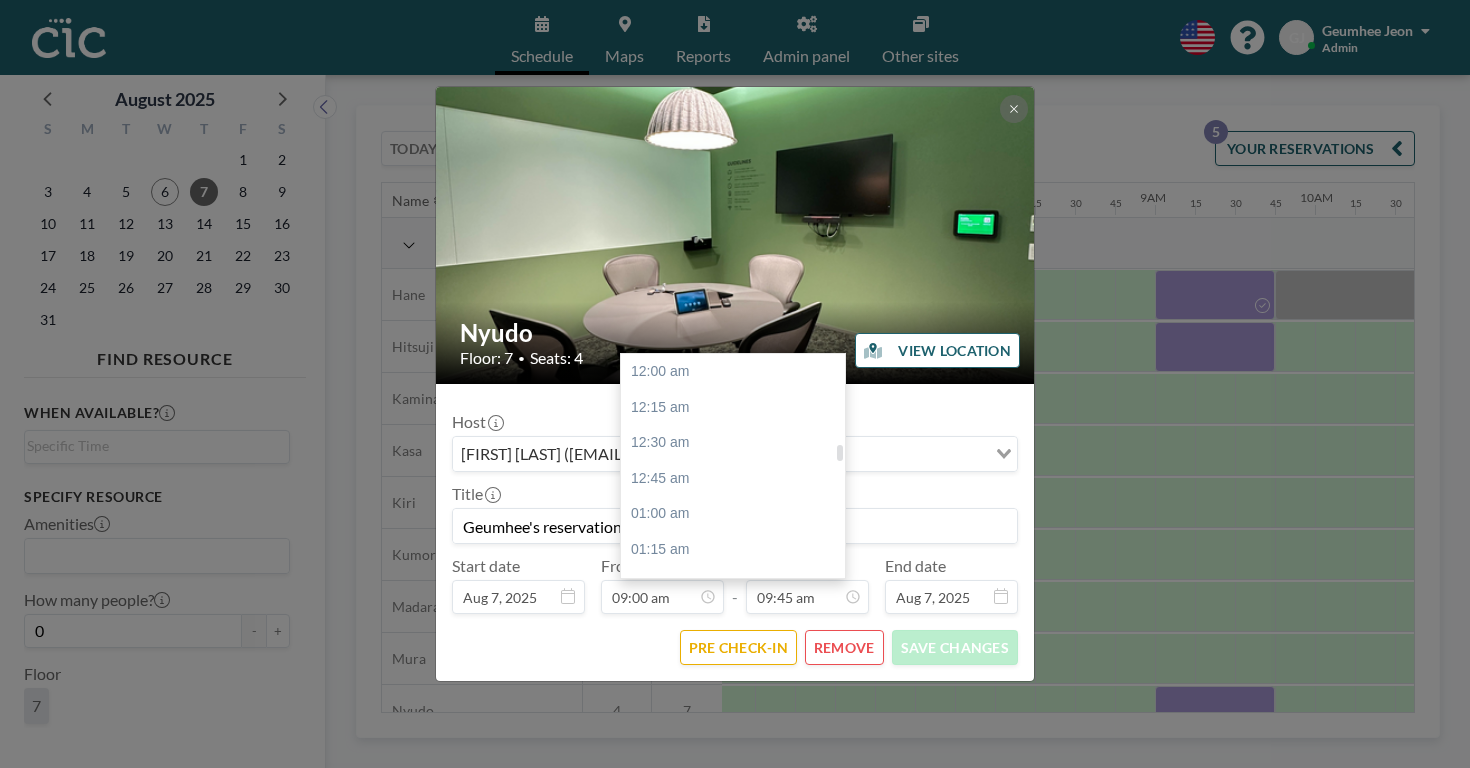 scroll, scrollTop: 1245, scrollLeft: 0, axis: vertical 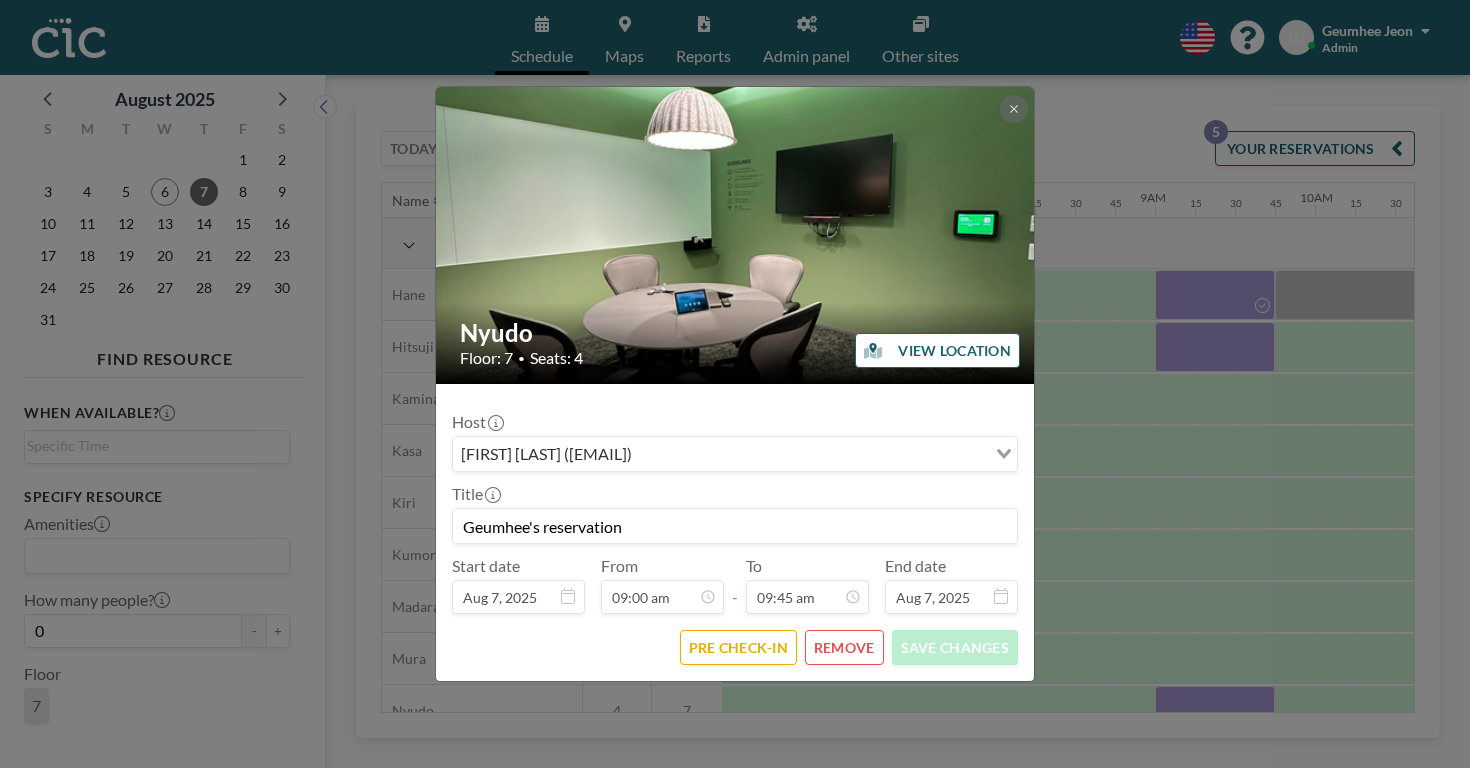 click on "Geumhee's reservation" at bounding box center [735, 526] 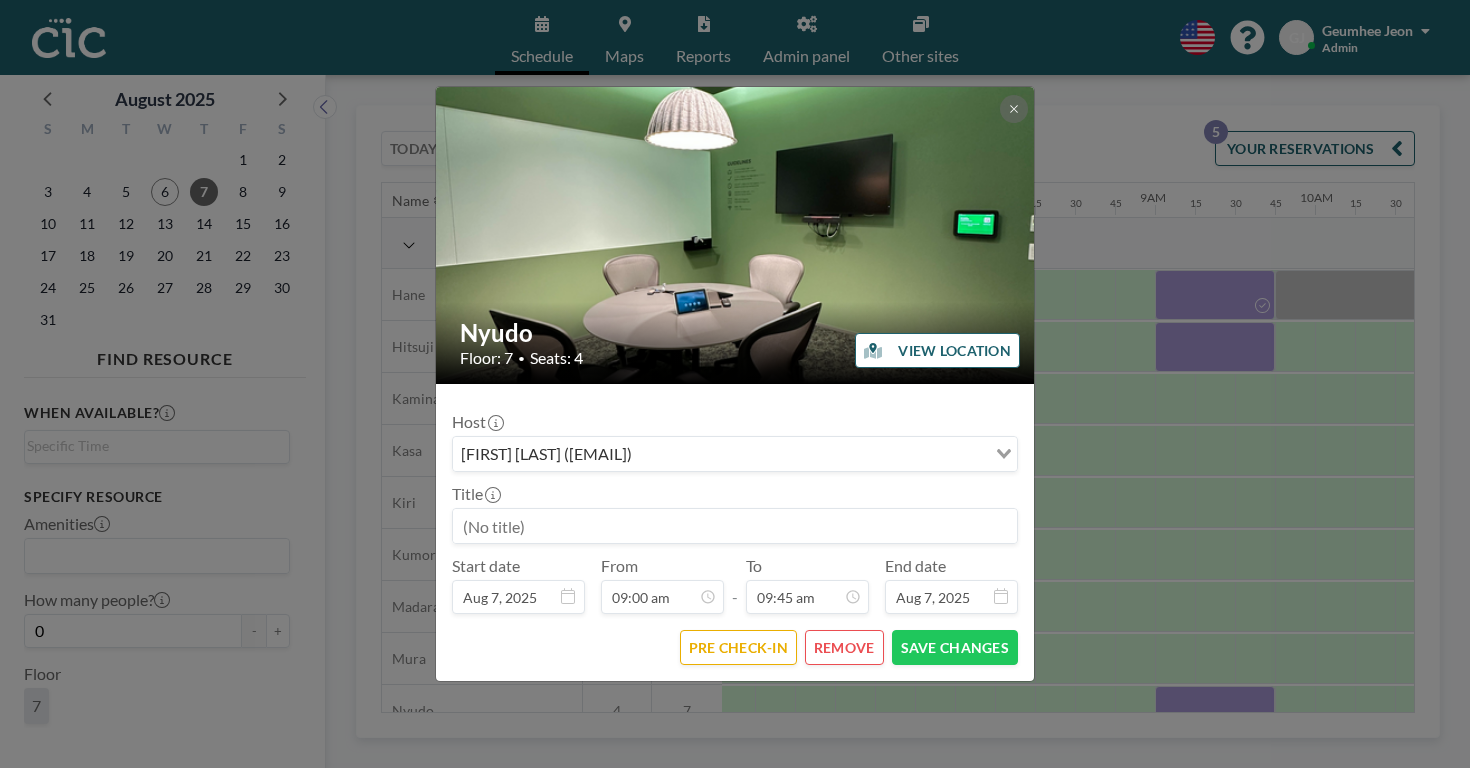 paste on "8/6/[YEAR]" 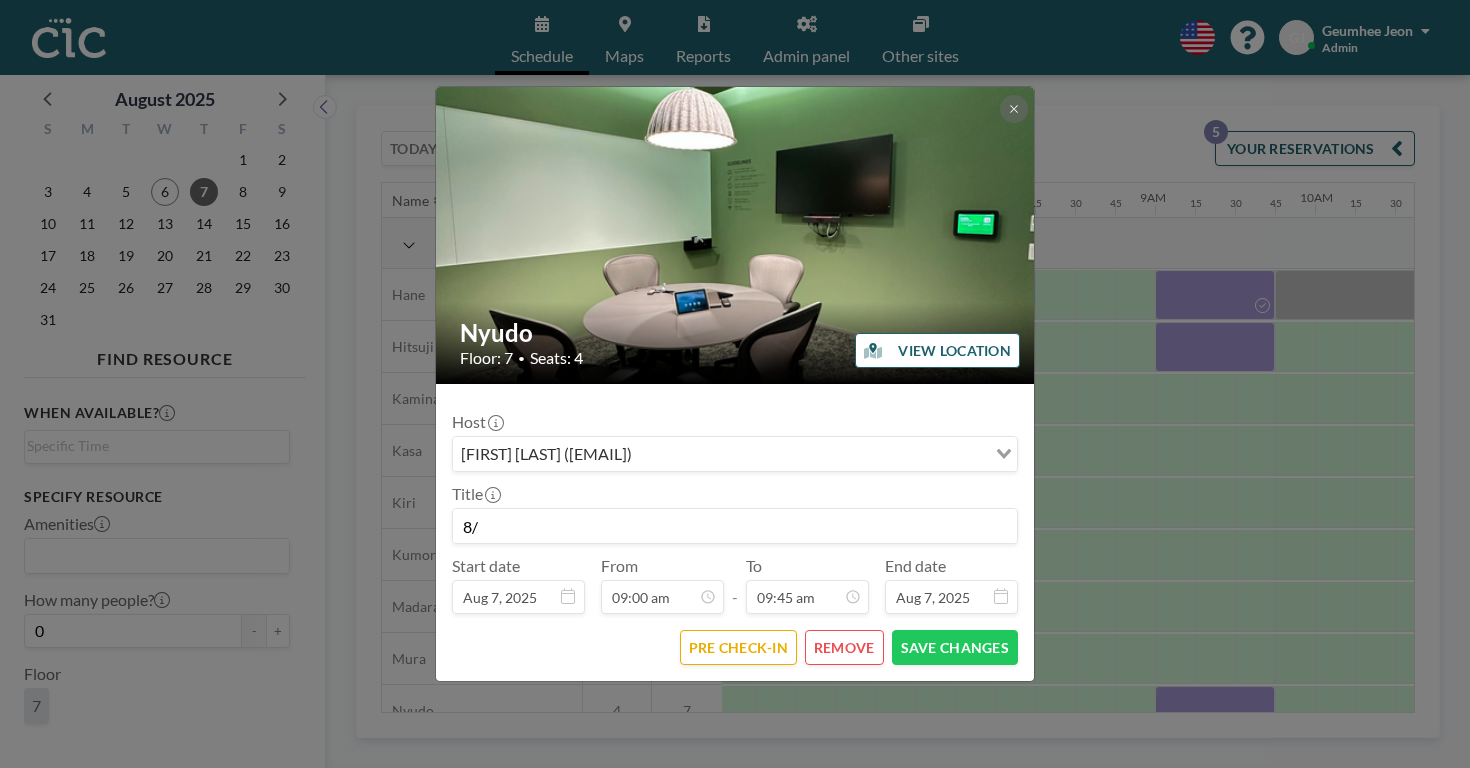 type on "8" 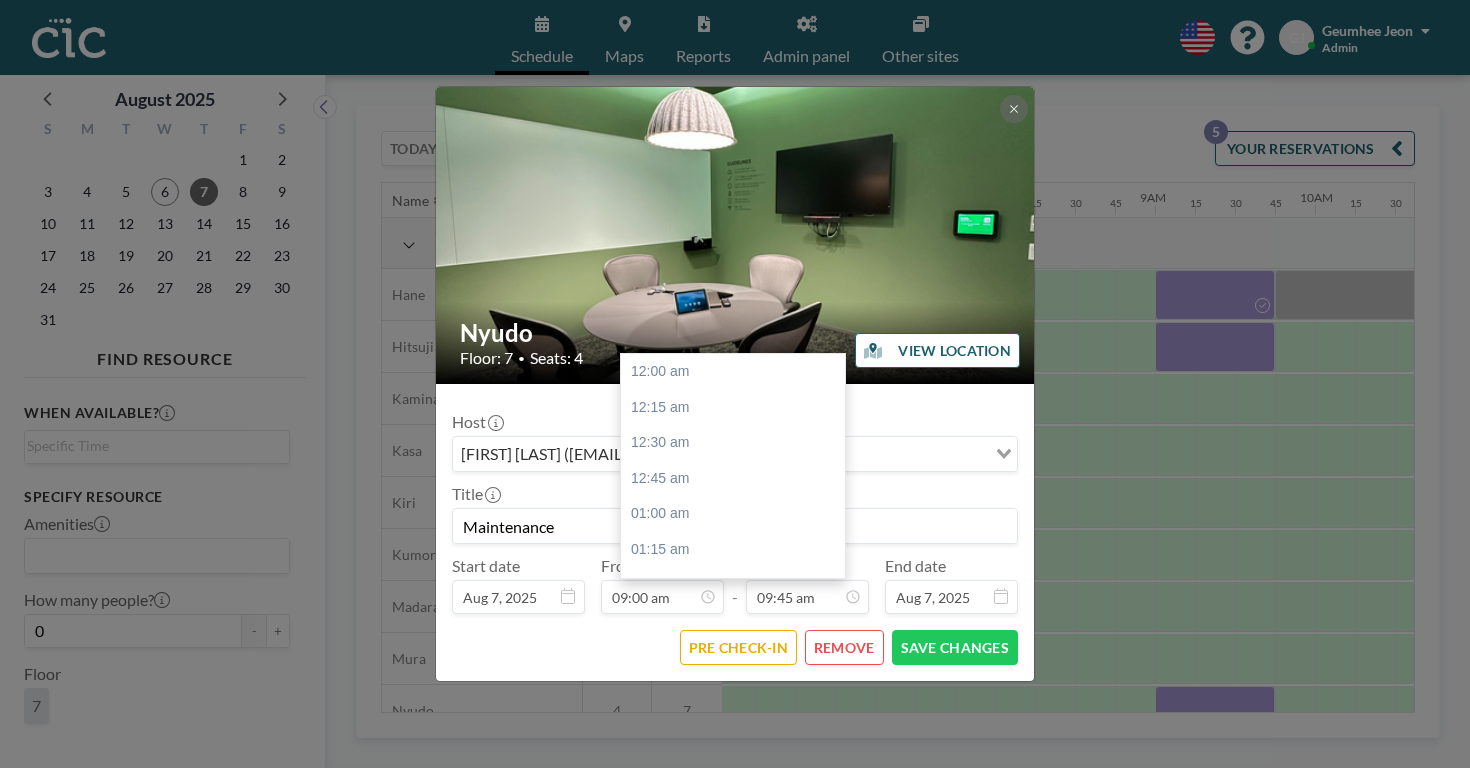 scroll, scrollTop: 1245, scrollLeft: 0, axis: vertical 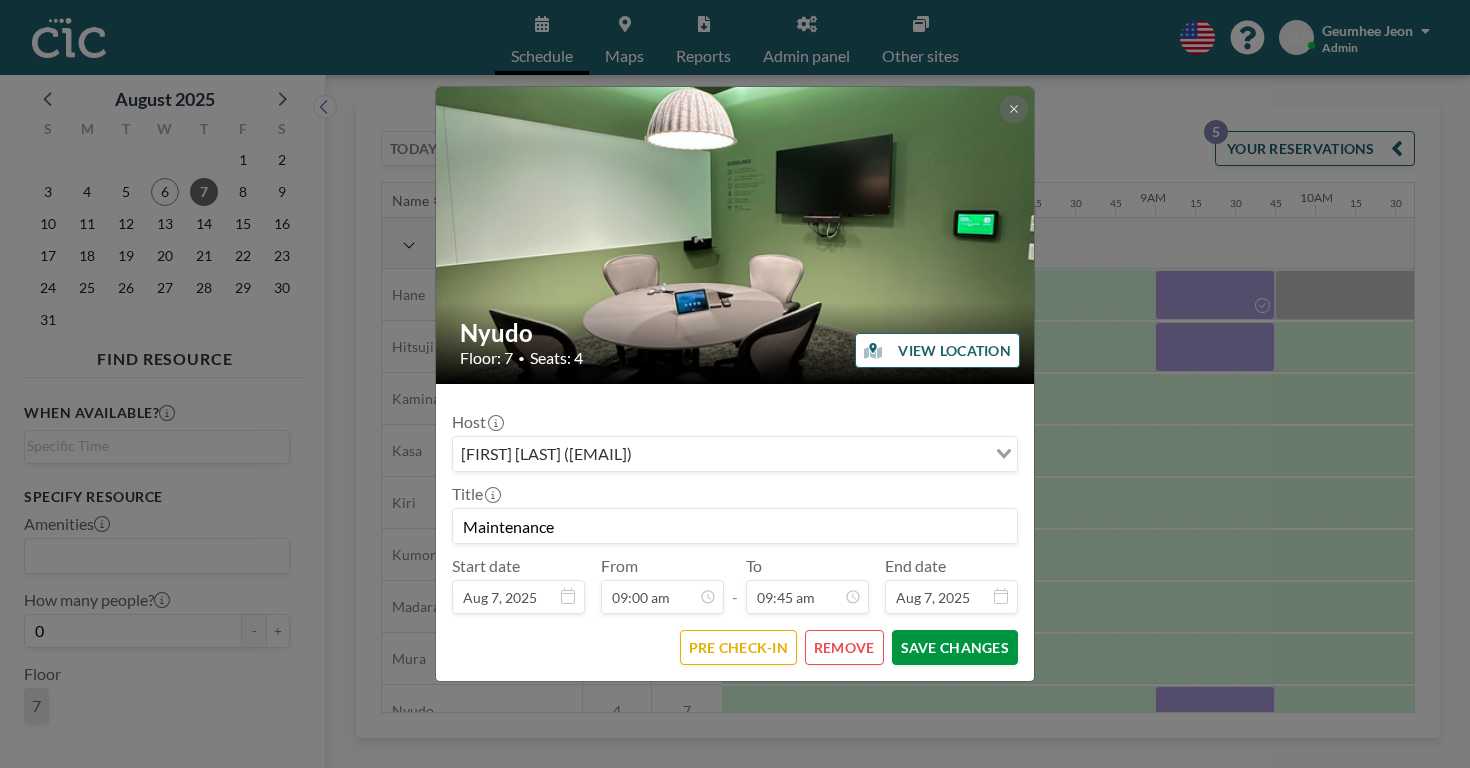 type on "Maintenance" 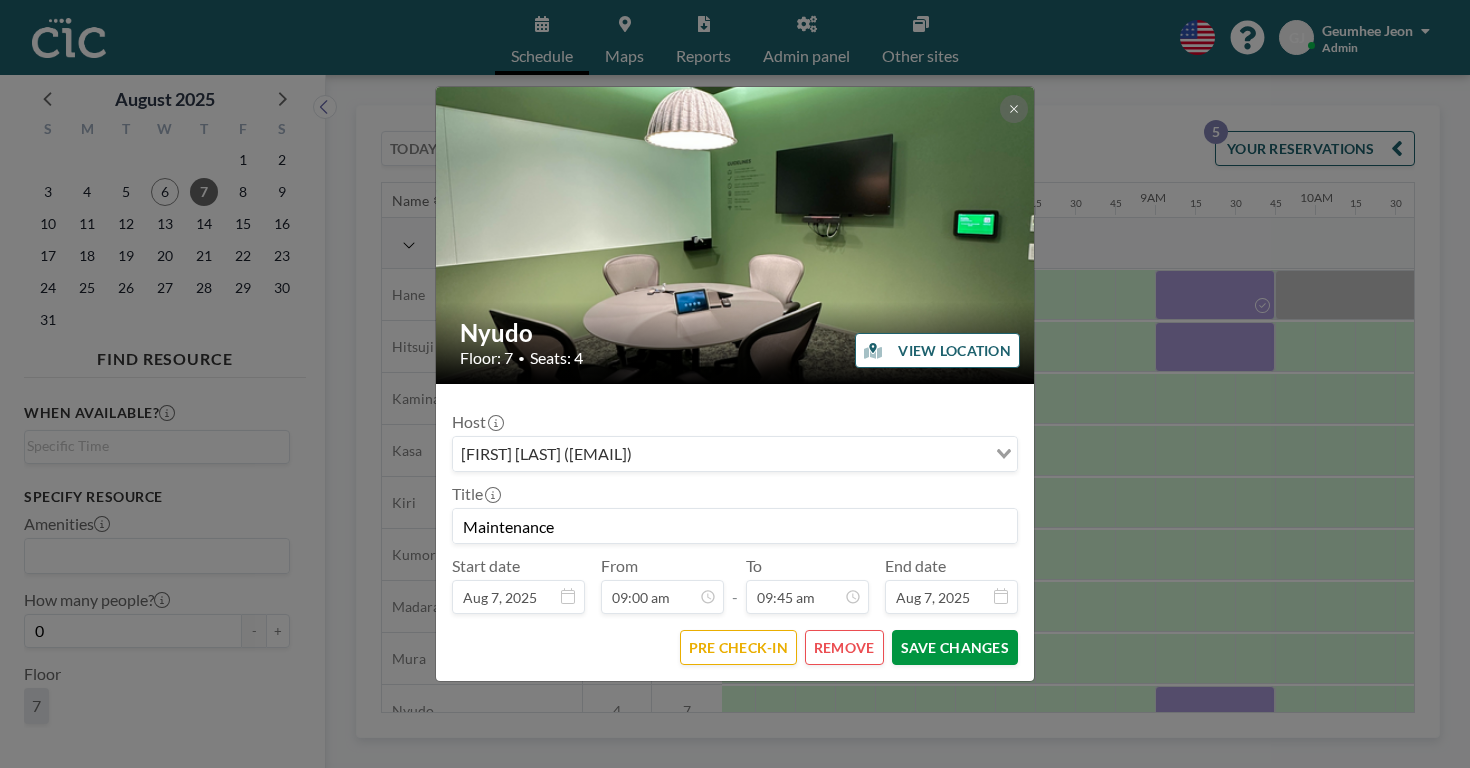 click on "SAVE CHANGES" at bounding box center [955, 647] 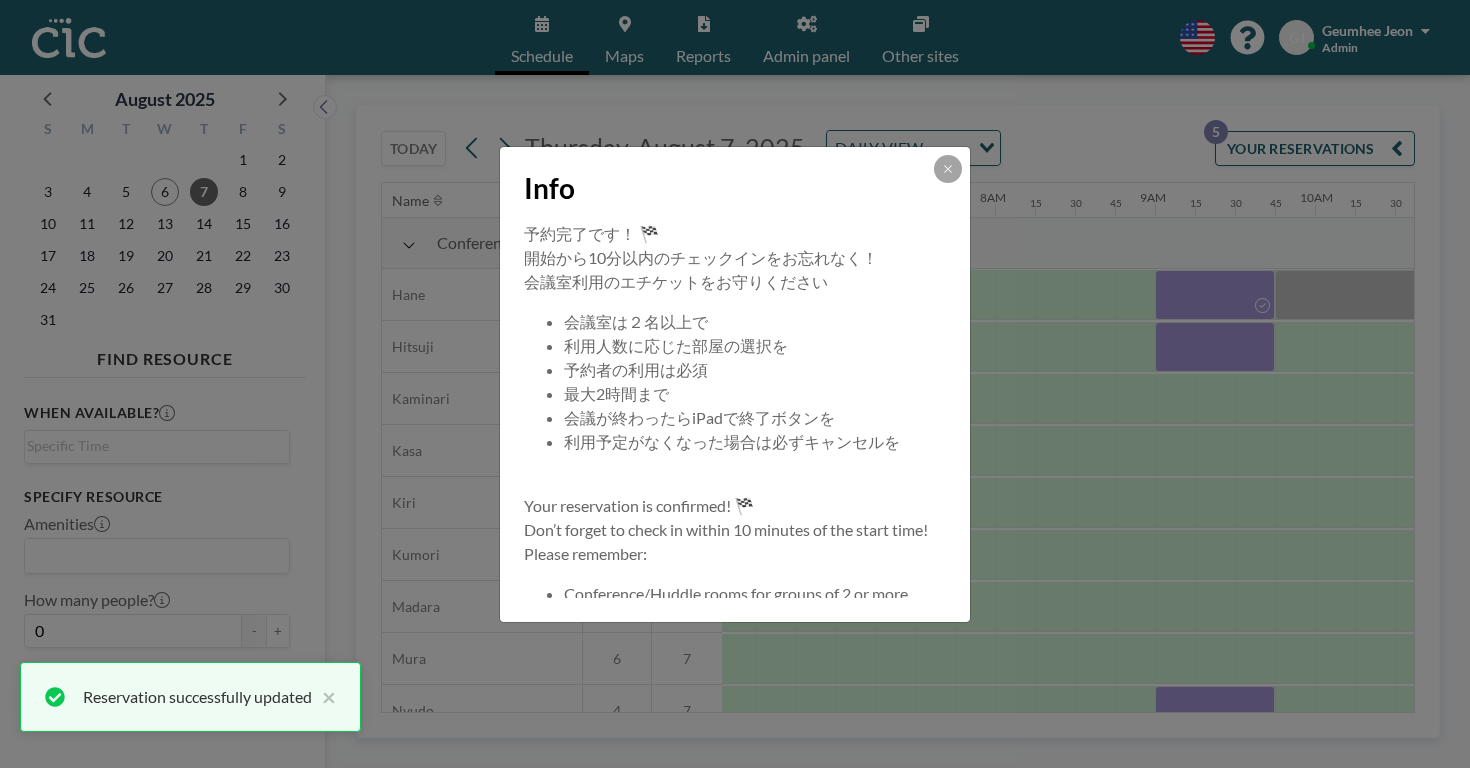 click on "Info 予約完了です！ 🏁 開始から10分以内のチェックインをお忘れなく！ 会議室利用のエチケットをお守りください 会議室は２名以上で 利用人数に応じた部屋の選択を 予約者の利用は必須 最大2時間まで 会議が終わったらiPadで終了ボタンを 利用予定がなくなった場合は必ずキャンセルを Your reservation is confirmed! 🏁 Don’t forget to check in within 10 minutes of the start time! Please remember: Conference/Huddle rooms for groups of 2 or more Choose a room based on the number of participants Reservation holder must be present Maximum reservation duration: 2 hours Press the "End" button on the iPad after your meeting If your plans change, be sure to cancel" at bounding box center [735, 384] 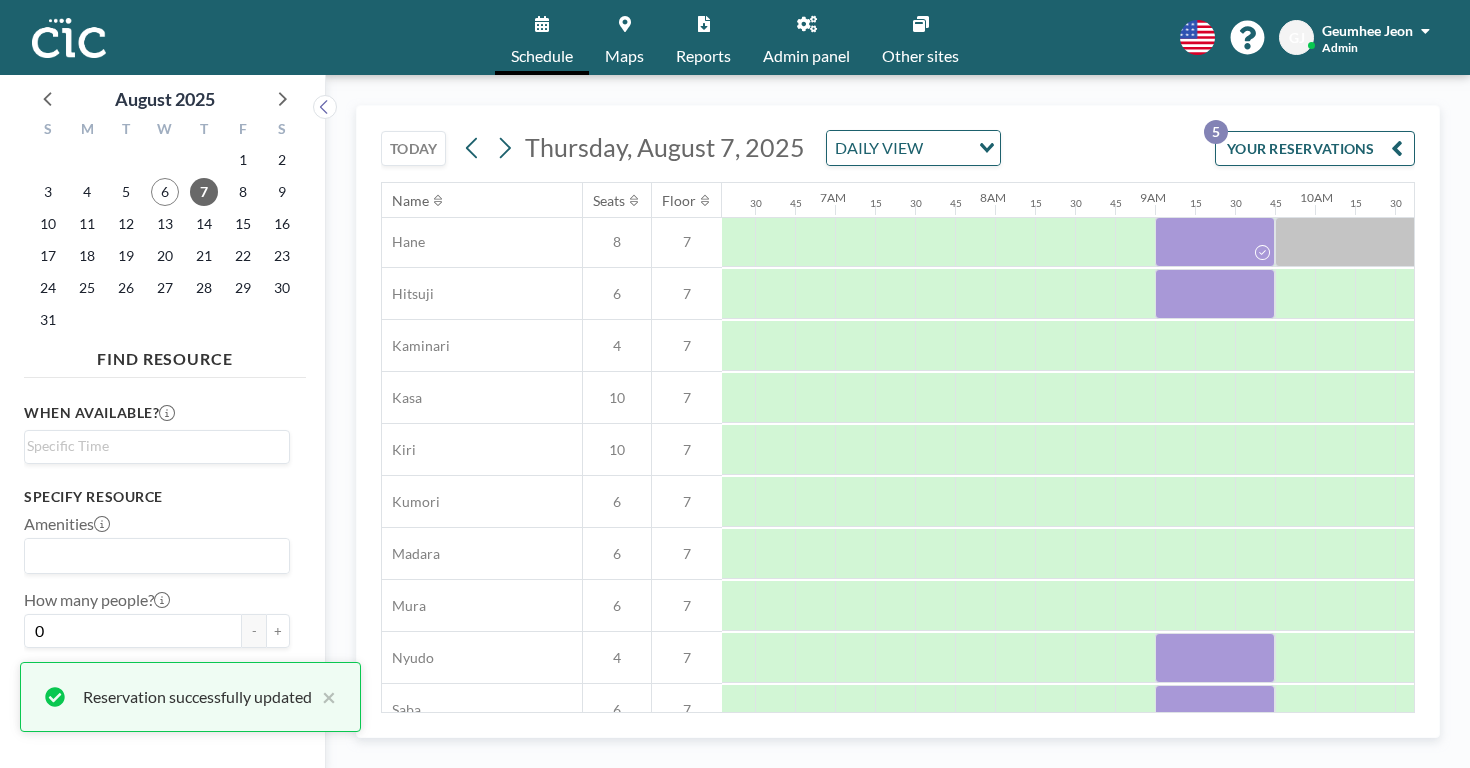 scroll, scrollTop: 170, scrollLeft: 1007, axis: both 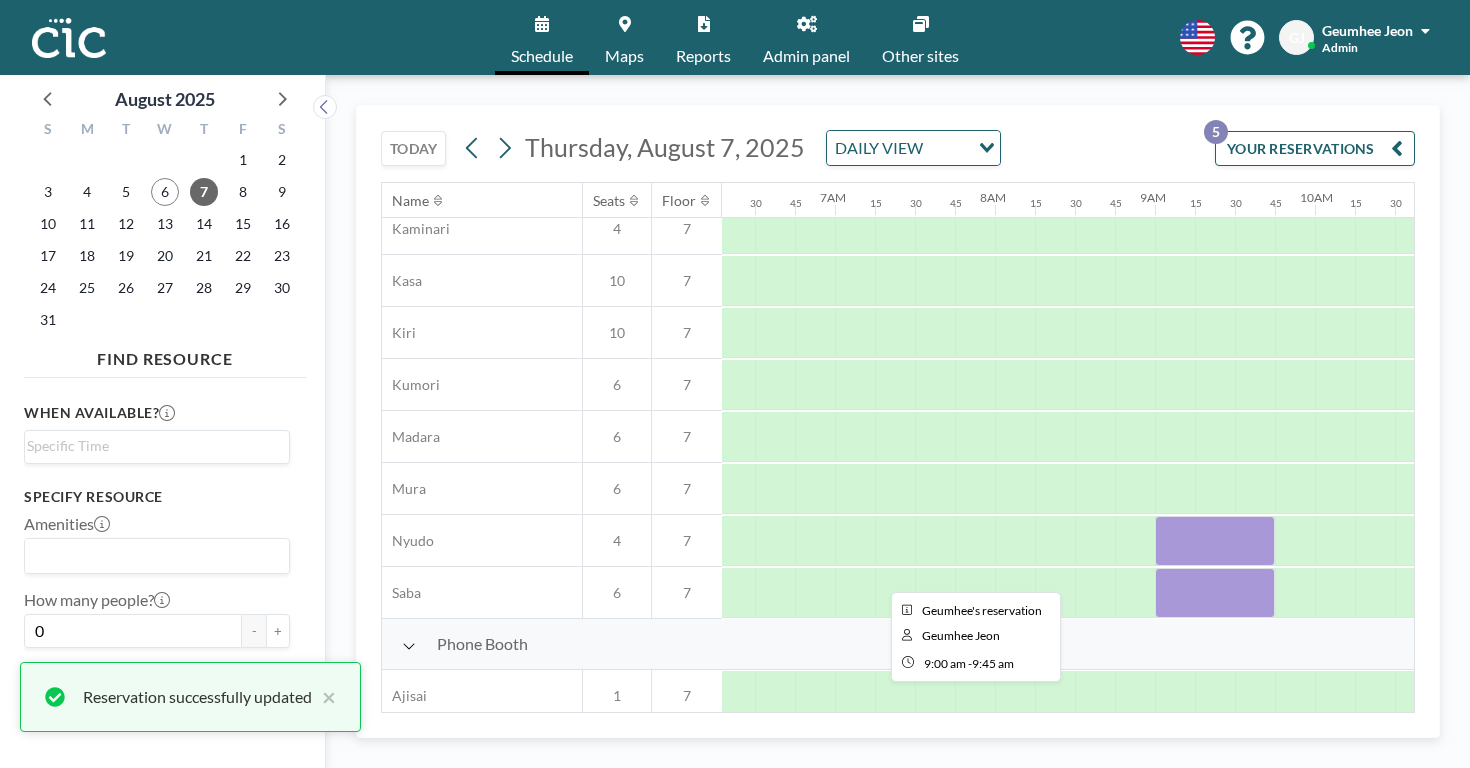 click at bounding box center [1215, 593] 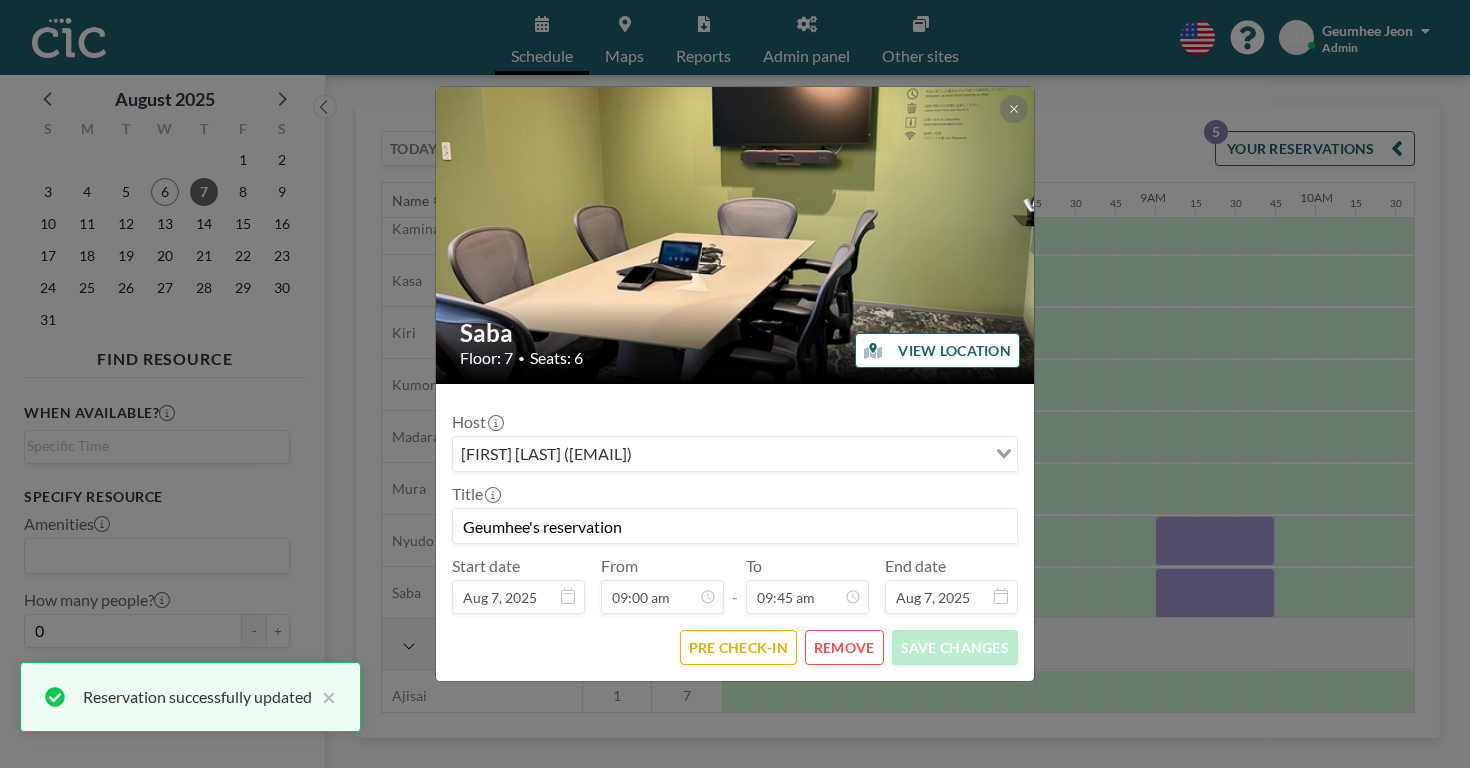 click on "Geumhee's reservation" at bounding box center (735, 526) 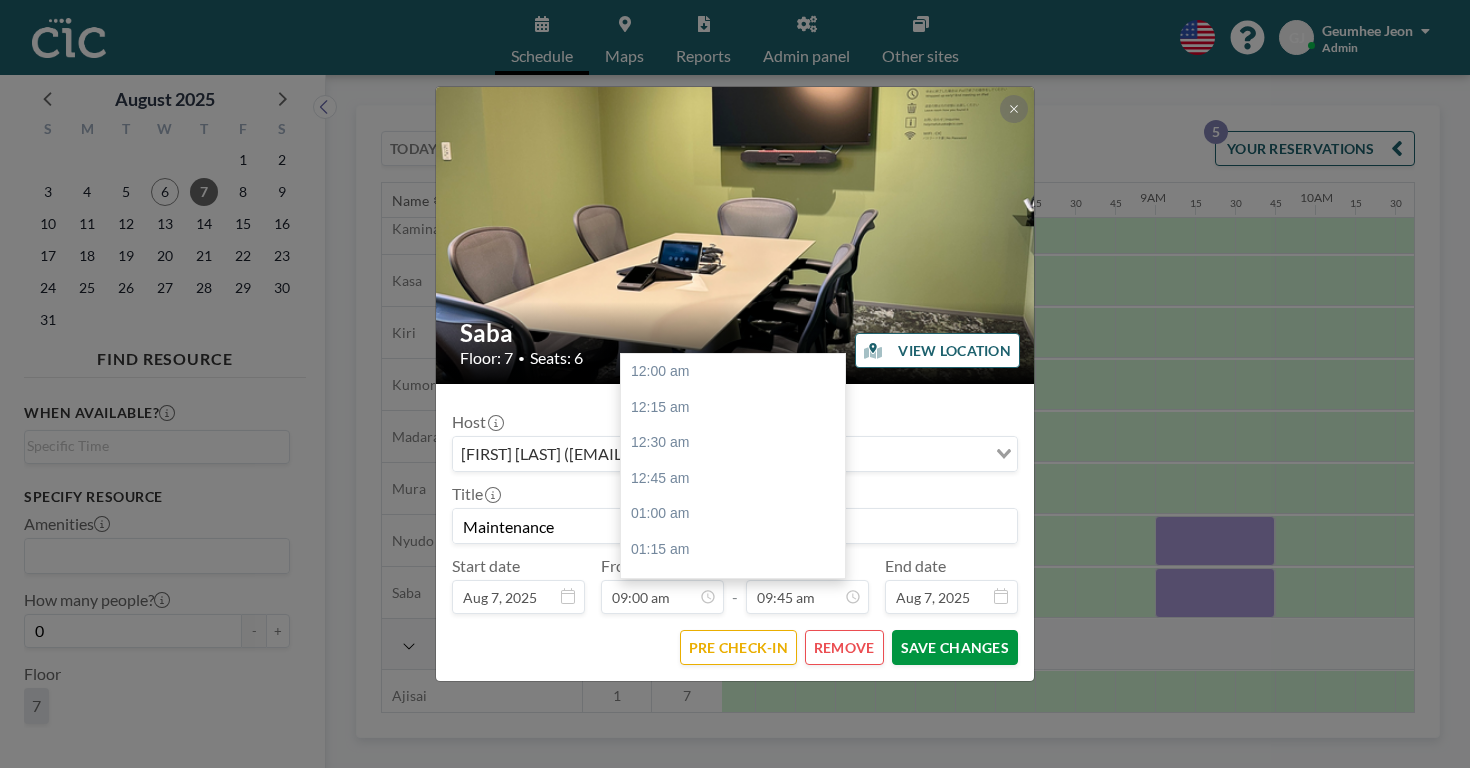 scroll, scrollTop: 1245, scrollLeft: 0, axis: vertical 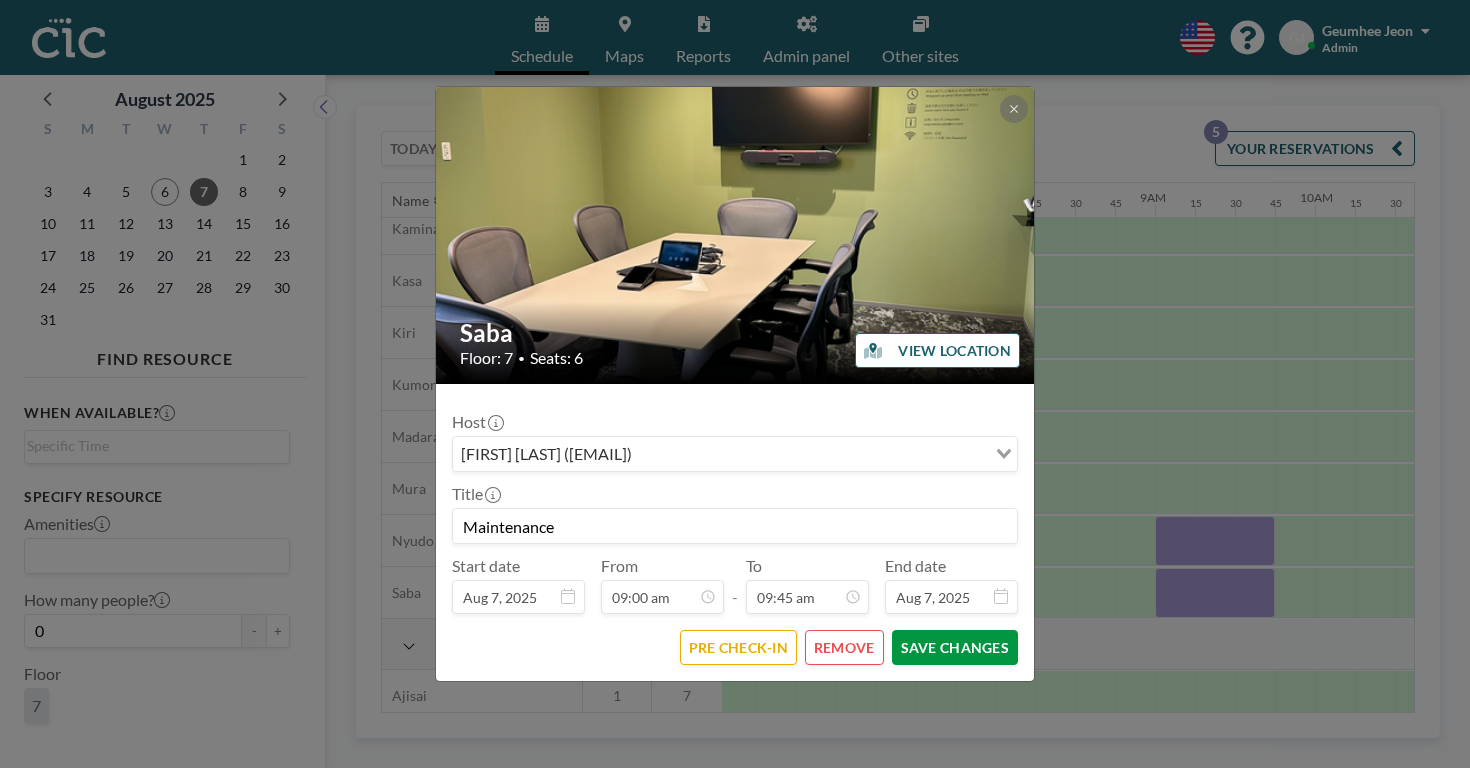type on "Maintenance" 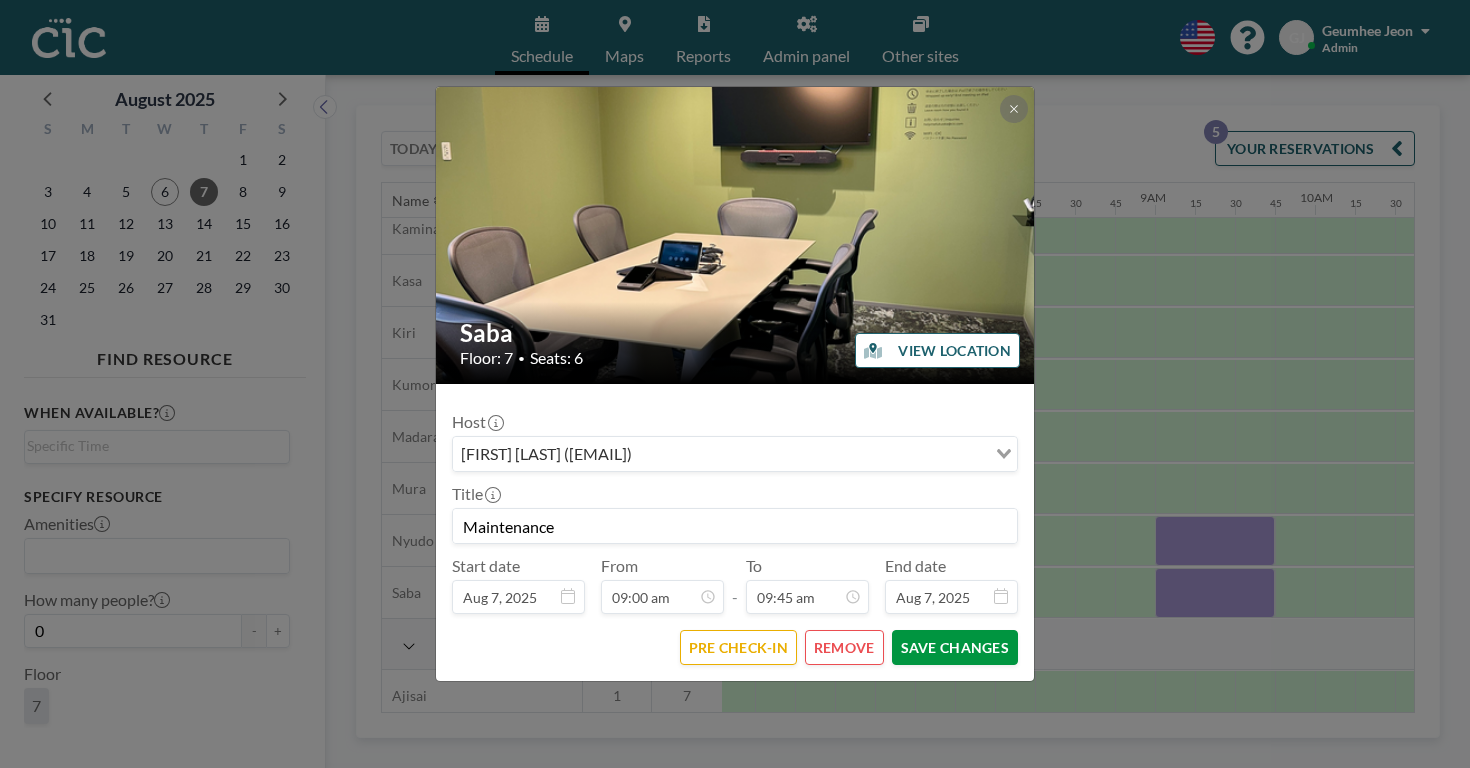 click on "SAVE CHANGES" at bounding box center [955, 647] 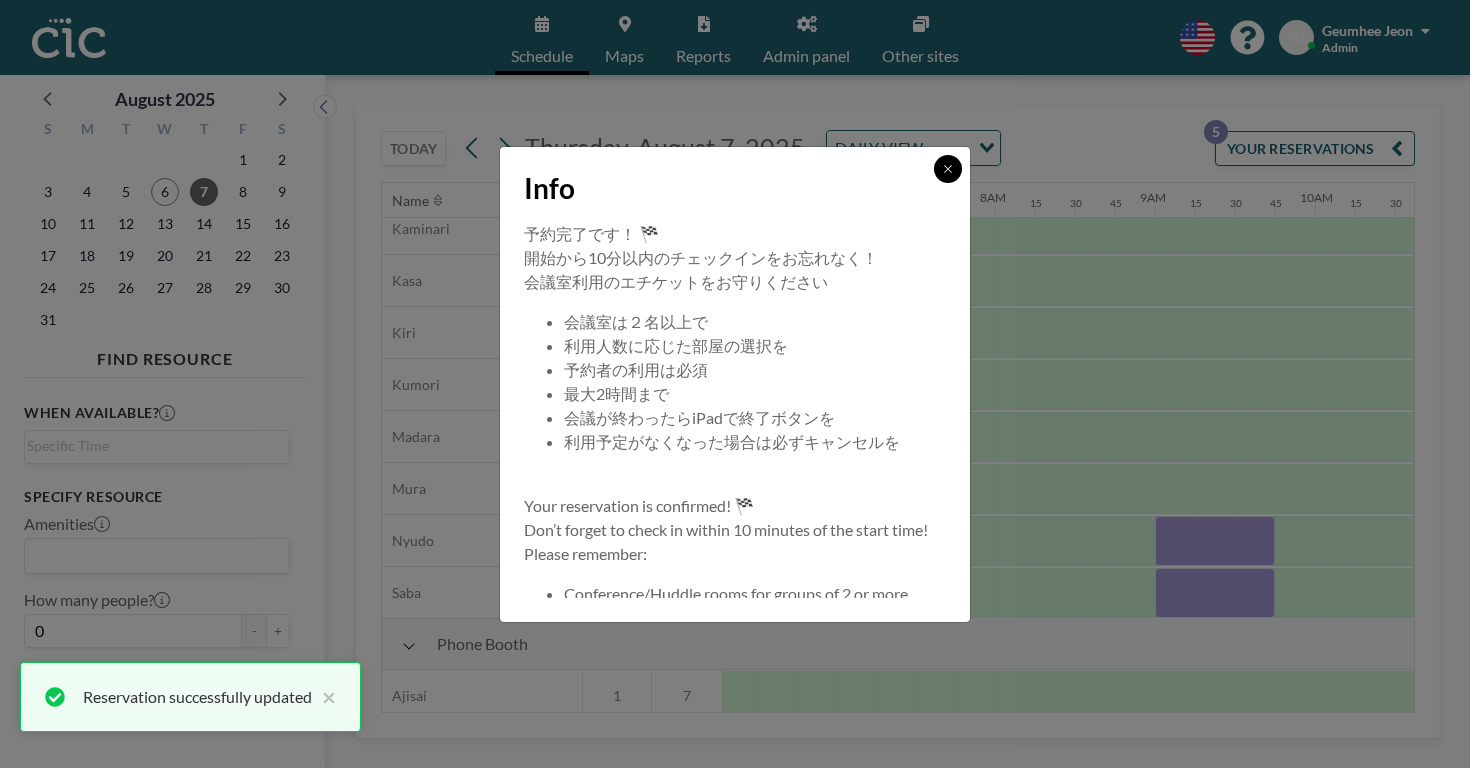 click at bounding box center [948, 169] 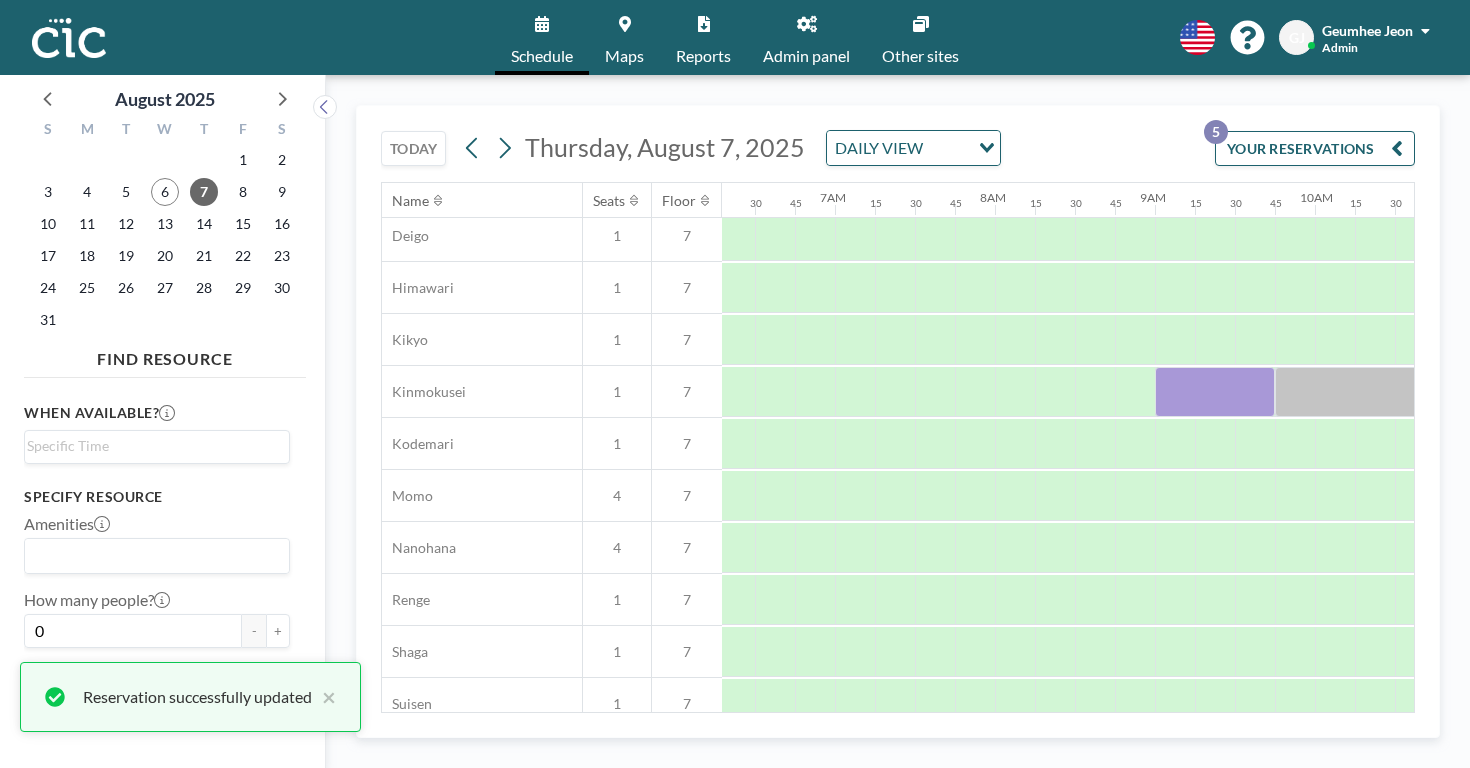 scroll, scrollTop: 649, scrollLeft: 1007, axis: both 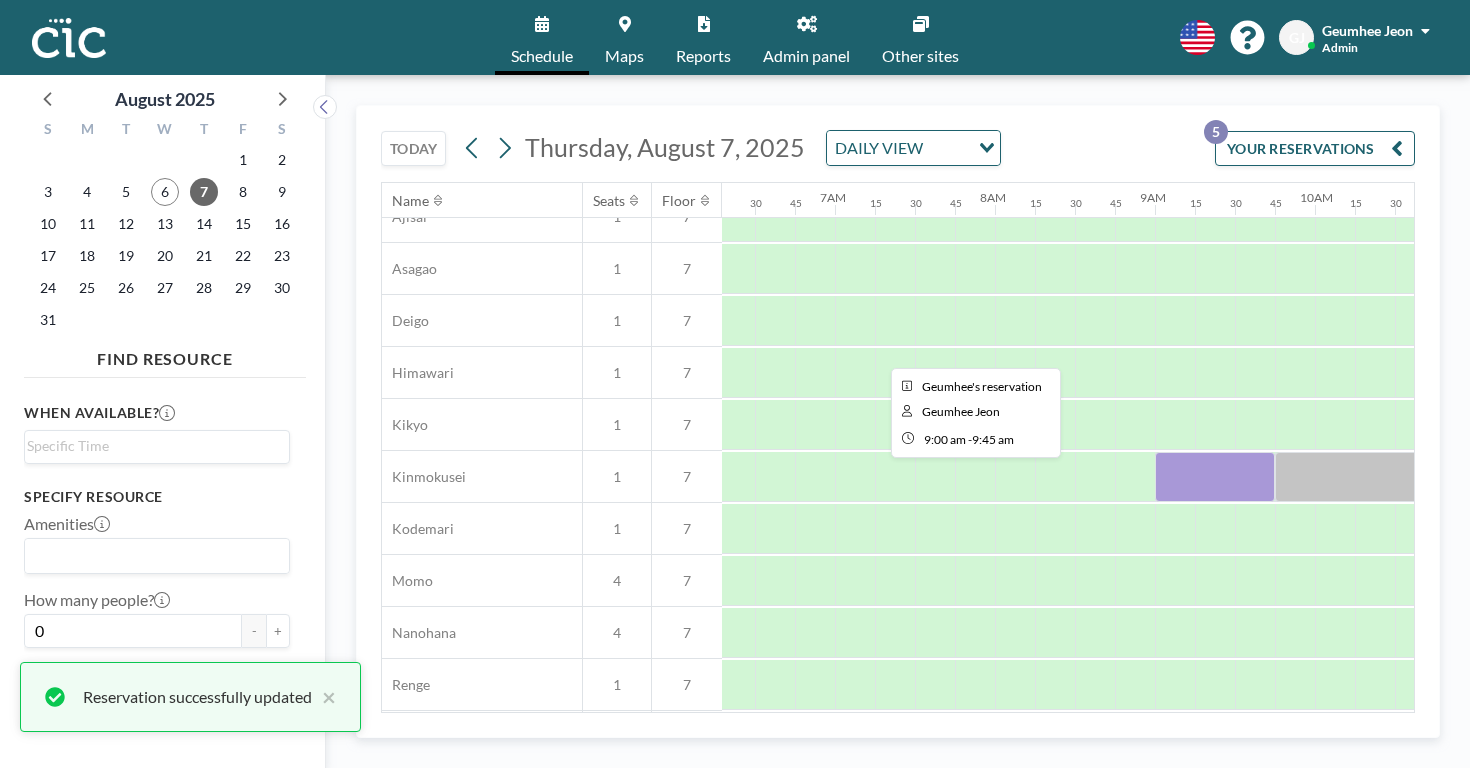 click at bounding box center [1215, 477] 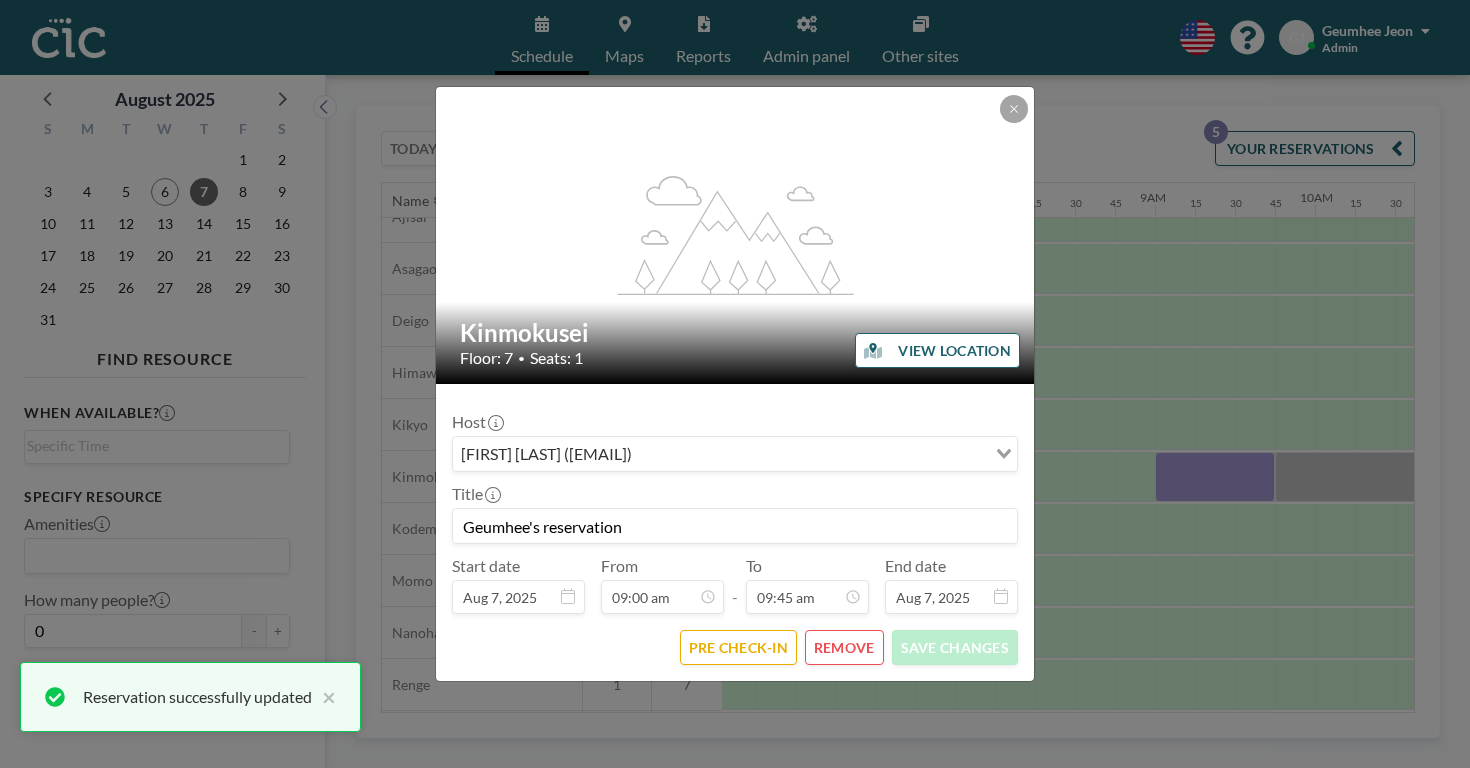 click on "Geumhee's reservation" at bounding box center (735, 526) 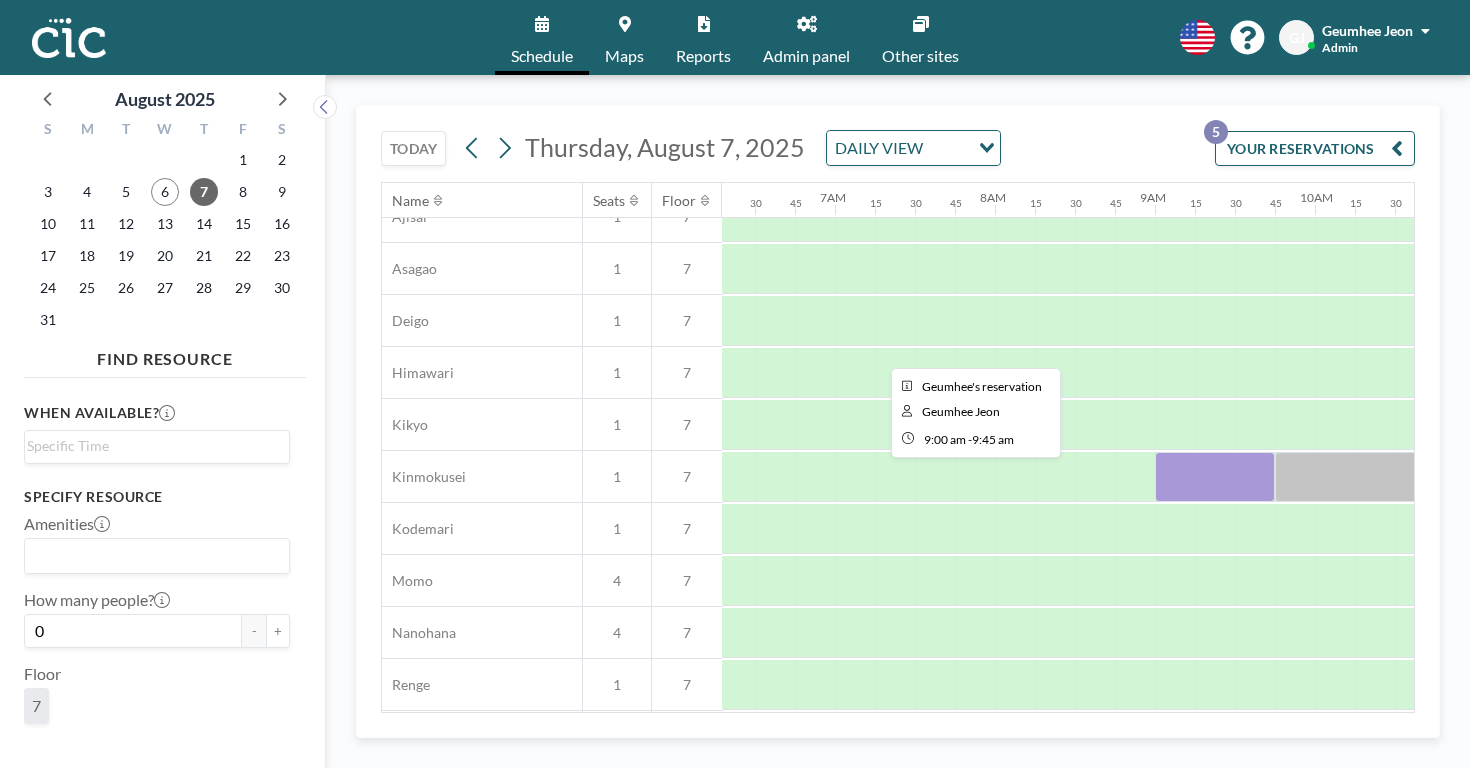 click at bounding box center [1215, 477] 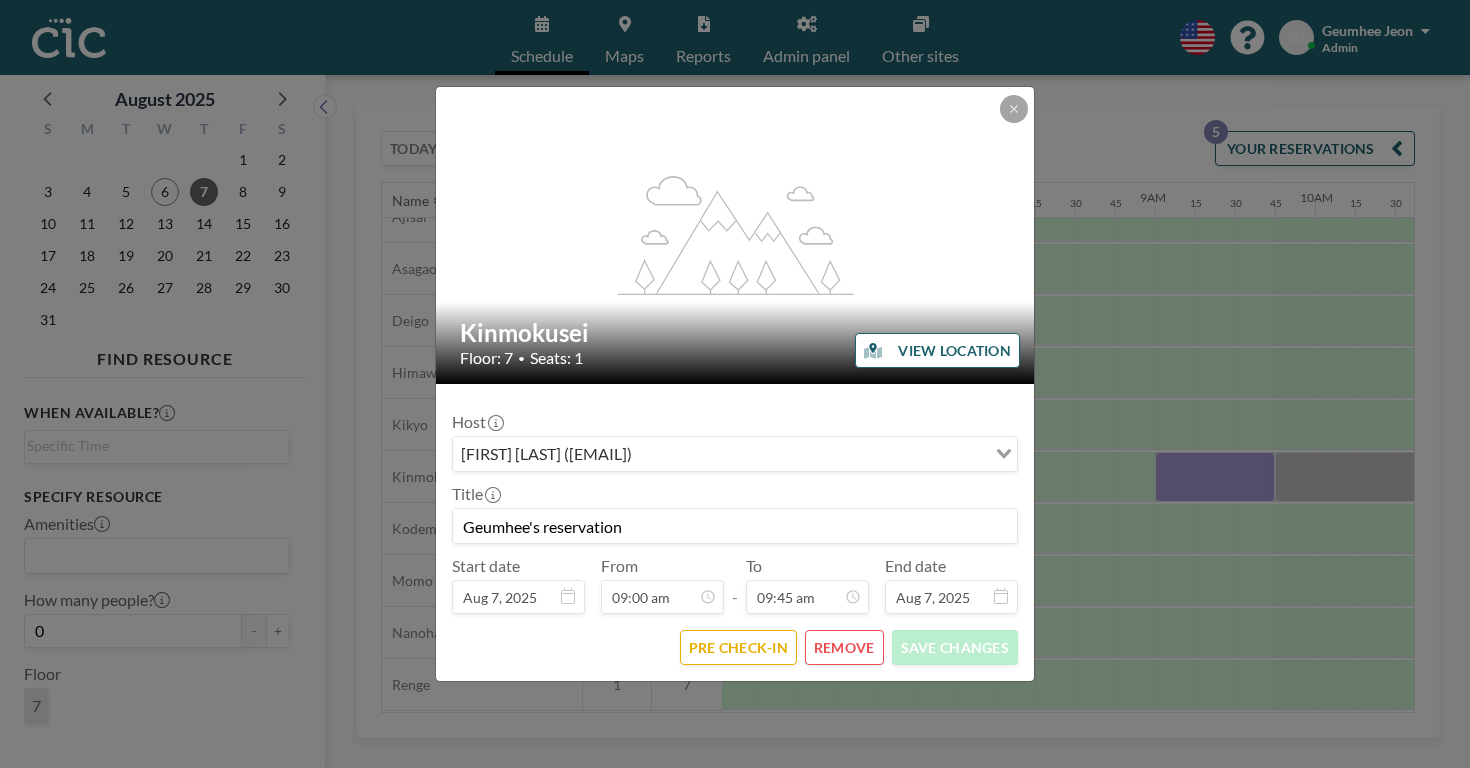 click on "Geumhee's reservation" at bounding box center (735, 526) 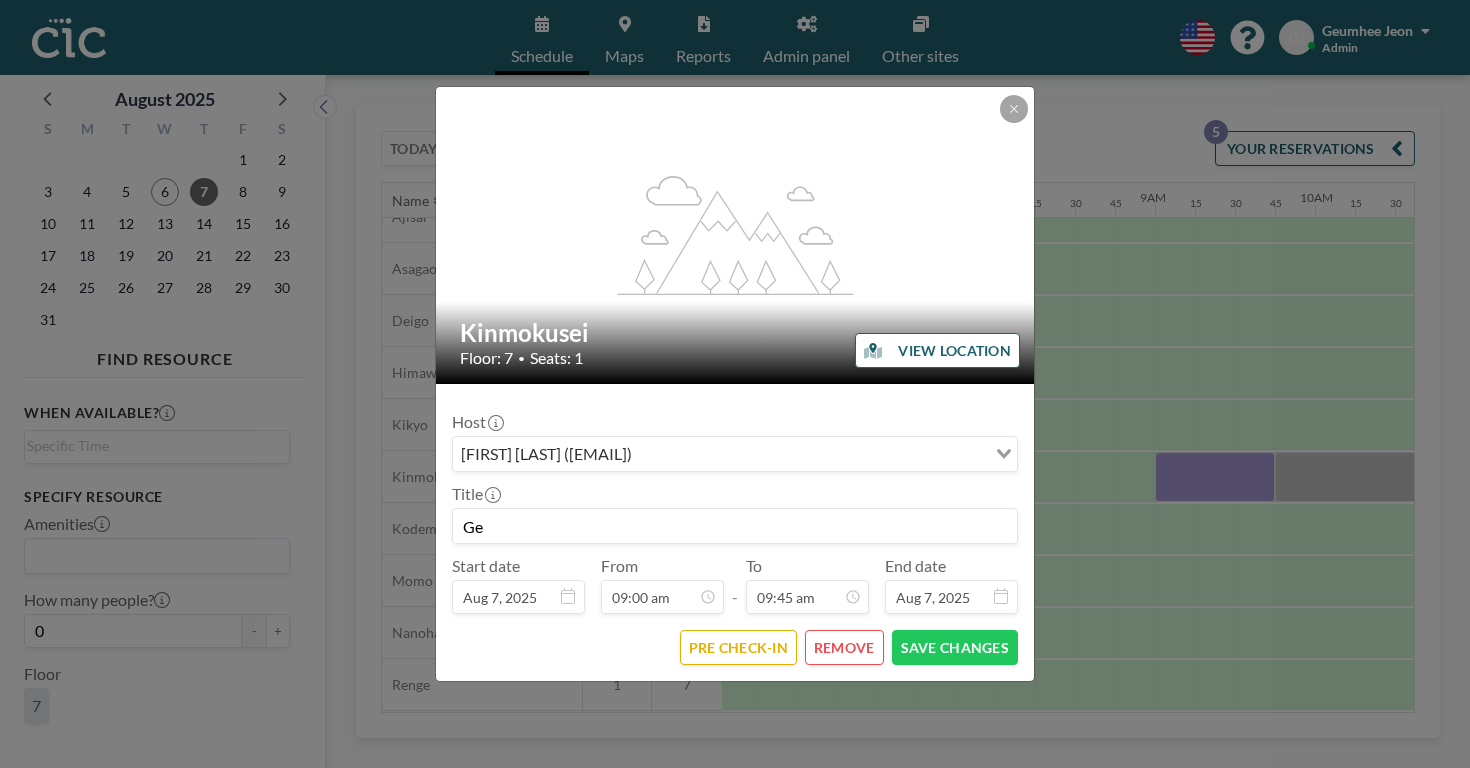 type on "G" 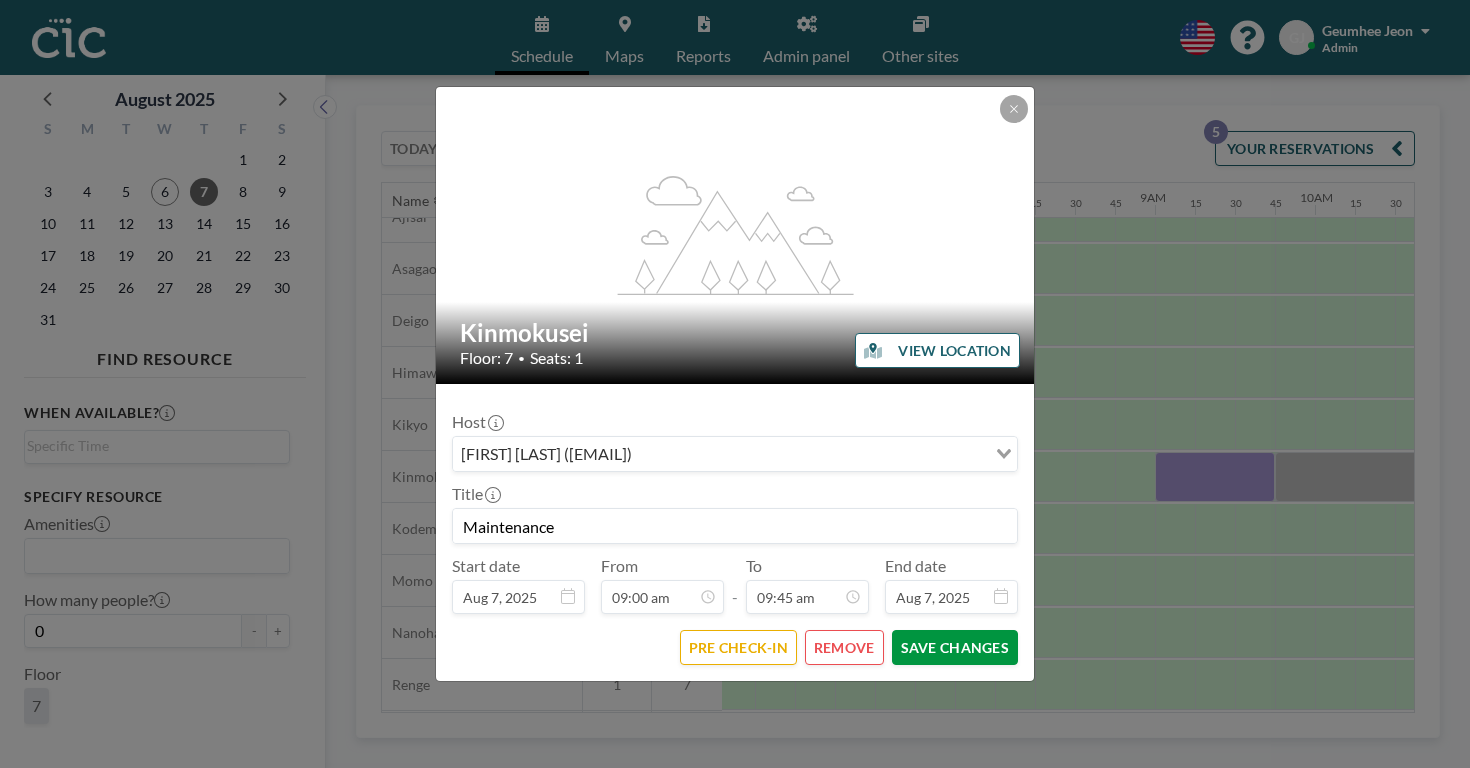 type on "Maintenance" 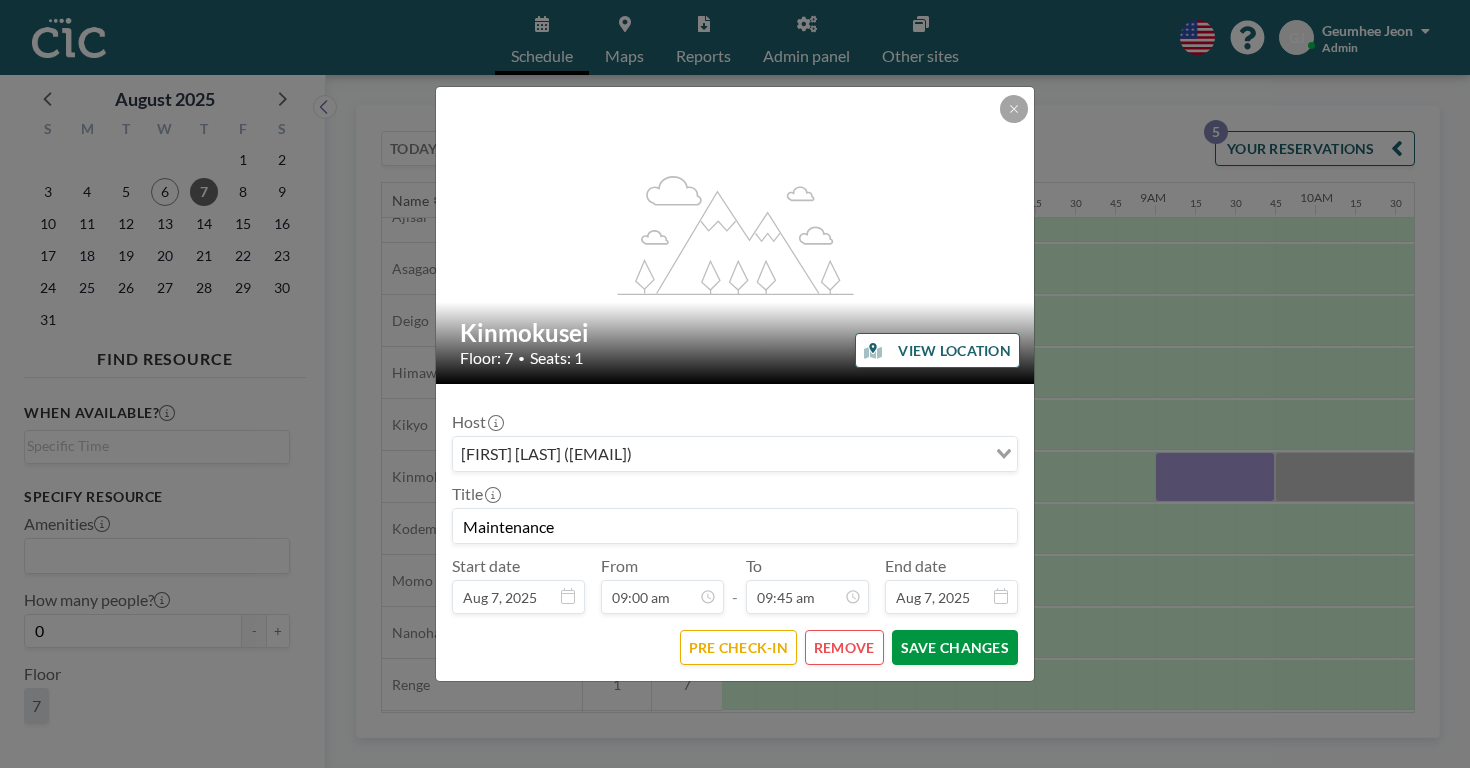 click on "SAVE CHANGES" at bounding box center [955, 647] 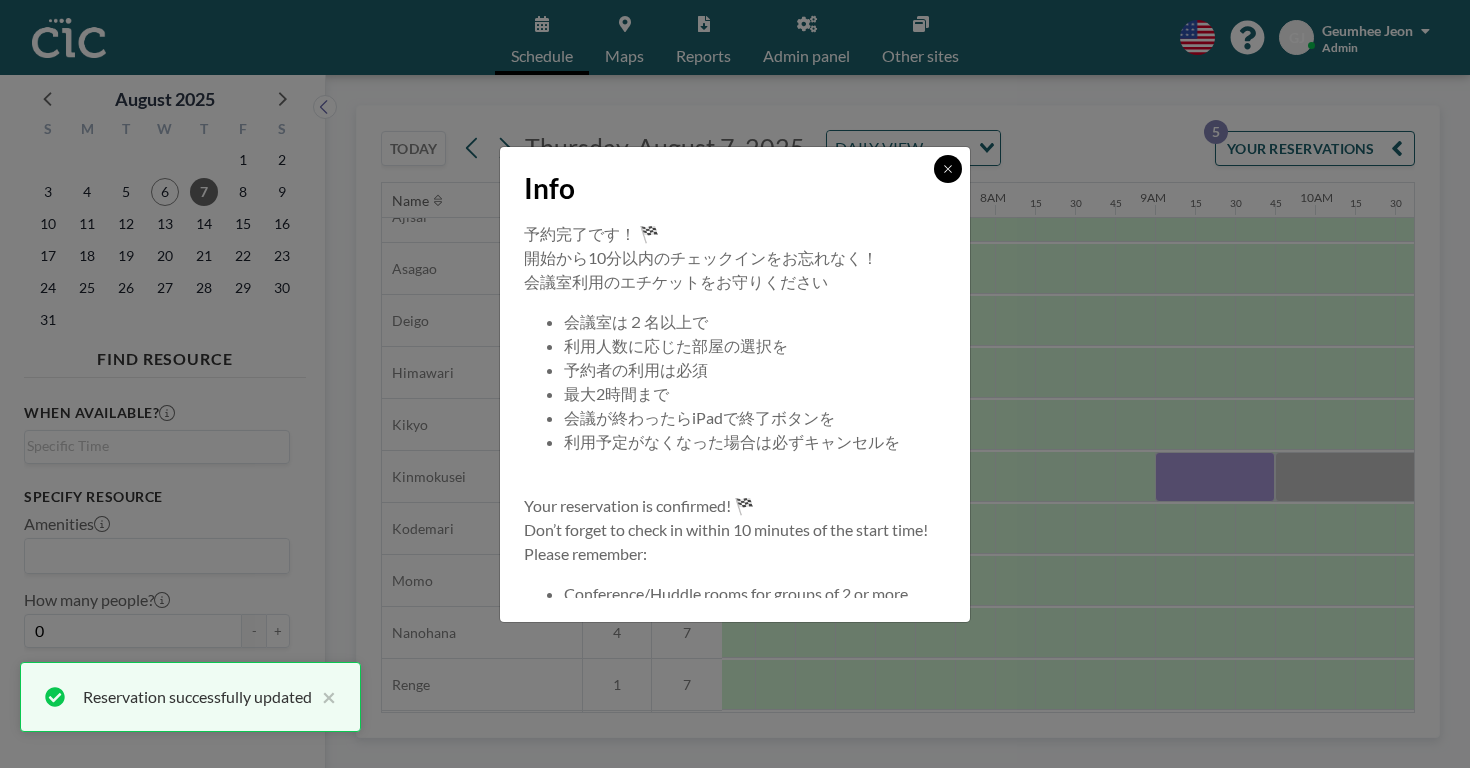 click at bounding box center (948, 169) 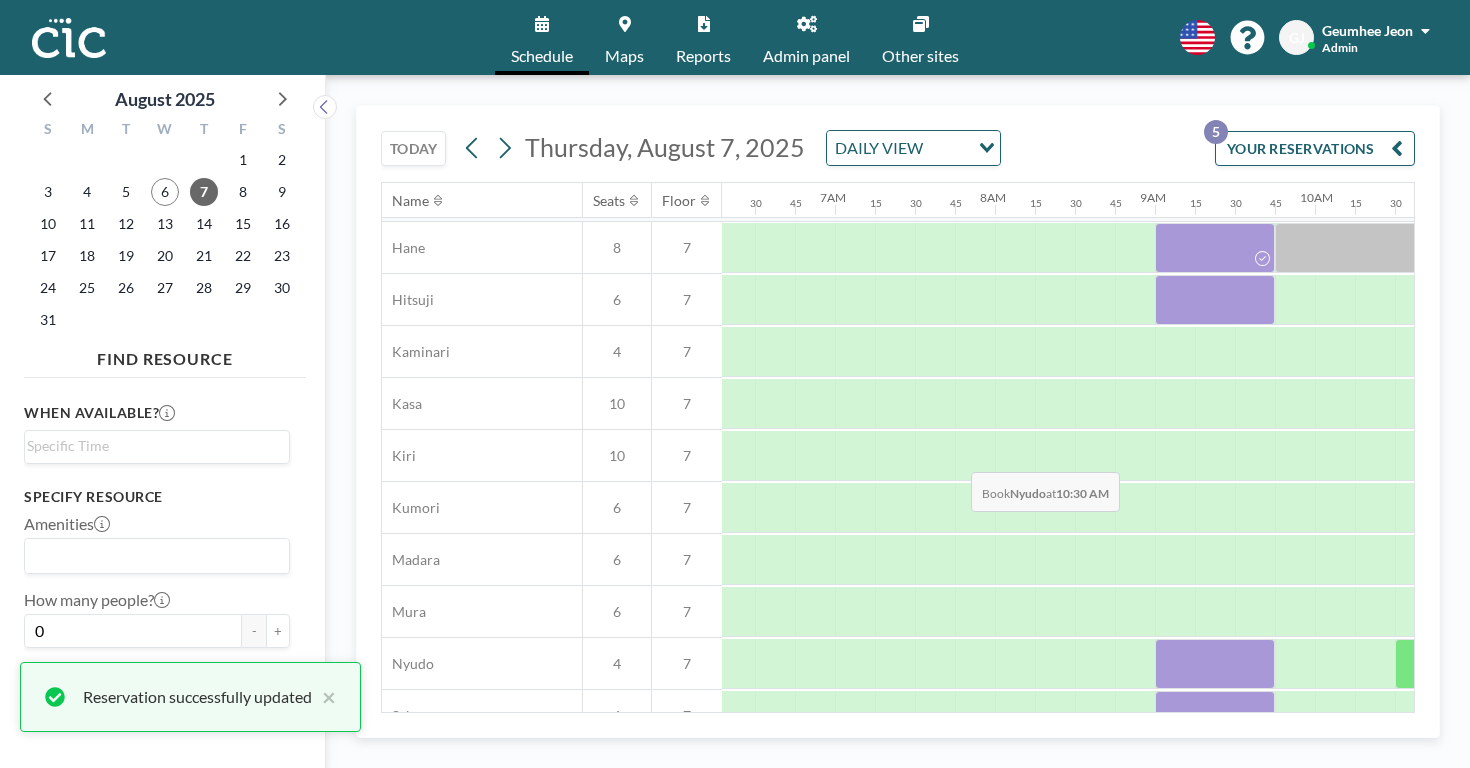scroll, scrollTop: 0, scrollLeft: 1007, axis: horizontal 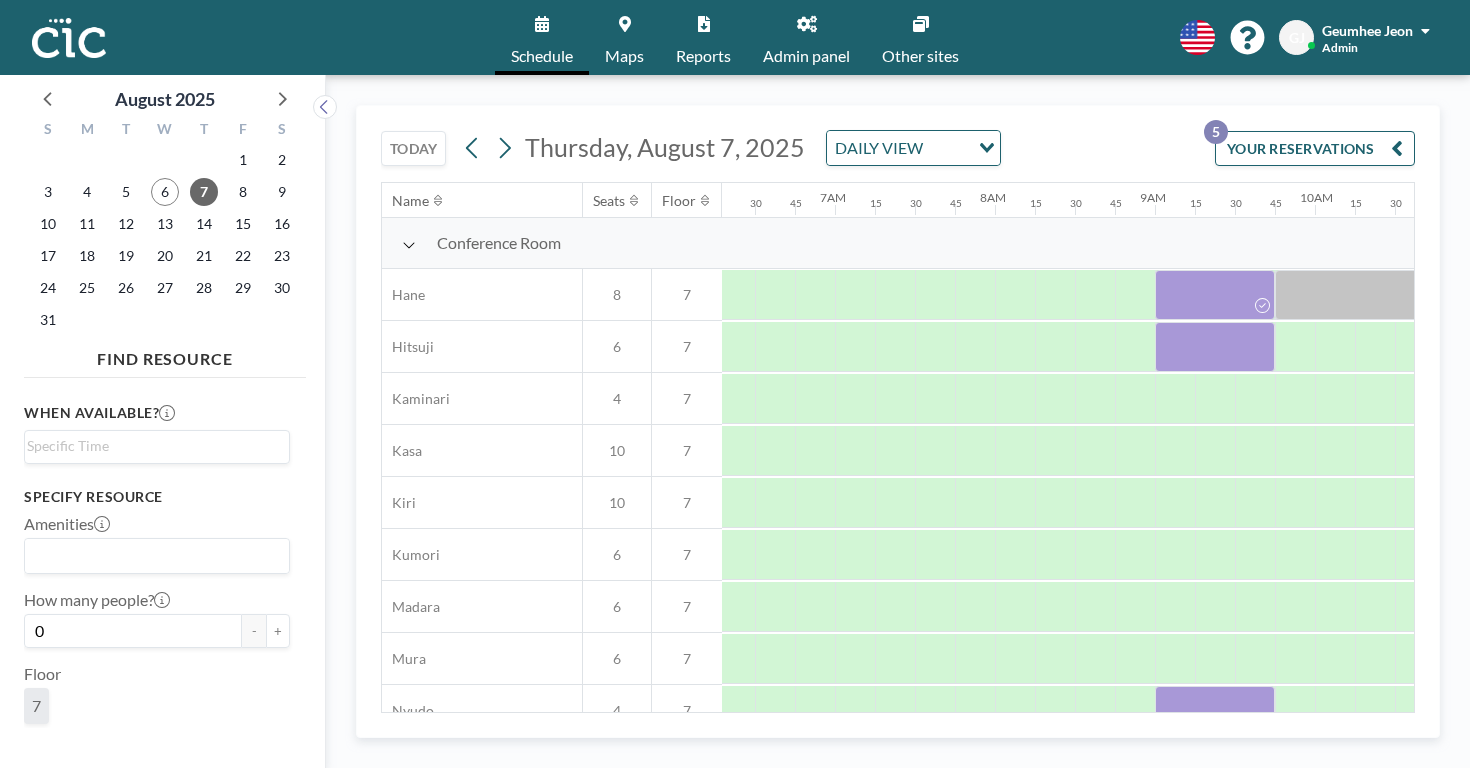 click at bounding box center (472, 148) 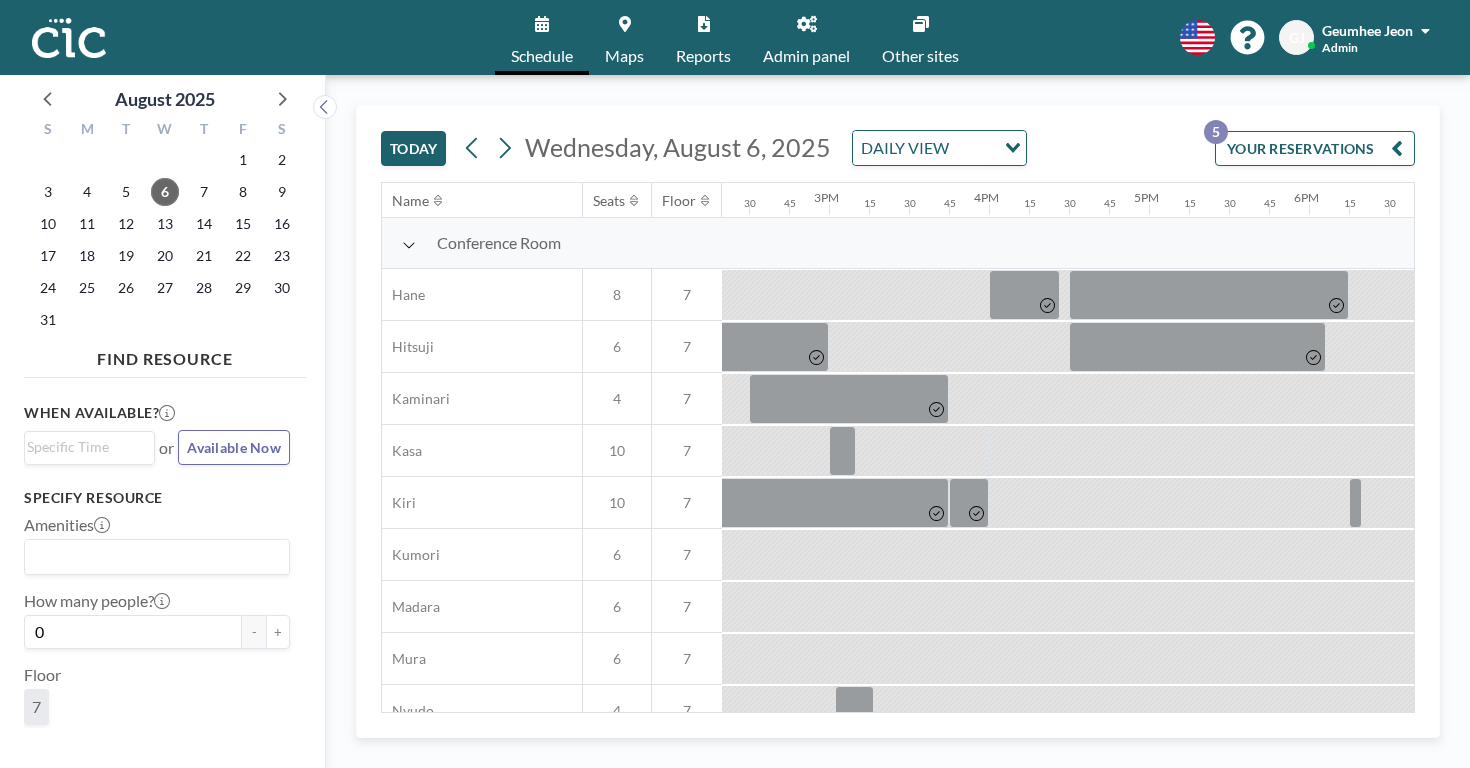 scroll, scrollTop: 0, scrollLeft: 2296, axis: horizontal 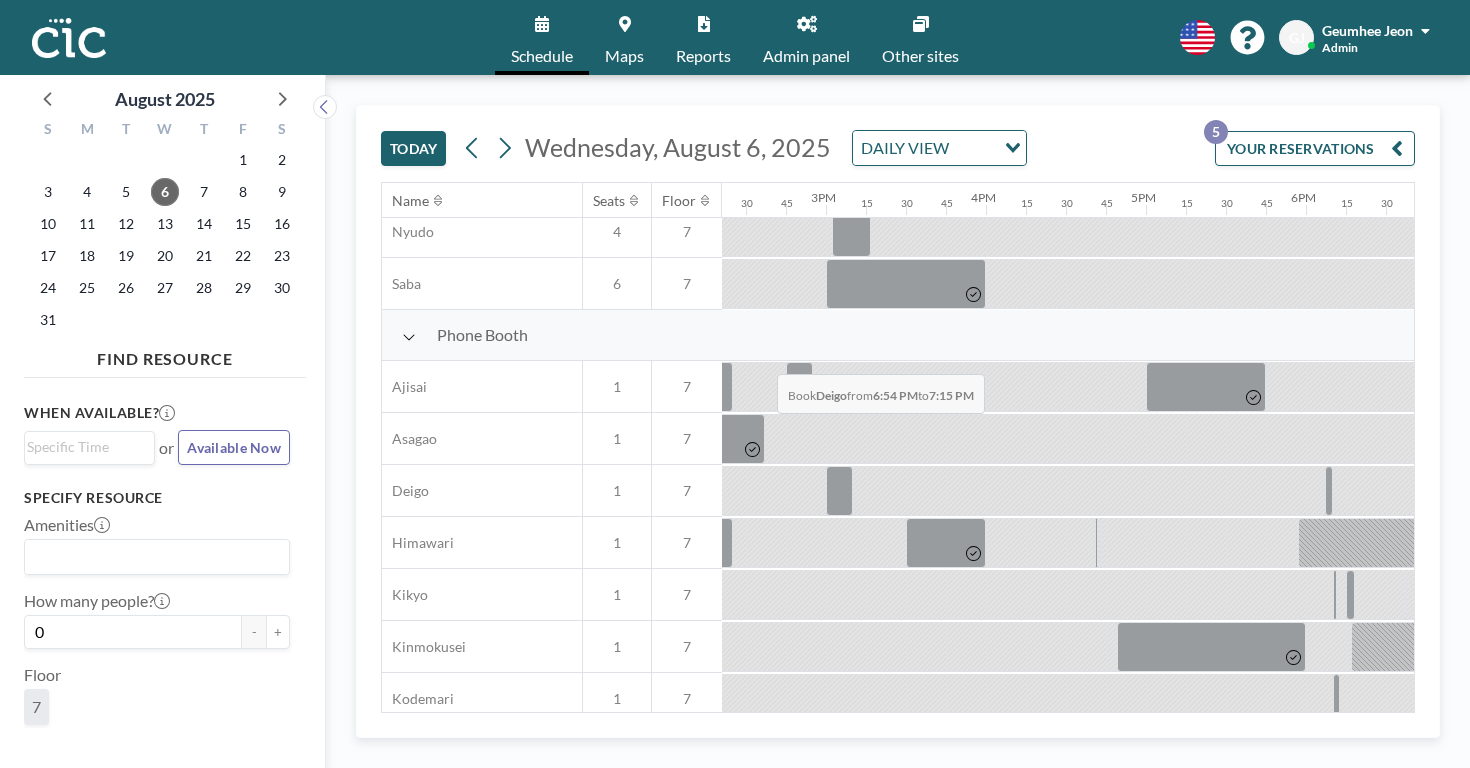 drag, startPoint x: 755, startPoint y: 323, endPoint x: 773, endPoint y: 328, distance: 18.681541 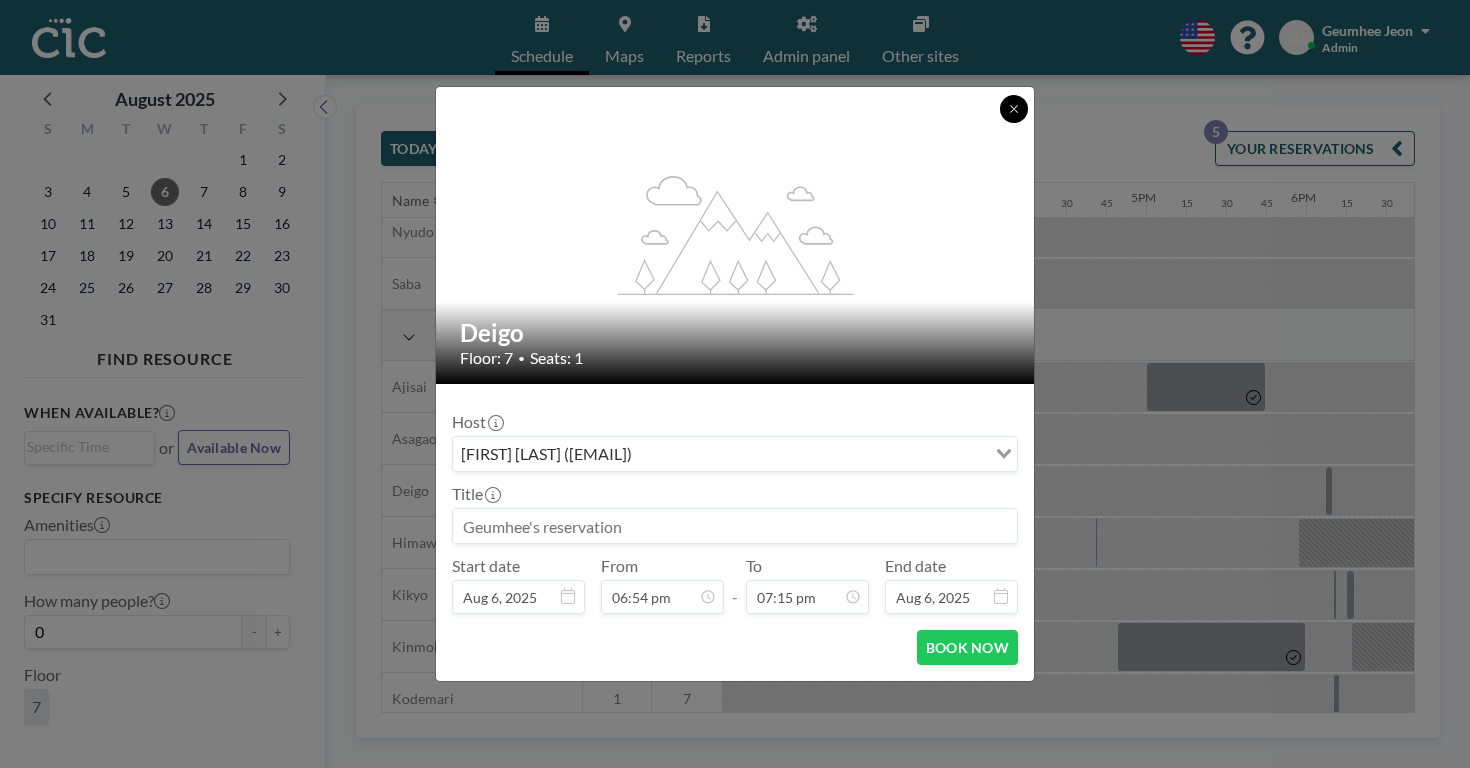click at bounding box center (1014, 109) 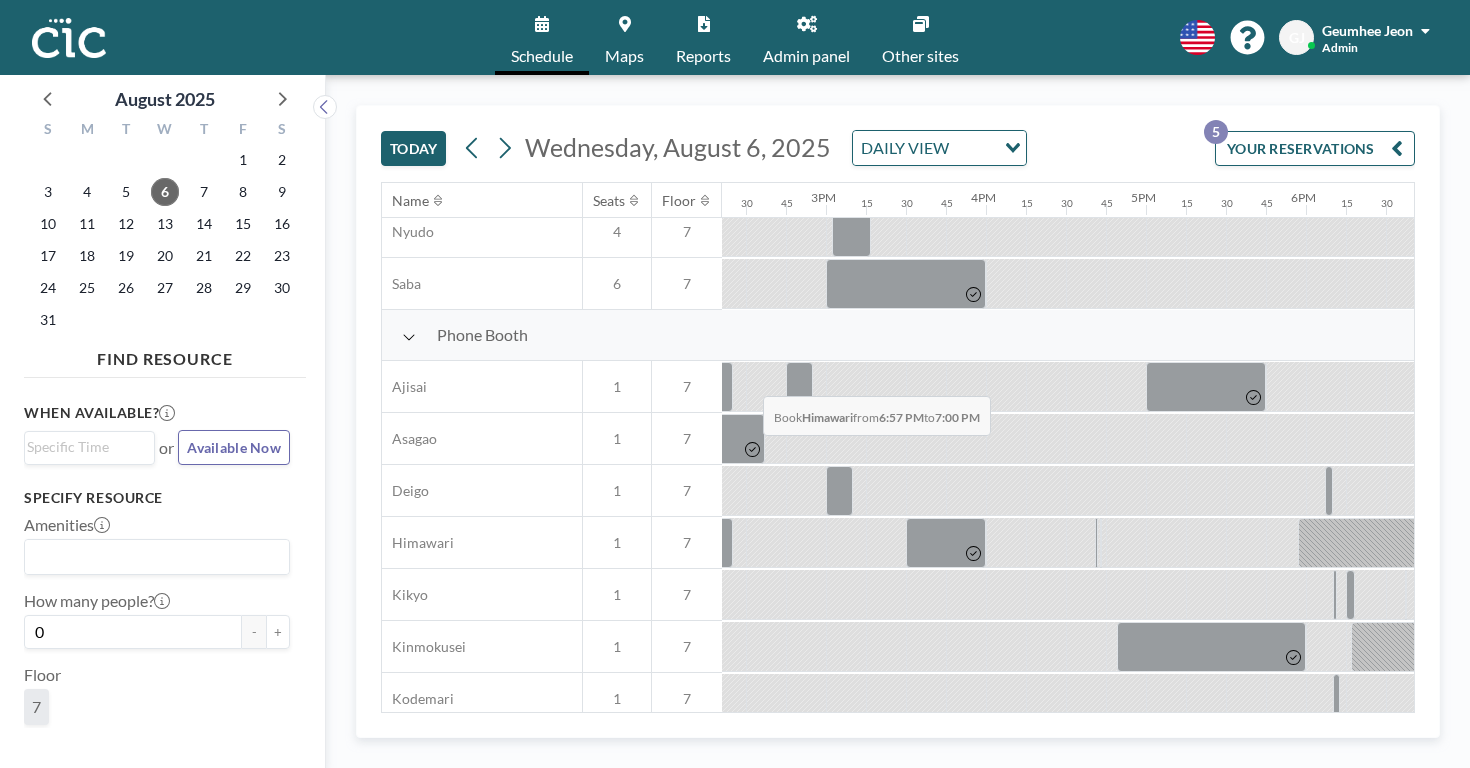 click at bounding box center [1462, 543] 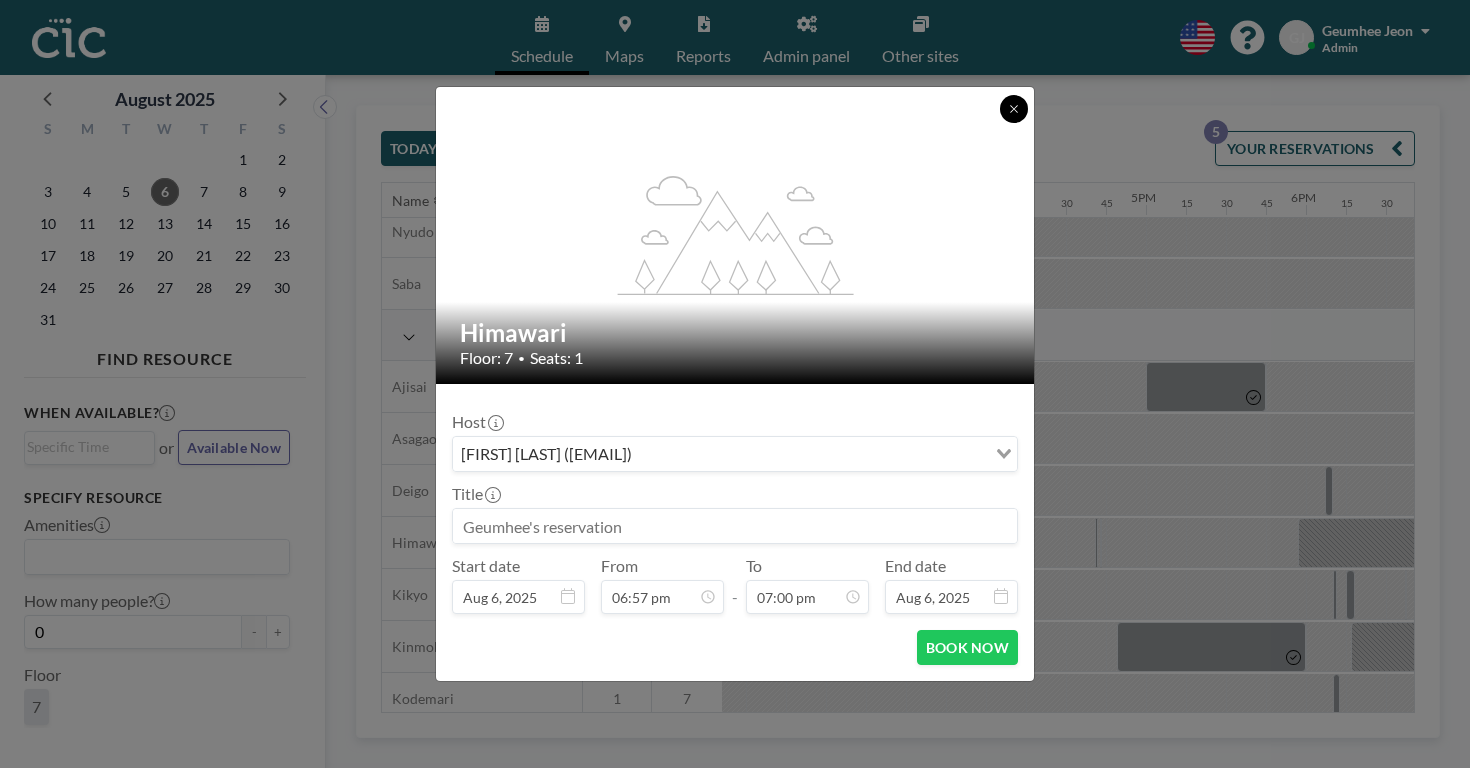 click at bounding box center (1014, 109) 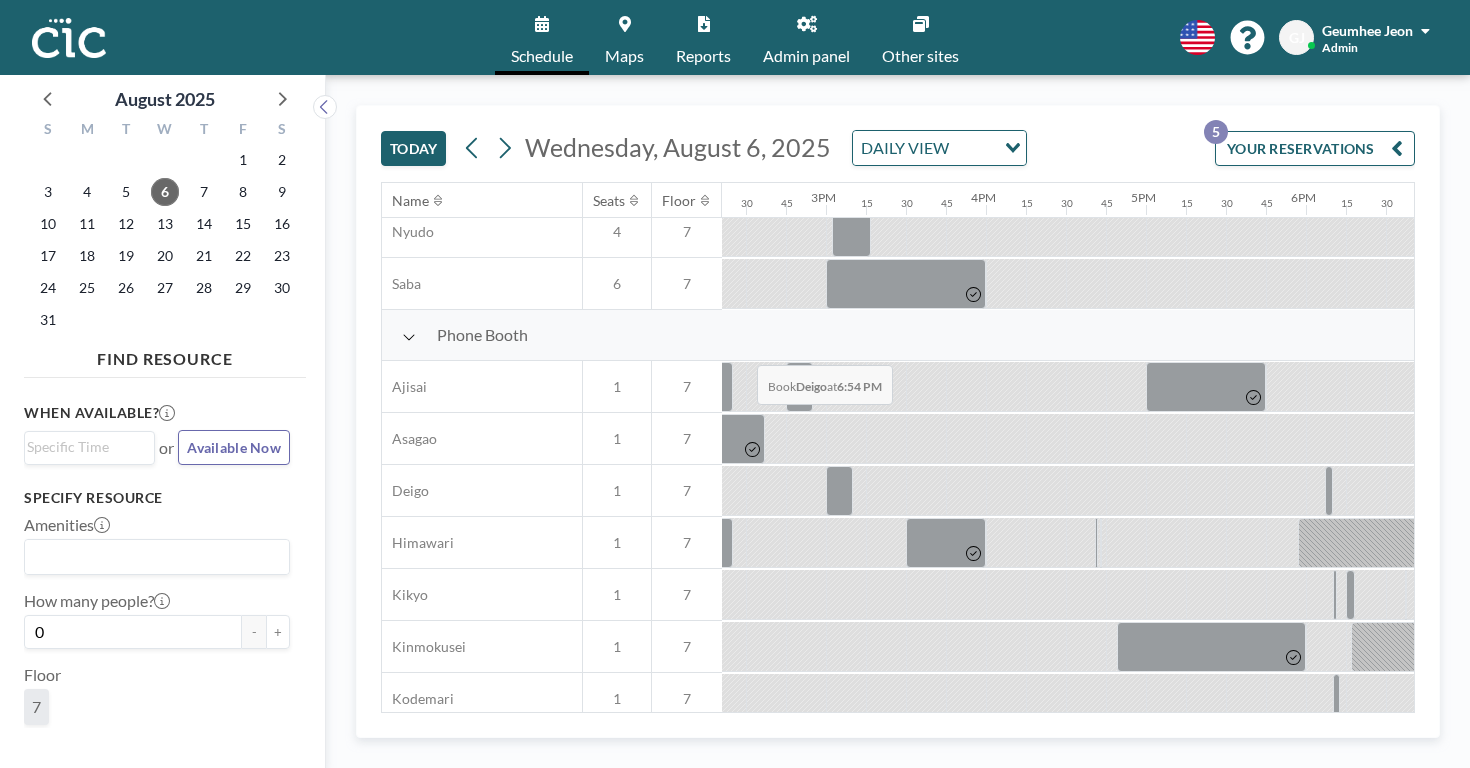 click at bounding box center [1459, 491] 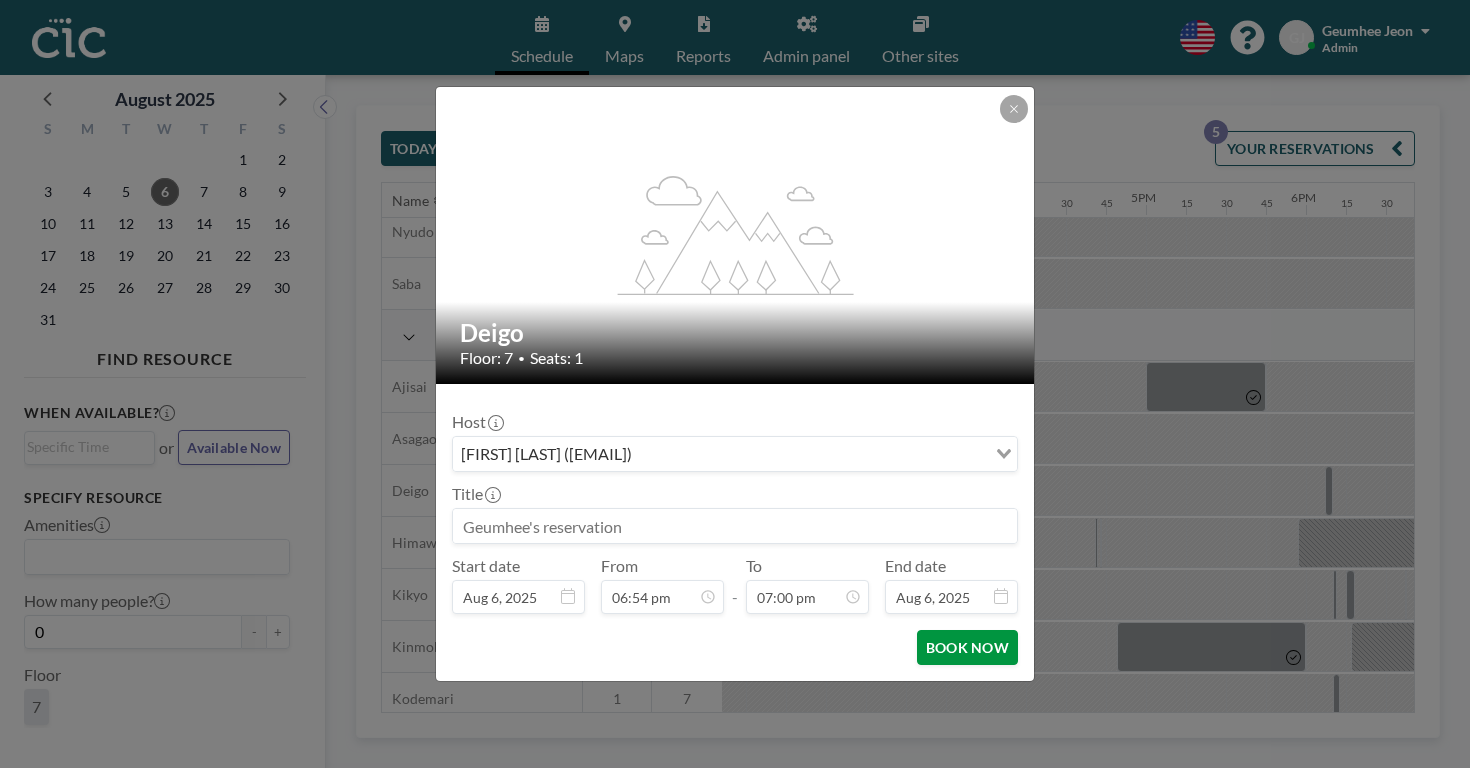 click on "BOOK NOW" at bounding box center (967, 647) 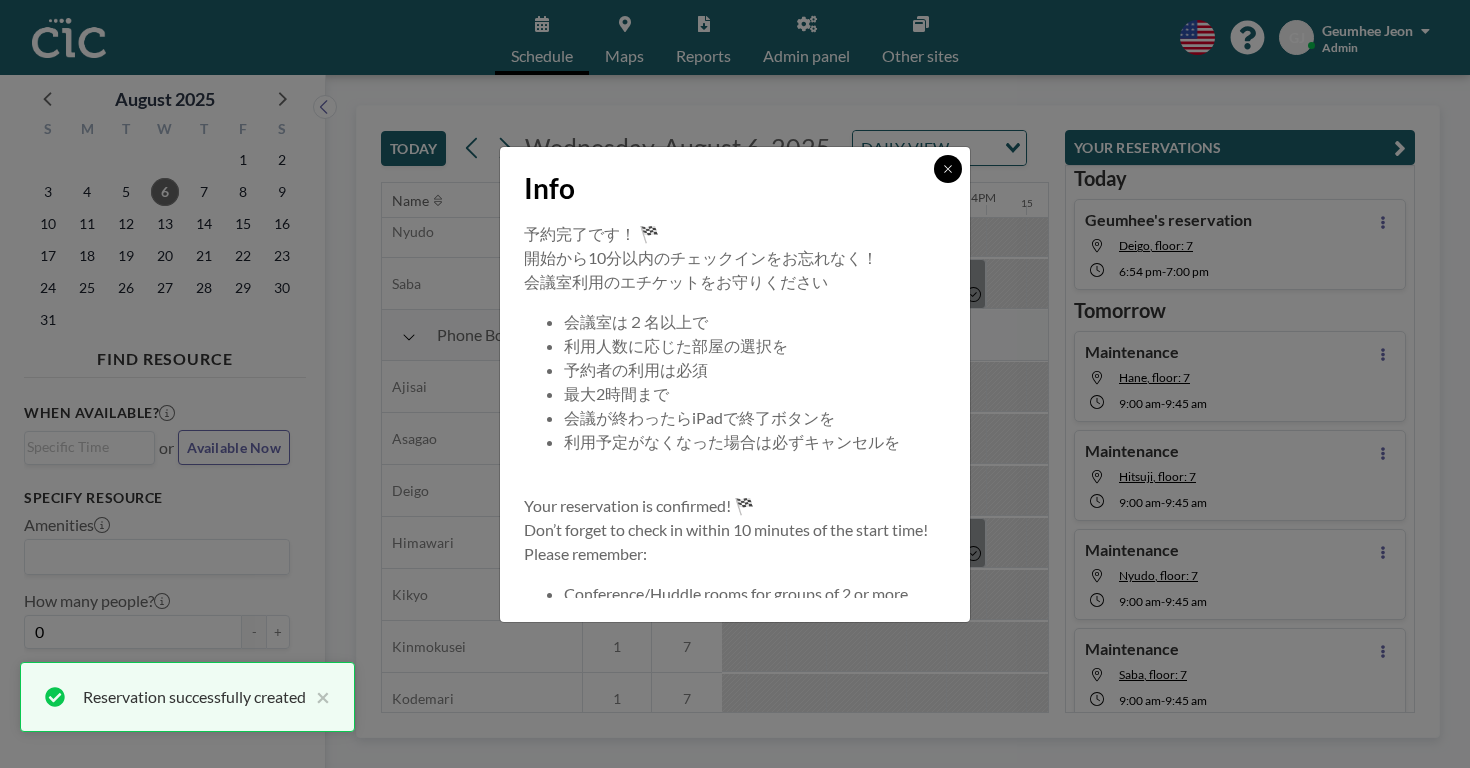 click 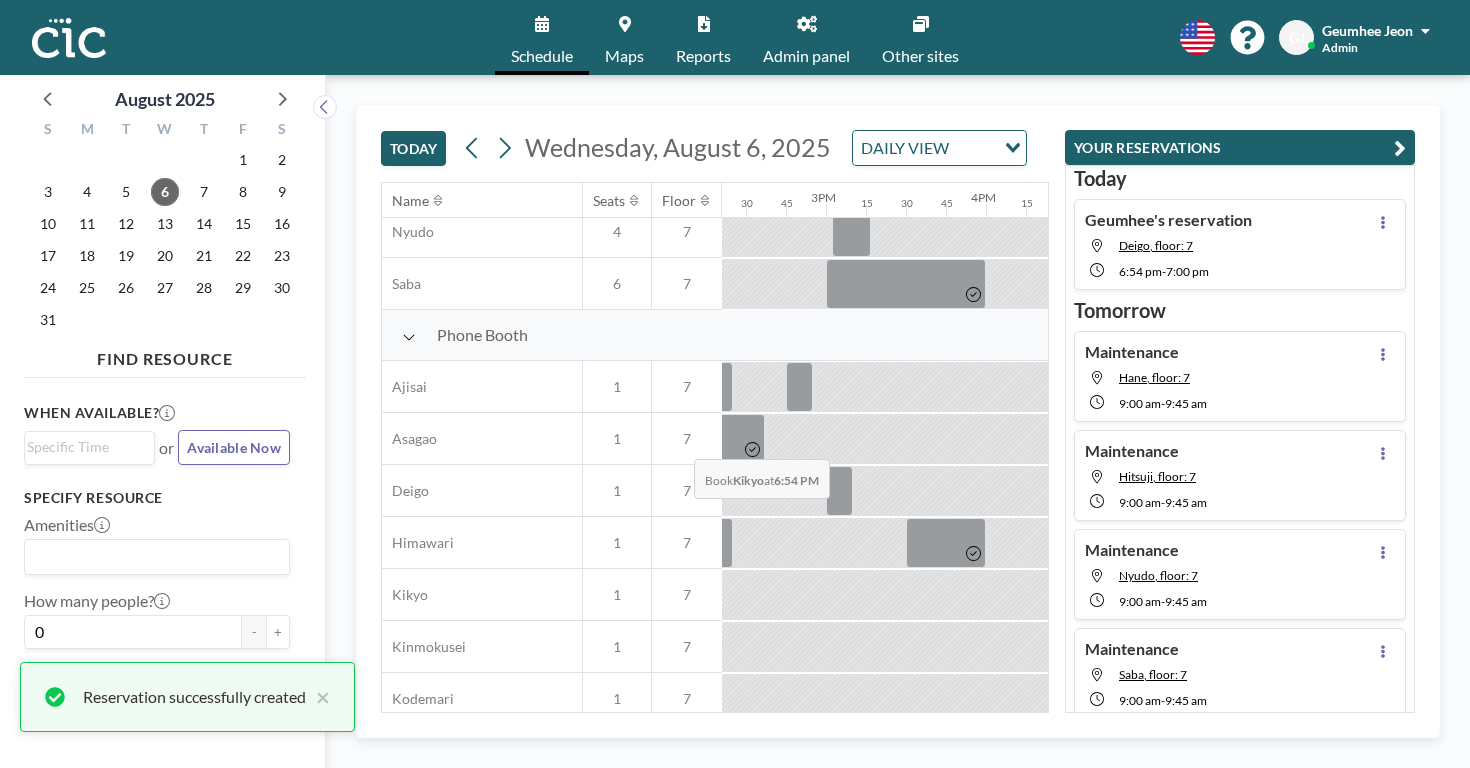 click at bounding box center (1459, 595) 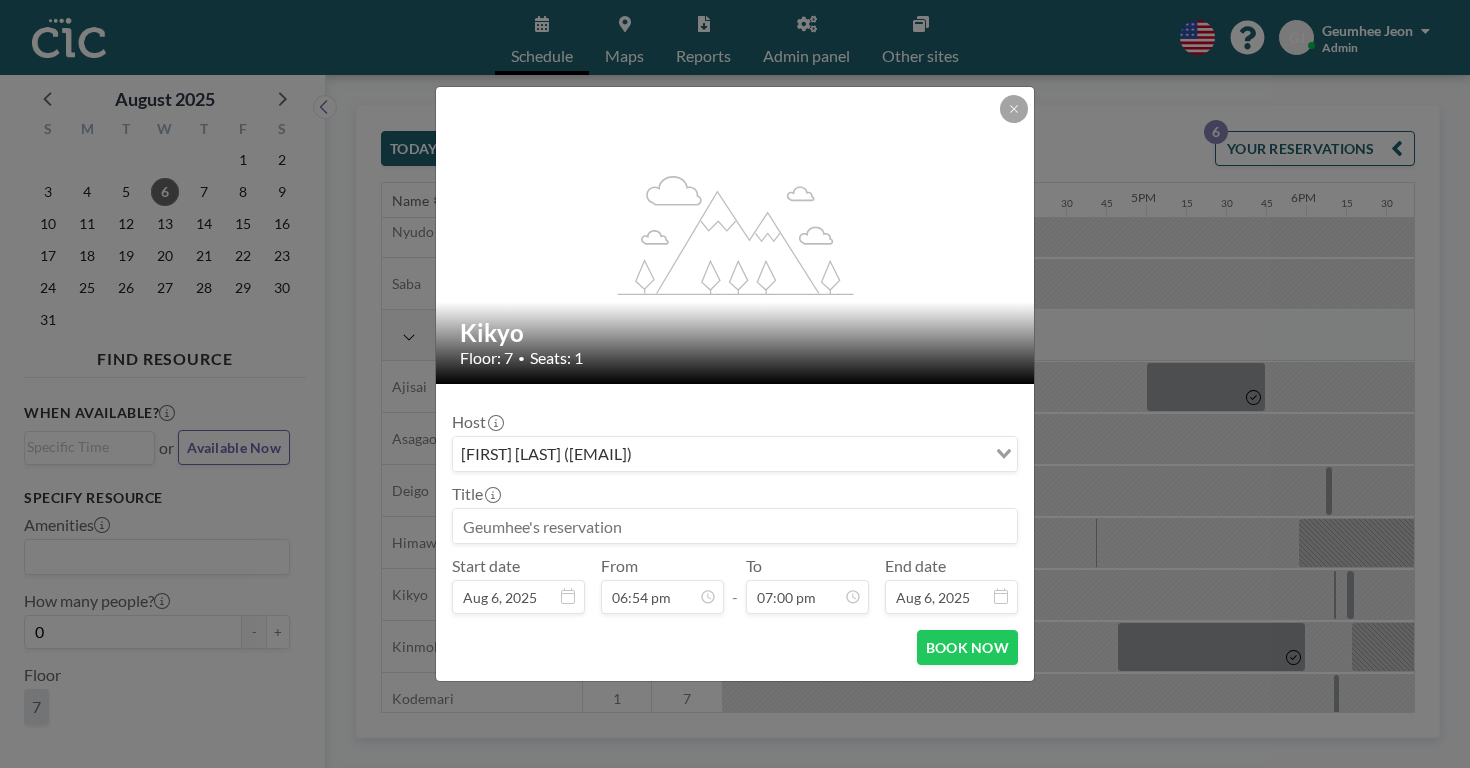 scroll, scrollTop: 2426, scrollLeft: 0, axis: vertical 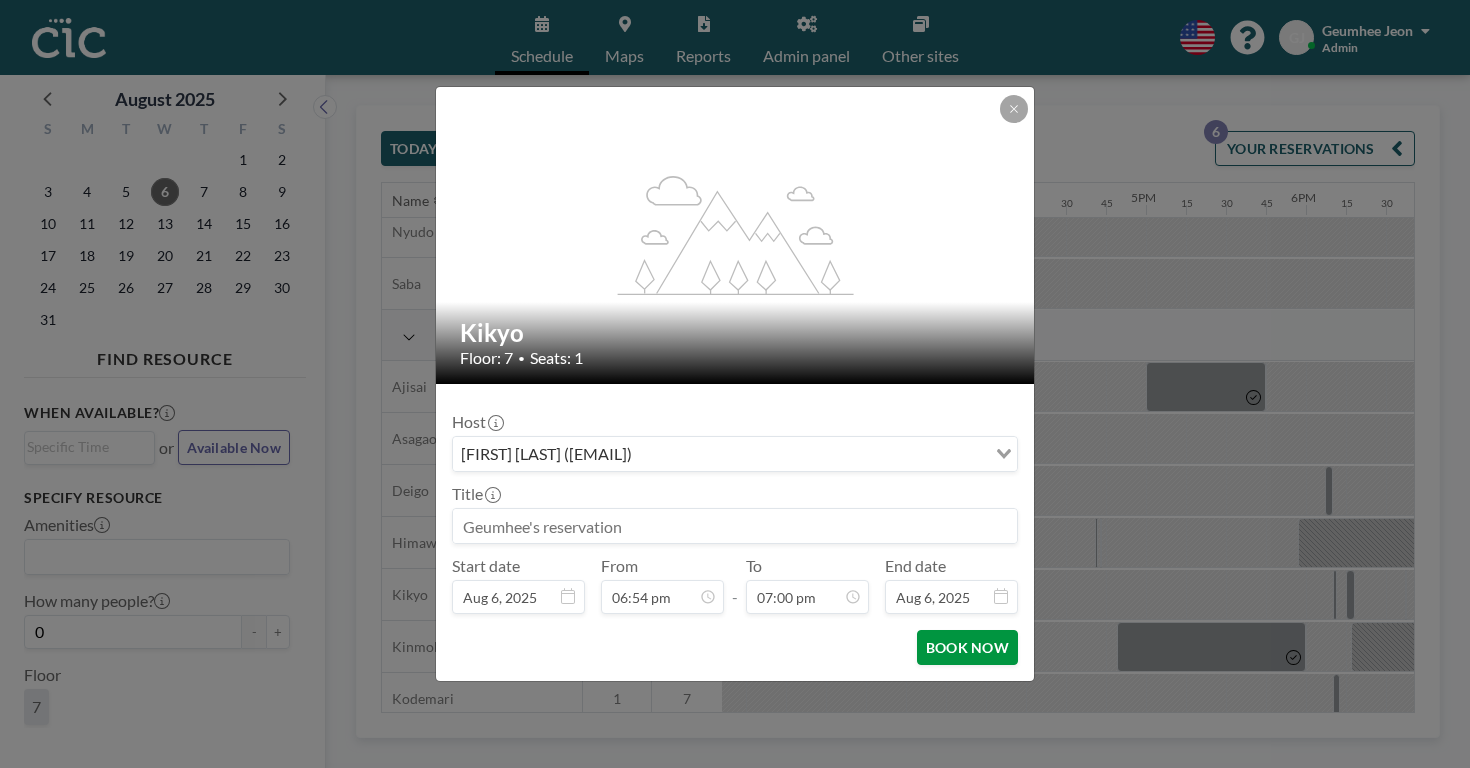 click on "BOOK NOW" at bounding box center [967, 647] 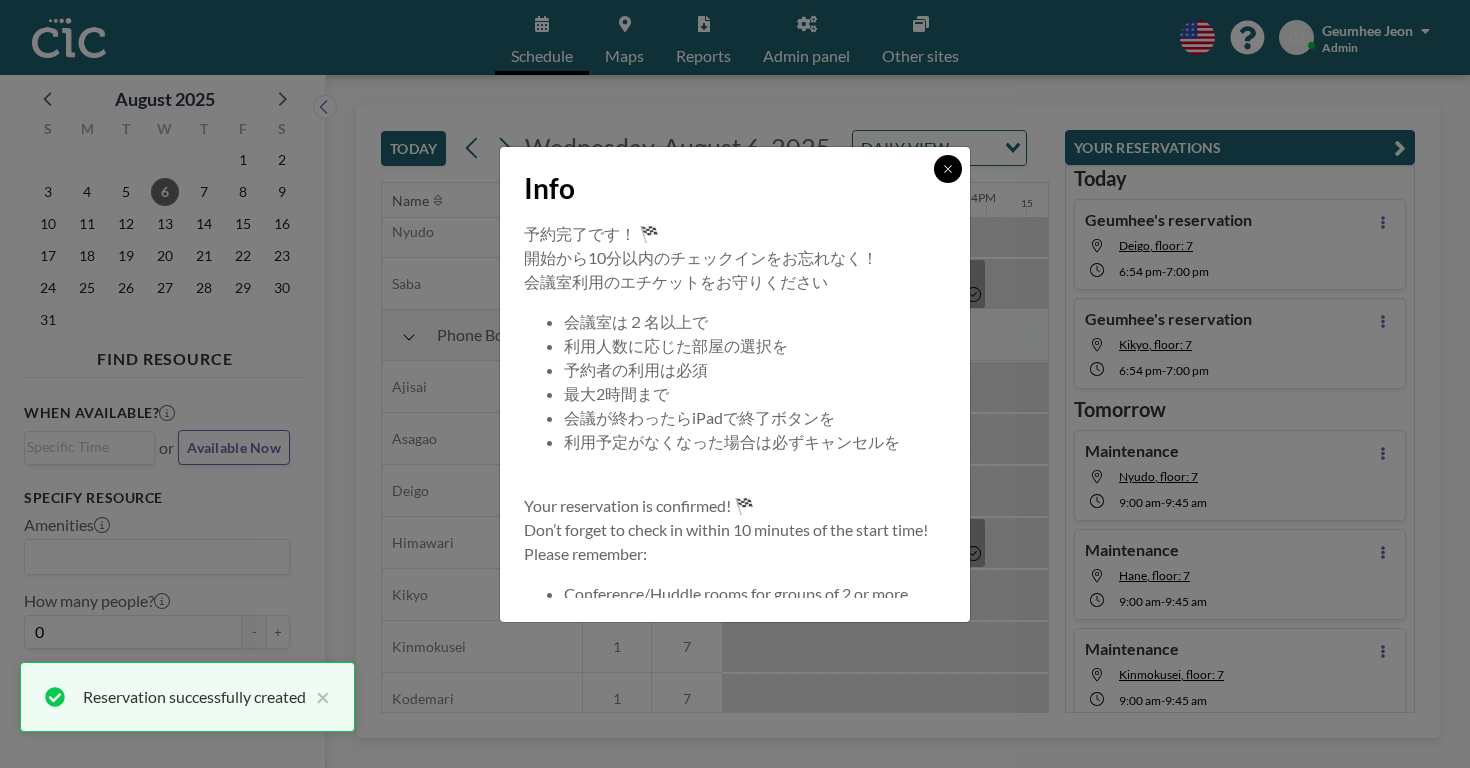 click at bounding box center [948, 169] 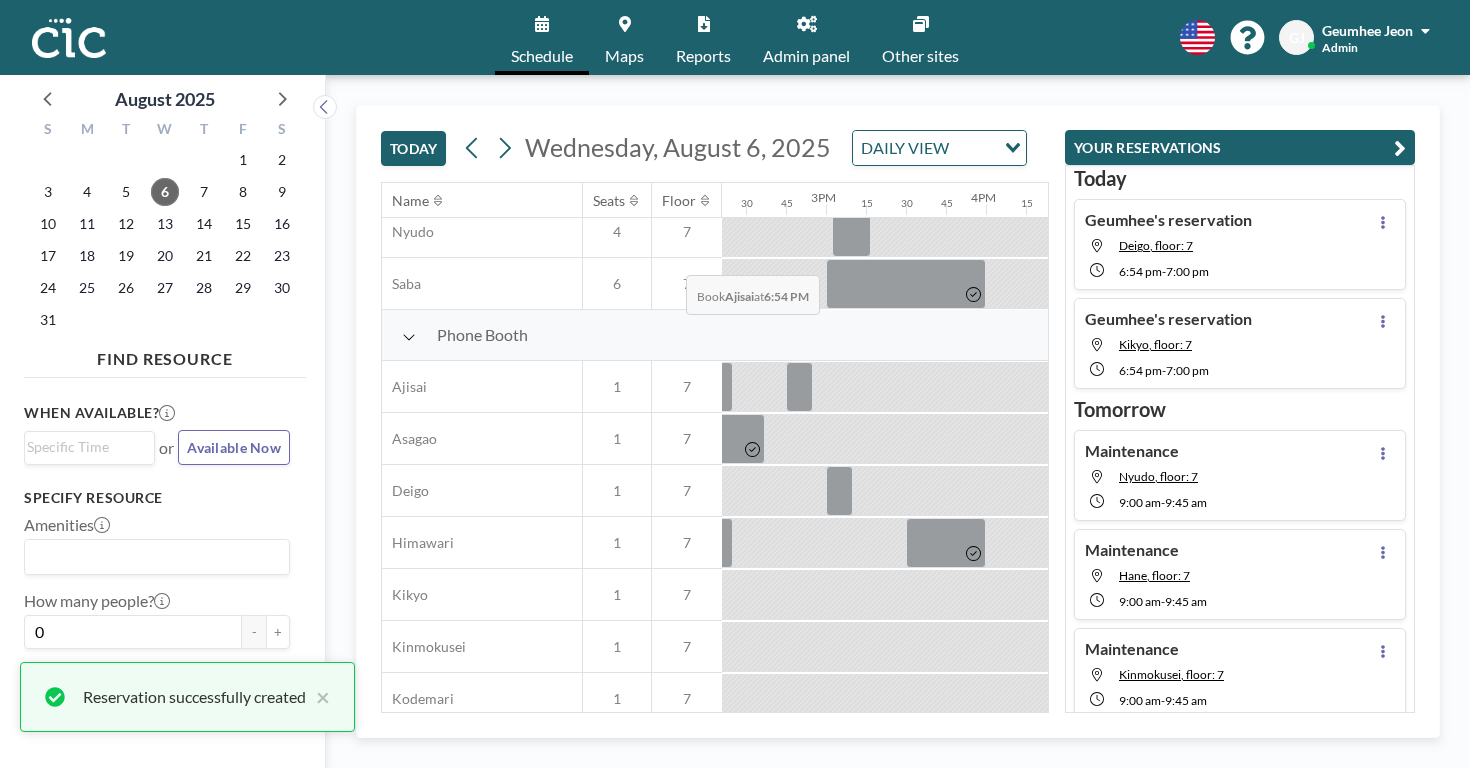 click at bounding box center (1459, 387) 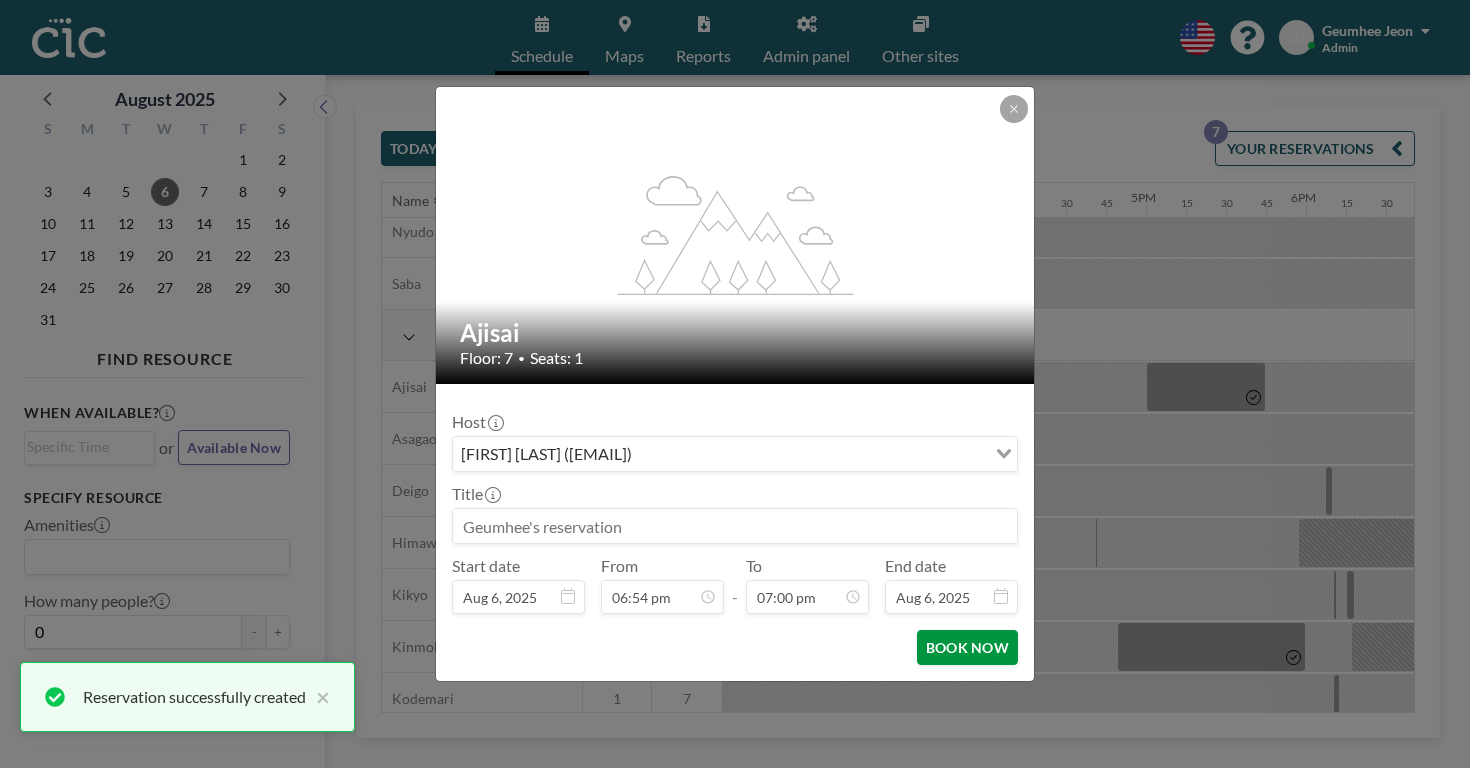 click on "BOOK NOW" at bounding box center (967, 647) 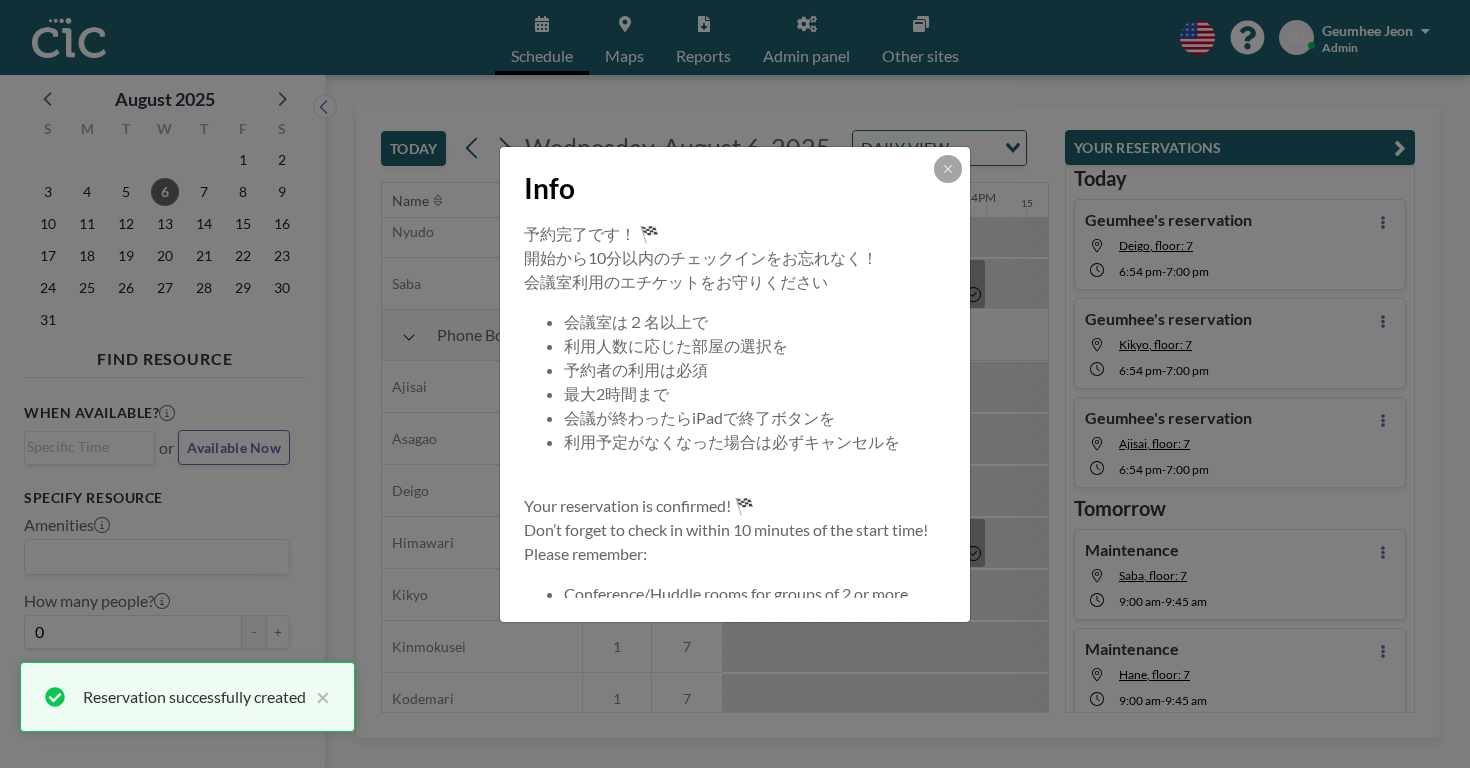click on "Info 予約完了です！ 🏁 開始から10分以内のチェックインをお忘れなく！ 会議室利用のエチケットをお守りください 会議室は２名以上で 利用人数に応じた部屋の選択を 予約者の利用は必須 最大2時間まで 会議が終わったらiPadで終了ボタンを 利用予定がなくなった場合は必ずキャンセルを Your reservation is confirmed! 🏁 Don’t forget to check in within 10 minutes of the start time! Please remember: Conference/Huddle rooms for groups of 2 or more Choose a room based on the number of participants Reservation holder must be present Maximum reservation duration: 2 hours Press the "End" button on the iPad after your meeting If your plans change, be sure to cancel" at bounding box center [735, 384] 